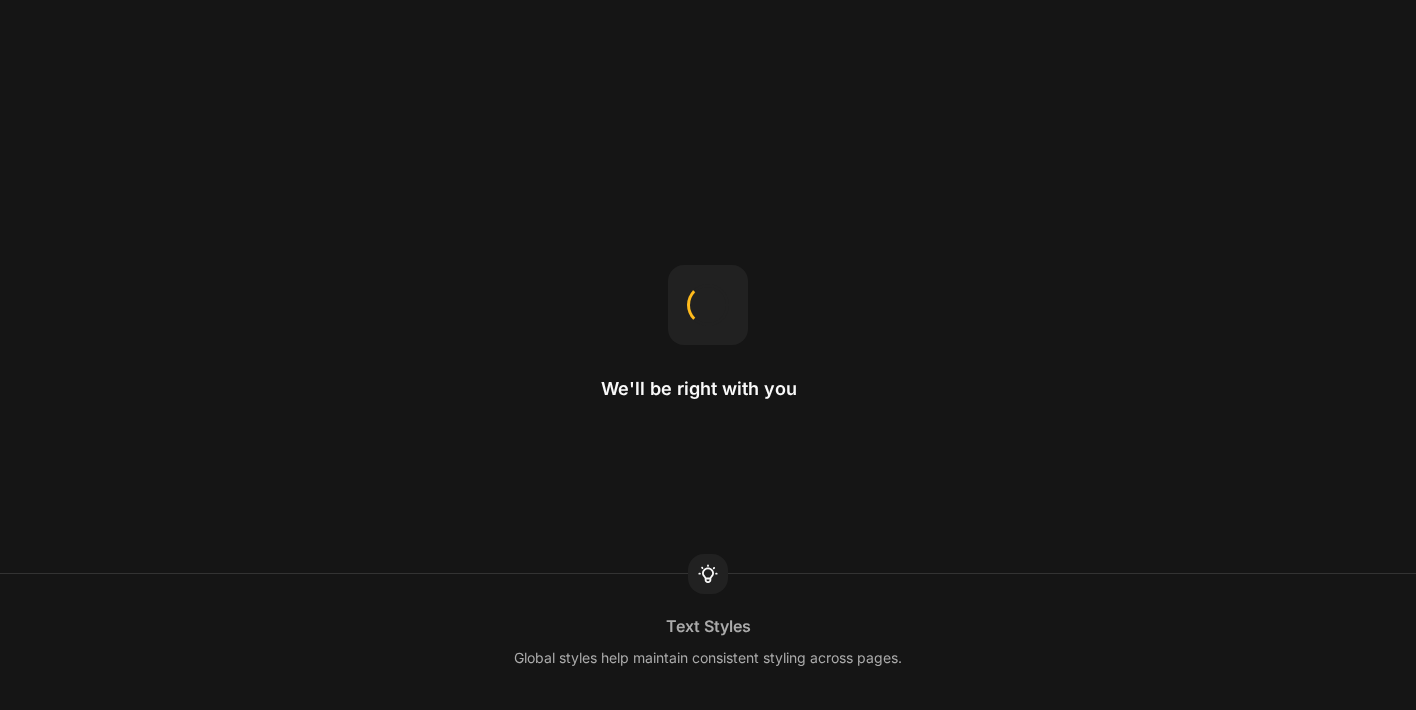 scroll, scrollTop: 0, scrollLeft: 0, axis: both 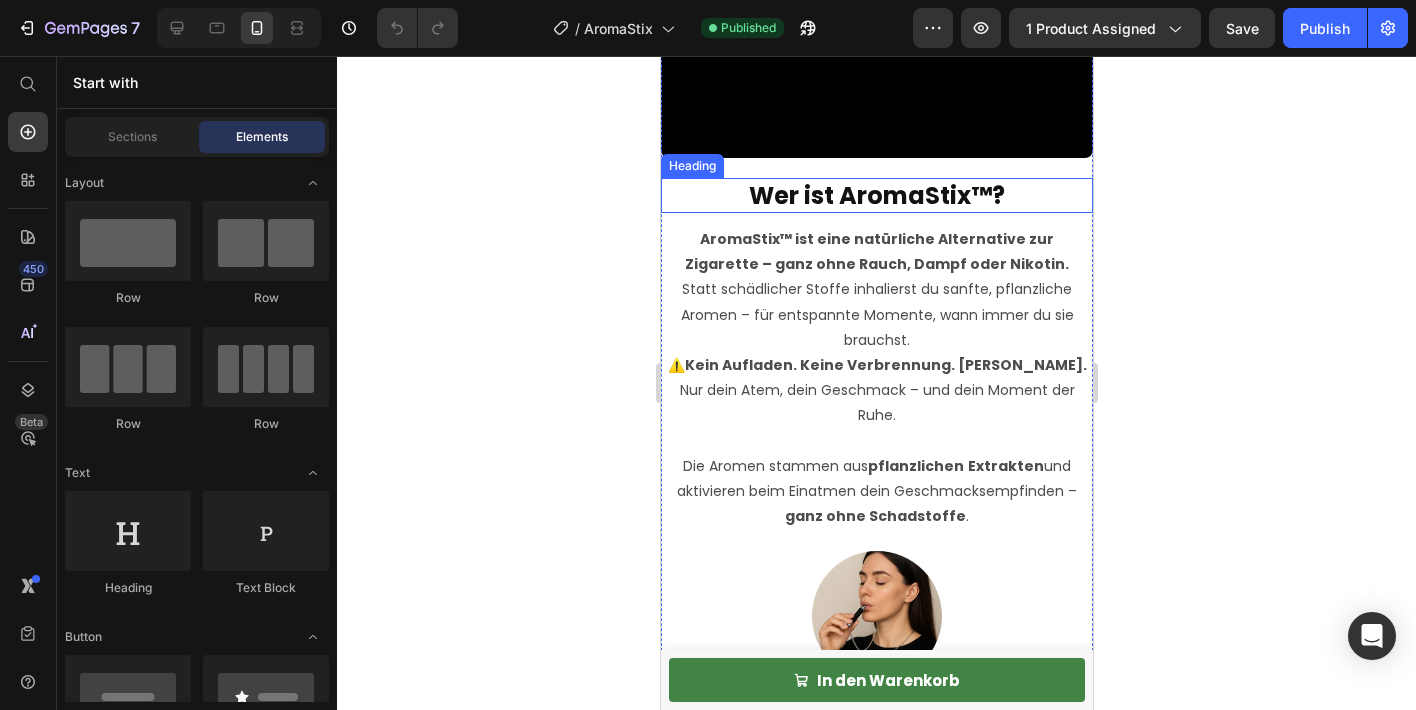 click on "Wer ist AromaStix™?" at bounding box center (876, 195) 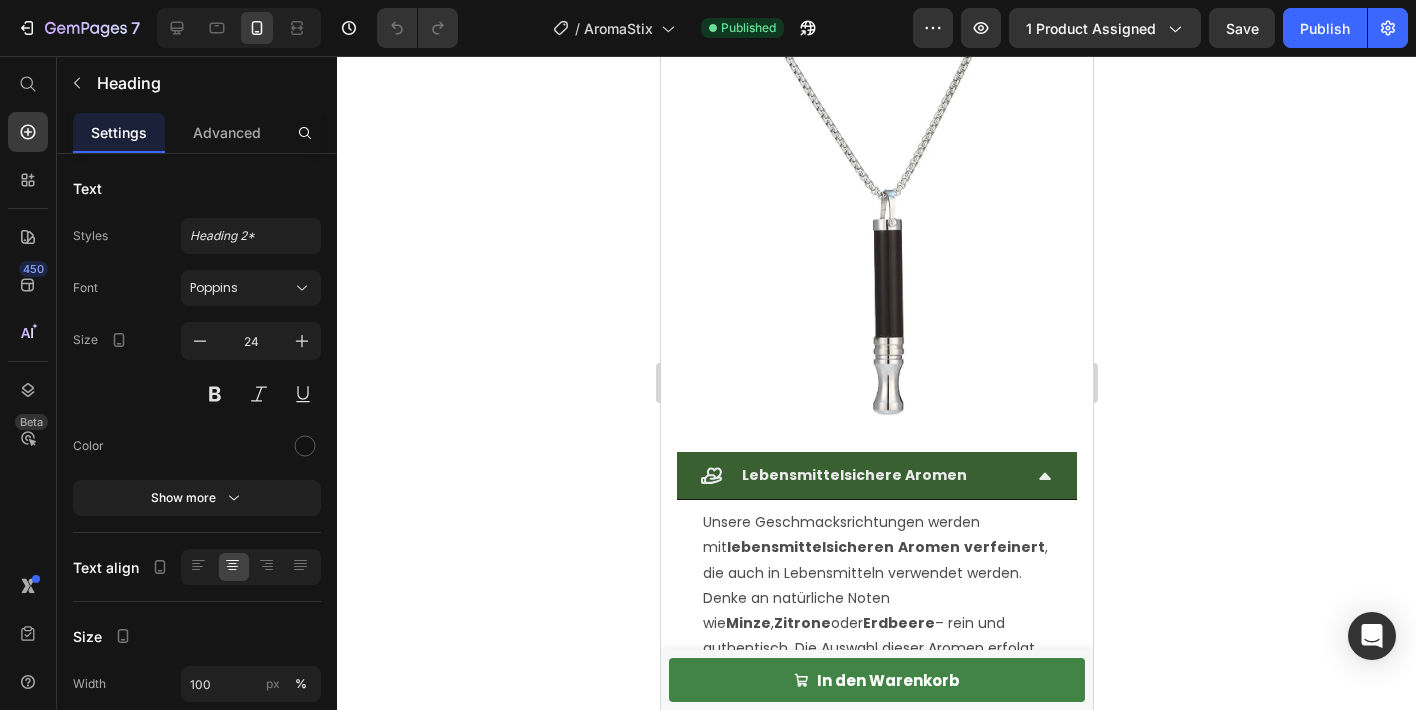 scroll, scrollTop: 3963, scrollLeft: 0, axis: vertical 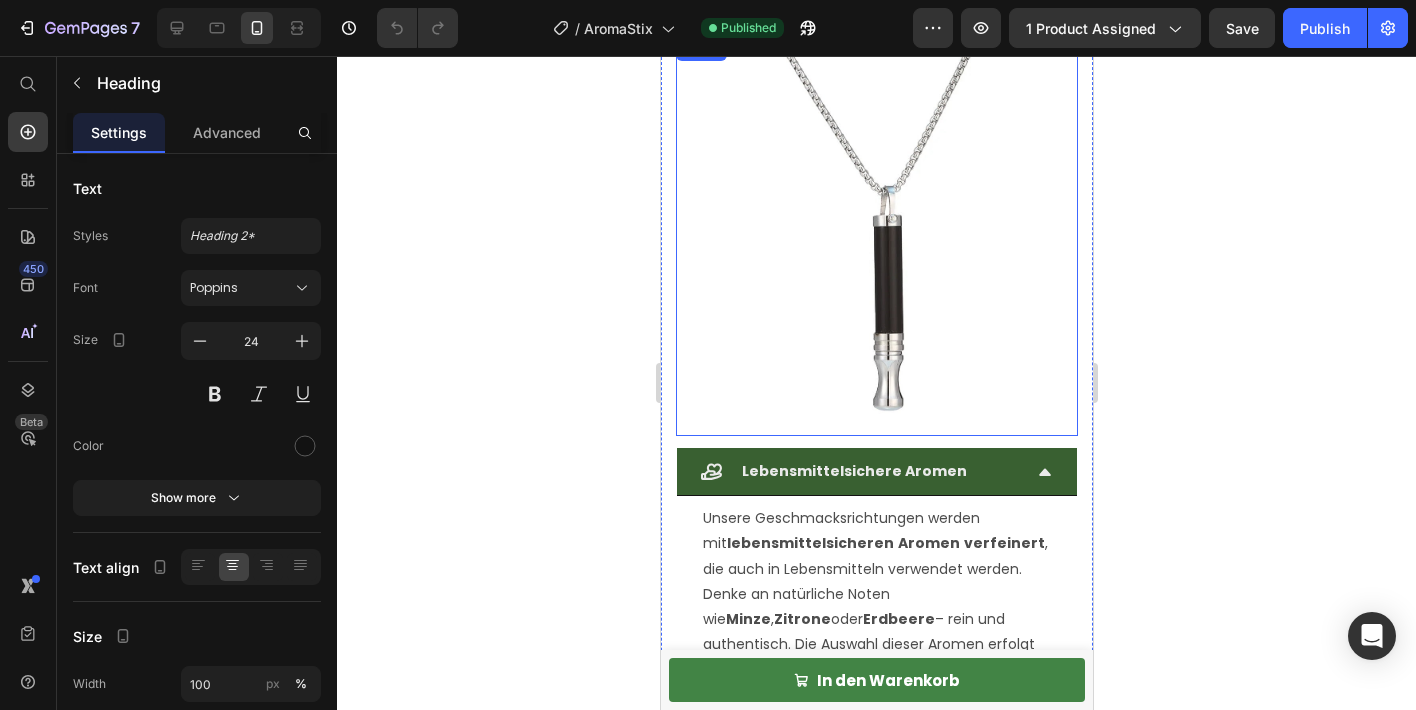 click at bounding box center [876, 236] 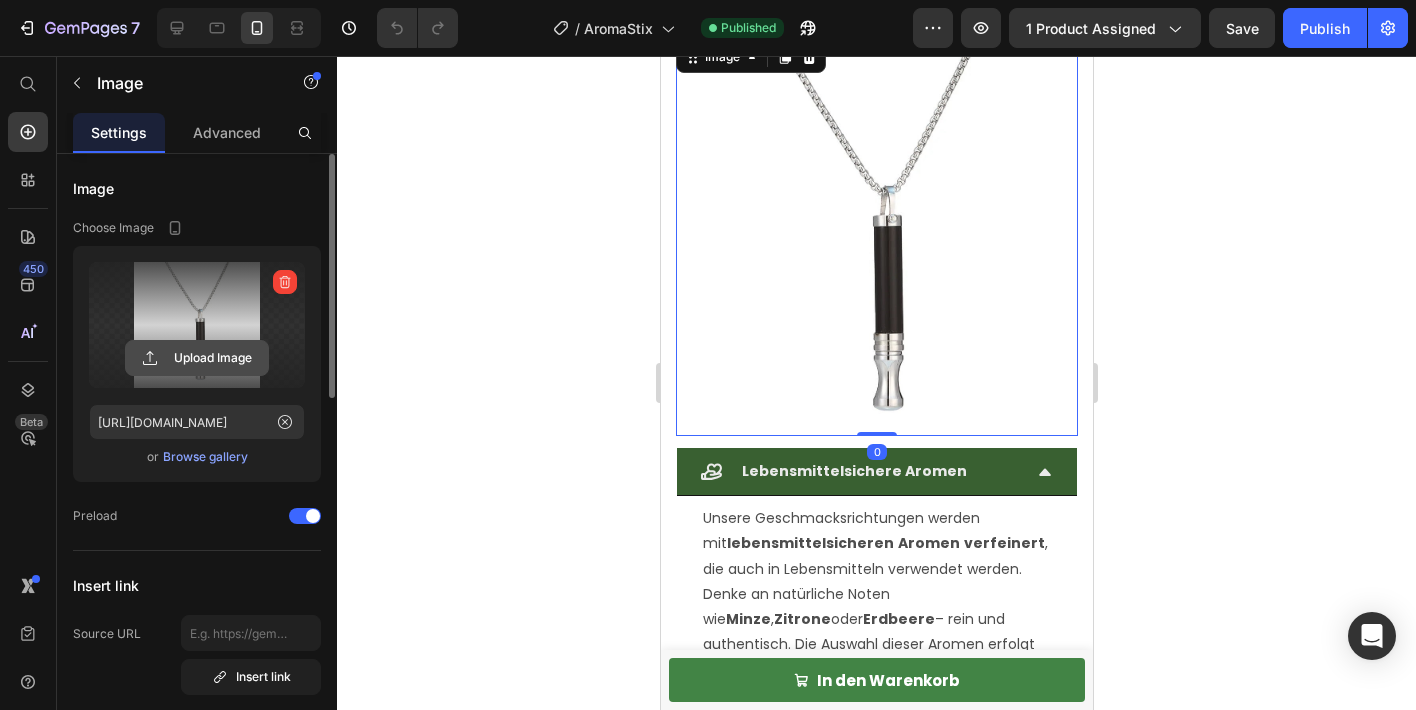 click 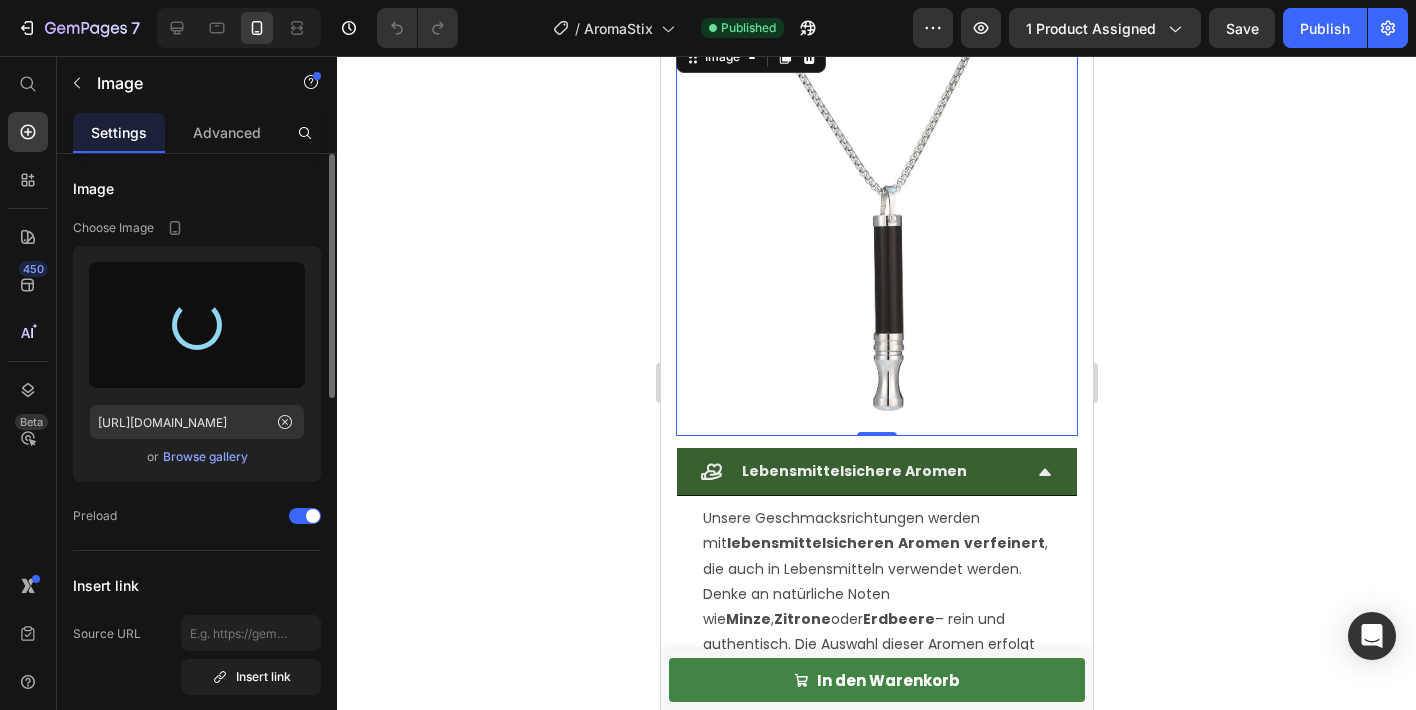 type on "[URL][DOMAIN_NAME]" 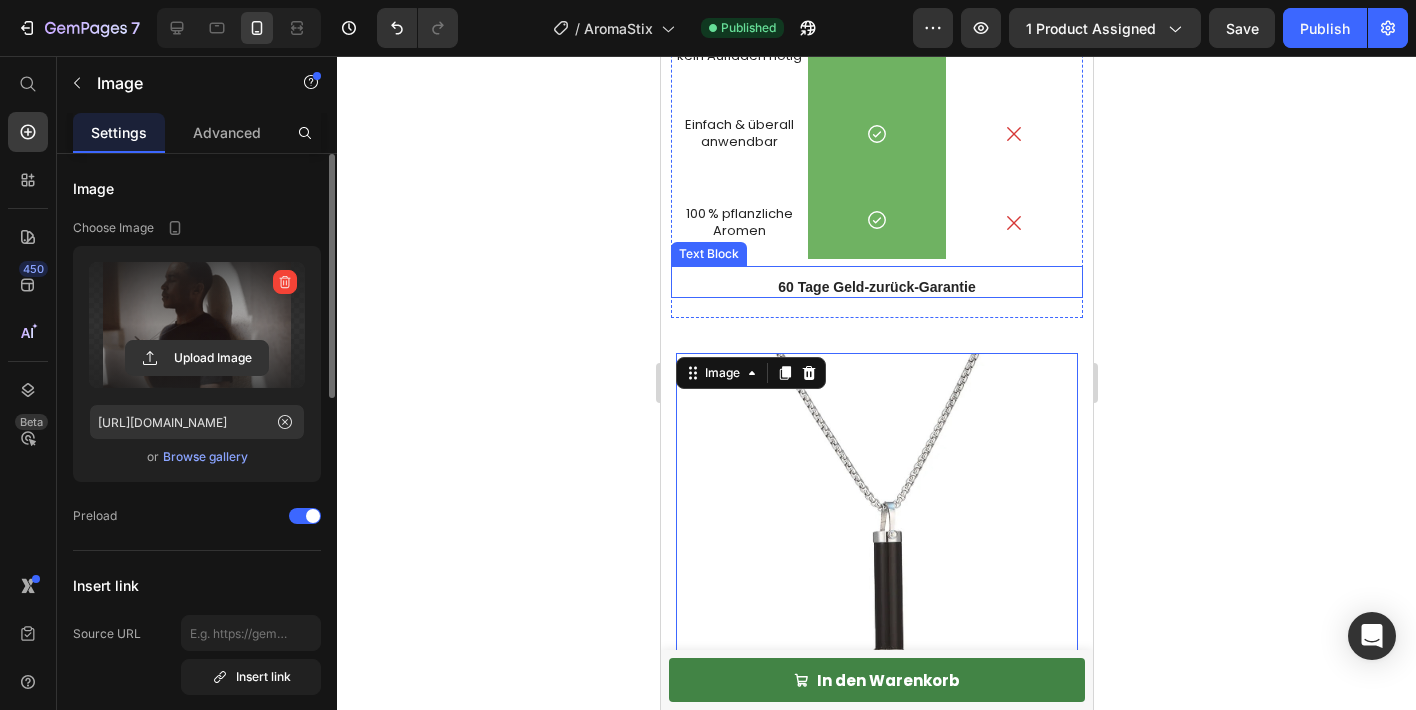 scroll, scrollTop: 3693, scrollLeft: 0, axis: vertical 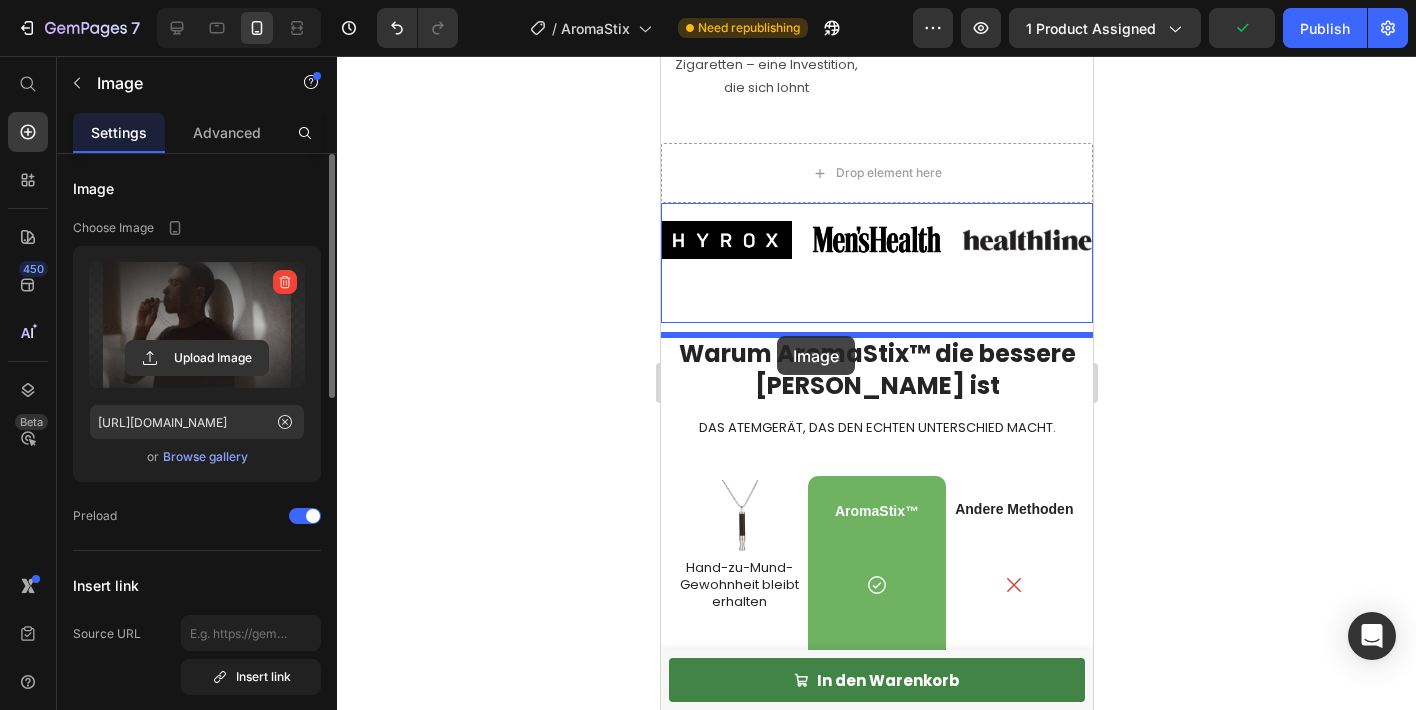 drag, startPoint x: 704, startPoint y: 336, endPoint x: 776, endPoint y: 336, distance: 72 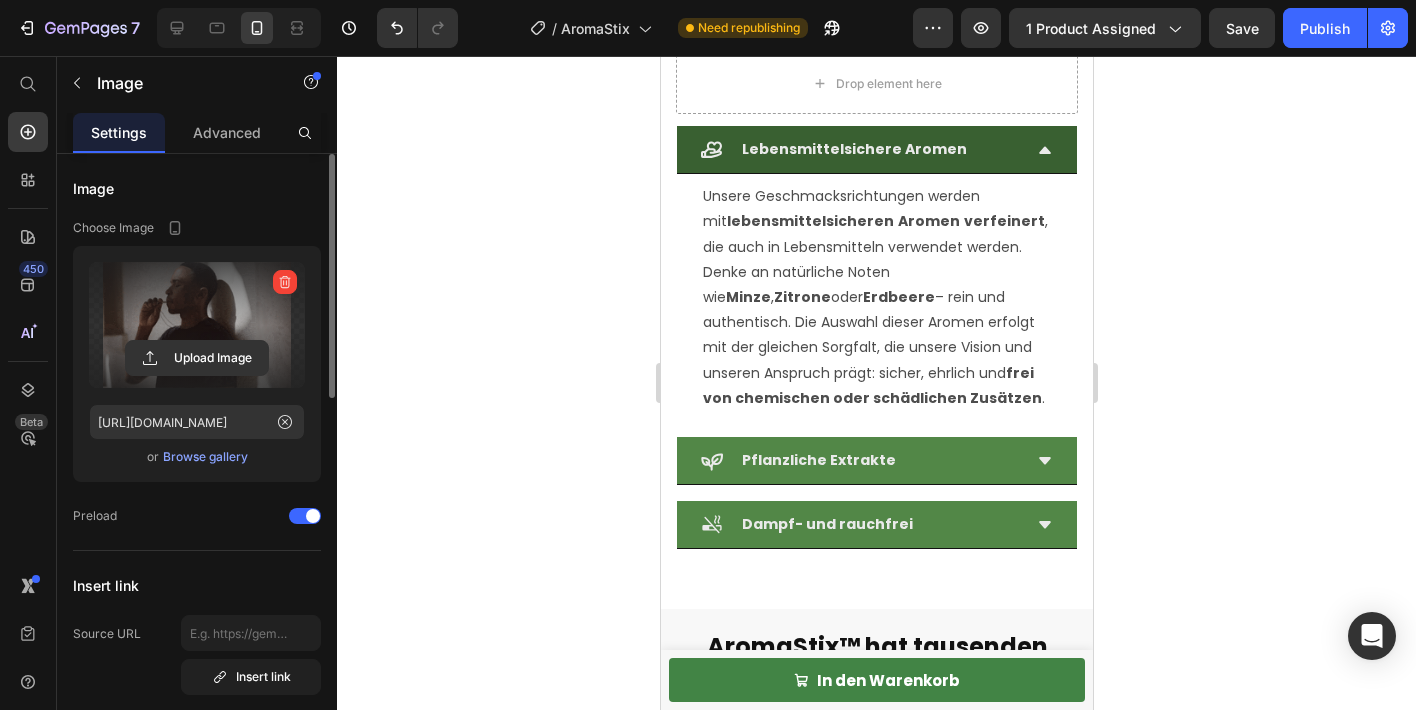 scroll, scrollTop: 4319, scrollLeft: 0, axis: vertical 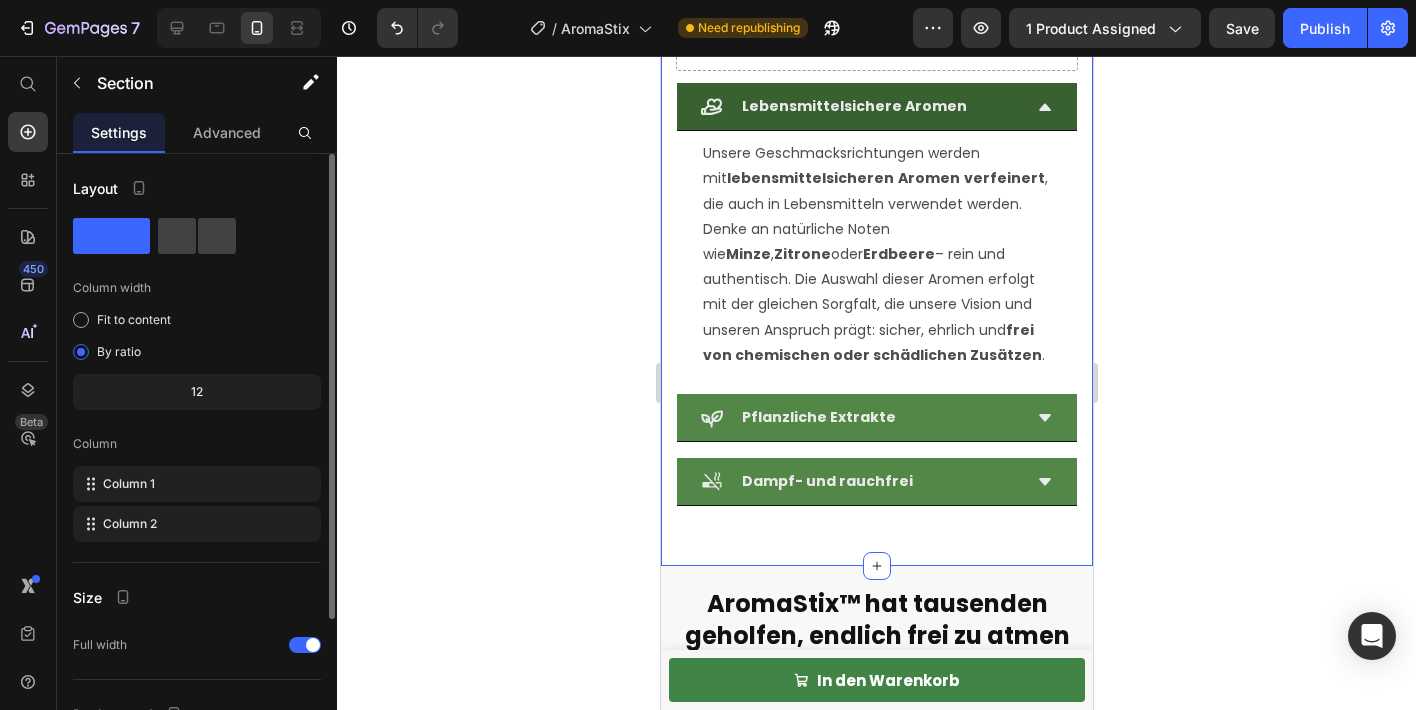 click on "Drop element here
Lebensmittelsichere Aromen Unsere Geschmacksrichtungen werden mit  lebensmittelsicheren   Aromen   verfeinert , die auch in Lebensmitteln verwendet werden. Denke an natürliche Noten wie  Minze ,  Zitrone  oder  Erdbeere  – rein und authentisch. Die Auswahl dieser Aromen erfolgt mit der gleichen Sorgfalt, die unsere Vision und unseren Anspruch prägt: sicher, ehrlich und  frei von chemischen oder schädlichen Zusätzen . Text Block
Pflanzliche Extrakte
Dampf- und rauchfrei Accordion Section 9   You can create reusable sections Create Theme Section AI Content Write with GemAI What would you like to describe here? Tone and Voice Persuasive Product Getting products... Show more Generate" at bounding box center (876, 278) 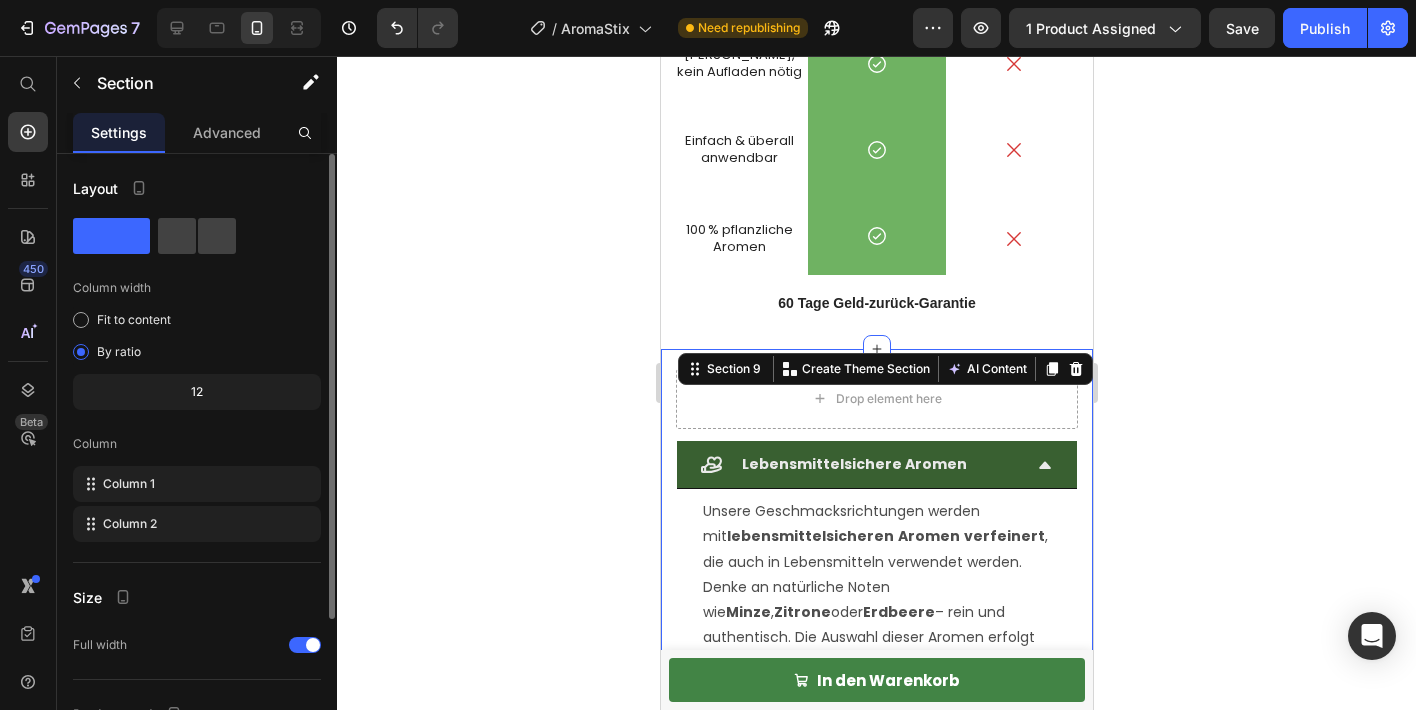 scroll, scrollTop: 3959, scrollLeft: 0, axis: vertical 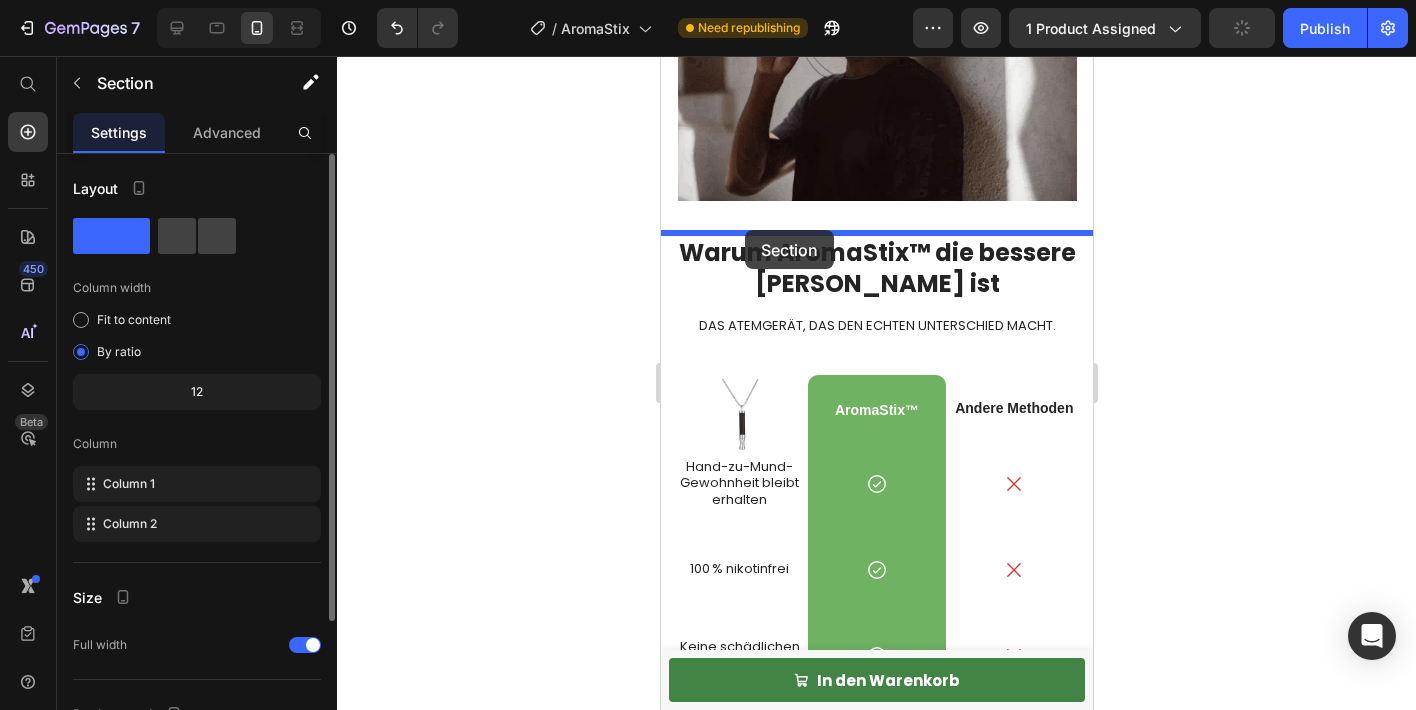 drag, startPoint x: 689, startPoint y: 371, endPoint x: 744, endPoint y: 230, distance: 151.34729 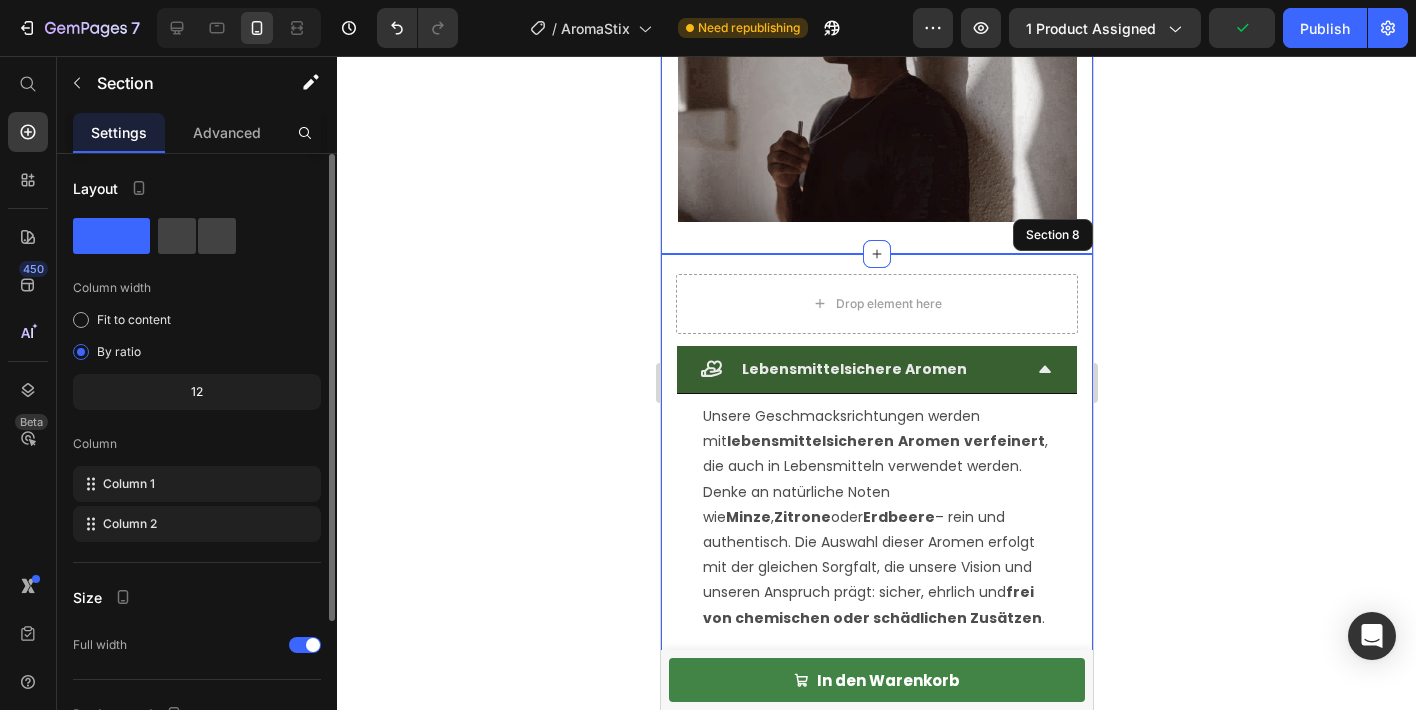 scroll, scrollTop: 3091, scrollLeft: 0, axis: vertical 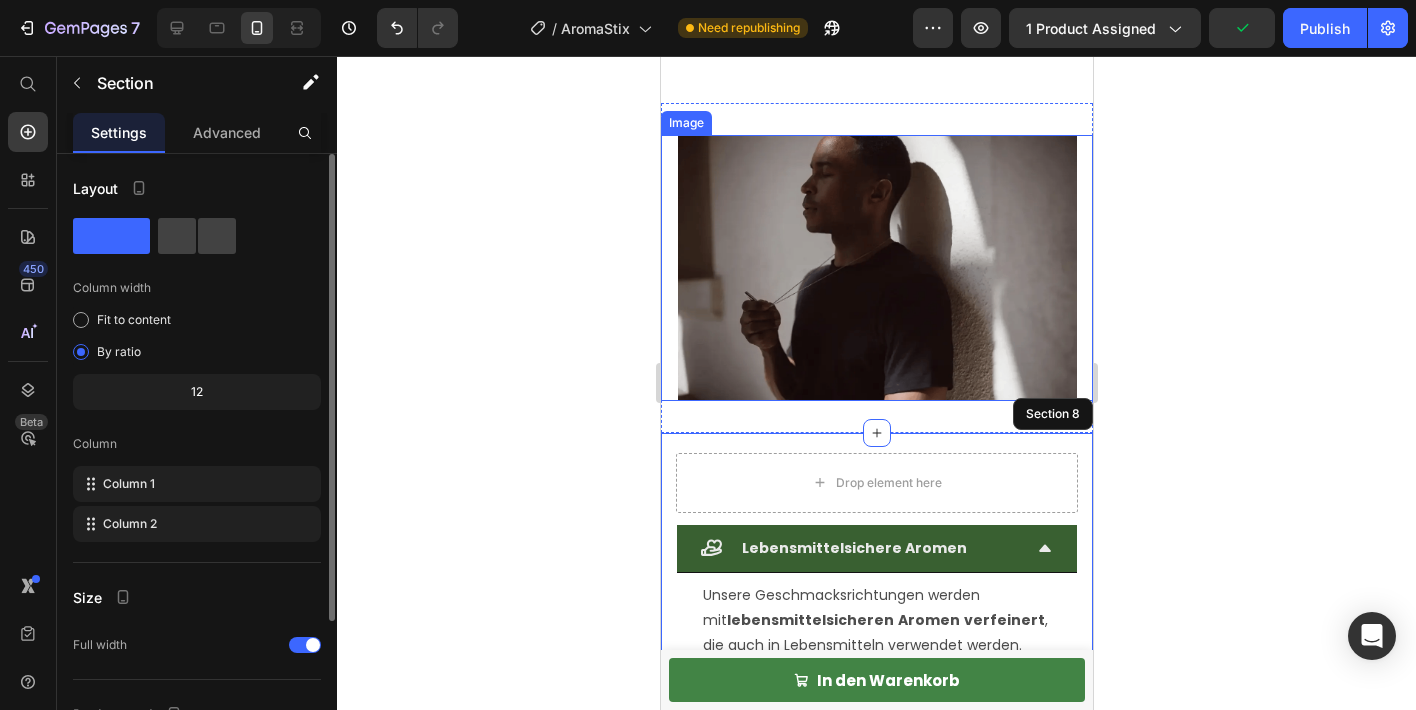 click at bounding box center [876, 268] 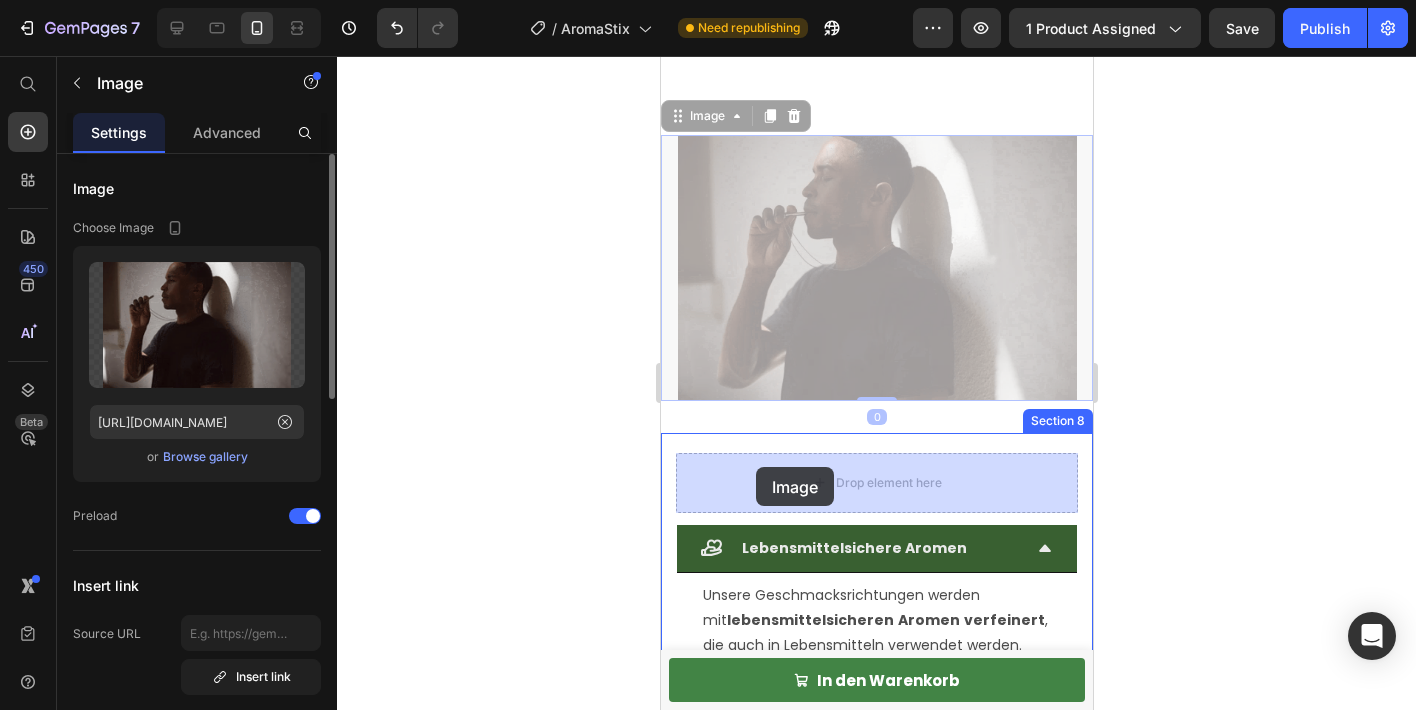 drag, startPoint x: 681, startPoint y: 121, endPoint x: 755, endPoint y: 476, distance: 362.63068 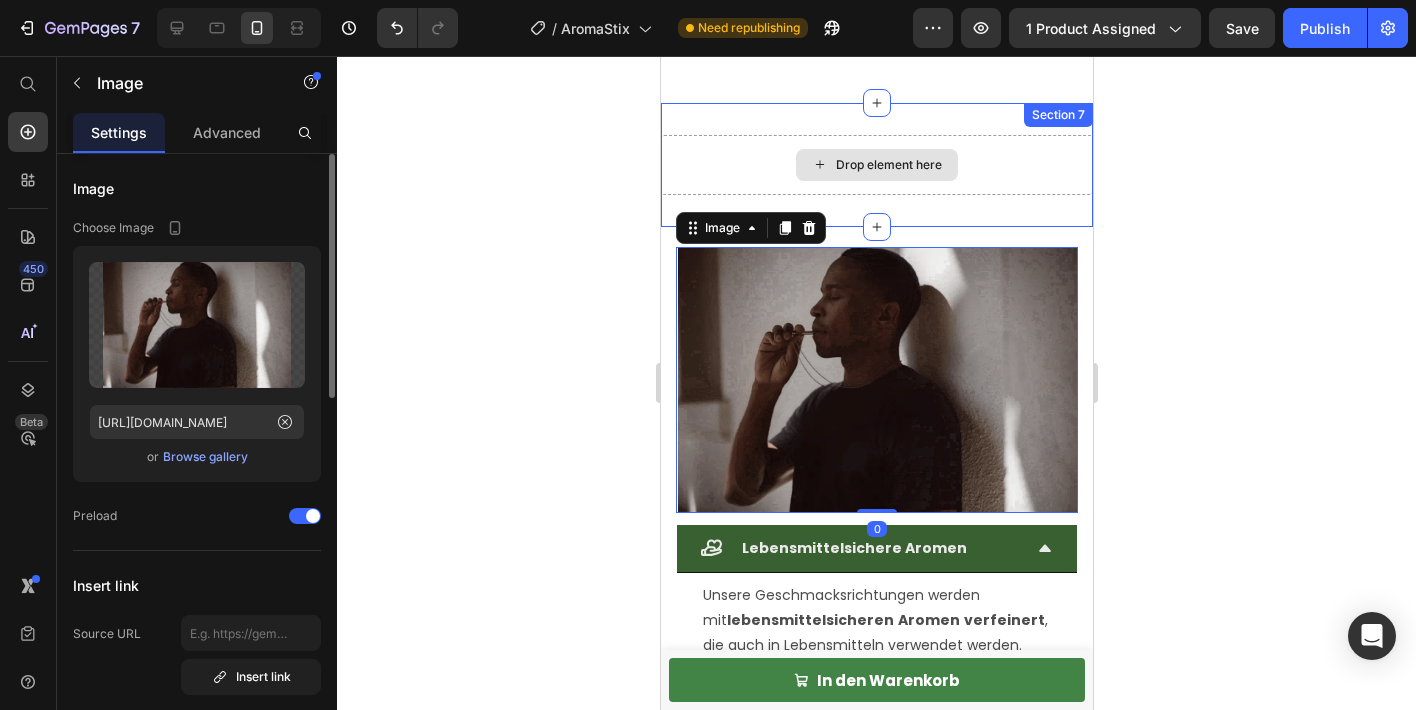 click on "Drop element here" at bounding box center [876, 165] 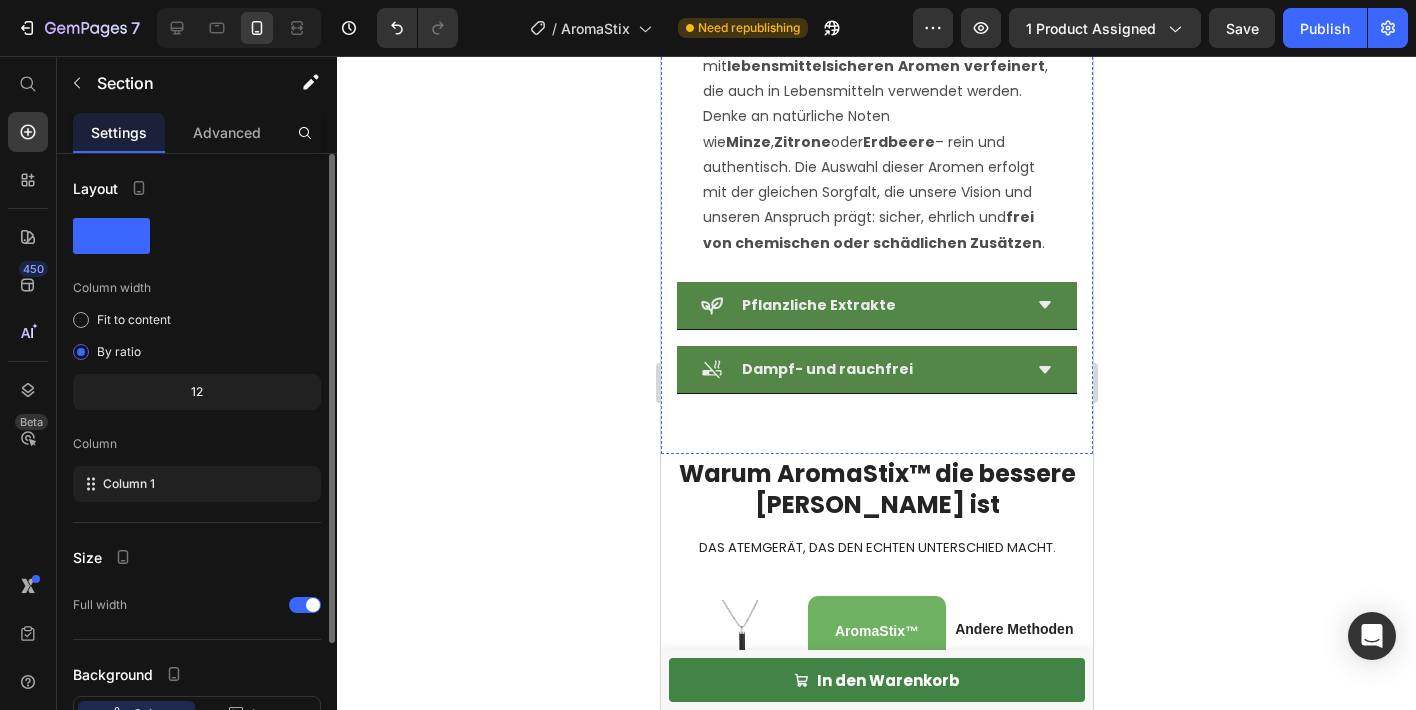 scroll, scrollTop: 3656, scrollLeft: 0, axis: vertical 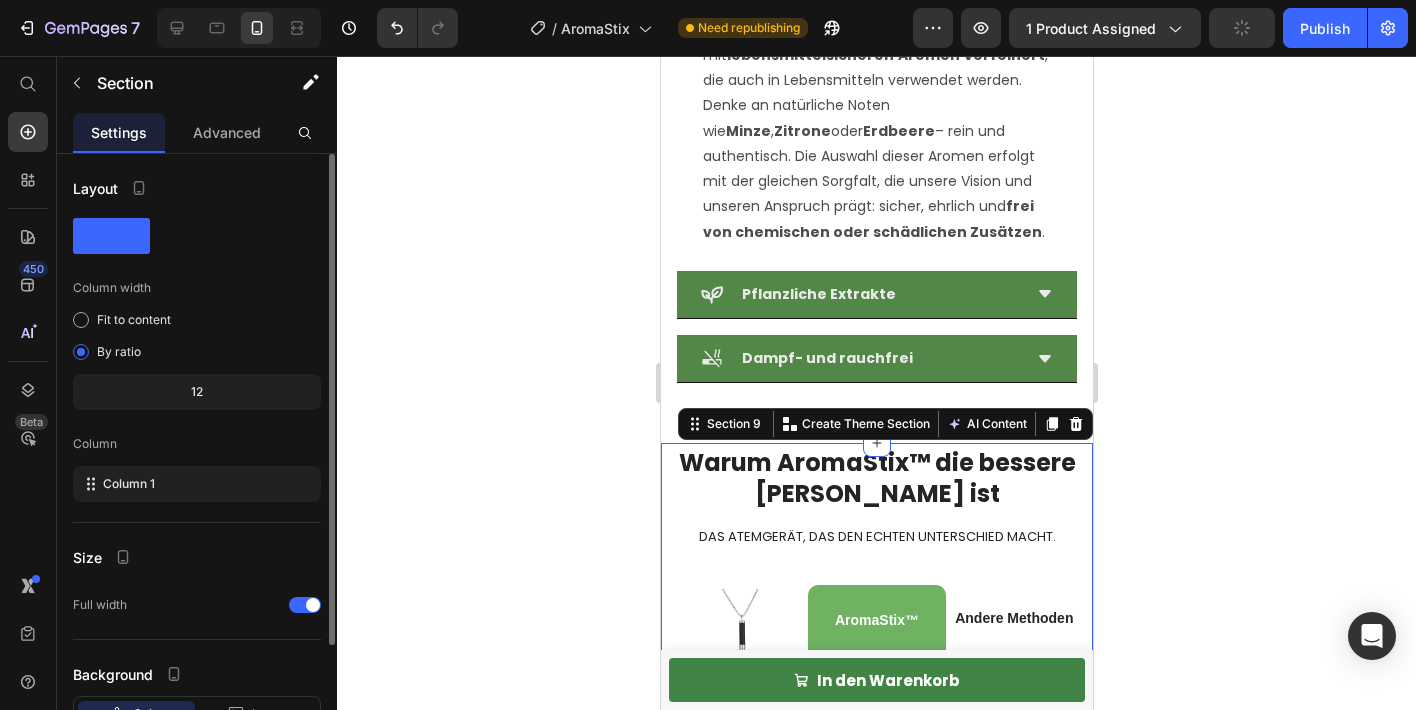 click on "Warum AromaStix™ die bessere [PERSON_NAME] ist Heading Das Atemgerät, das den echten Unterschied macht. Text Block Image AromaStix™ Text Block Andere Methoden Text Block Text Block Row Hand-zu-Mund-Gewohnheit bleibt erhalten Text Block
Icon Row
Icon Row 100 % nikotinfrei     Text Block
Icon Row
Icon Row Keine schädlichen Stoffe Text Block
Icon Row
Icon Row Kein Akku, kein Aufladen nötig Text Block
Icon Row
Icon Row Einfach & überall anwendbar     Text Block
Icon Row
Icon Row 100 % pflanzliche Aromen Text Block
Icon Row
Icon Row 60 Tage Geld-zurück-Garantie  Text Block Row Section 9   You can create reusable sections Create Theme Section AI Content Write with GemAI What would you like to describe here? Tone and Voice Persuasive Product Himbeer-Aroma-Filter Show more Generate" at bounding box center (876, 836) 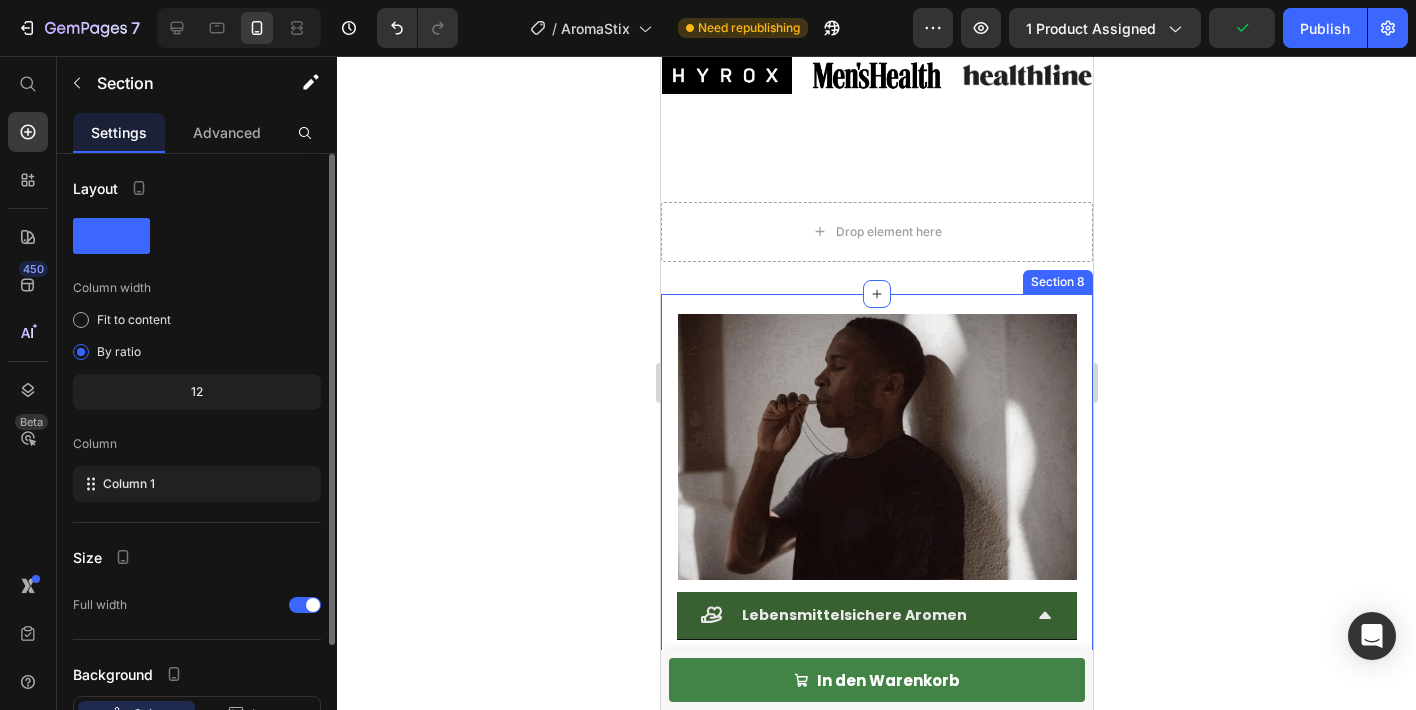 scroll, scrollTop: 3005, scrollLeft: 0, axis: vertical 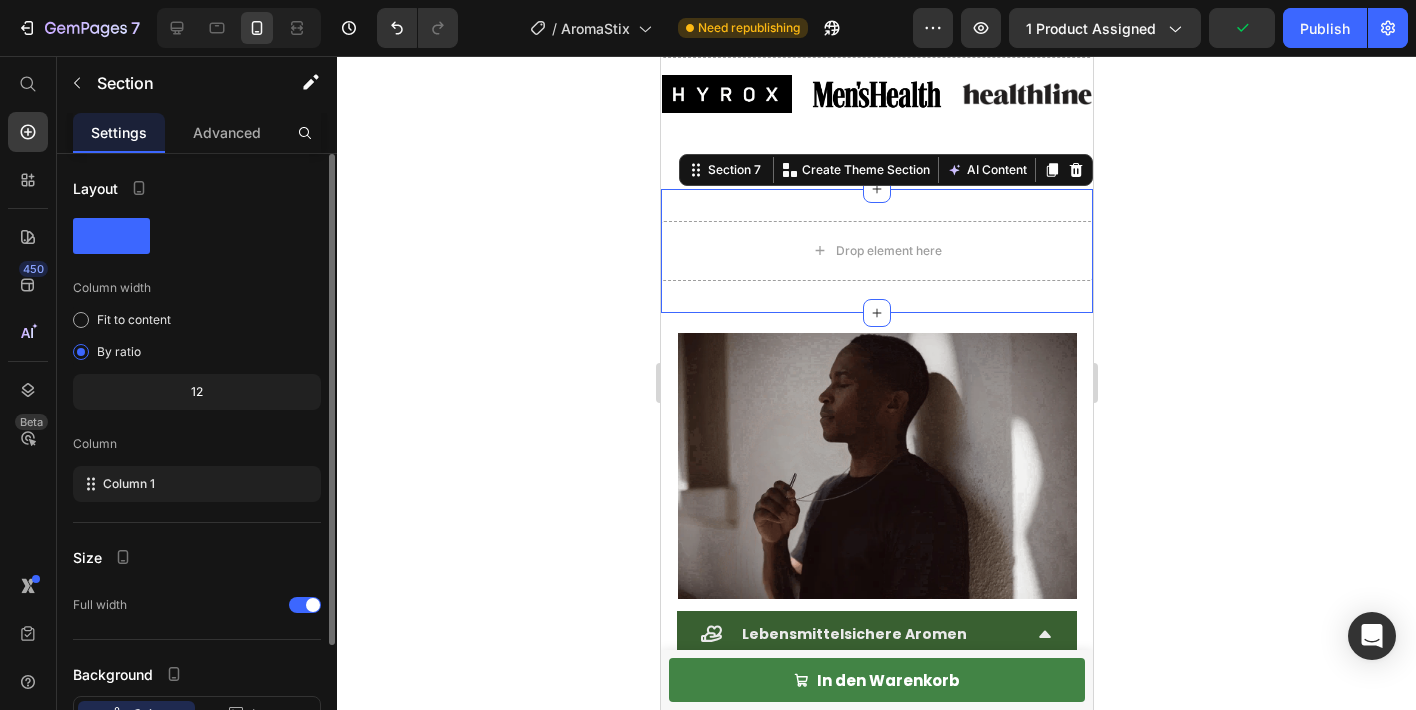 click on "Drop element here Section 7   You can create reusable sections Create Theme Section AI Content Write with GemAI What would you like to describe here? Tone and Voice Persuasive Product Himbeer-Aroma-Filter Show more Generate" at bounding box center (876, 251) 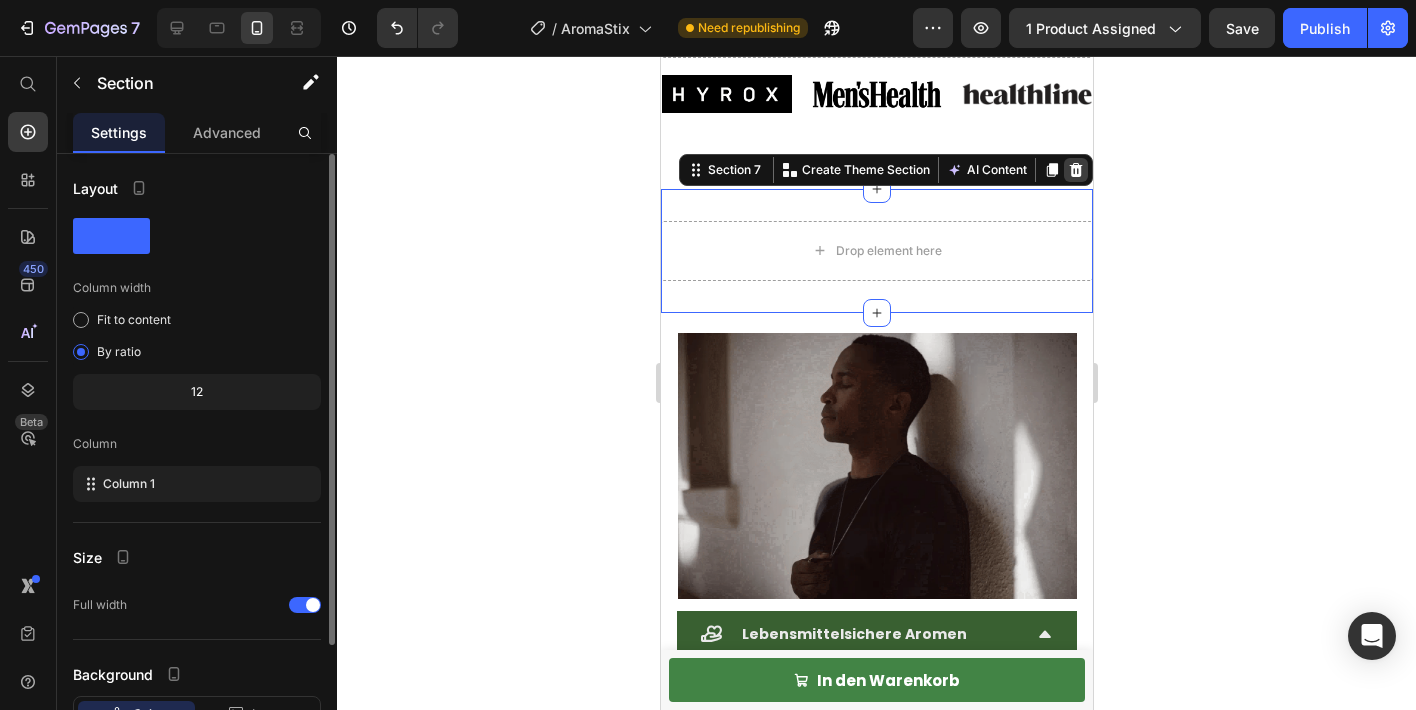 click 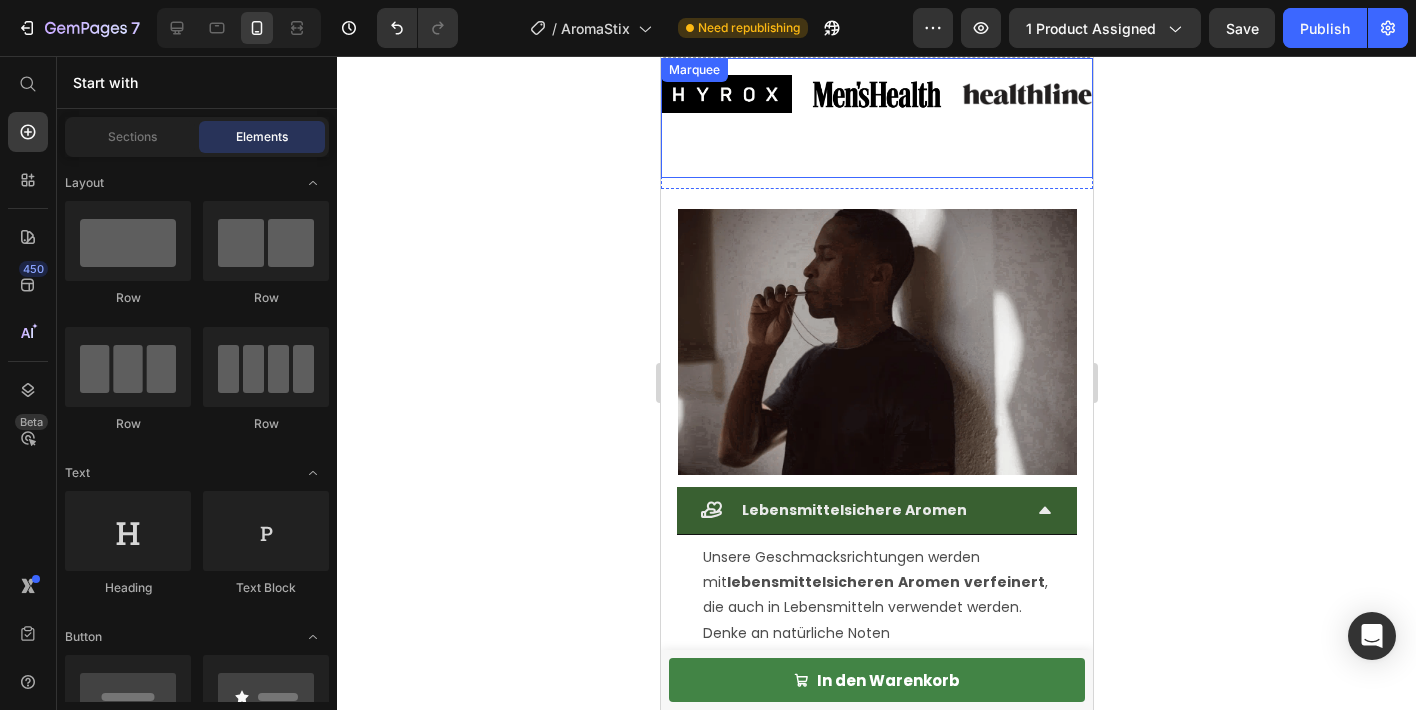 click on "Image Image Image Image Image Image Image Image Image Image" at bounding box center [876, 118] 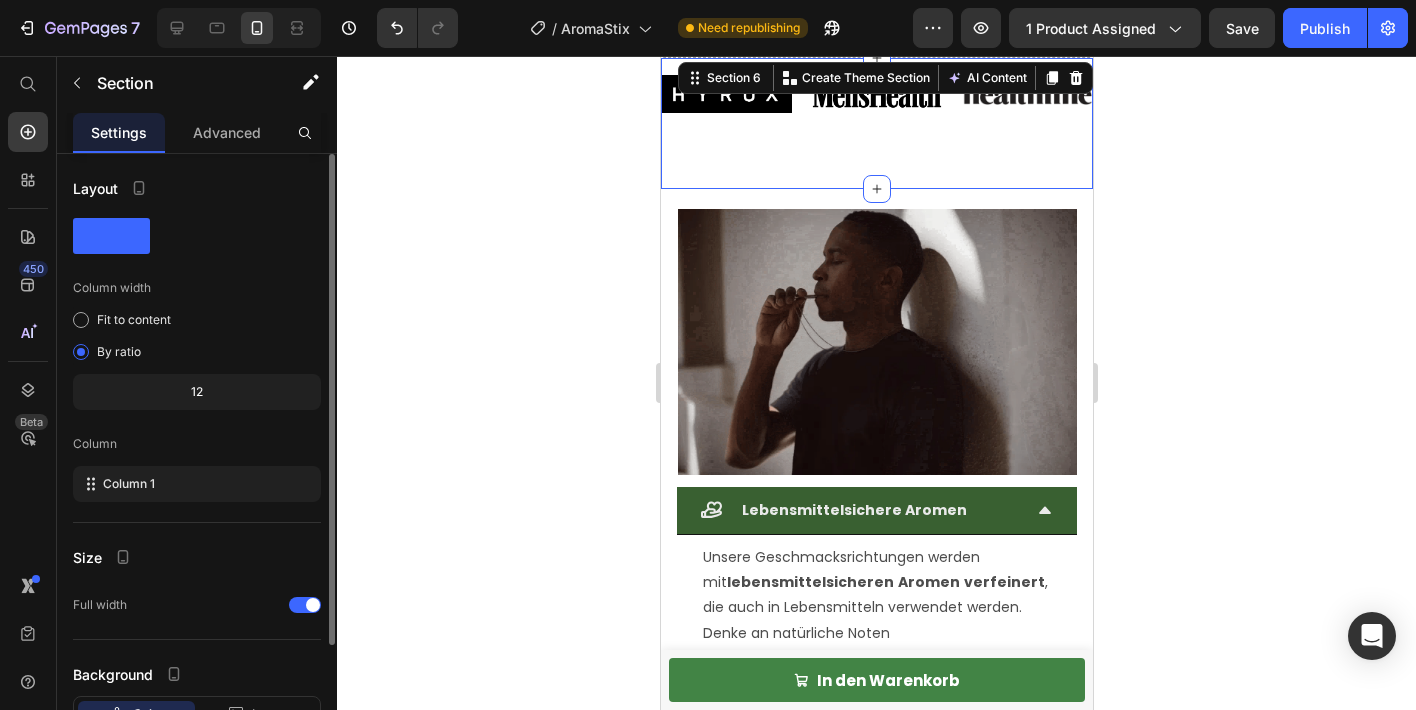 click on "Image Image Image Image Image Image Image Image Image Image Marquee" at bounding box center (876, 123) 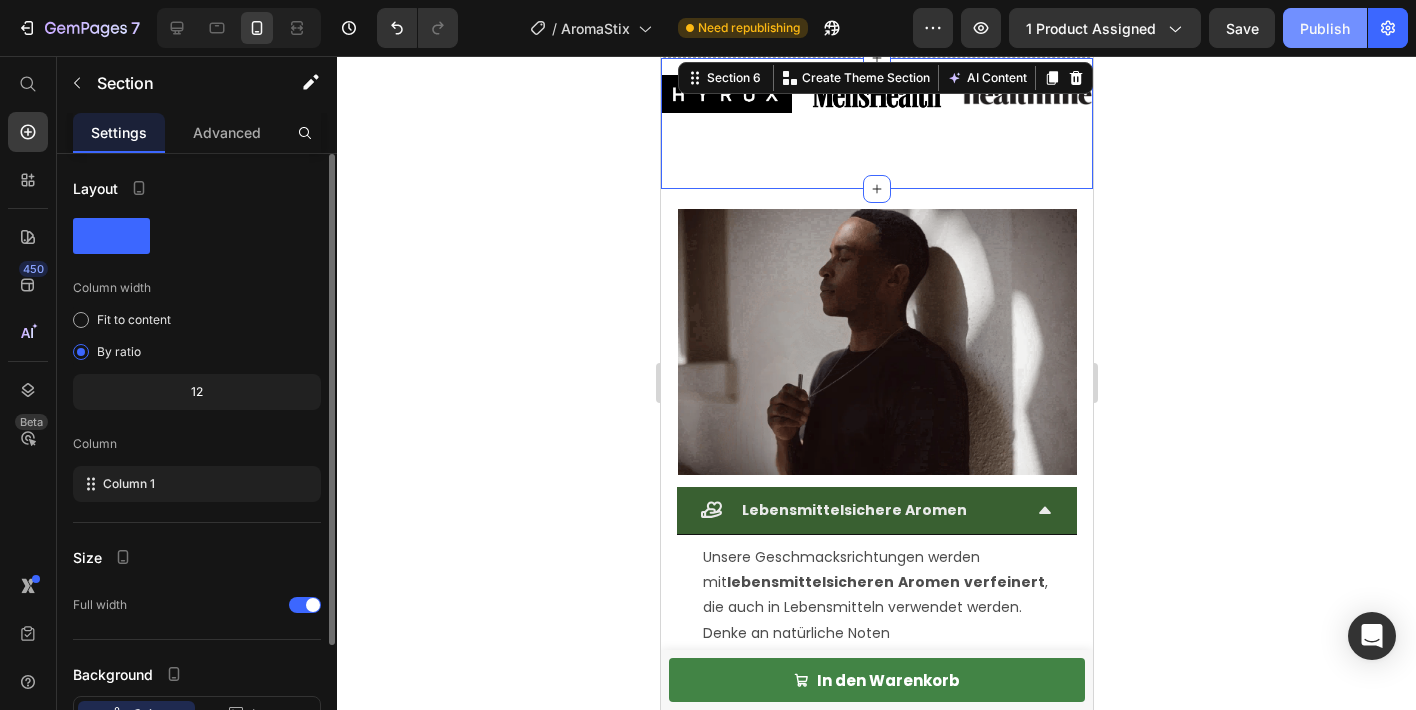 click on "Publish" at bounding box center [1325, 28] 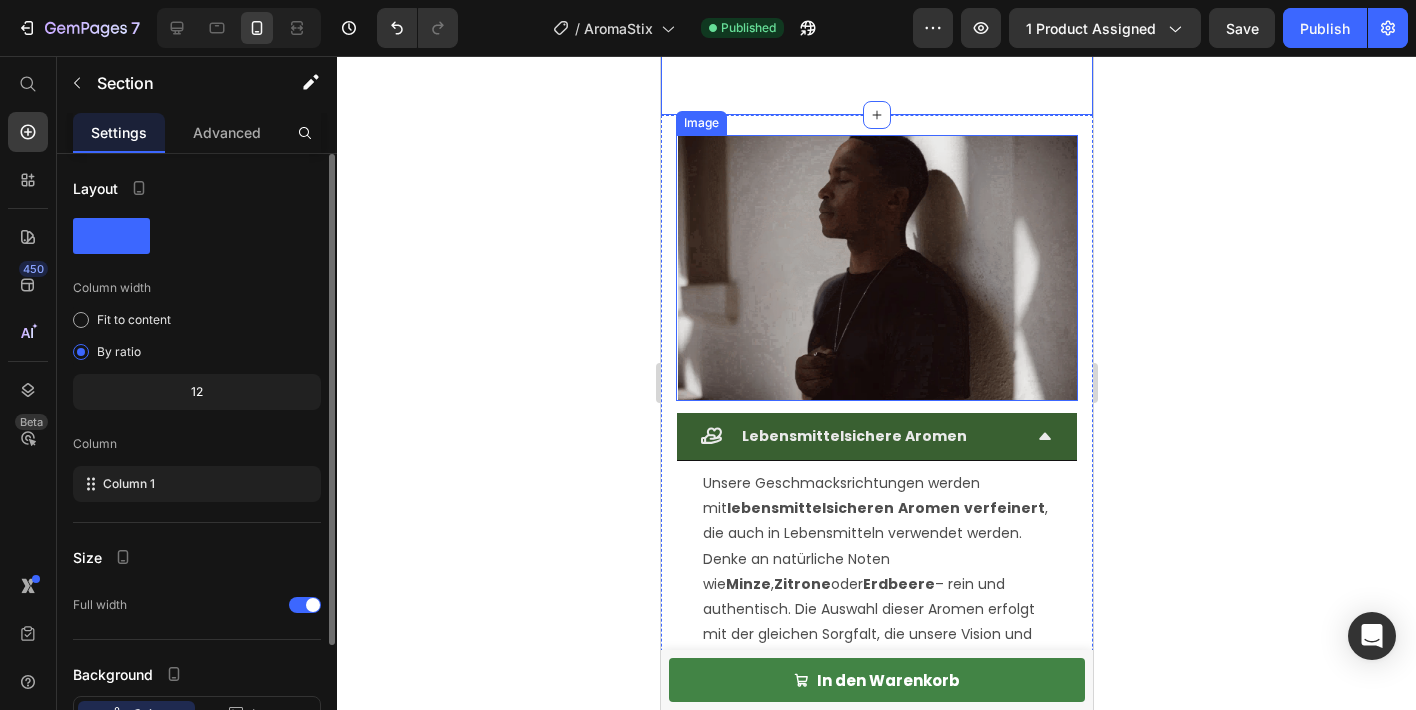 scroll, scrollTop: 3021, scrollLeft: 0, axis: vertical 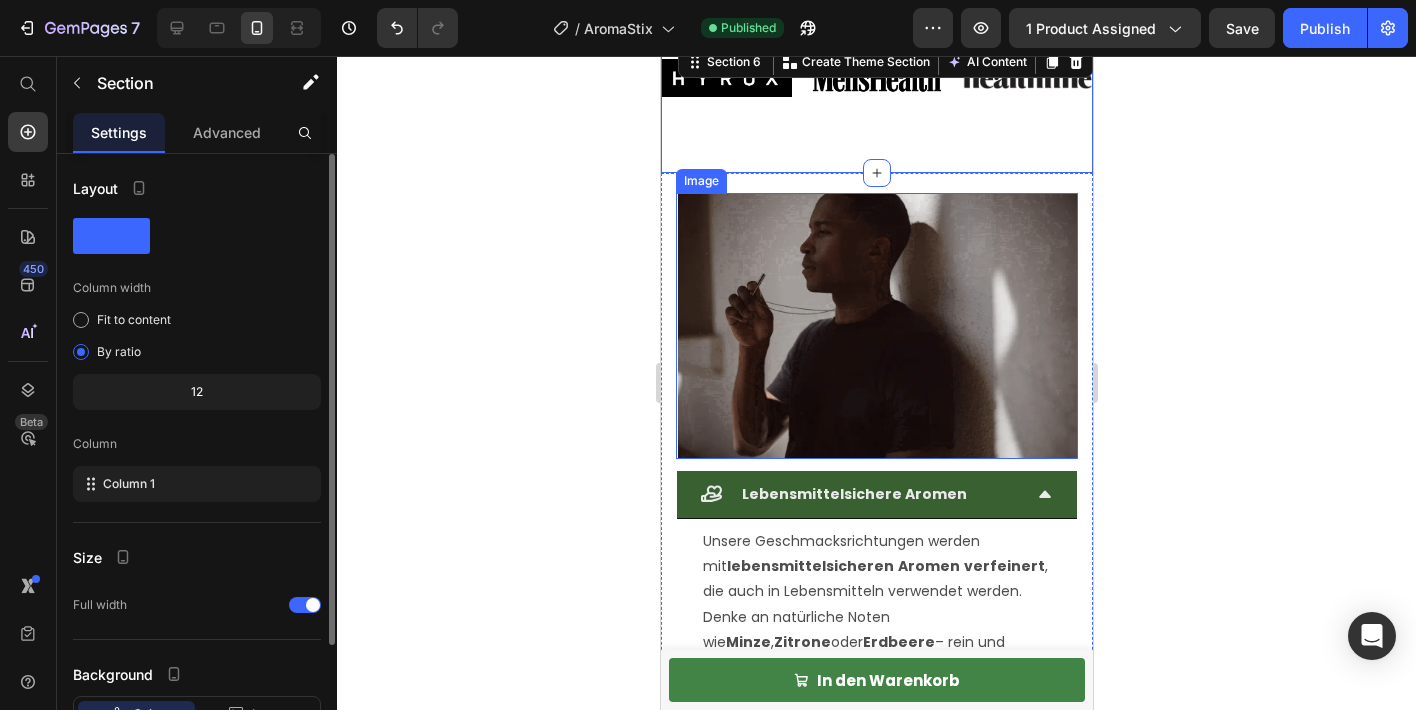 click at bounding box center [876, 326] 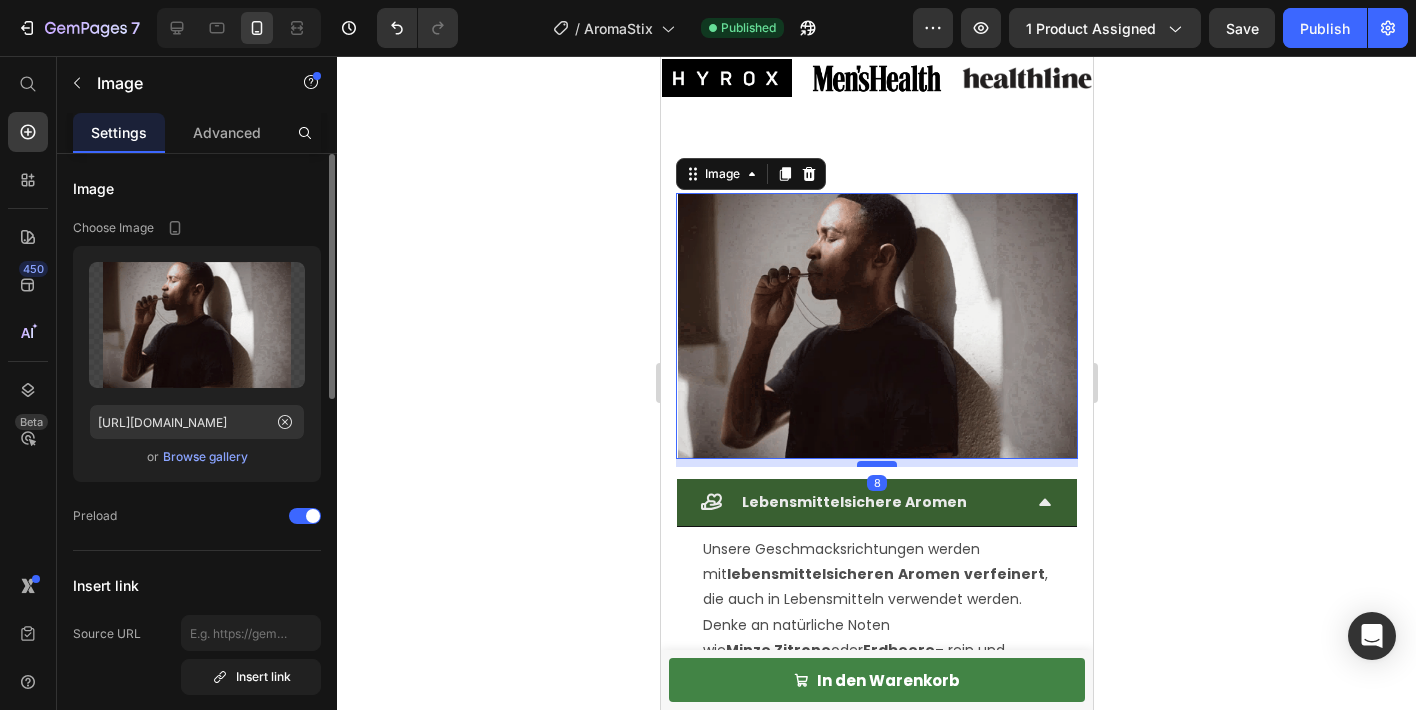 click at bounding box center (876, 464) 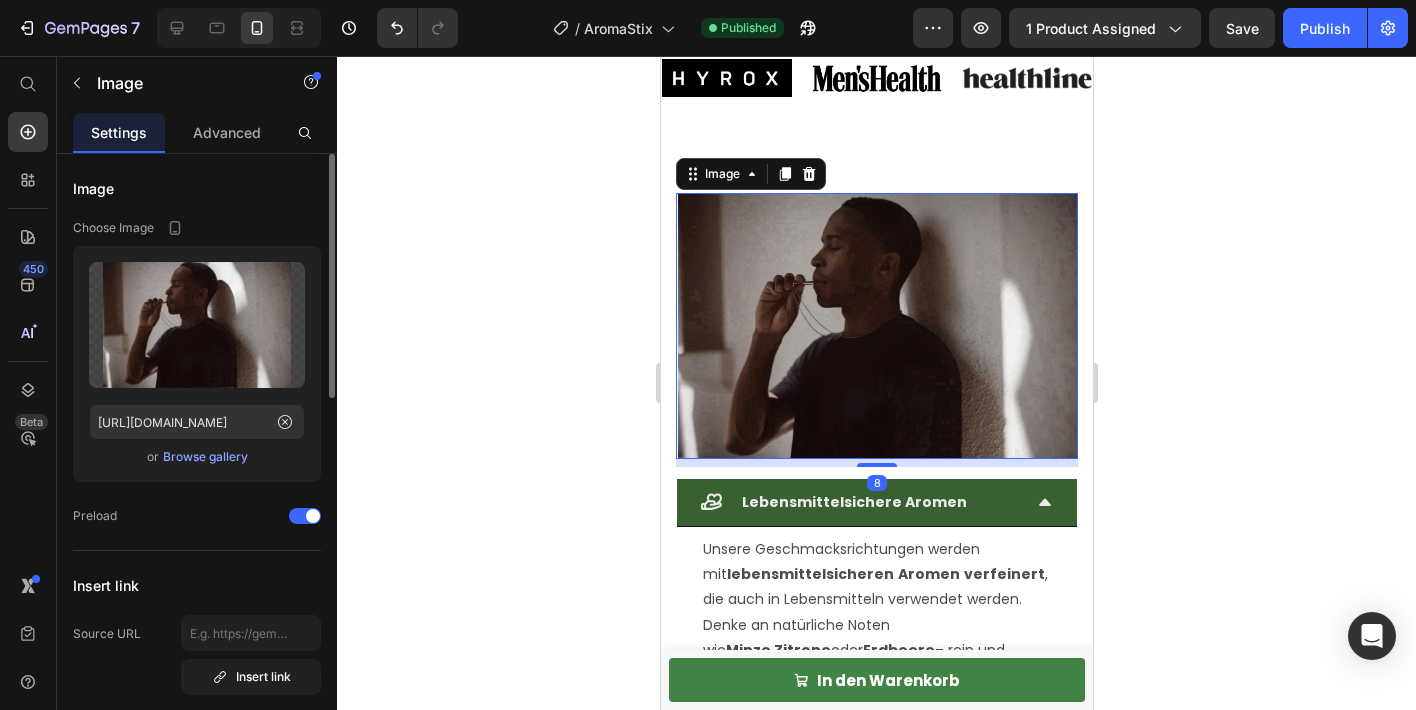 click 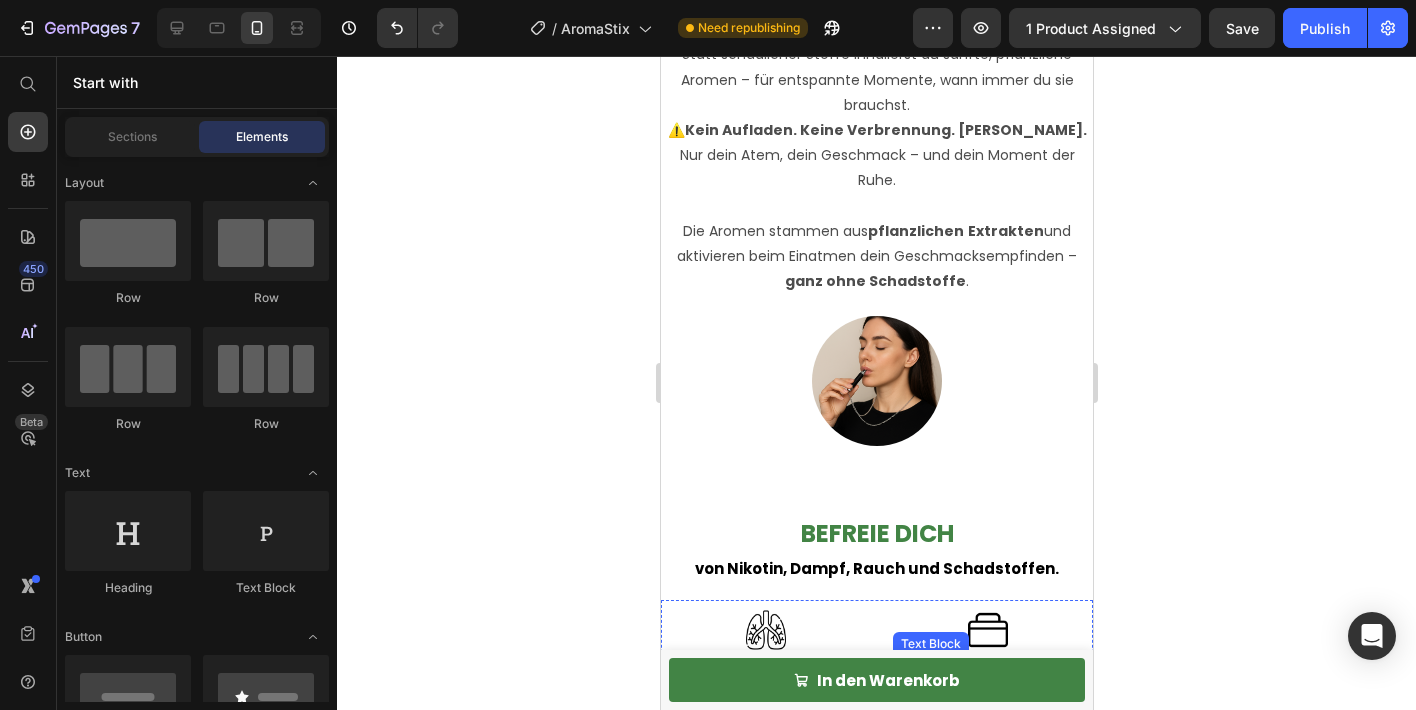 scroll, scrollTop: 1965, scrollLeft: 0, axis: vertical 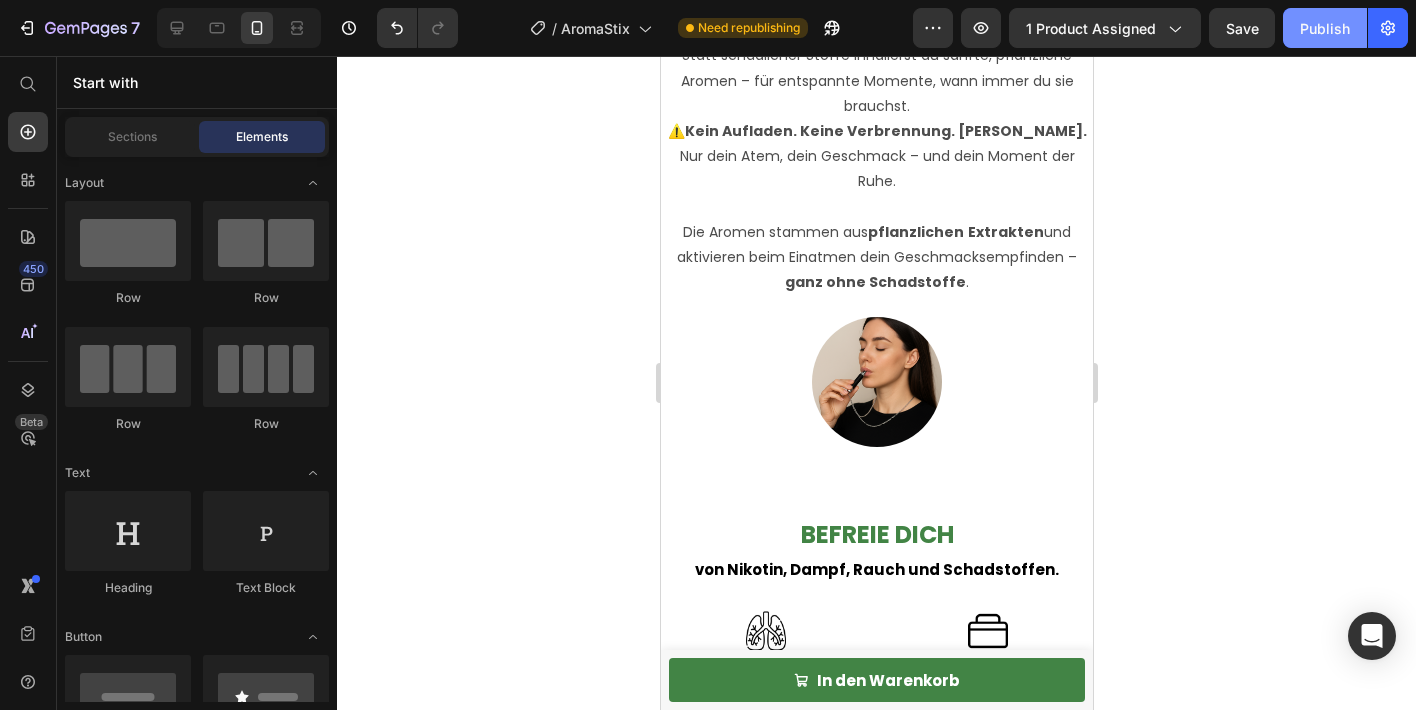 click on "Publish" 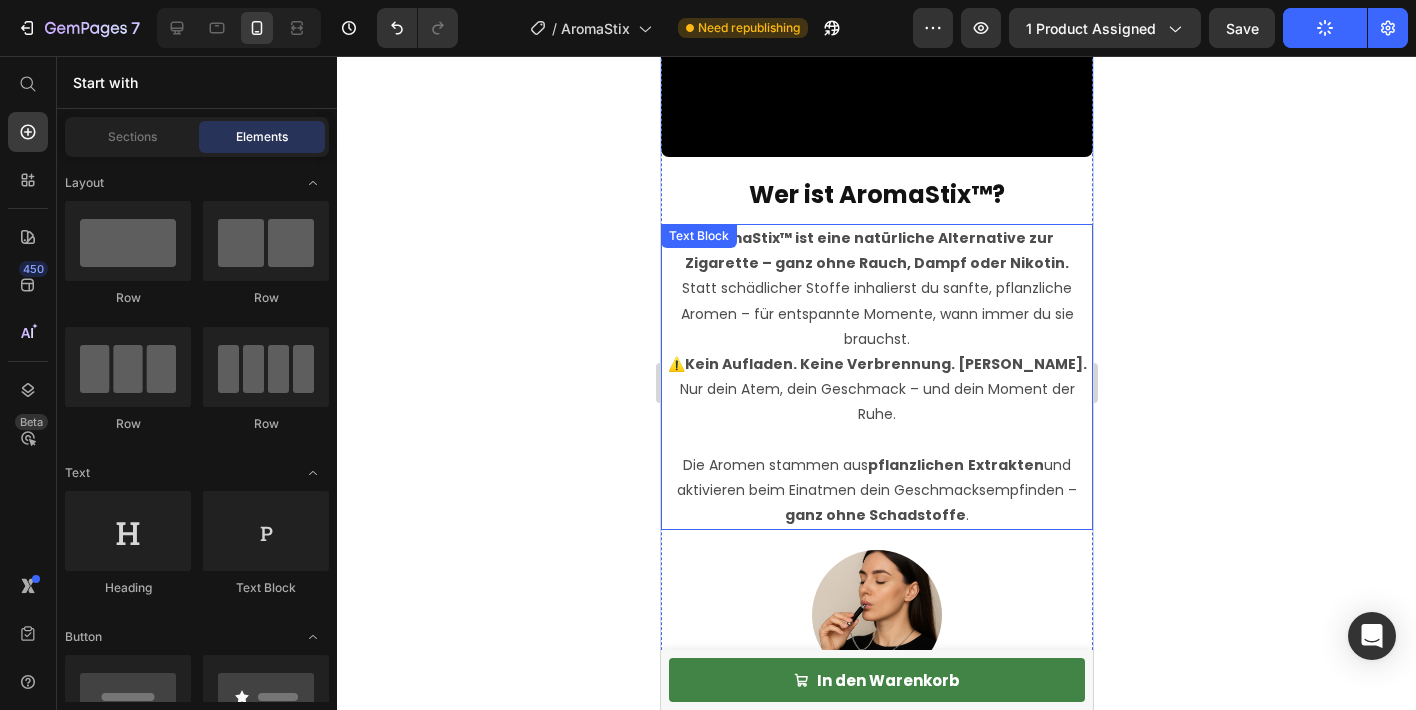 scroll, scrollTop: 1721, scrollLeft: 0, axis: vertical 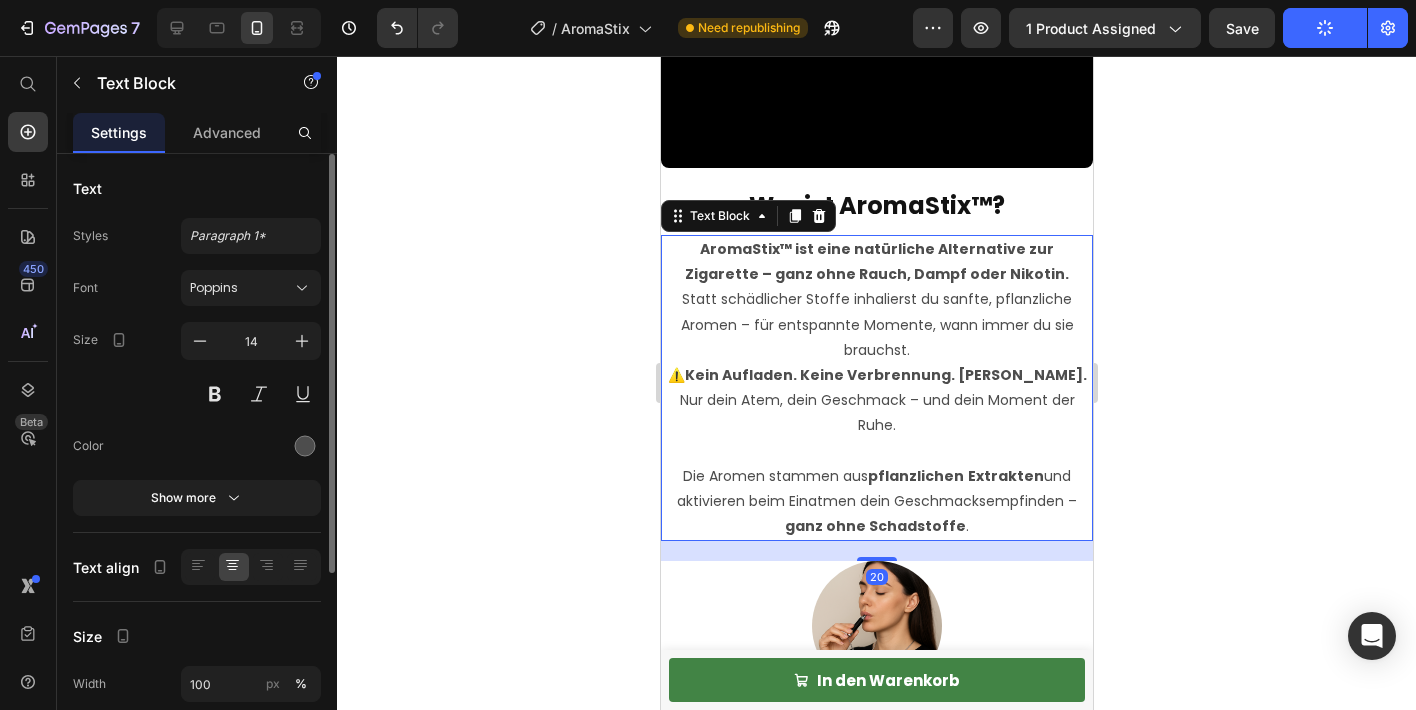 click on "Die Aromen stammen aus  pflanzlichen   Extrakten  und aktivieren beim Einatmen dein Geschmacksempfinden –  ganz ohne Schadstoffe ." at bounding box center (876, 502) 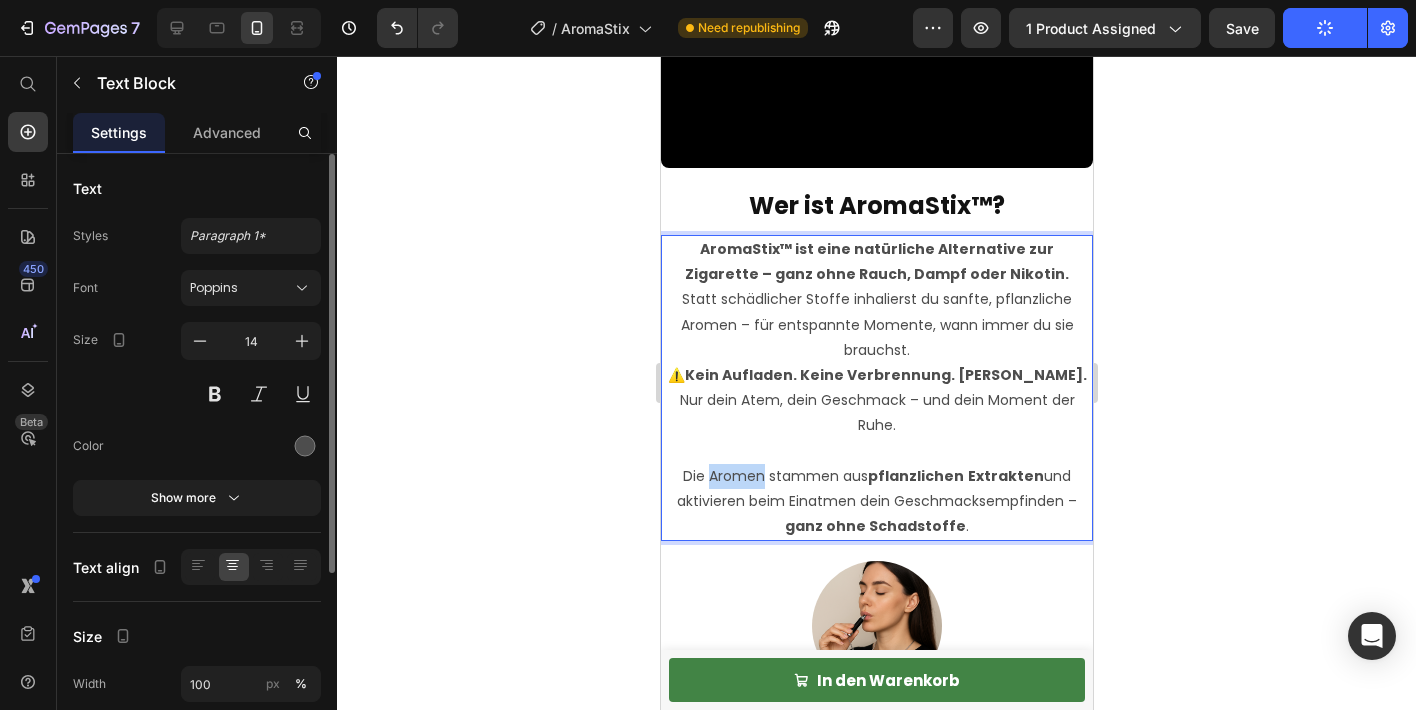 click on "Die Aromen stammen aus  pflanzlichen   Extrakten  und aktivieren beim Einatmen dein Geschmacksempfinden –  ganz ohne Schadstoffe ." at bounding box center [876, 502] 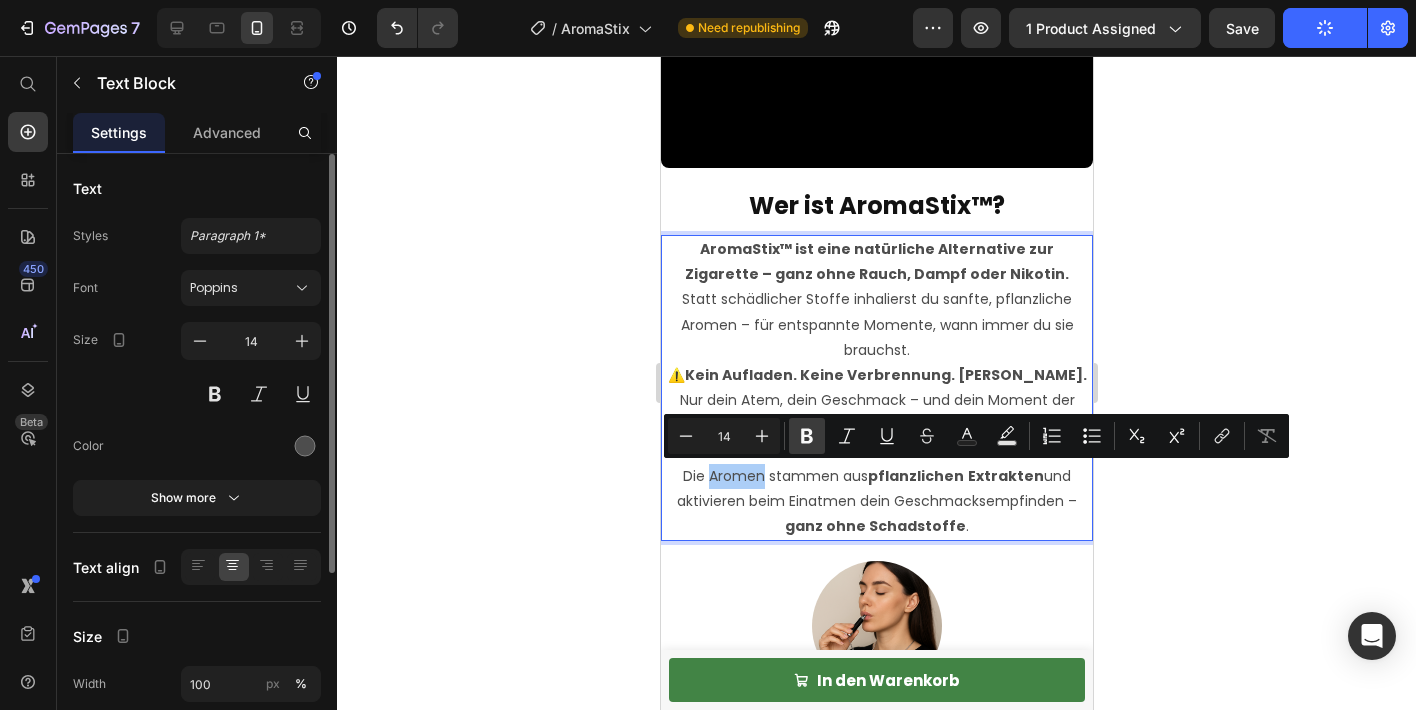 click 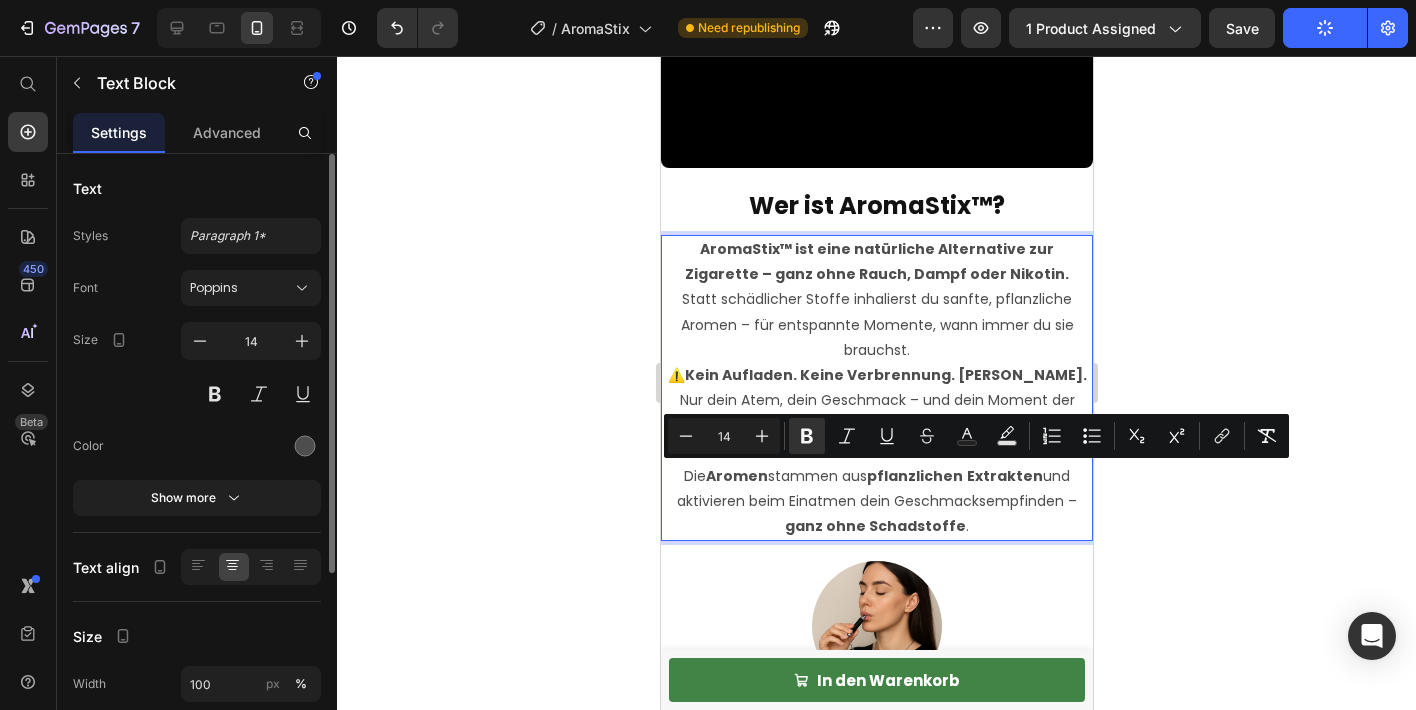 click 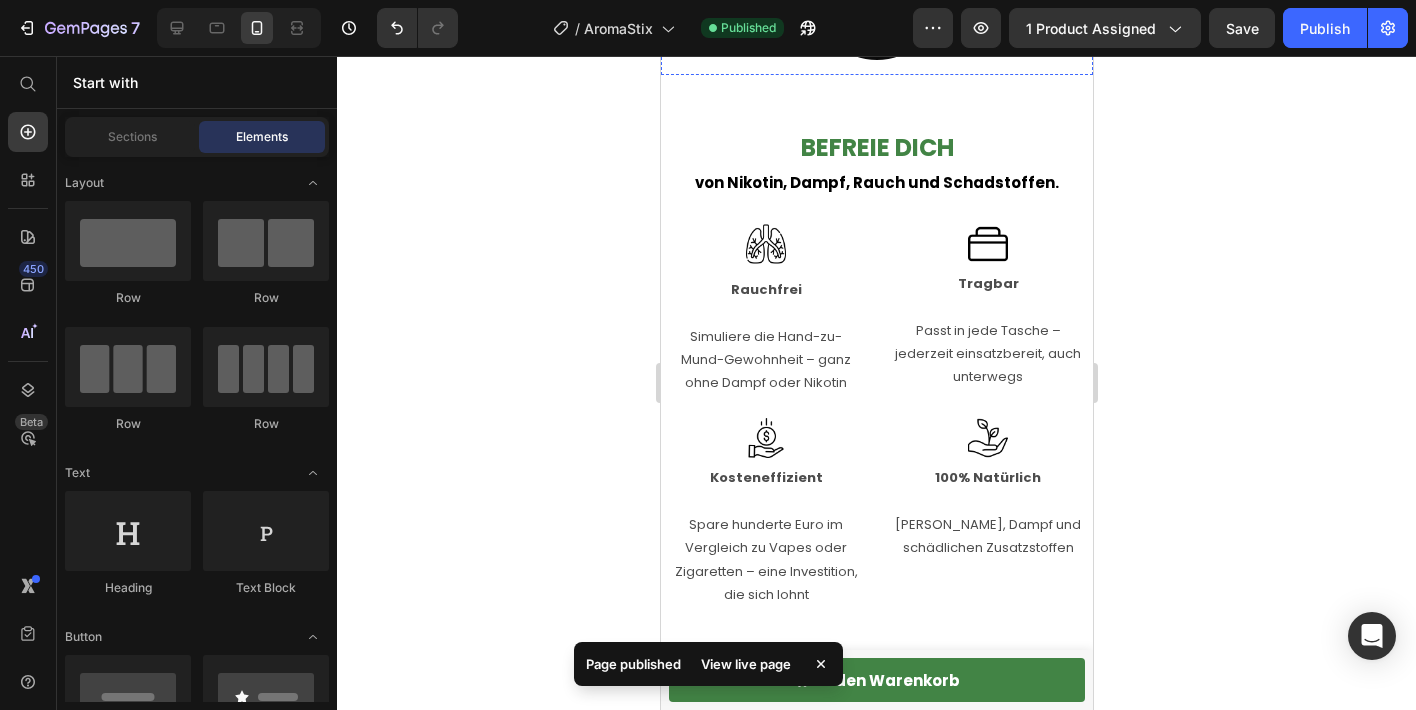 scroll, scrollTop: 2365, scrollLeft: 0, axis: vertical 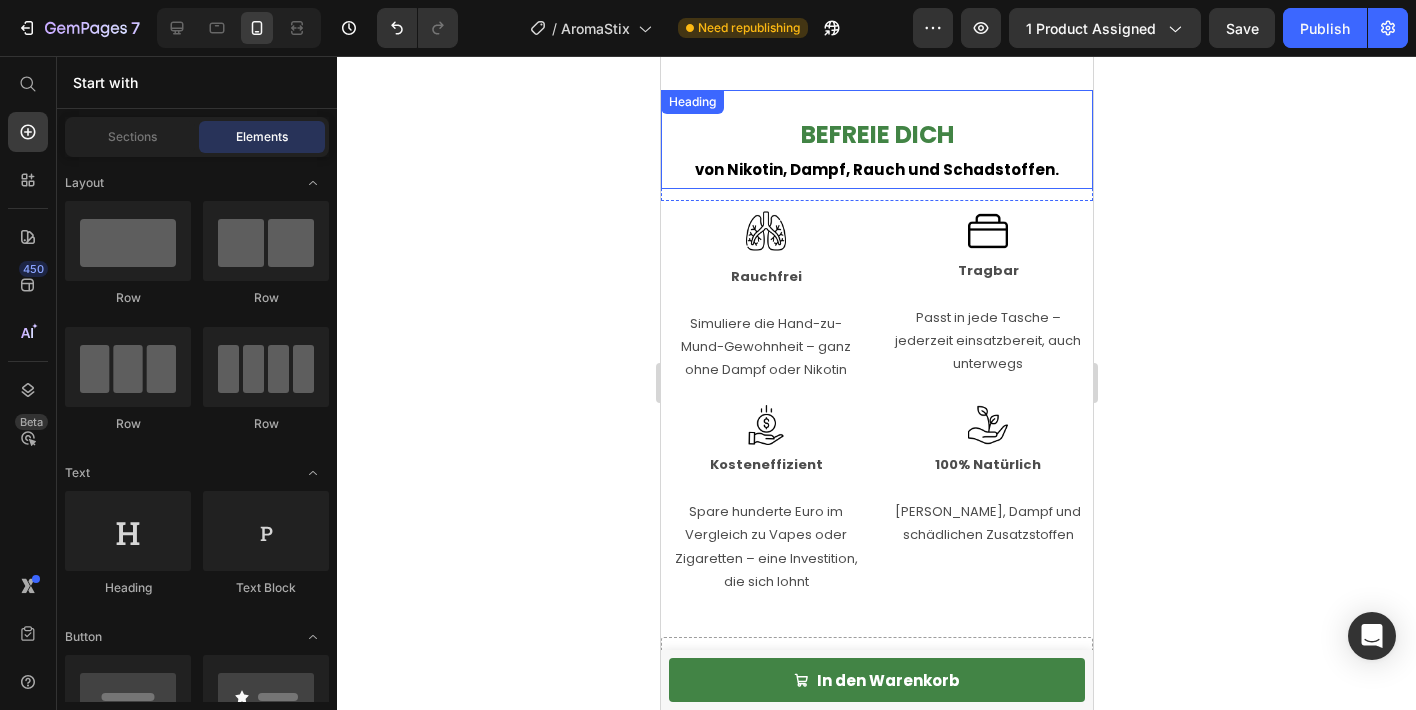 click on "von Nikotin, Dampf, Rauch und Schadstoffen." at bounding box center (876, 169) 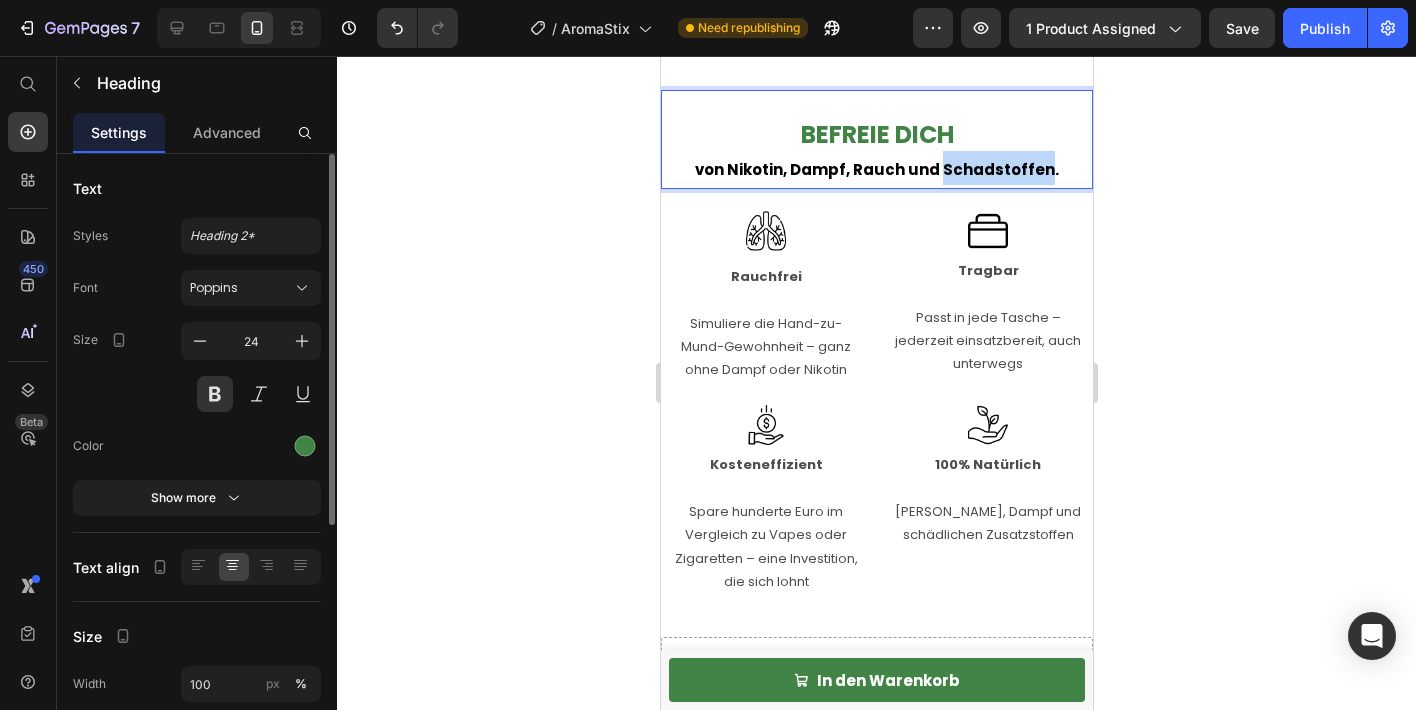 click on "von Nikotin, Dampf, Rauch und Schadstoffen." at bounding box center (876, 169) 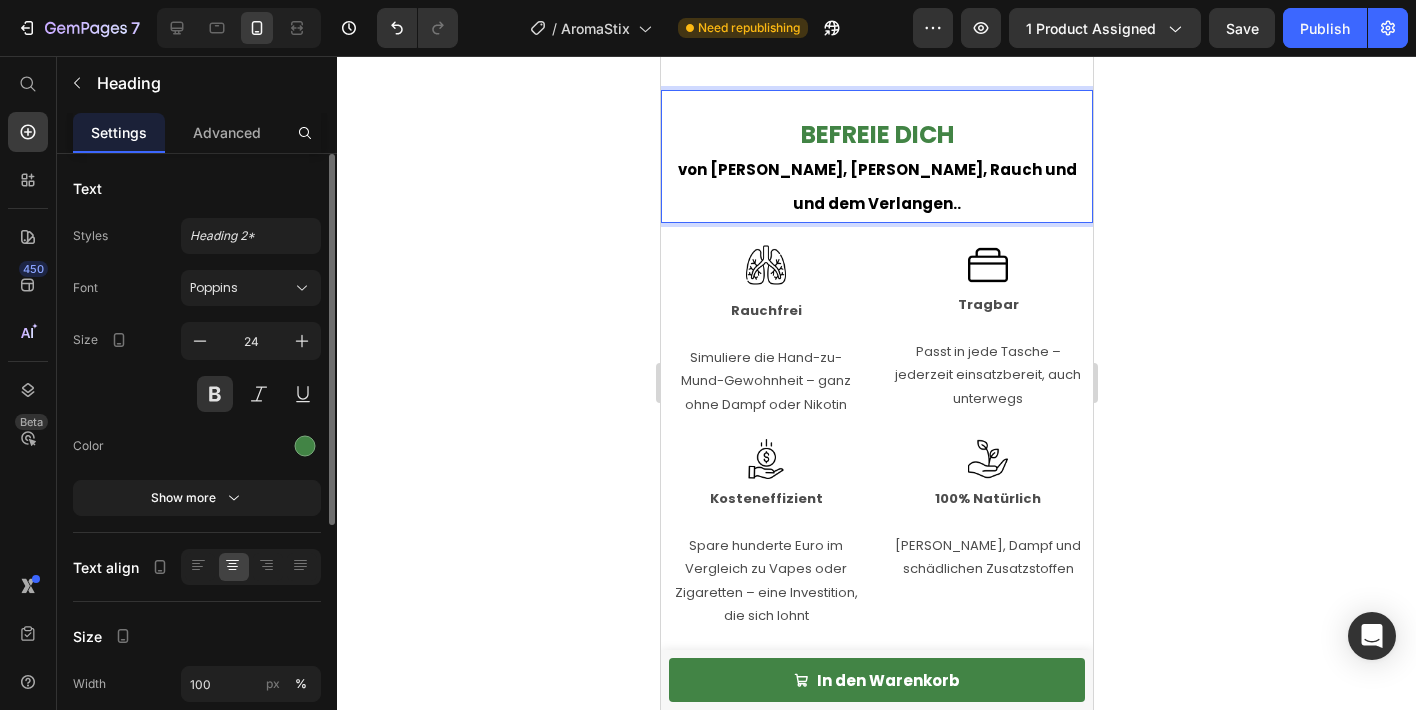 click on "von [PERSON_NAME], [PERSON_NAME], Rauch und und dem Verlangen.." at bounding box center [876, 186] 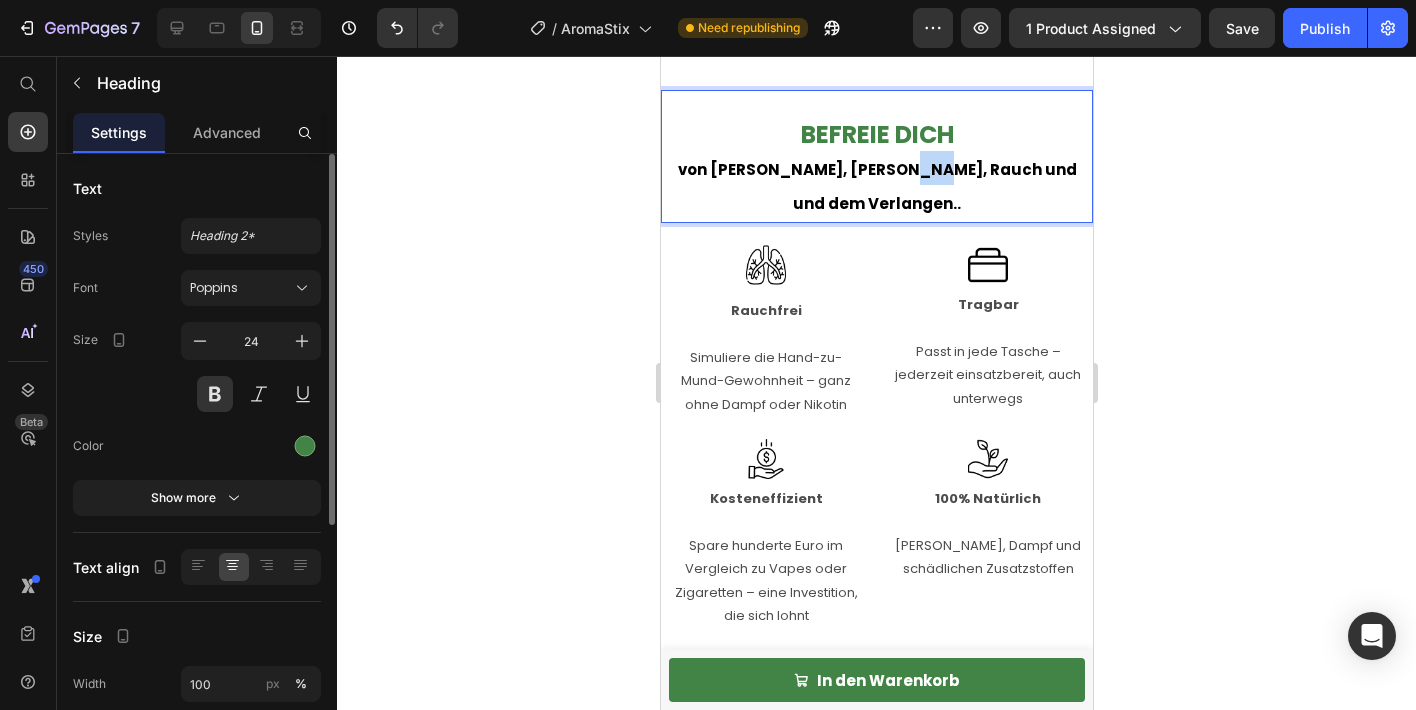 click on "von [PERSON_NAME], [PERSON_NAME], Rauch und und dem Verlangen.." at bounding box center (876, 186) 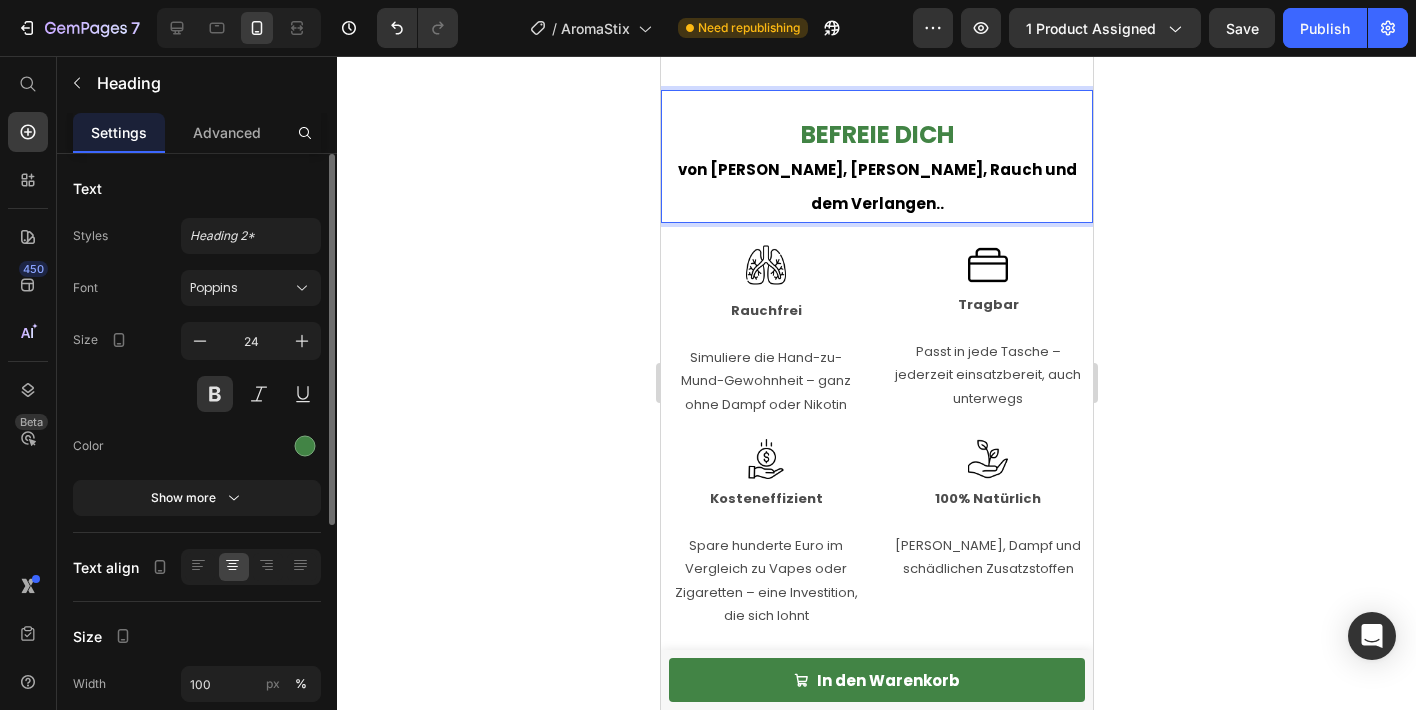 click on "BEFREIE DICH von [PERSON_NAME], [PERSON_NAME], Rauch und dem Verlangen.." at bounding box center [876, 169] 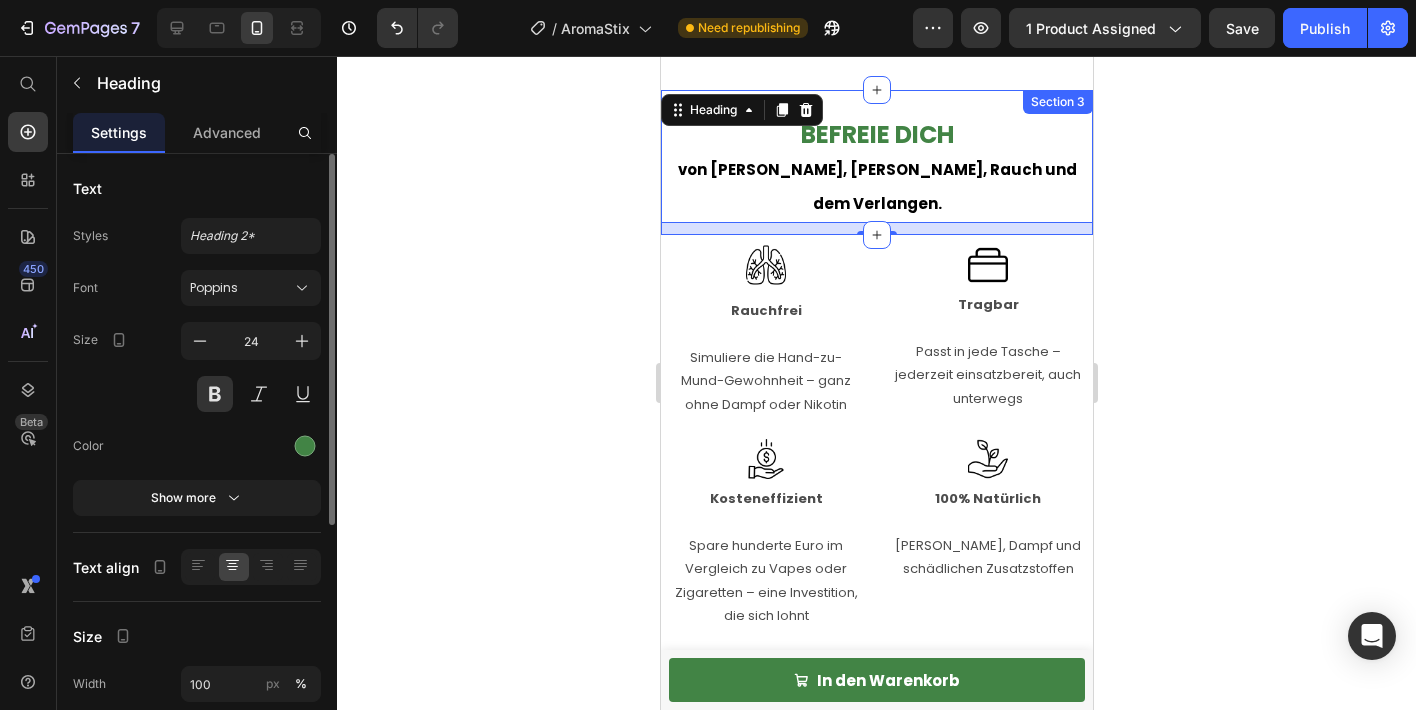 click 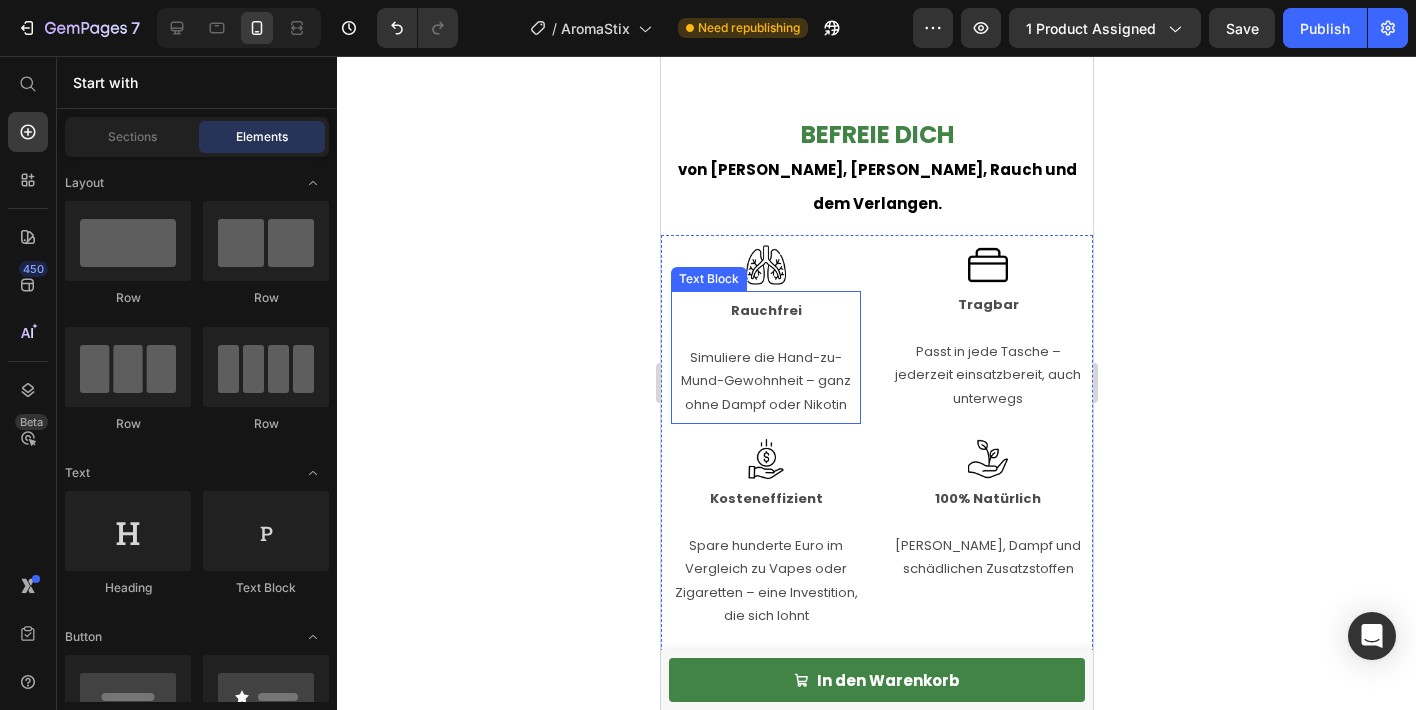 click on "Simuliere die Hand-zu-Mund-Gewohnheit – ganz ohne Dampf oder Nikotin" at bounding box center [765, 381] 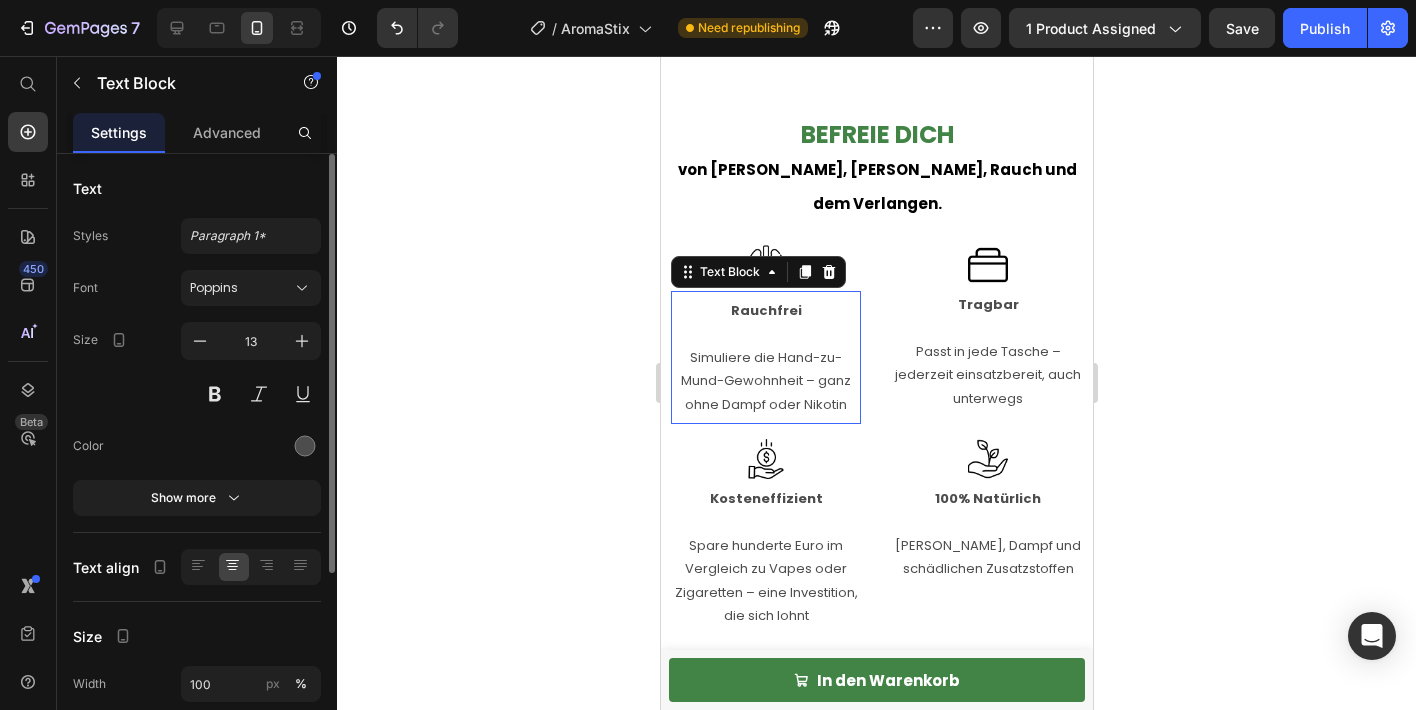 click on "Simuliere die Hand-zu-Mund-Gewohnheit – ganz ohne Dampf oder Nikotin" at bounding box center (765, 381) 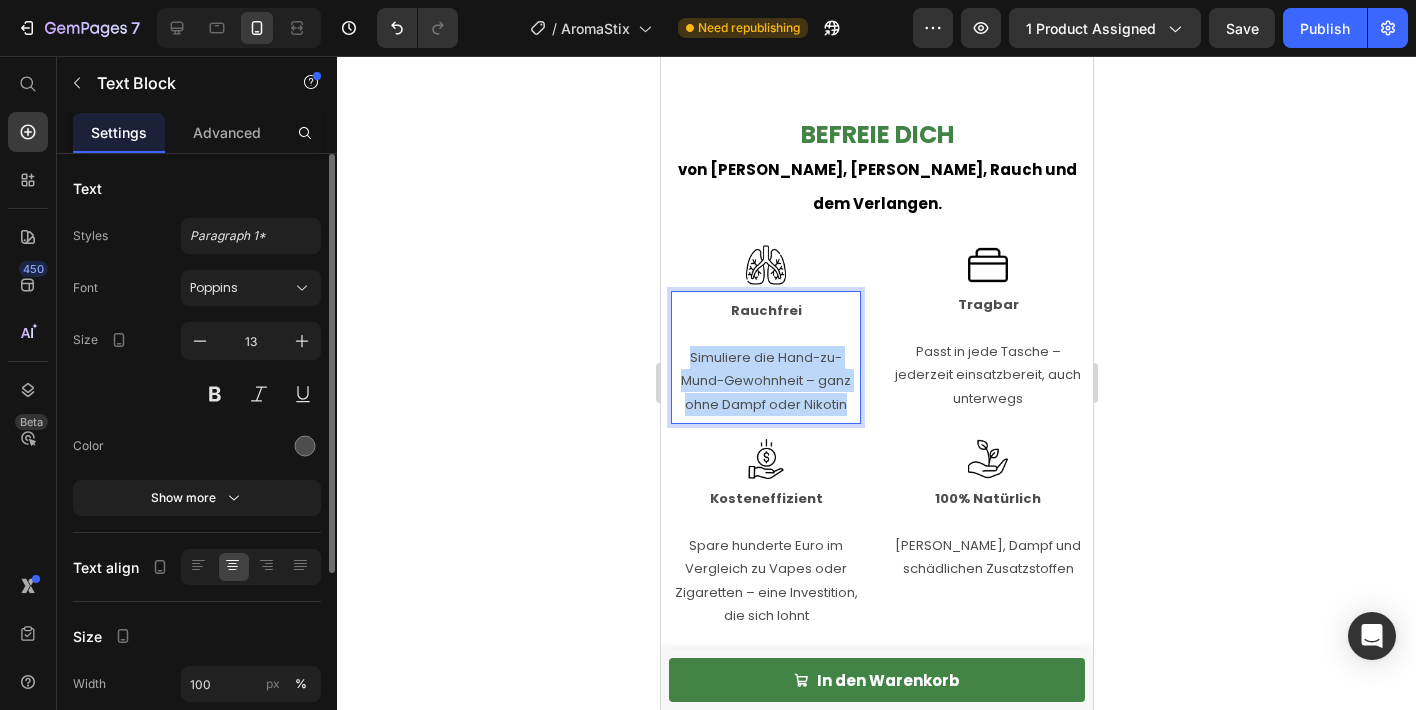 click on "Simuliere die Hand-zu-Mund-Gewohnheit – ganz ohne Dampf oder Nikotin" at bounding box center (765, 381) 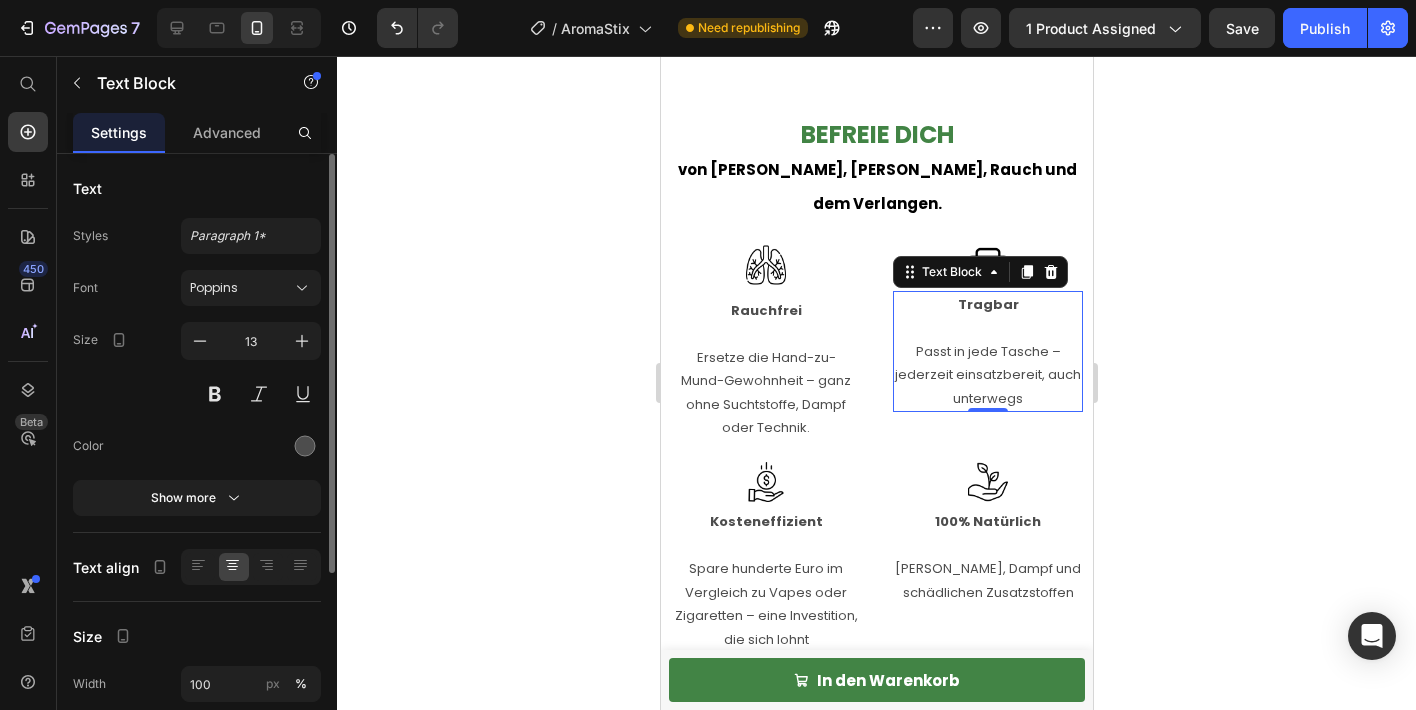 click on "Passt in jede Tasche – jederzeit einsatzbereit, auch unterwegs" at bounding box center (987, 363) 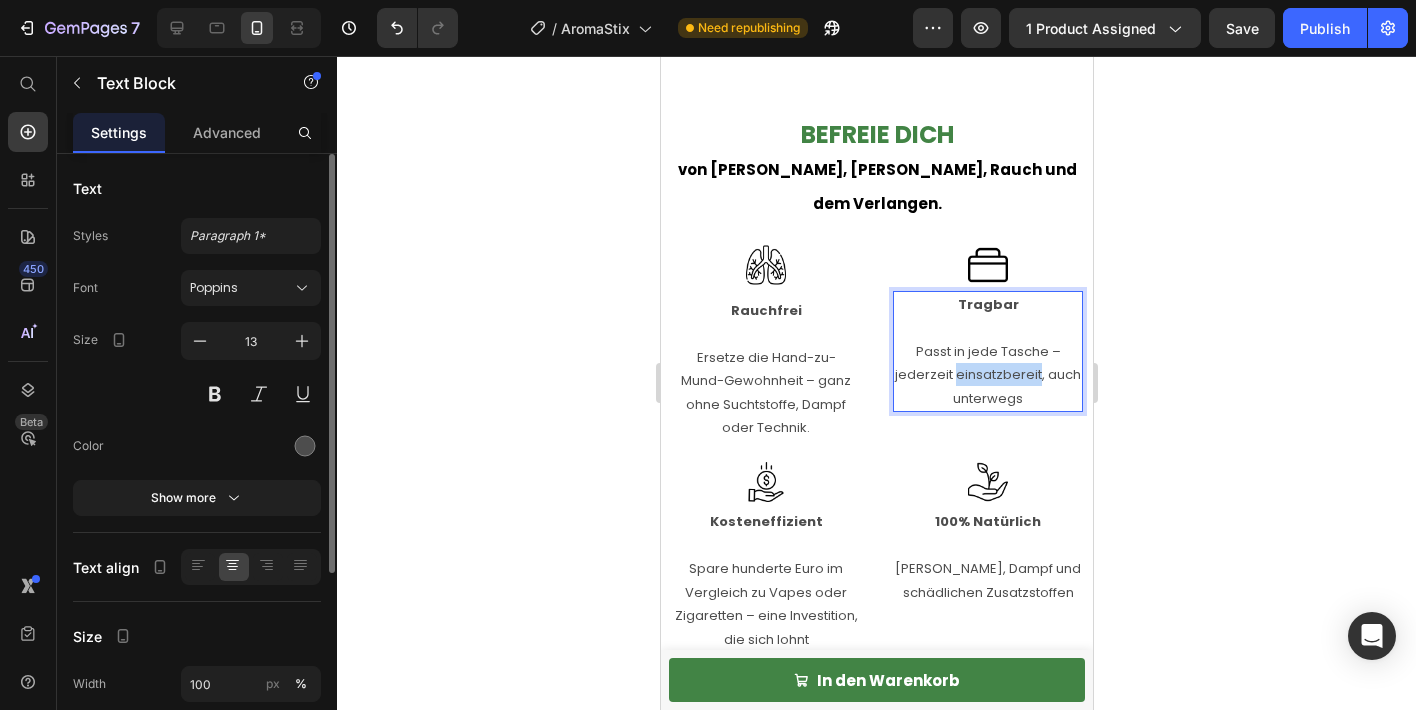 click on "Passt in jede Tasche – jederzeit einsatzbereit, auch unterwegs" at bounding box center [987, 363] 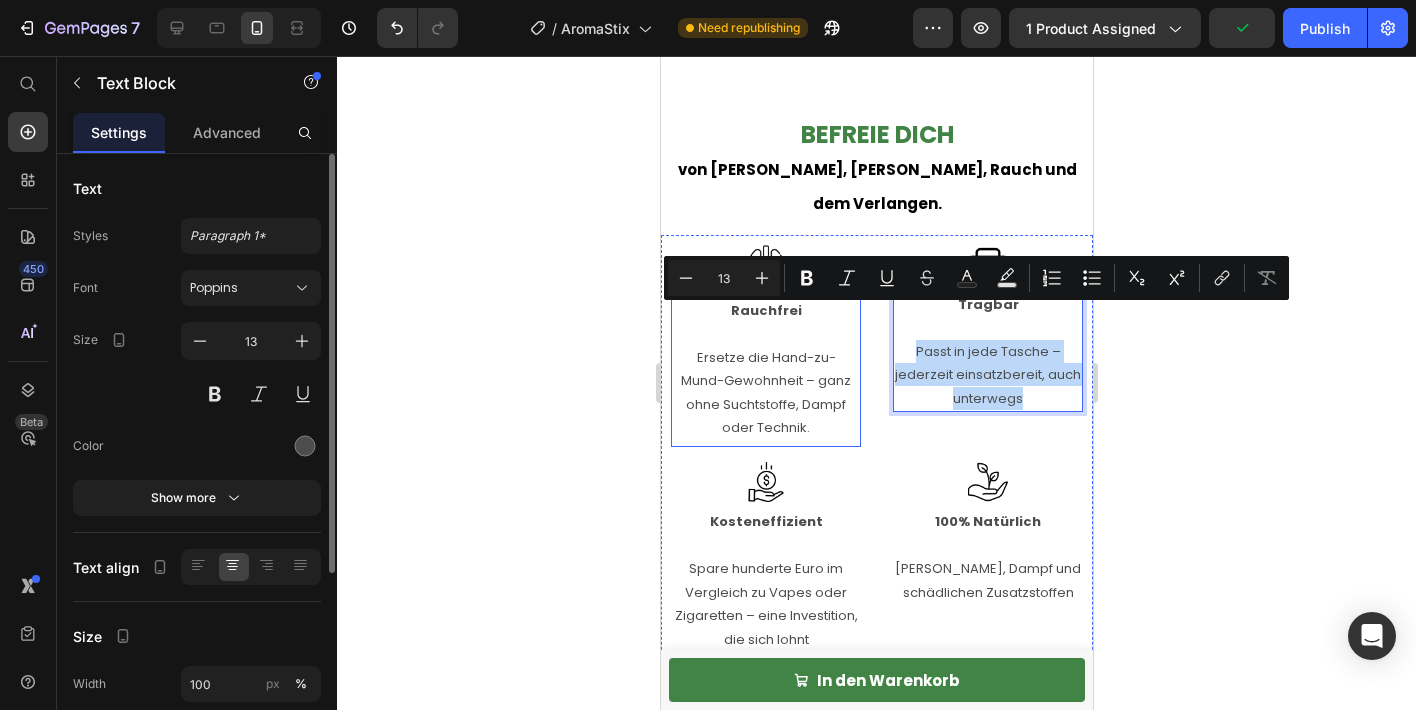 click on "Ersetze die Hand-zu-Mund-Gewohnheit – ganz ohne Suchtstoffe, Dampf oder Technik." at bounding box center (765, 393) 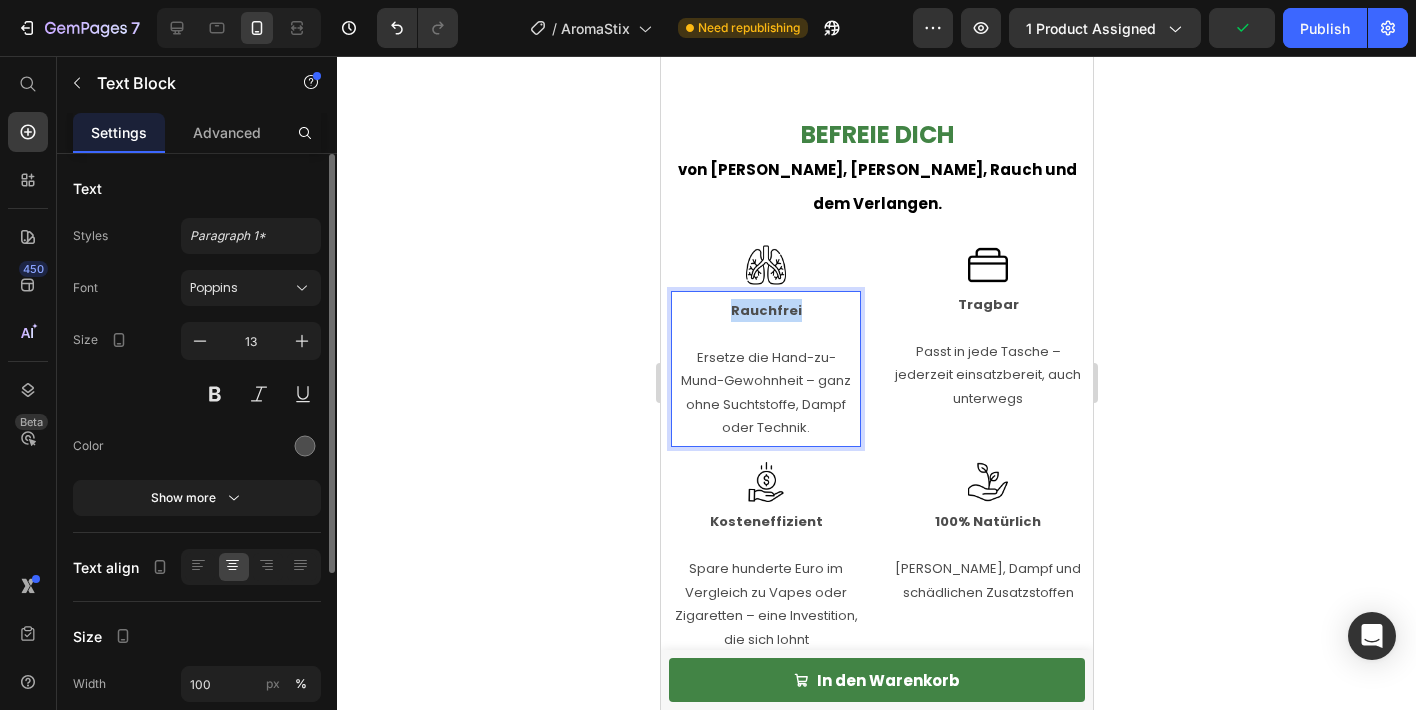 click on "Rauchfrei" at bounding box center (765, 310) 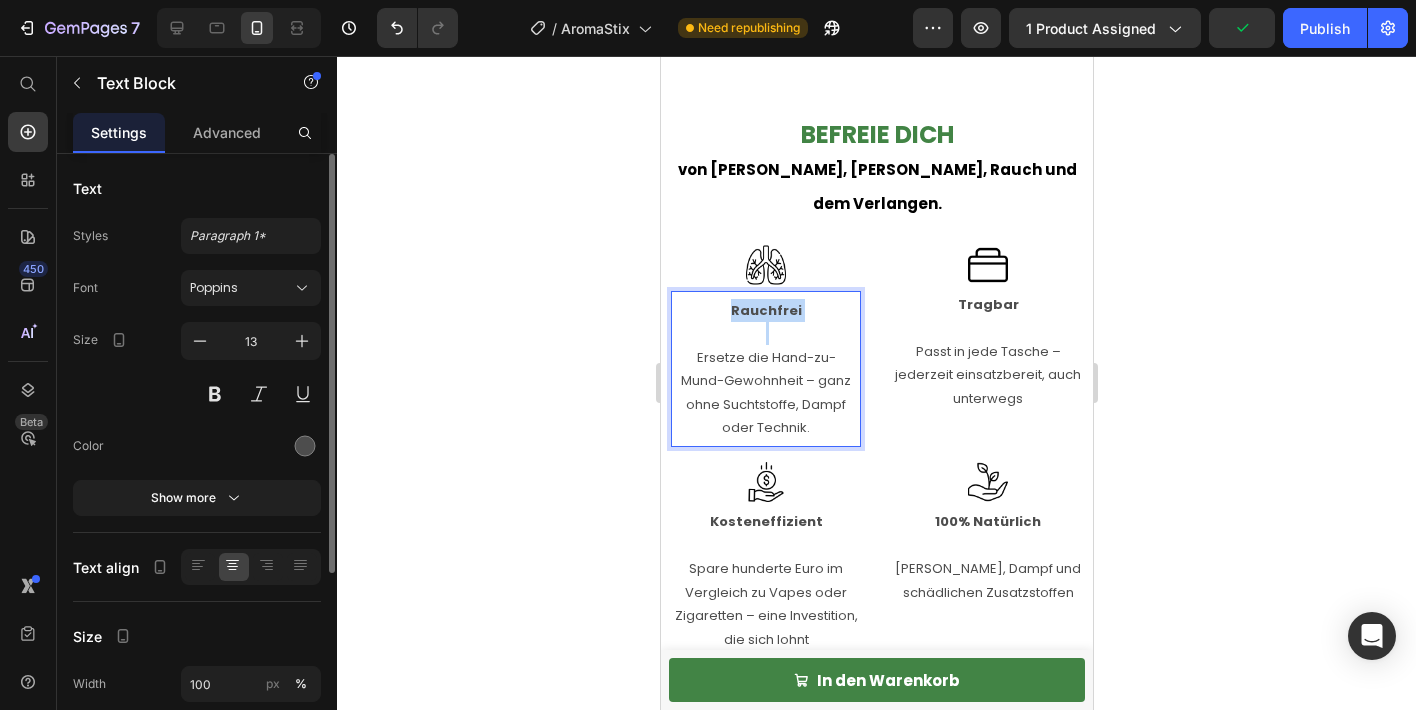 click on "Rauchfrei" at bounding box center (765, 310) 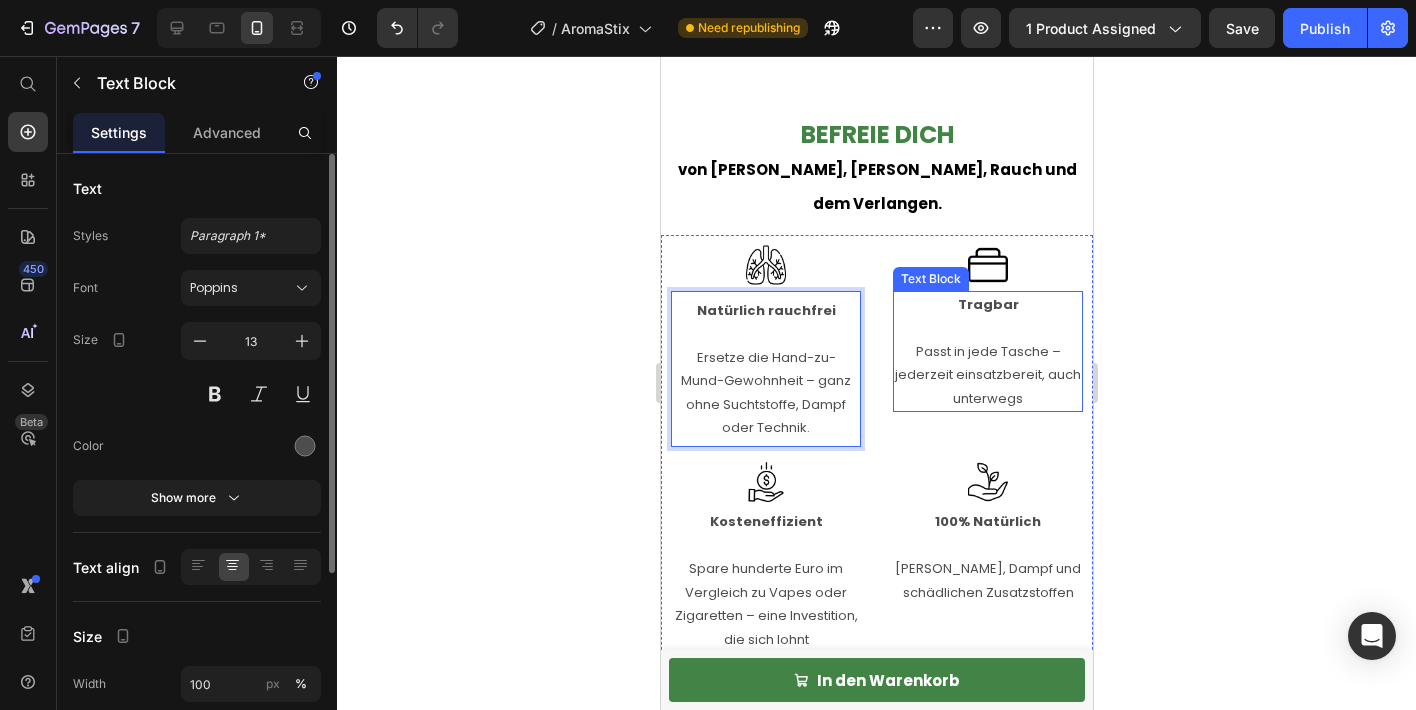 click on "Tragbar" at bounding box center [987, 304] 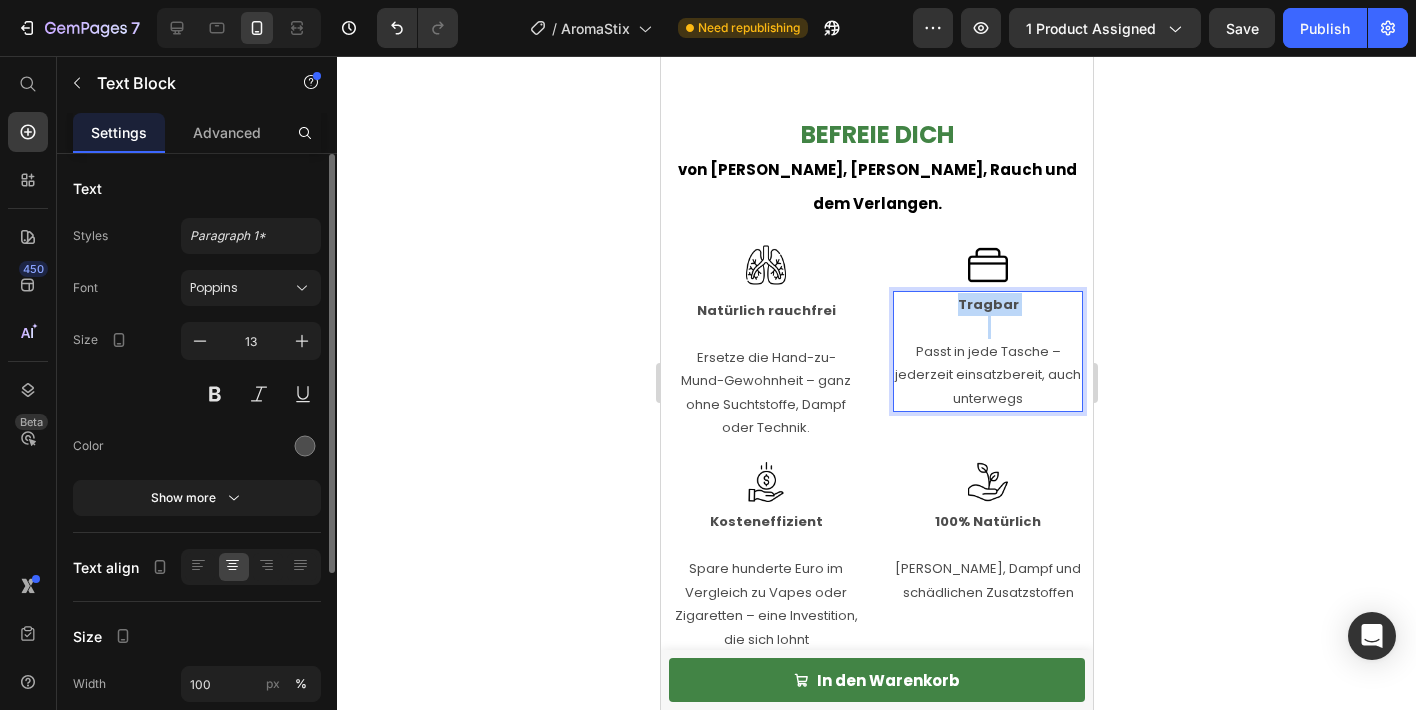 click on "Tragbar" at bounding box center (987, 304) 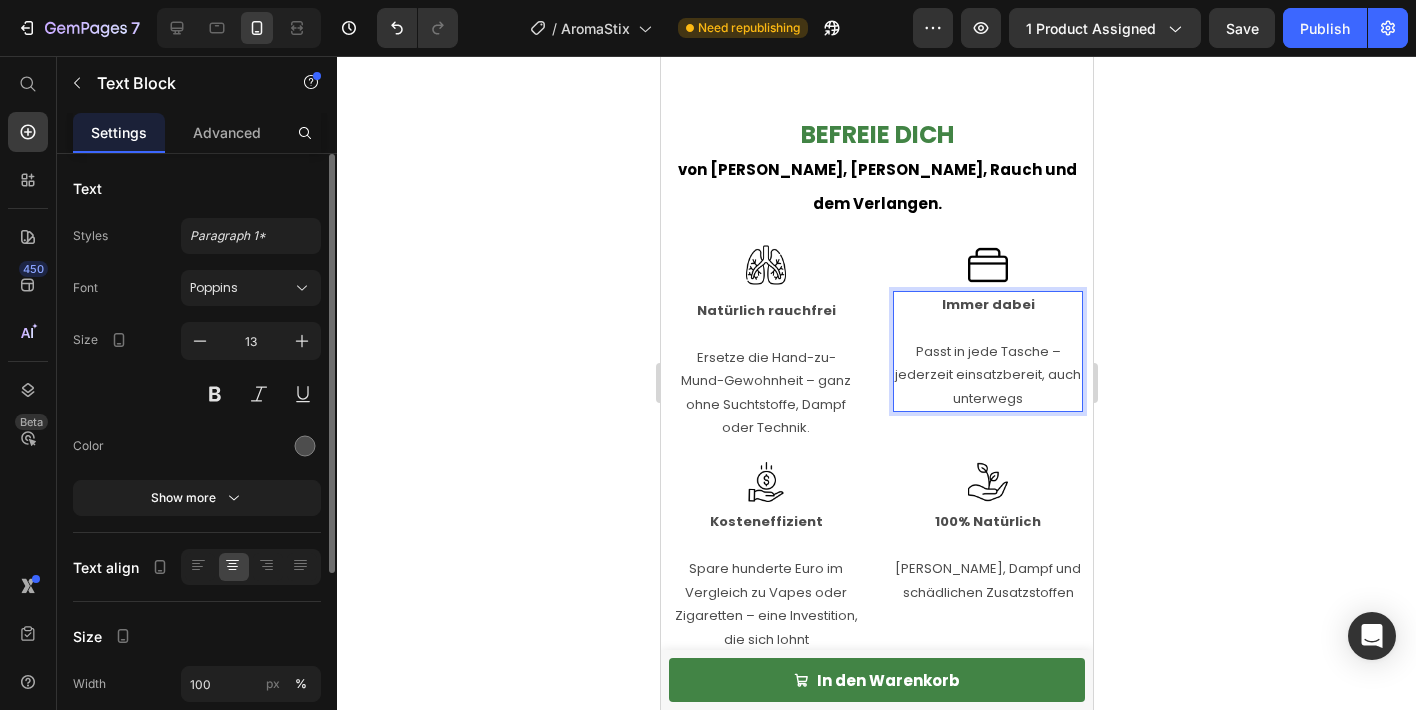 click on "Passt in jede Tasche – jederzeit einsatzbereit, auch unterwegs" at bounding box center (987, 363) 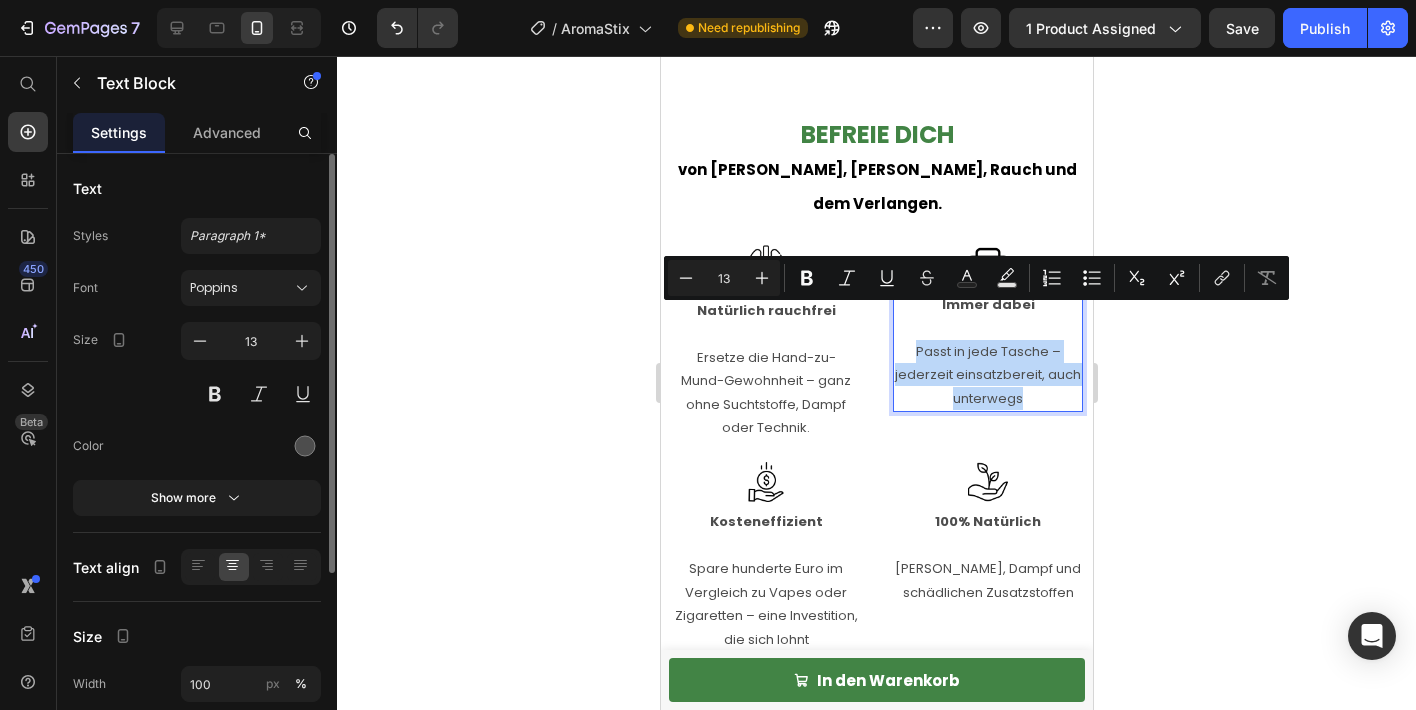 drag, startPoint x: 912, startPoint y: 313, endPoint x: 1025, endPoint y: 376, distance: 129.37543 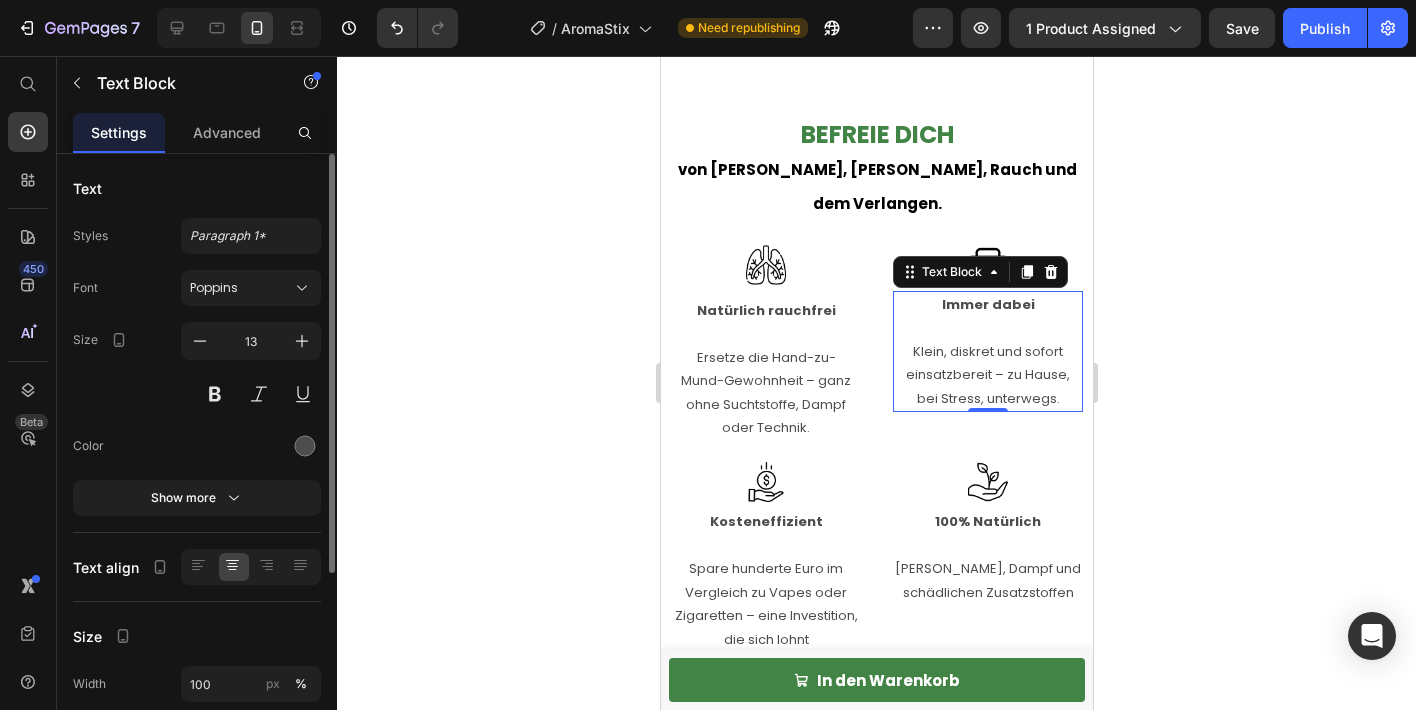 click 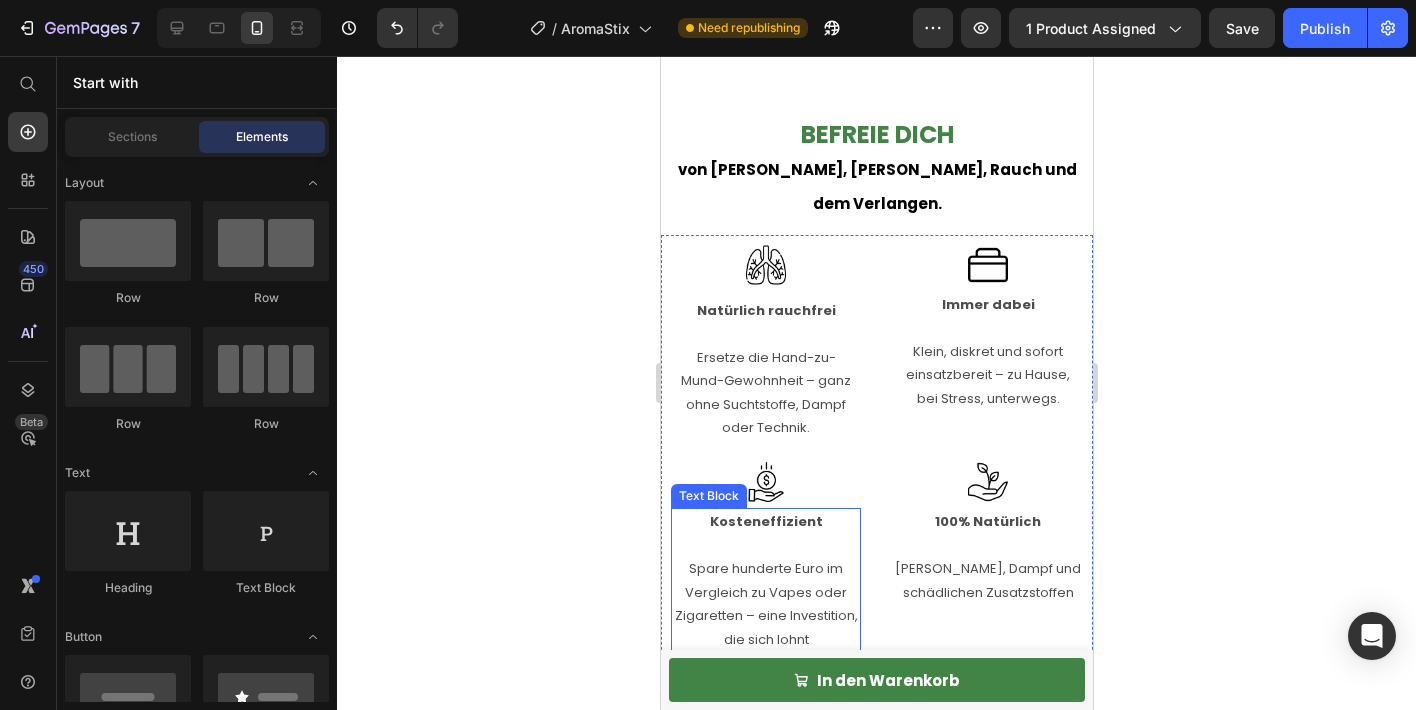 click on "Kosteneffizient" at bounding box center (765, 521) 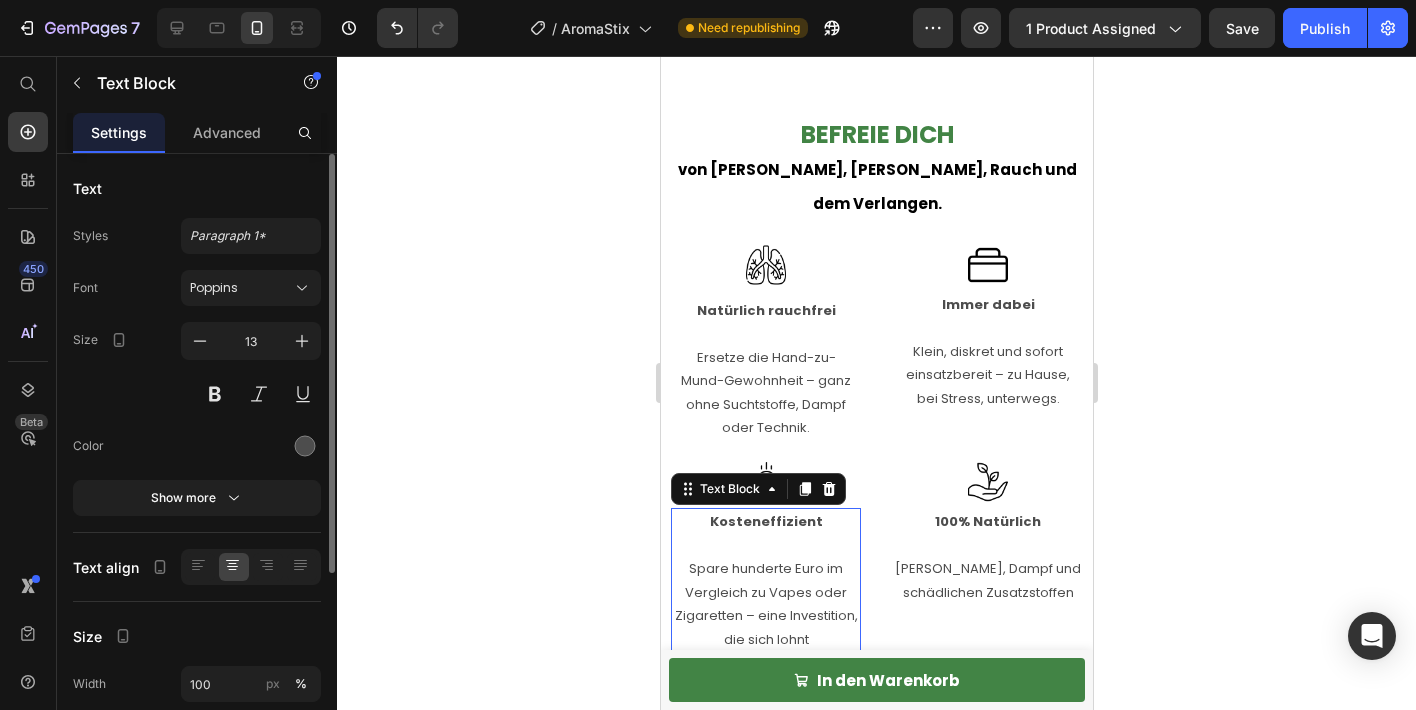 click on "Kosteneffizient" at bounding box center (765, 521) 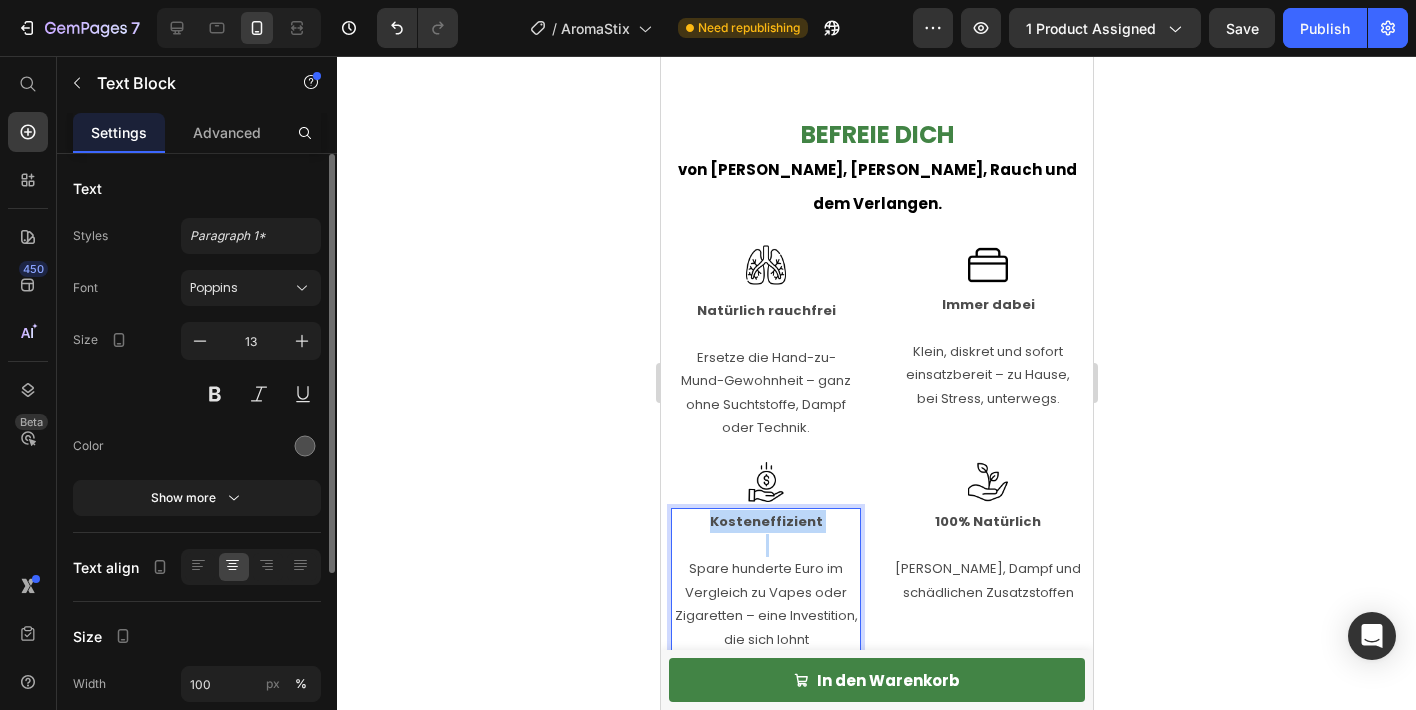 click on "Kosteneffizient" at bounding box center (765, 521) 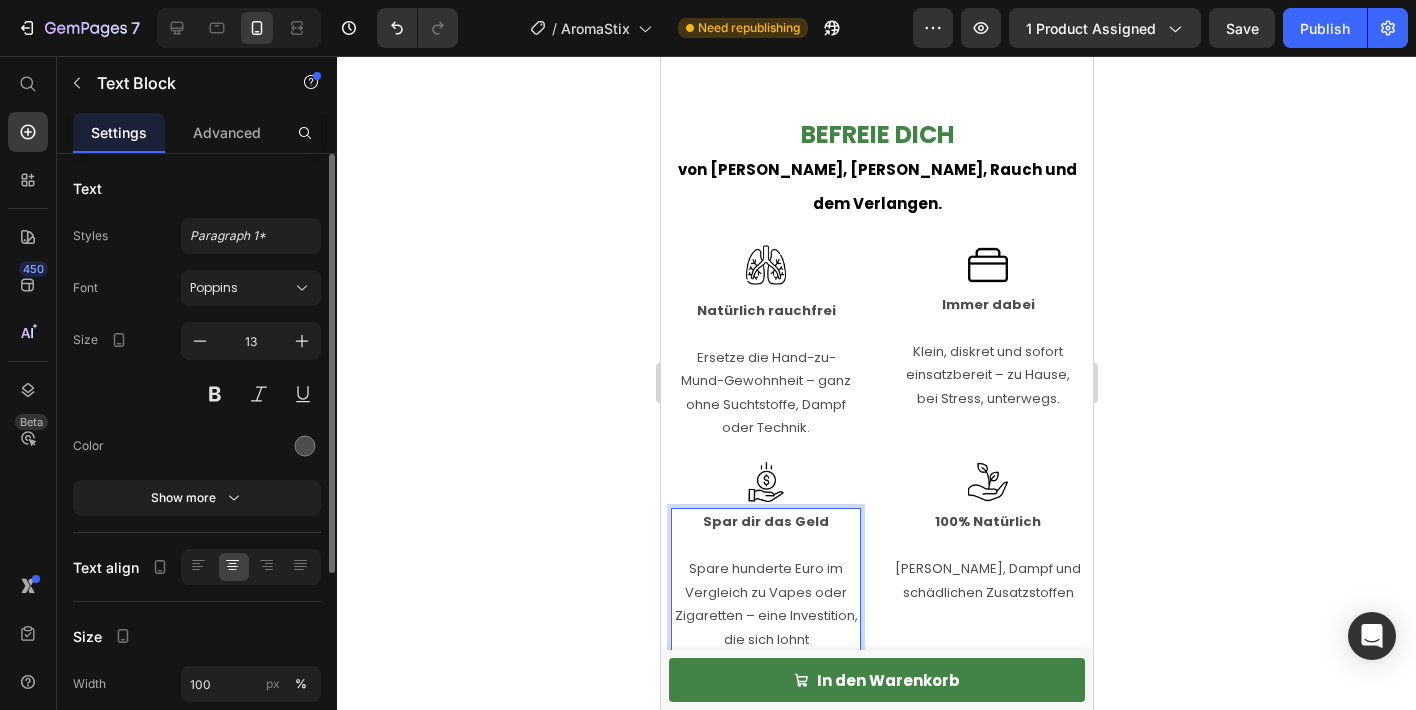 click on "Spar dir das Geld" at bounding box center [765, 521] 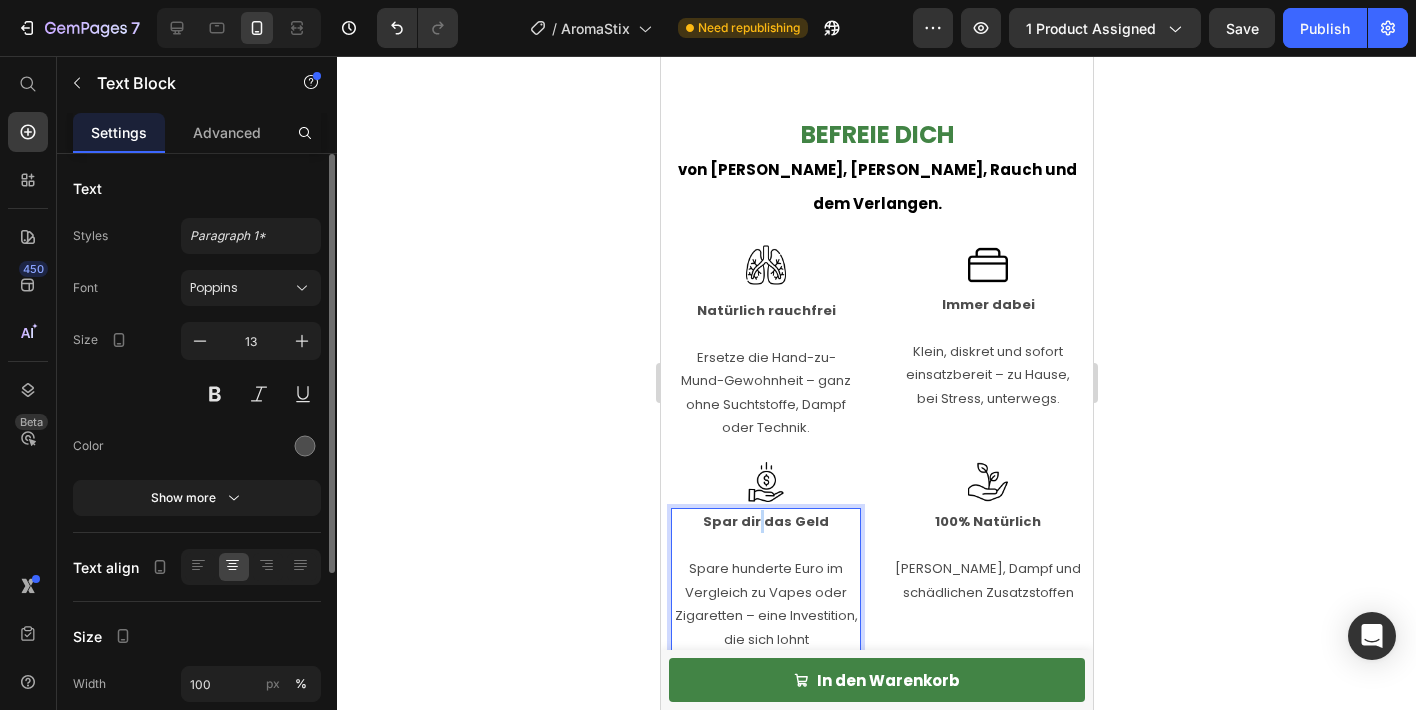 click on "Spar dir das Geld" at bounding box center [765, 521] 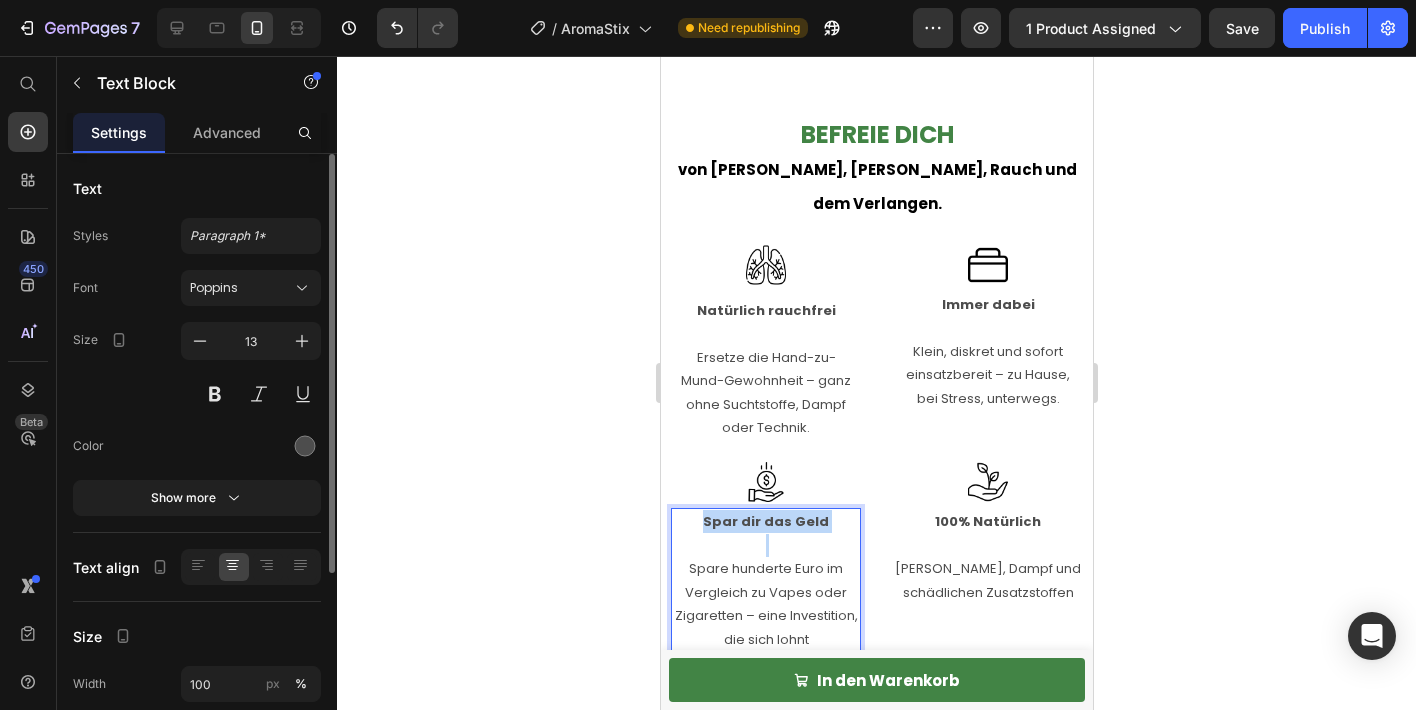click on "Spar dir das Geld" at bounding box center [765, 521] 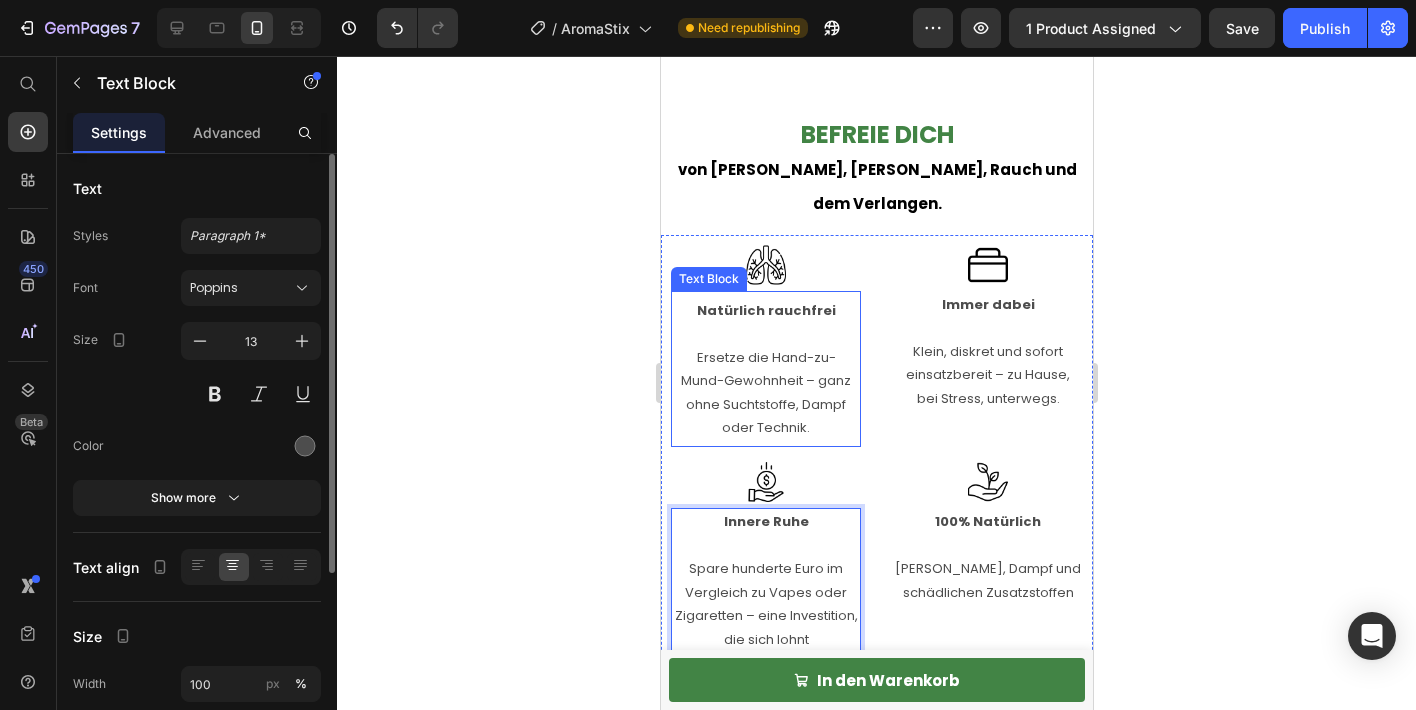 click on "Ersetze die Hand-zu-Mund-Gewohnheit – ganz ohne Suchtstoffe, Dampf oder Technik." at bounding box center (765, 393) 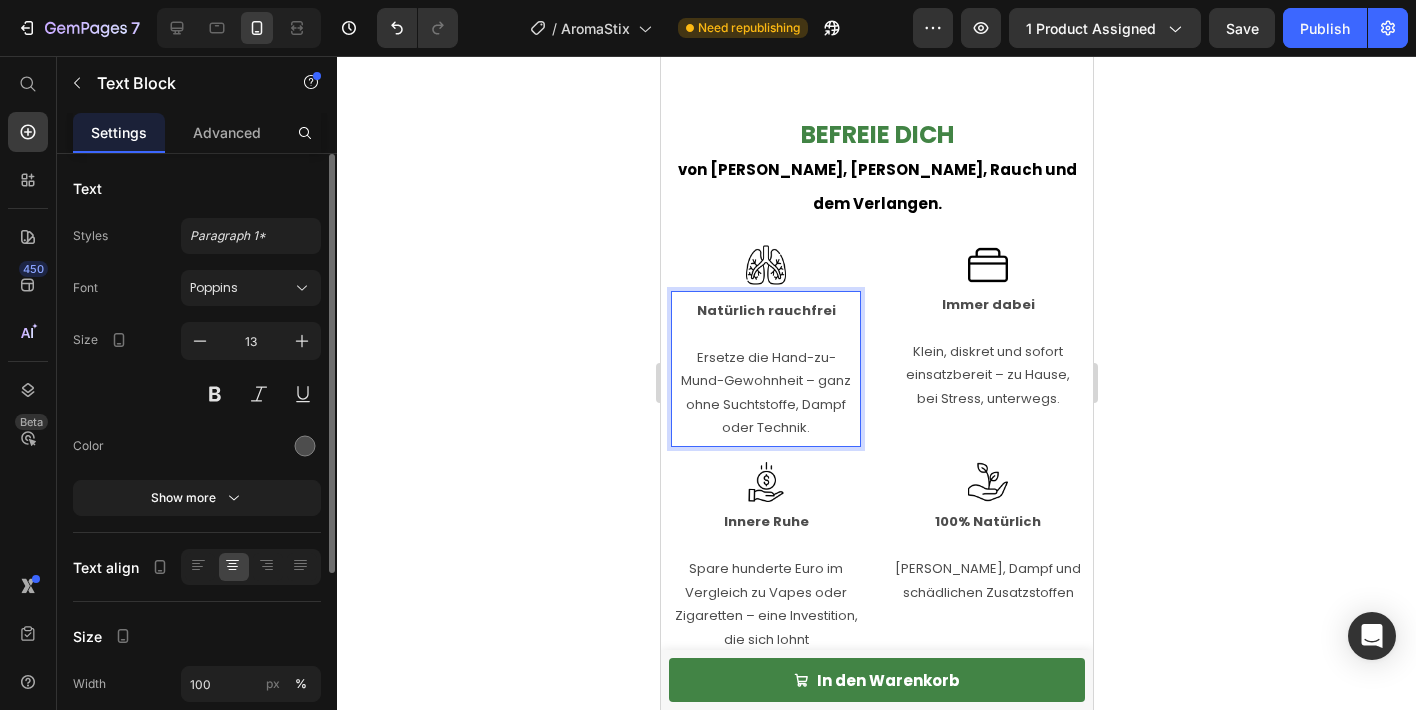 click on "Ersetze die Hand-zu-Mund-Gewohnheit – ganz ohne Suchtstoffe, Dampf oder Technik." at bounding box center [765, 393] 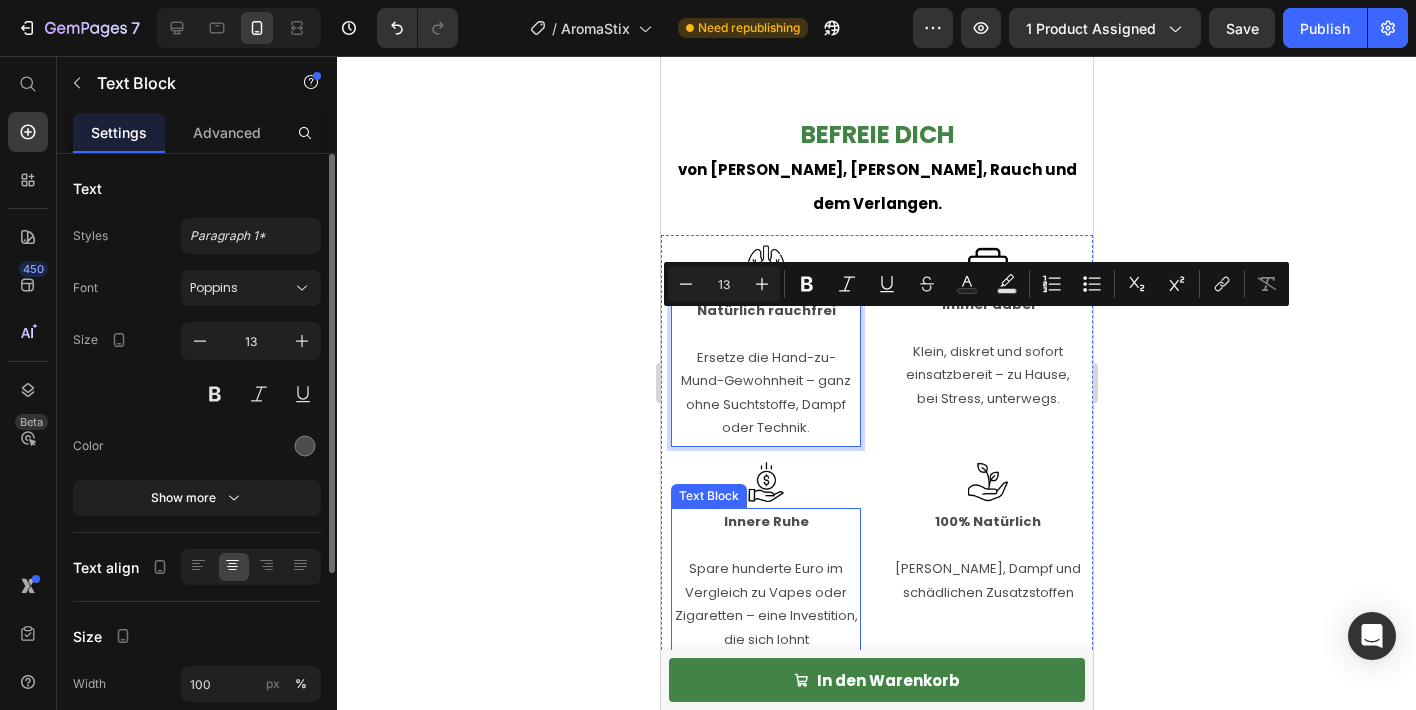 click on "Spare hunderte Euro im Vergleich zu Vapes oder Zigaretten – eine Investition, die sich lohnt" at bounding box center [765, 592] 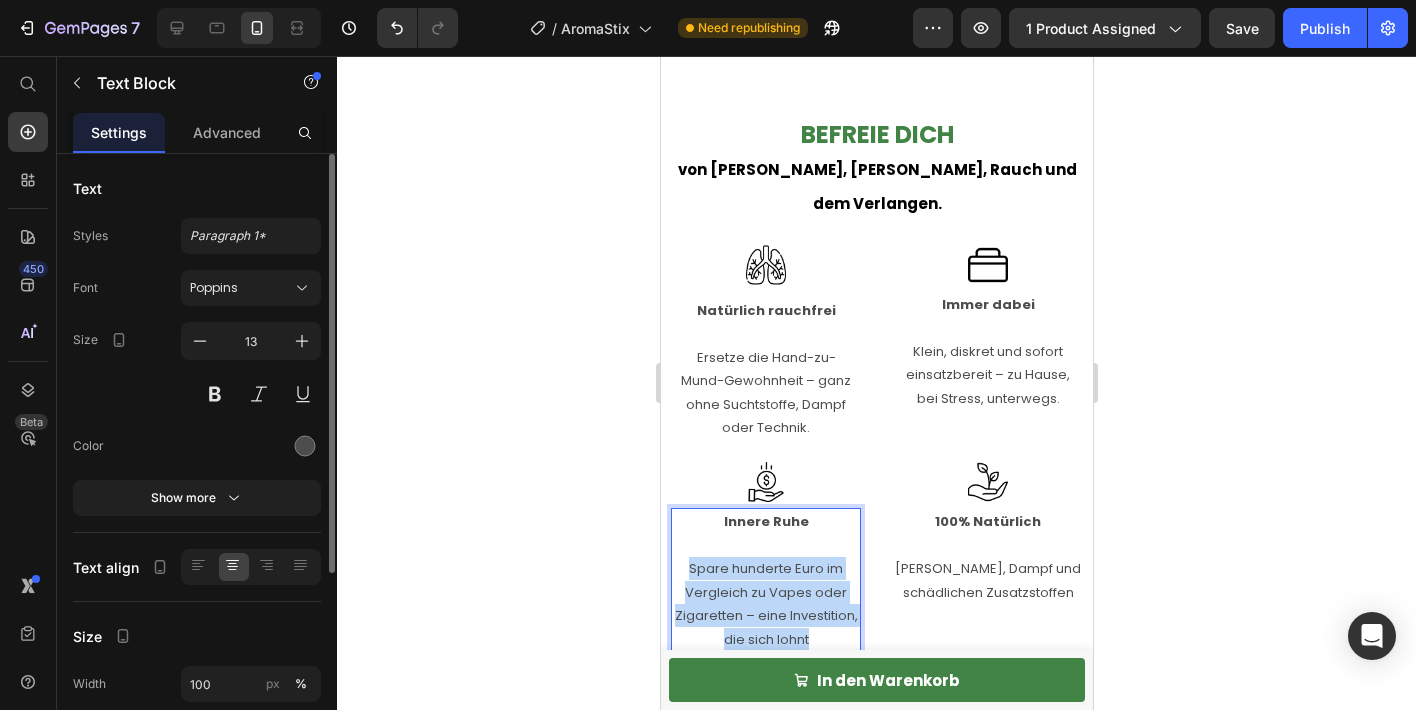 click on "Spare hunderte Euro im Vergleich zu Vapes oder Zigaretten – eine Investition, die sich lohnt" at bounding box center (765, 592) 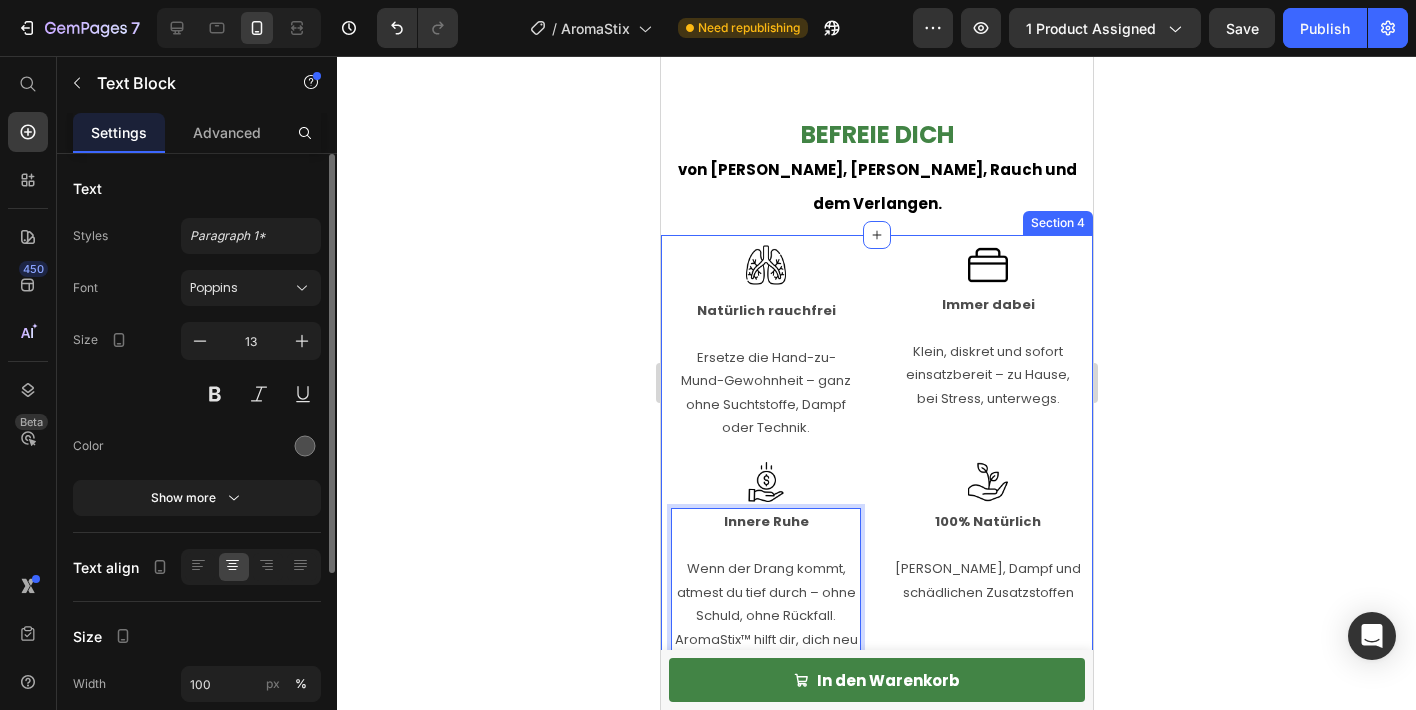 click 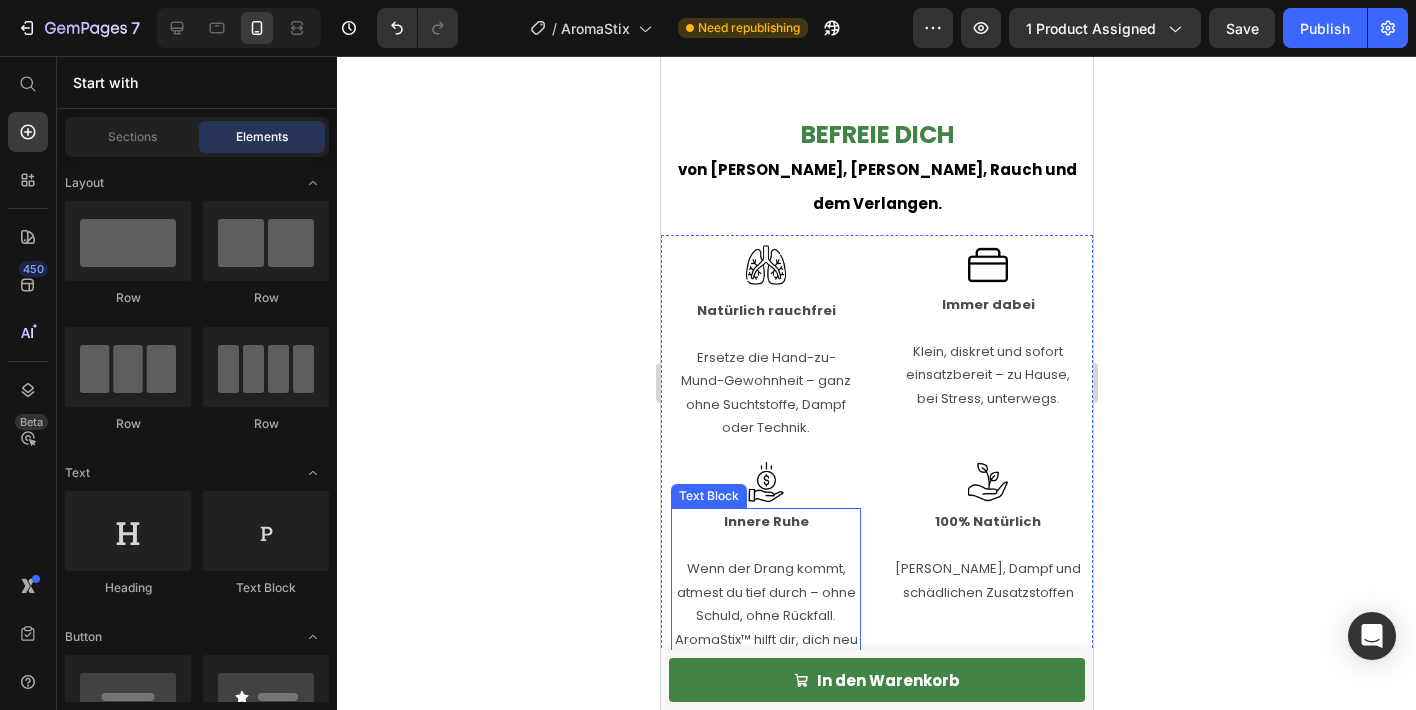 click on "Wenn der Drang kommt, atmest du tief durch – ohne Schuld, ohne Rückfall. AromaStix™ hilft dir, dich neu zu fokussieren." at bounding box center [765, 604] 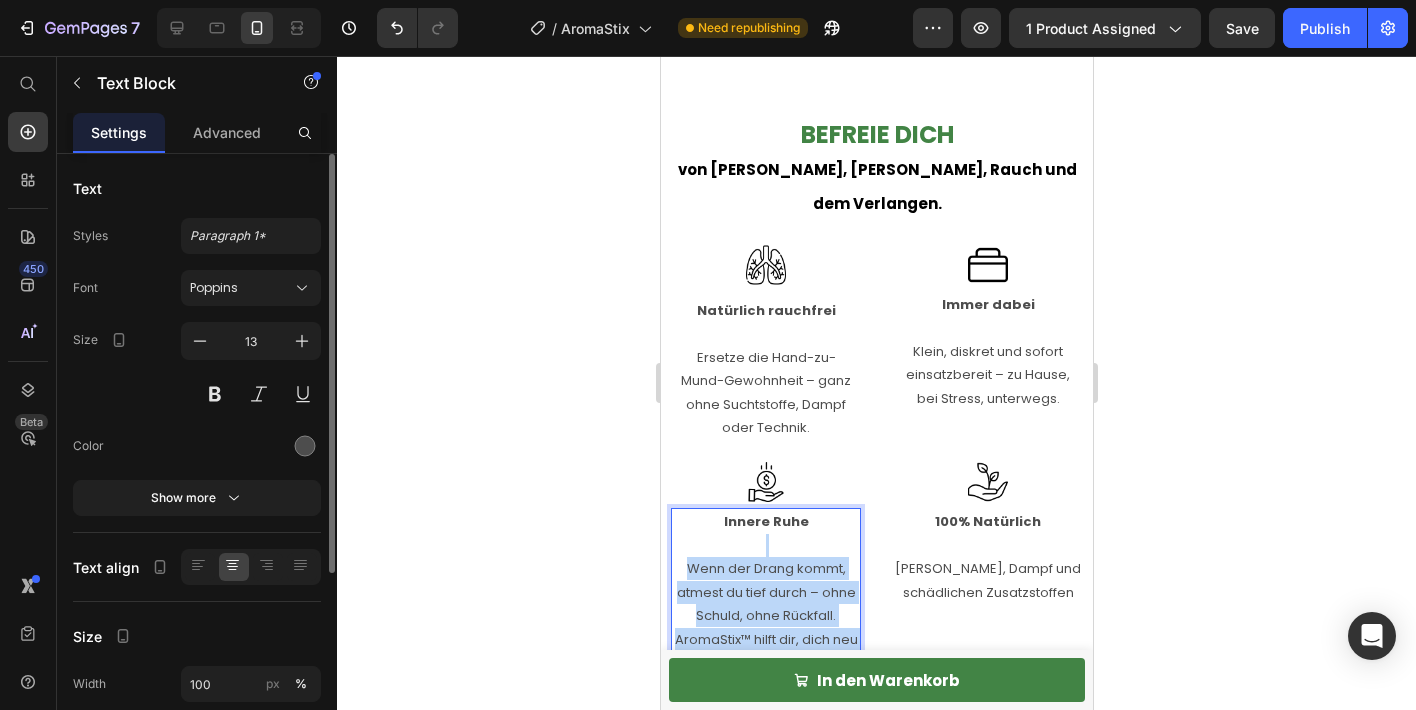 drag, startPoint x: 839, startPoint y: 630, endPoint x: 695, endPoint y: 600, distance: 147.09181 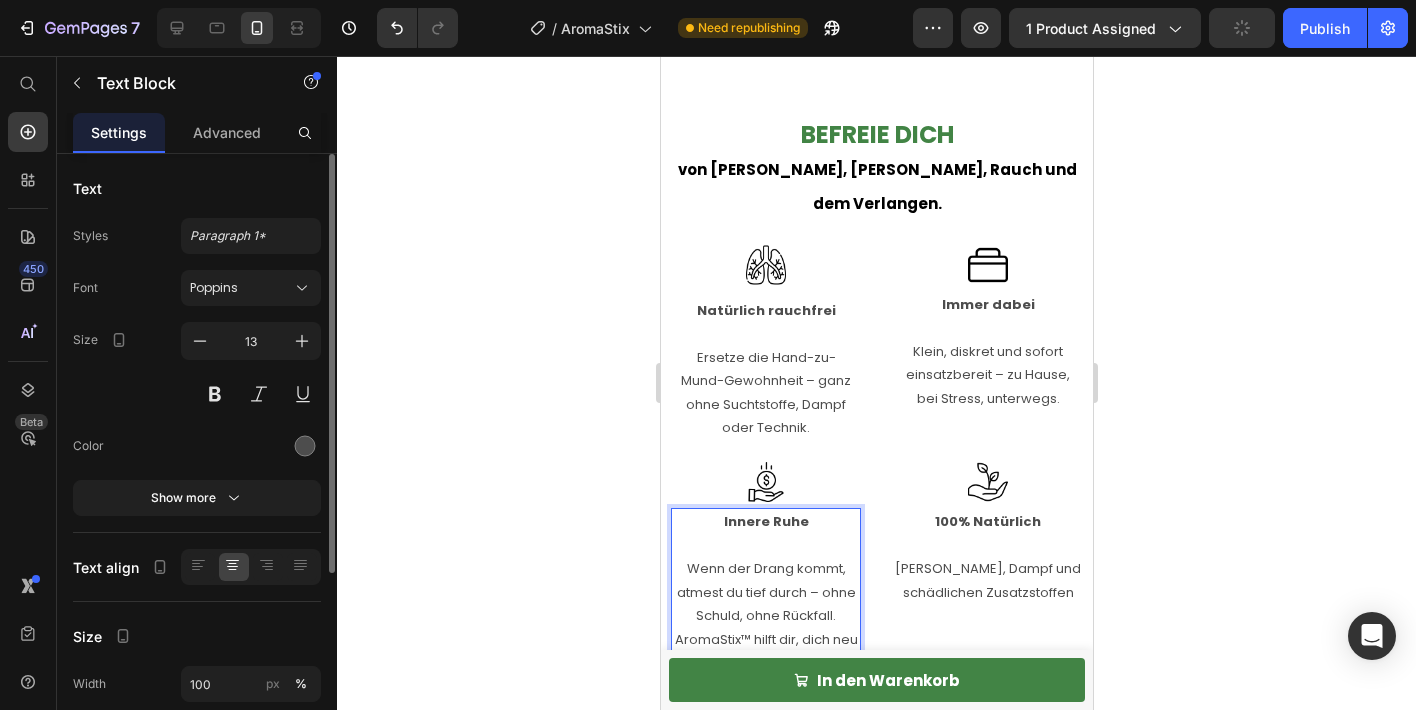 click on "Wenn der Drang kommt, atmest du tief durch – ohne Schuld, ohne Rückfall. AromaStix™ hilft dir, dich neu zu fokussieren." at bounding box center [765, 604] 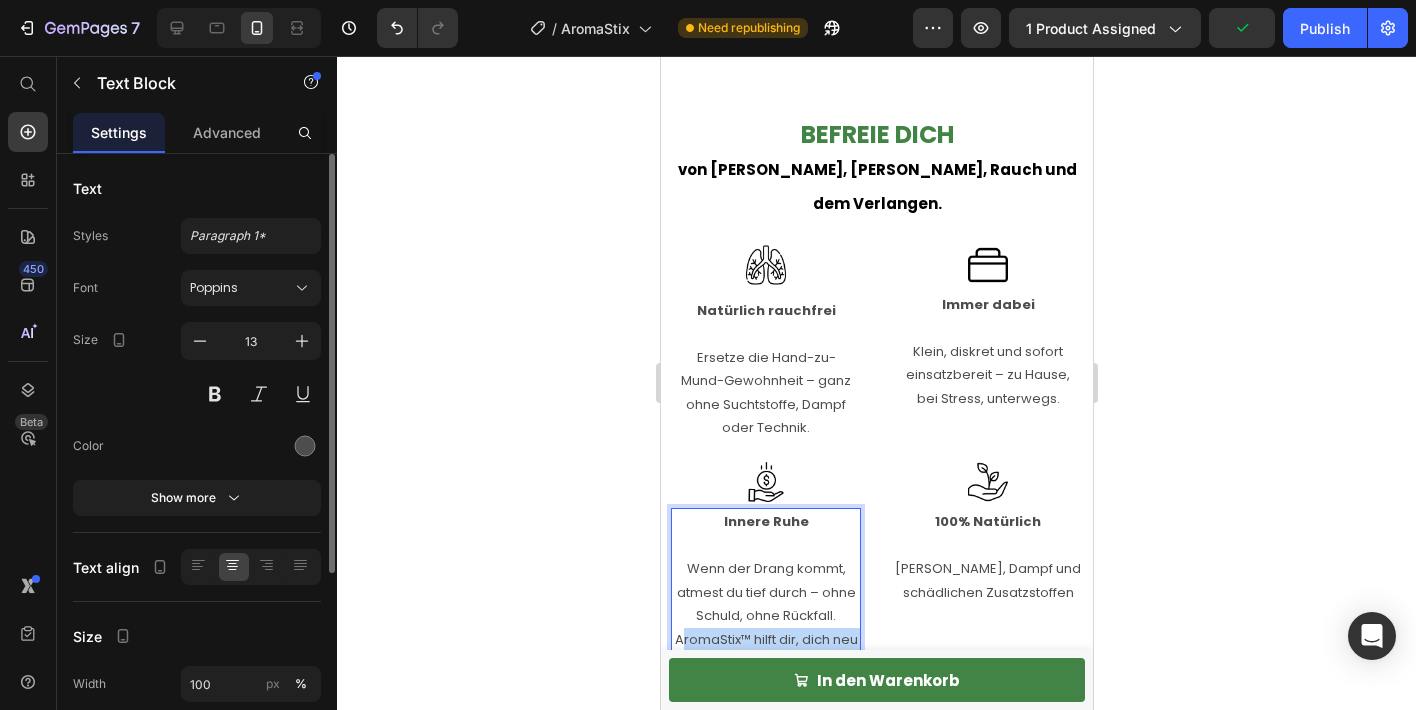 drag, startPoint x: 817, startPoint y: 627, endPoint x: 680, endPoint y: 604, distance: 138.91724 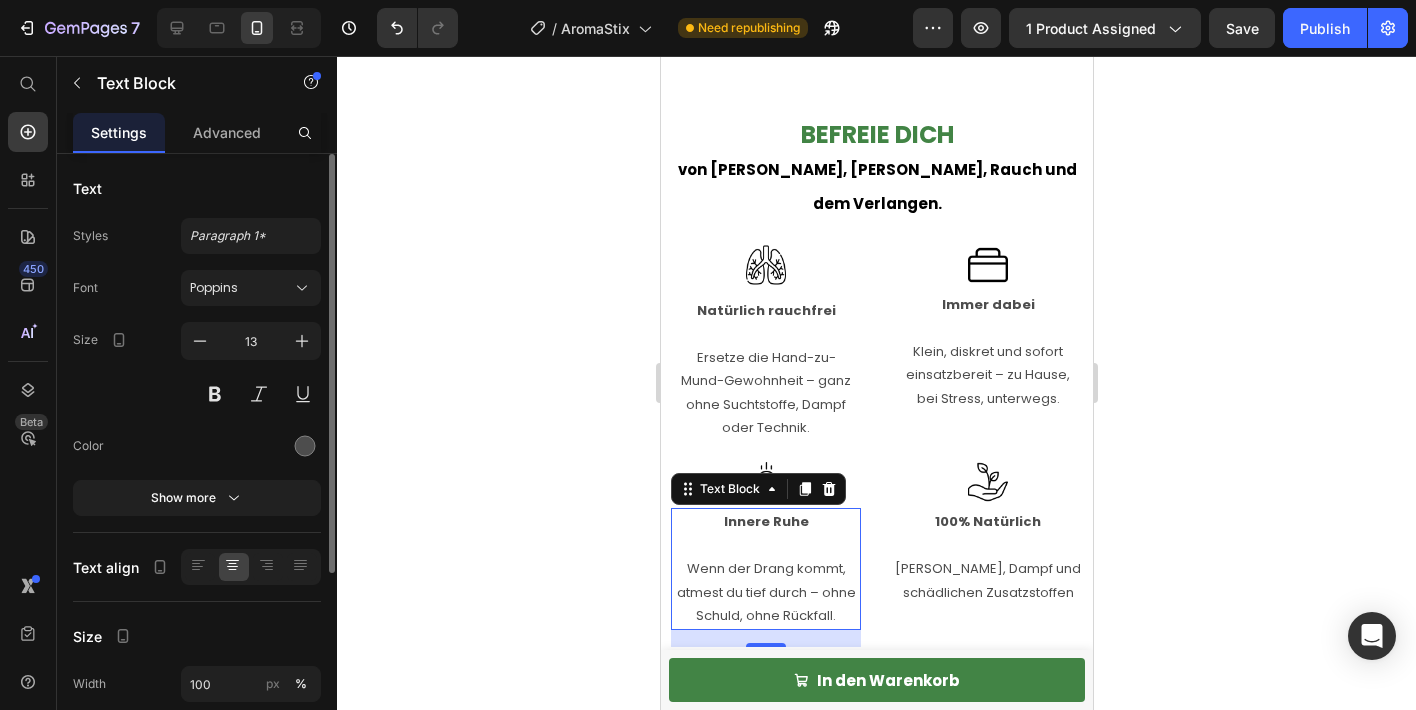 click 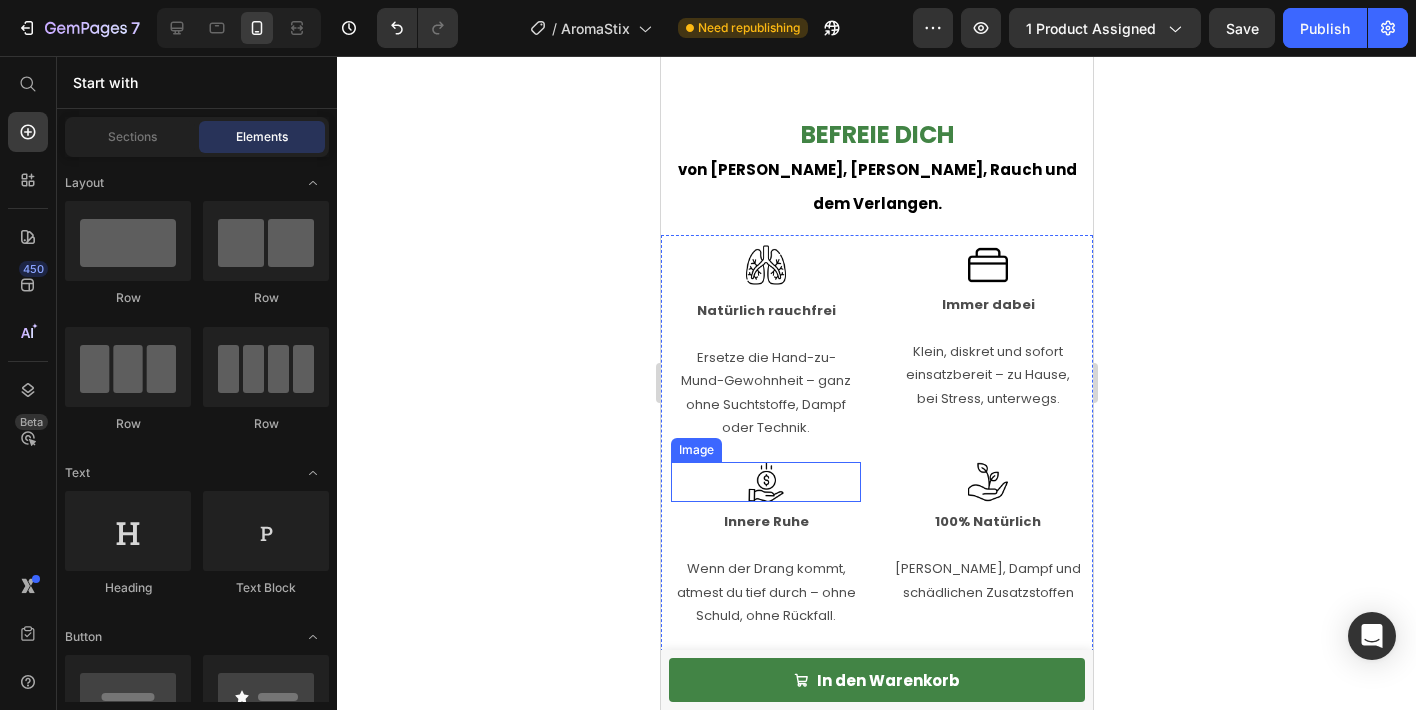 click at bounding box center (765, 482) 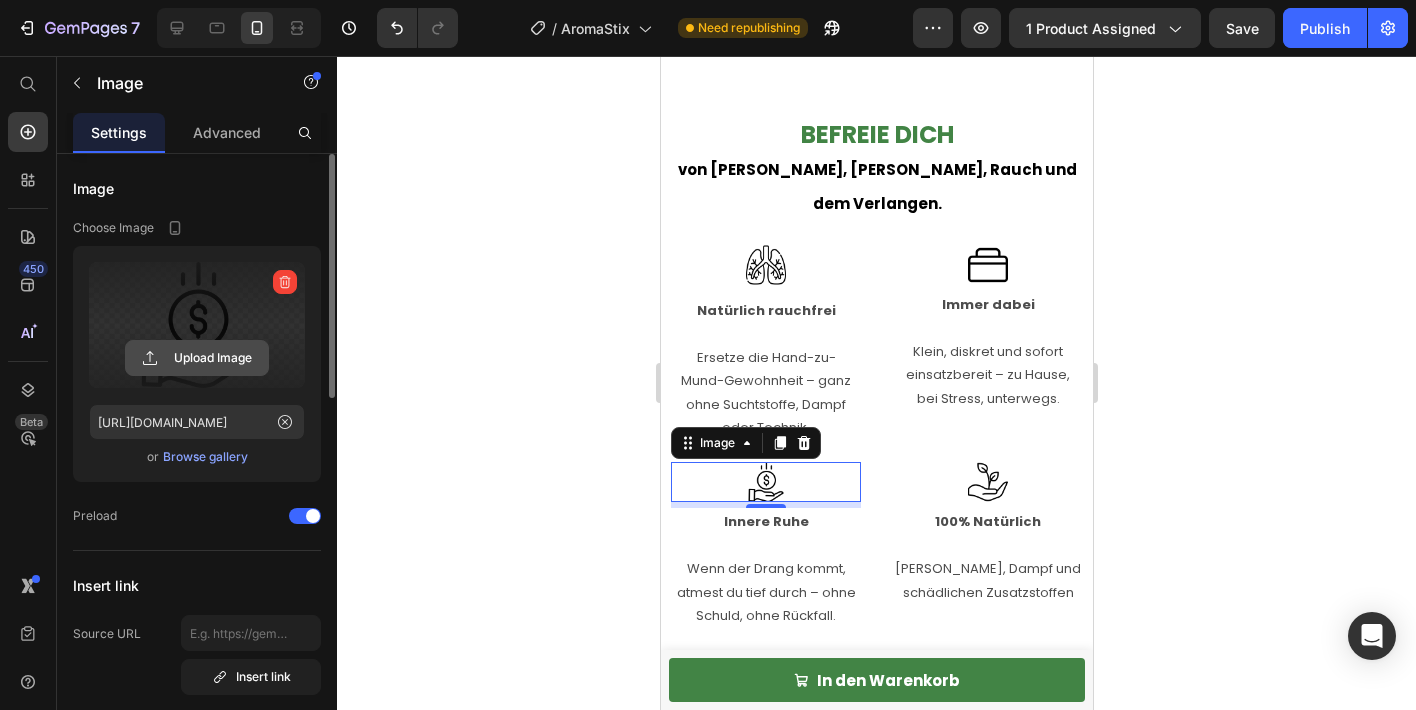 click 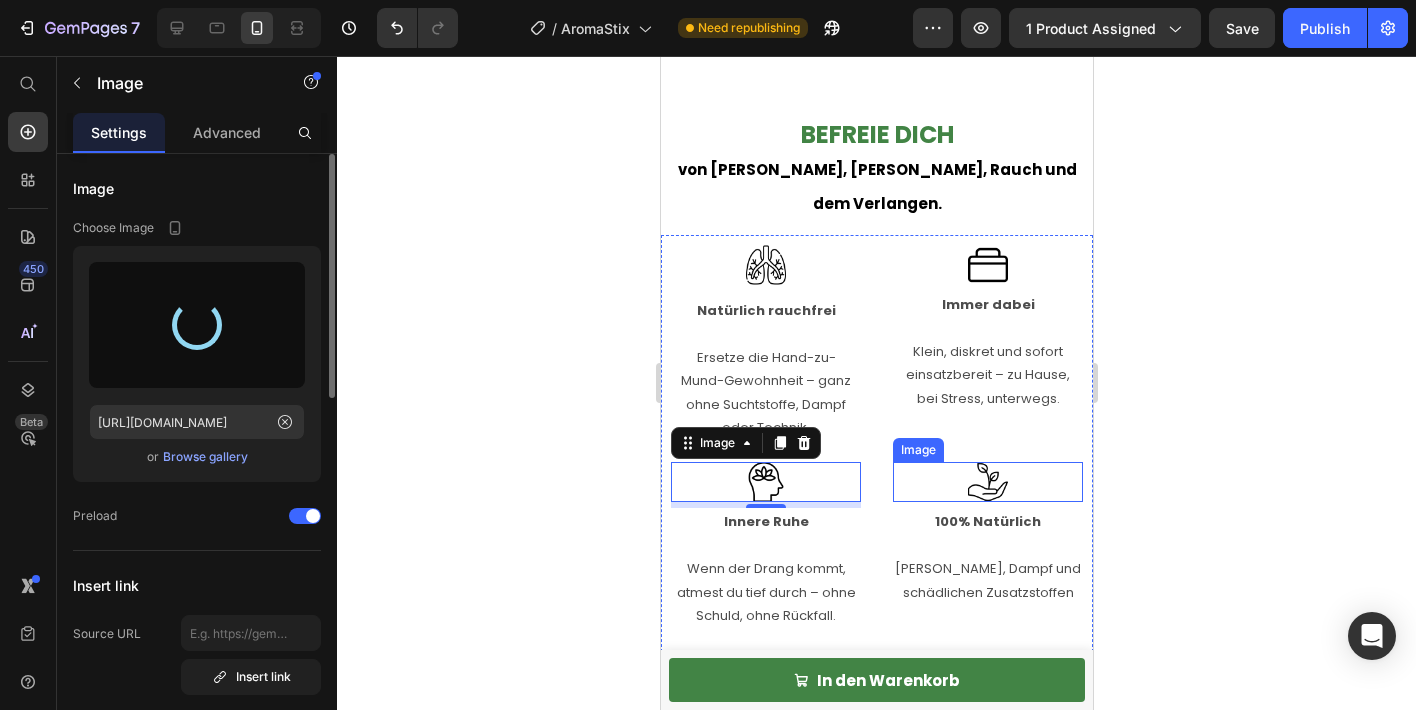 type on "[URL][DOMAIN_NAME]" 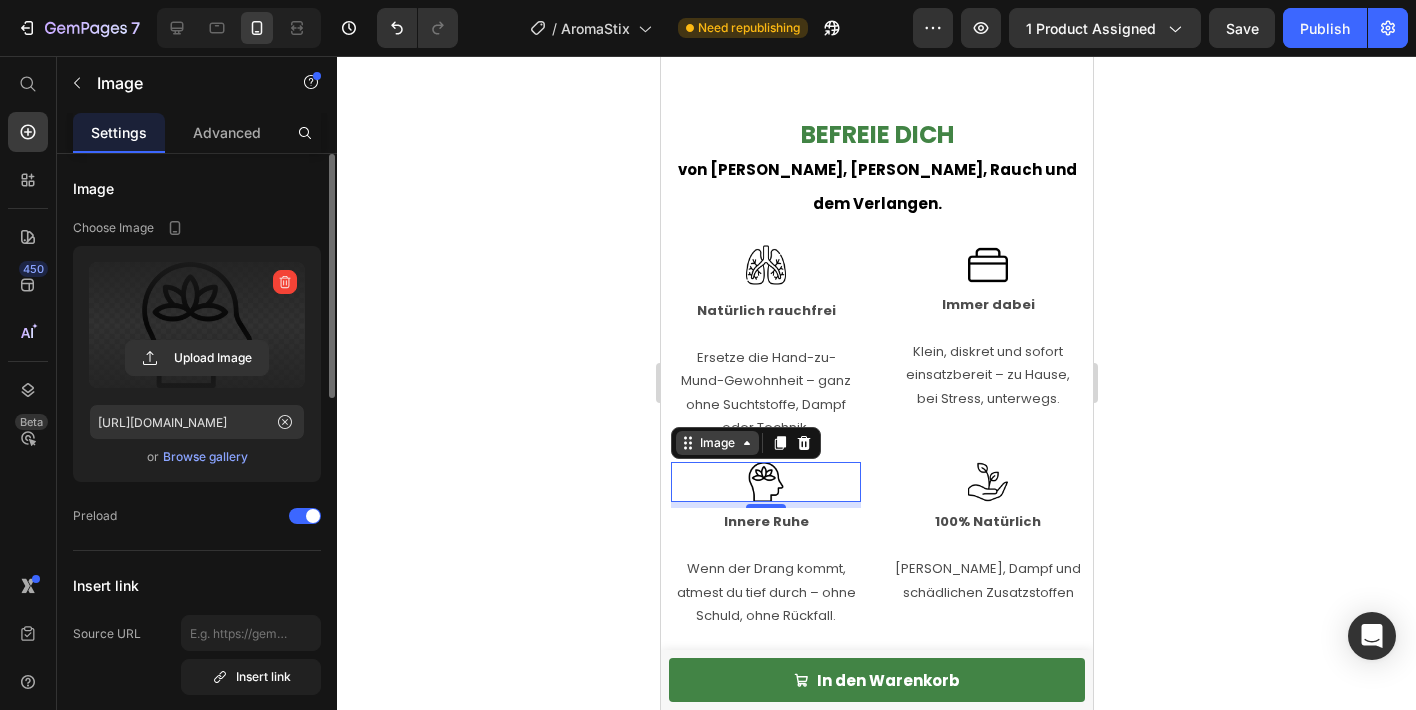 click 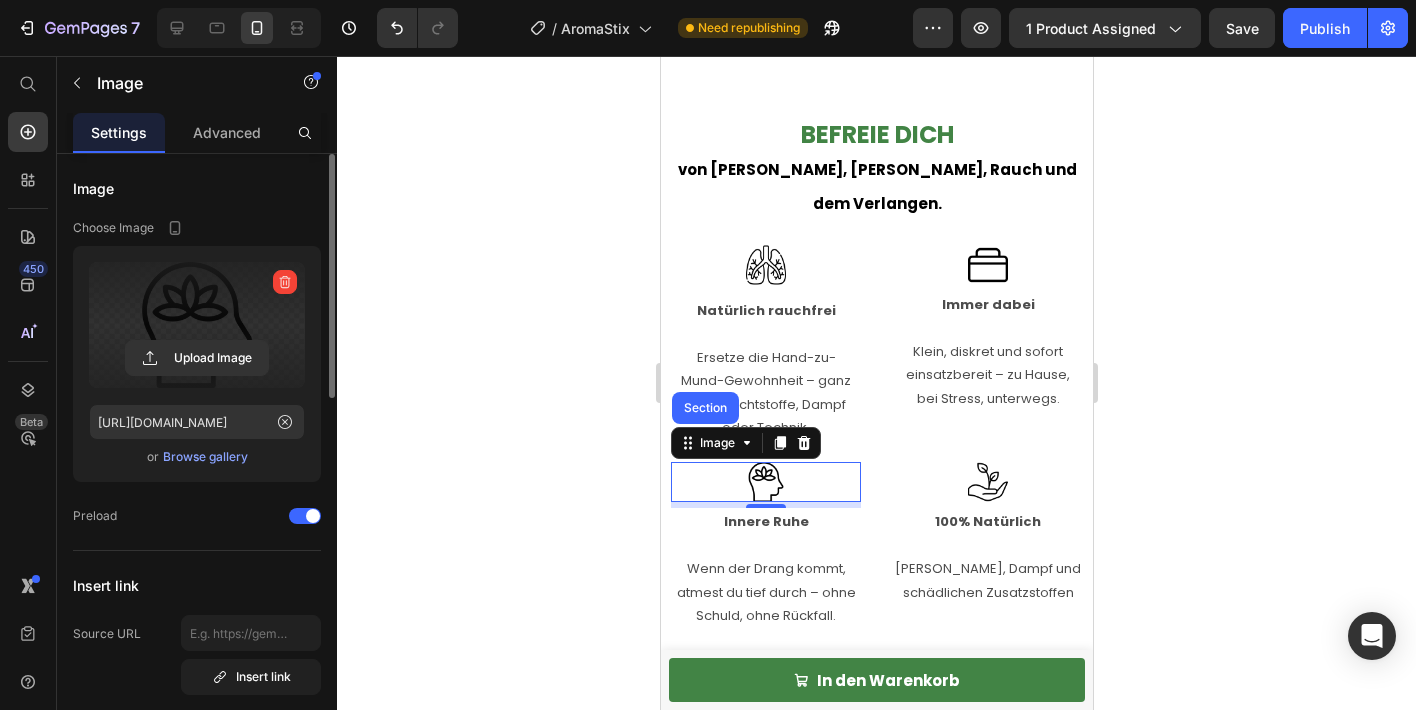 click 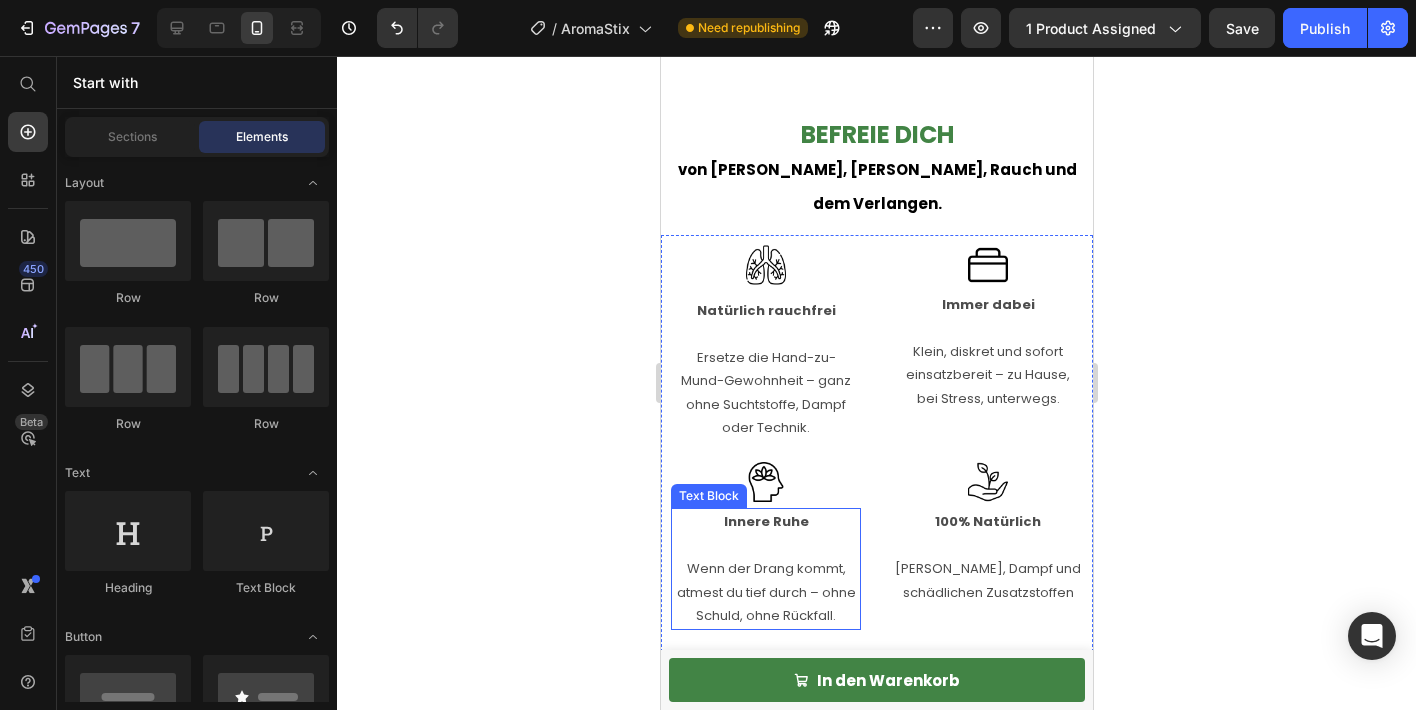 click on "Innere Ruhe" at bounding box center (765, 521) 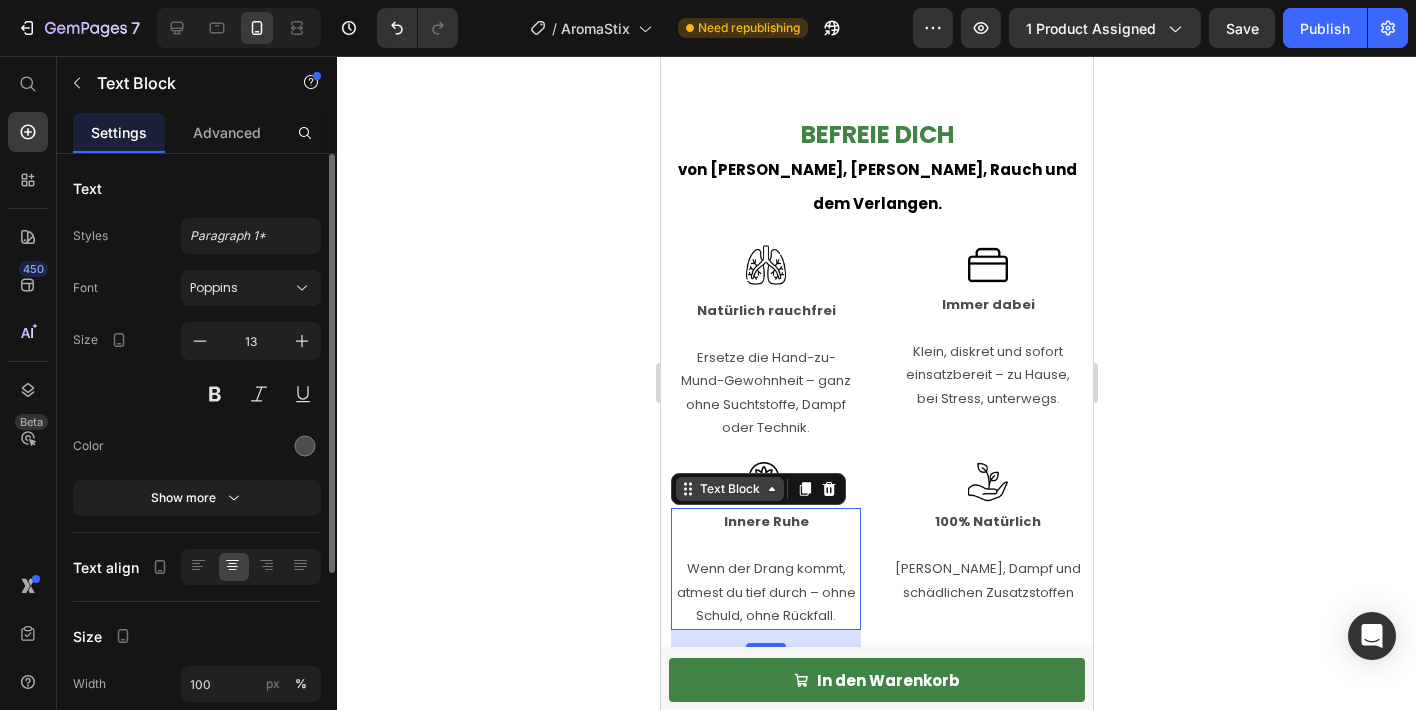 click 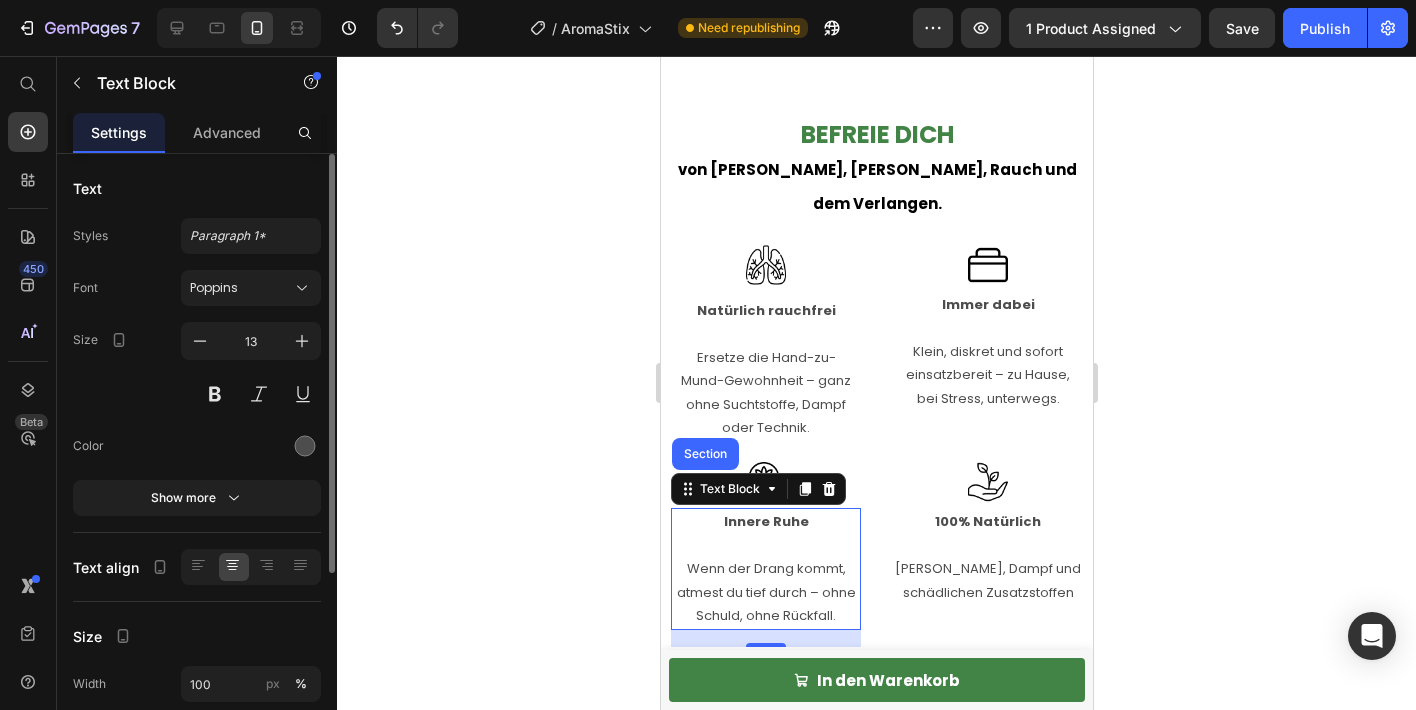 click 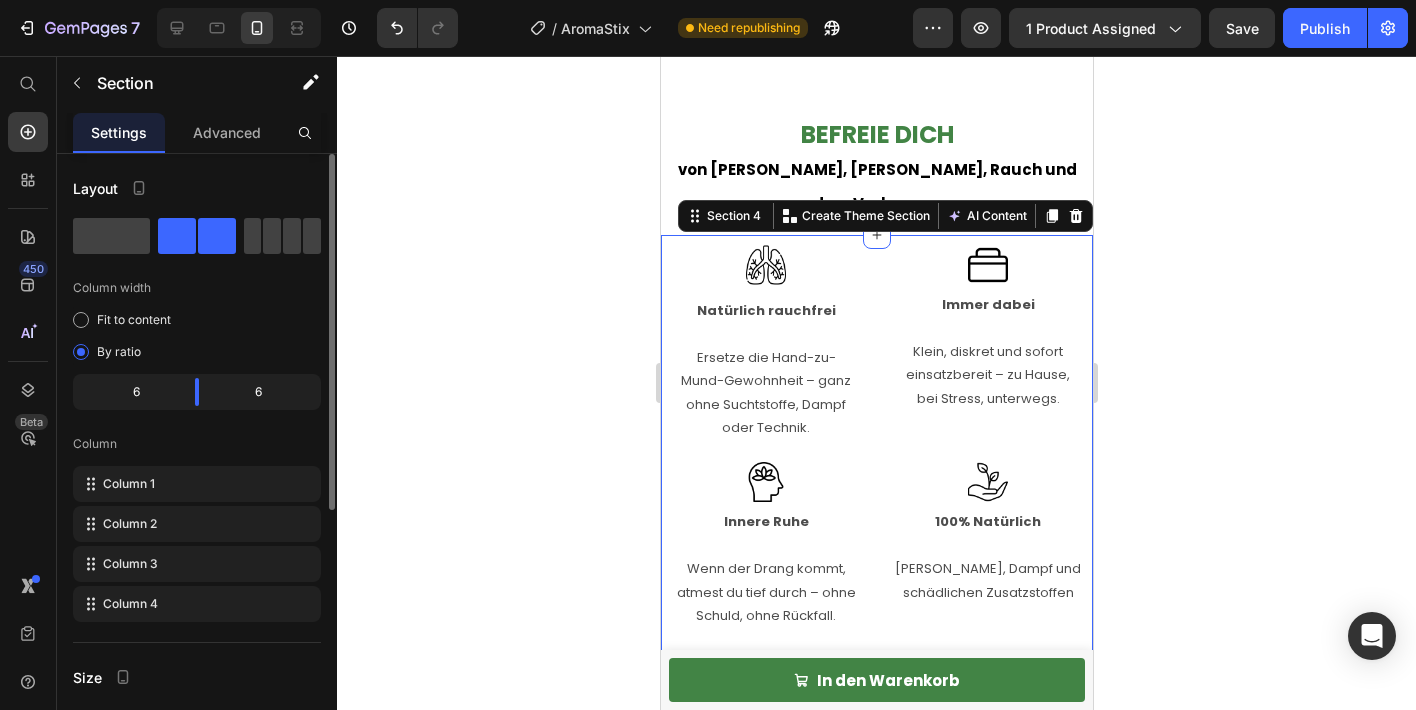 click on "Image Innere Ruhe Wenn der Drang kommt, atmest du tief durch – ohne Schuld, ohne Rückfall. Text Block" at bounding box center [765, 554] 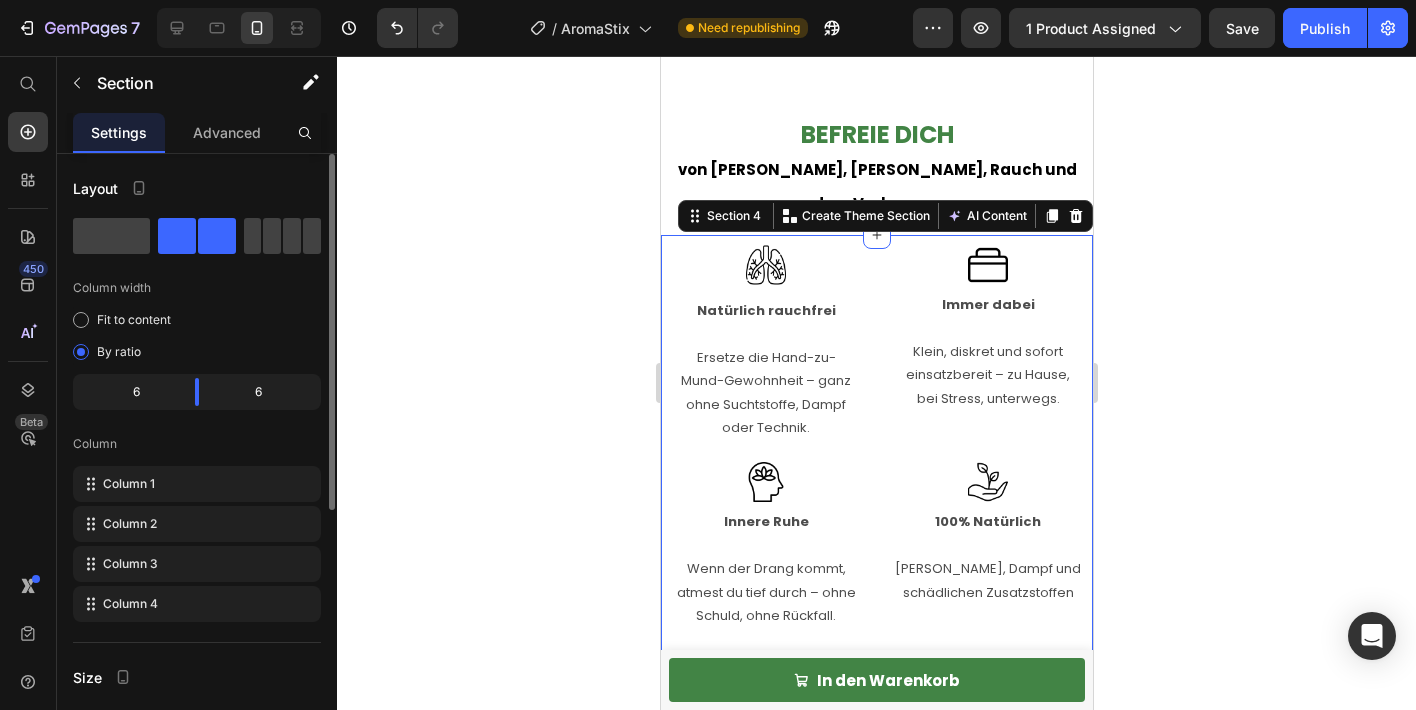 click 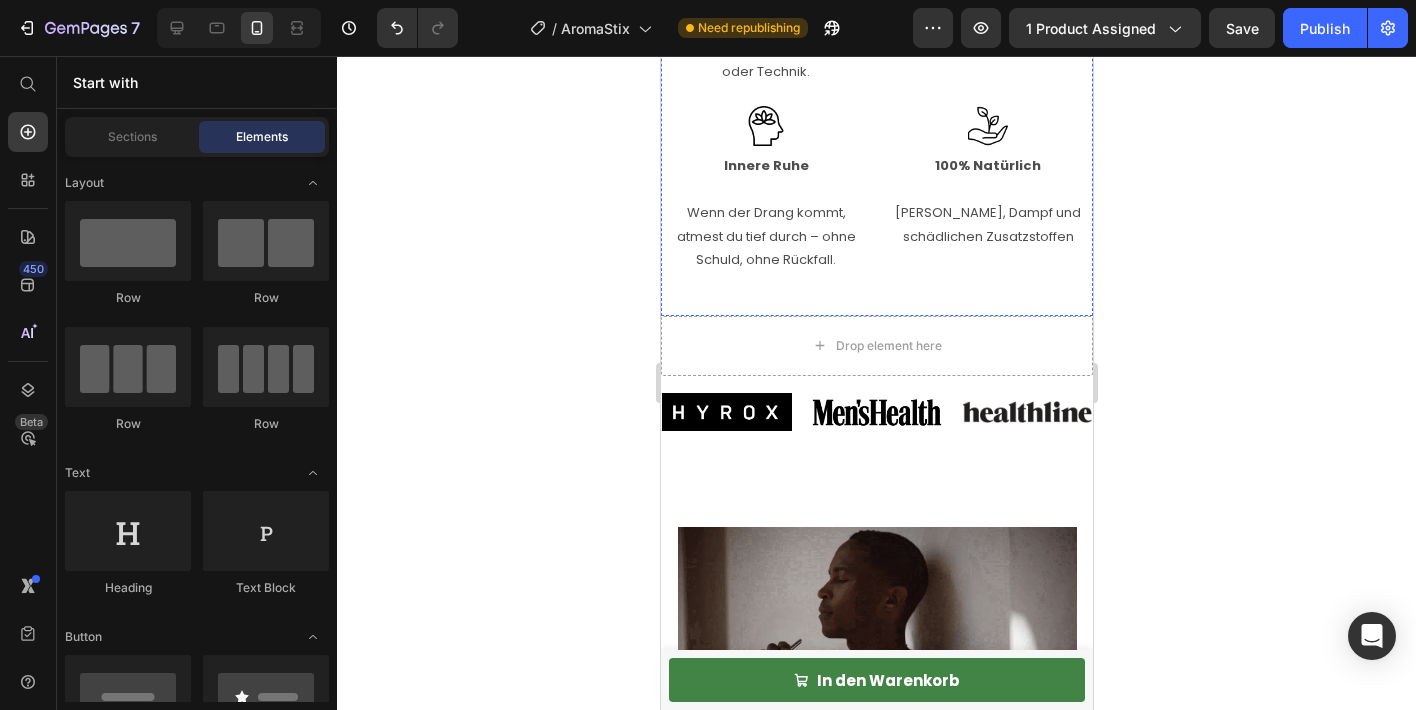 scroll, scrollTop: 2726, scrollLeft: 0, axis: vertical 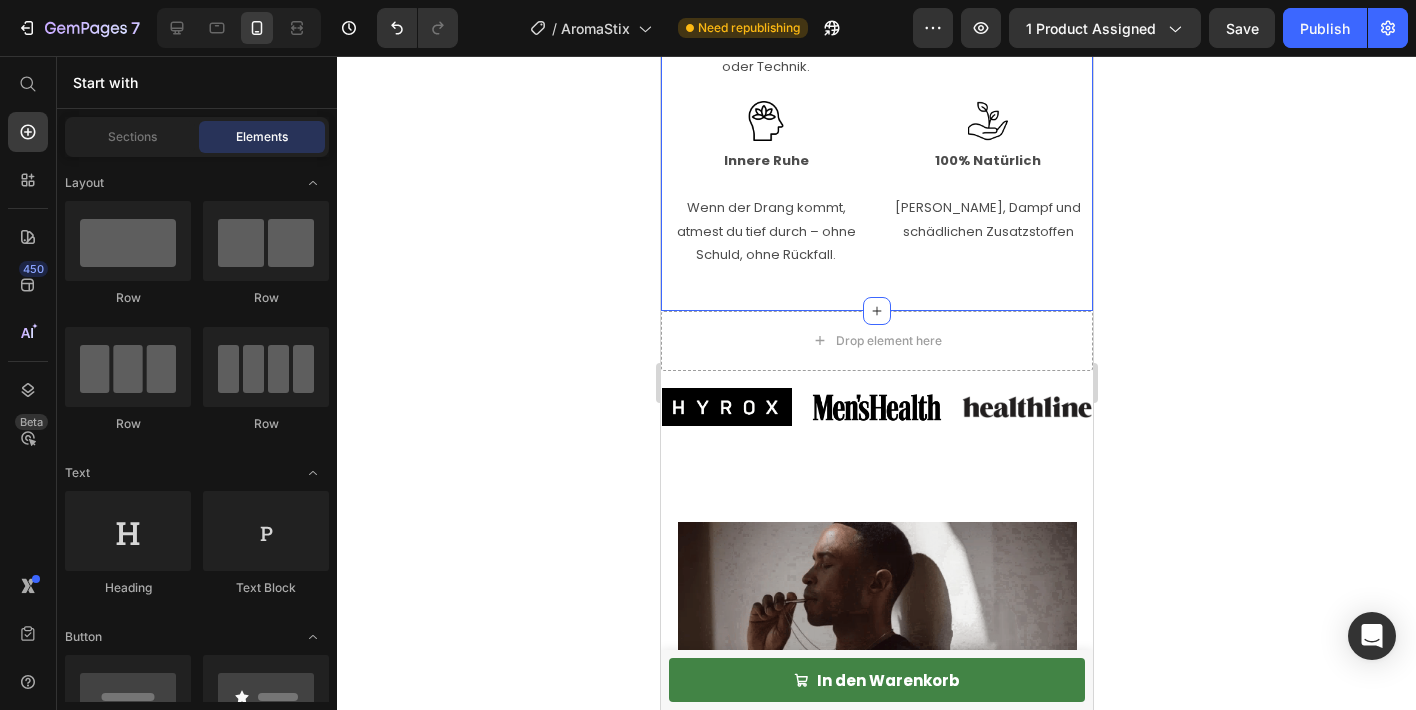 click on "Image 100% Natürlich [PERSON_NAME], Dampf und schädlichen Zusatzstoffen Text Block" at bounding box center (987, 193) 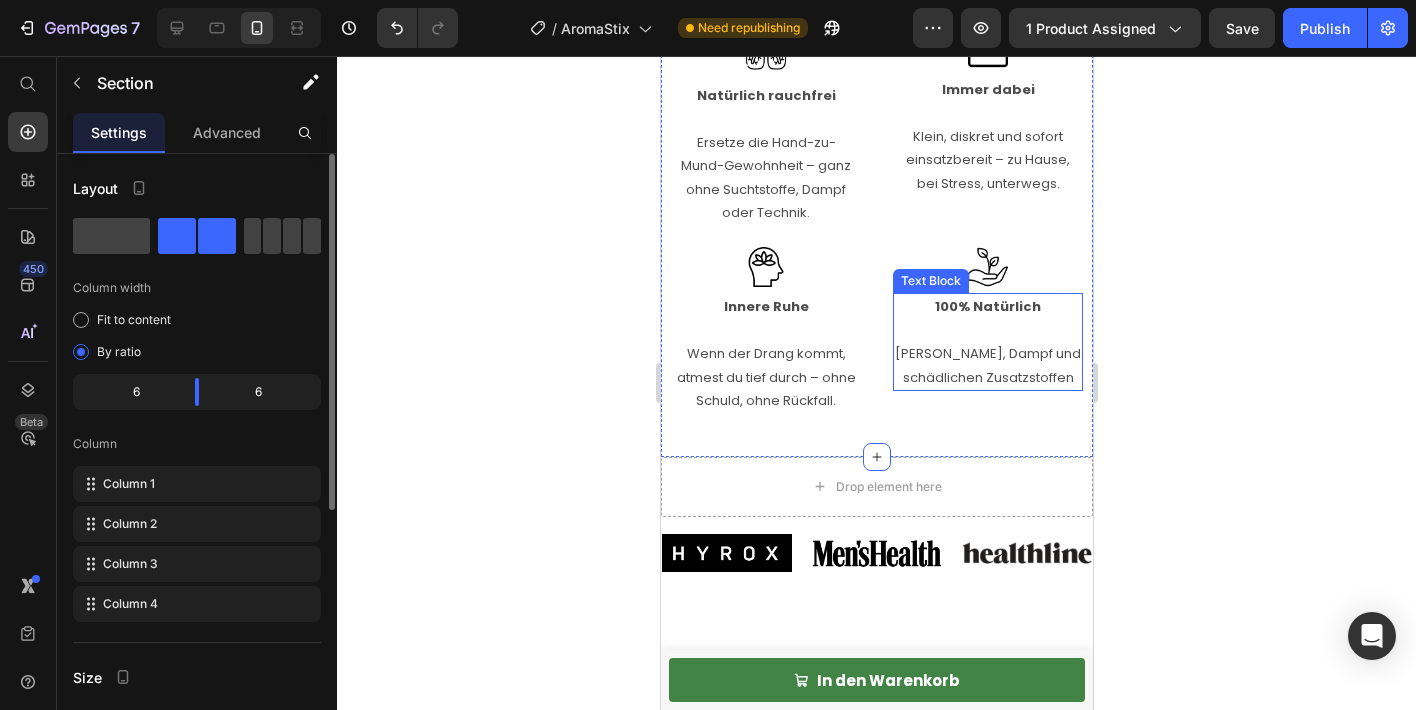 scroll, scrollTop: 2577, scrollLeft: 0, axis: vertical 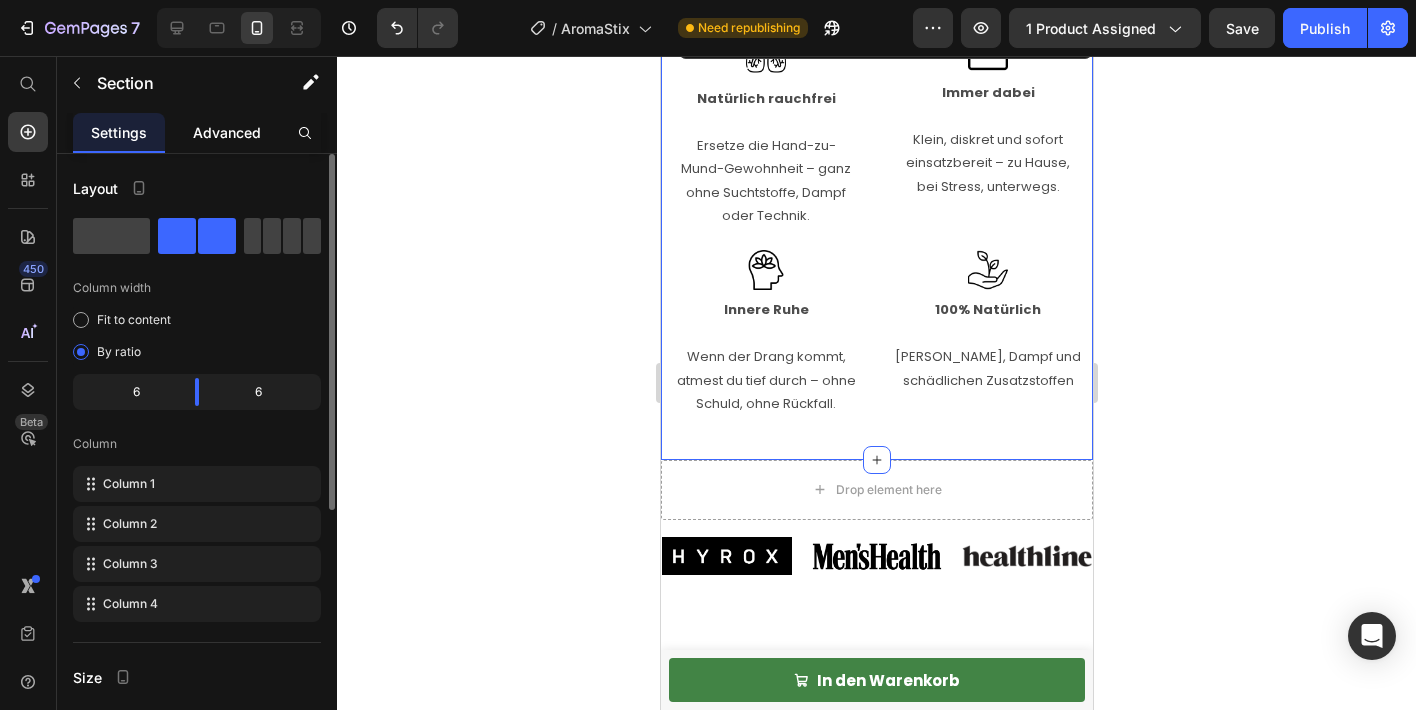 click on "Advanced" at bounding box center [227, 132] 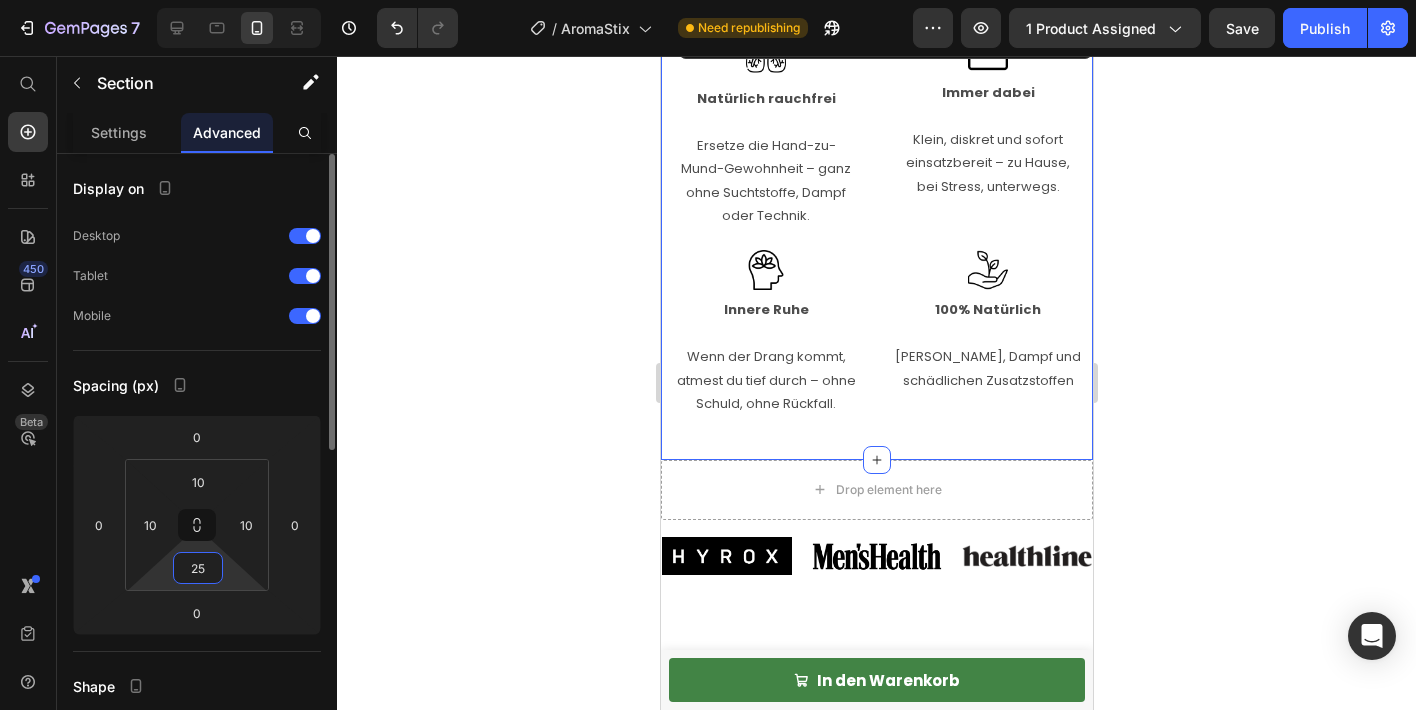 click on "25" at bounding box center [198, 568] 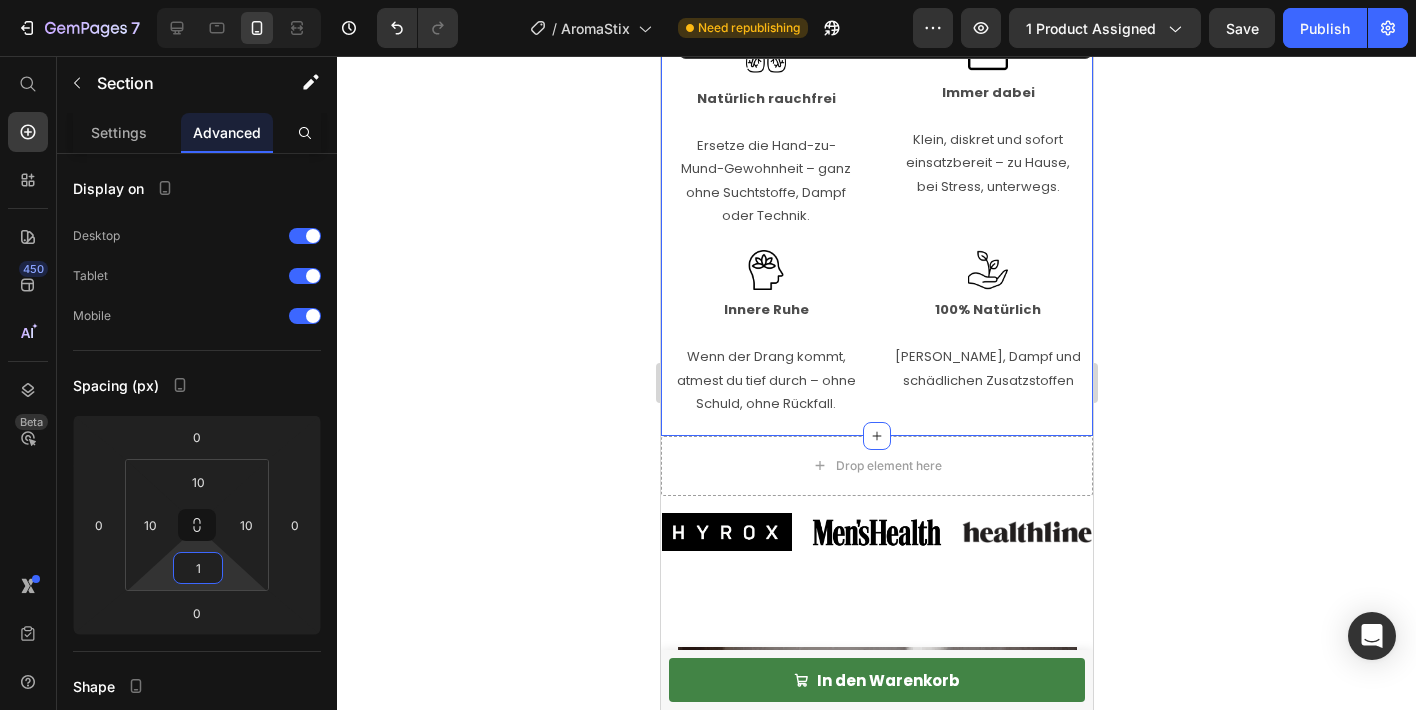 type on "10" 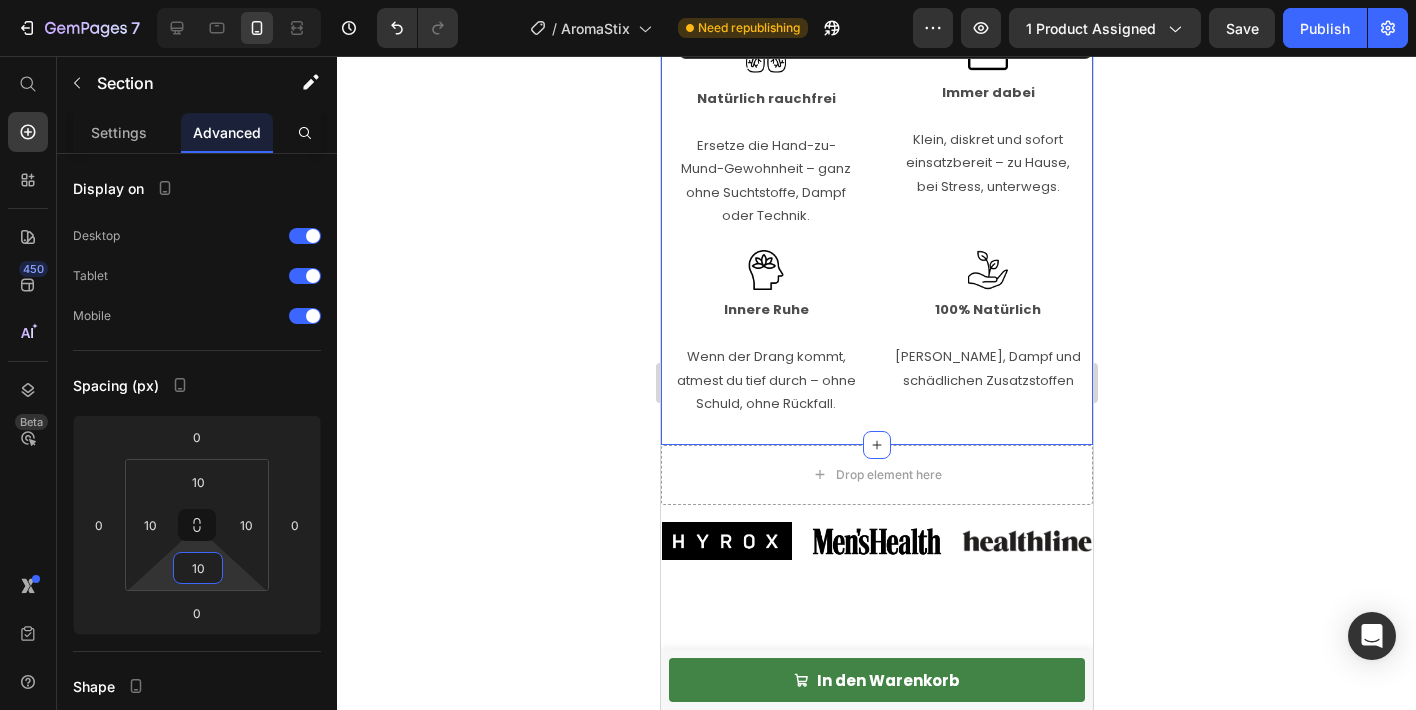 click 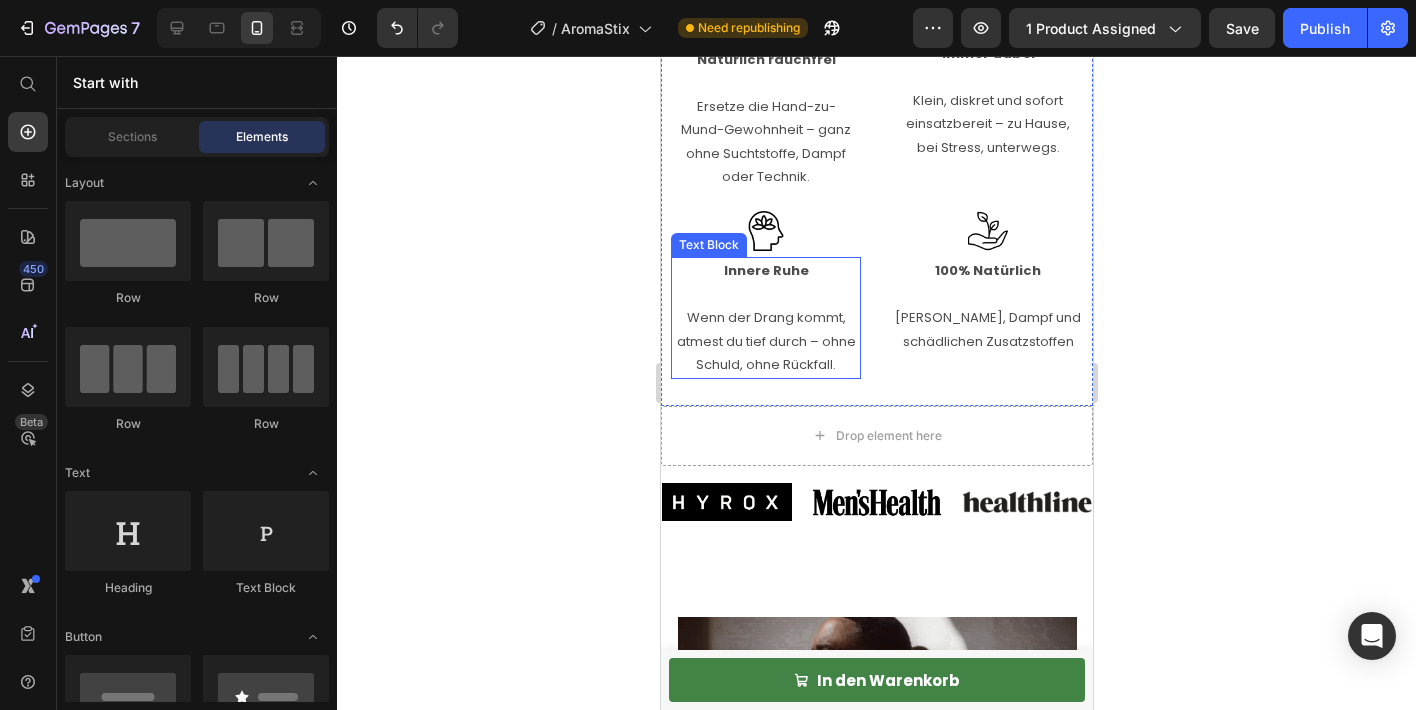 scroll, scrollTop: 2641, scrollLeft: 0, axis: vertical 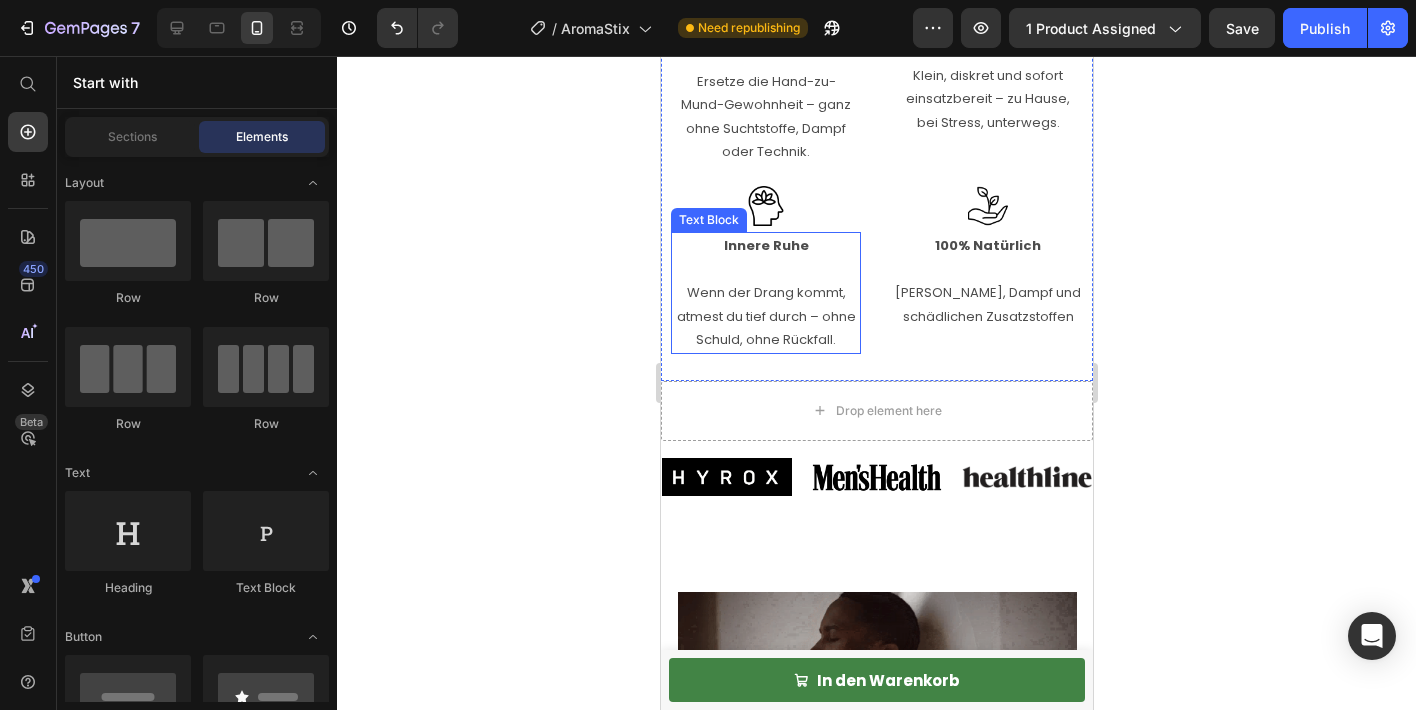 click on "Wenn der Drang kommt, atmest du tief durch – ohne Schuld, ohne Rückfall." at bounding box center (765, 305) 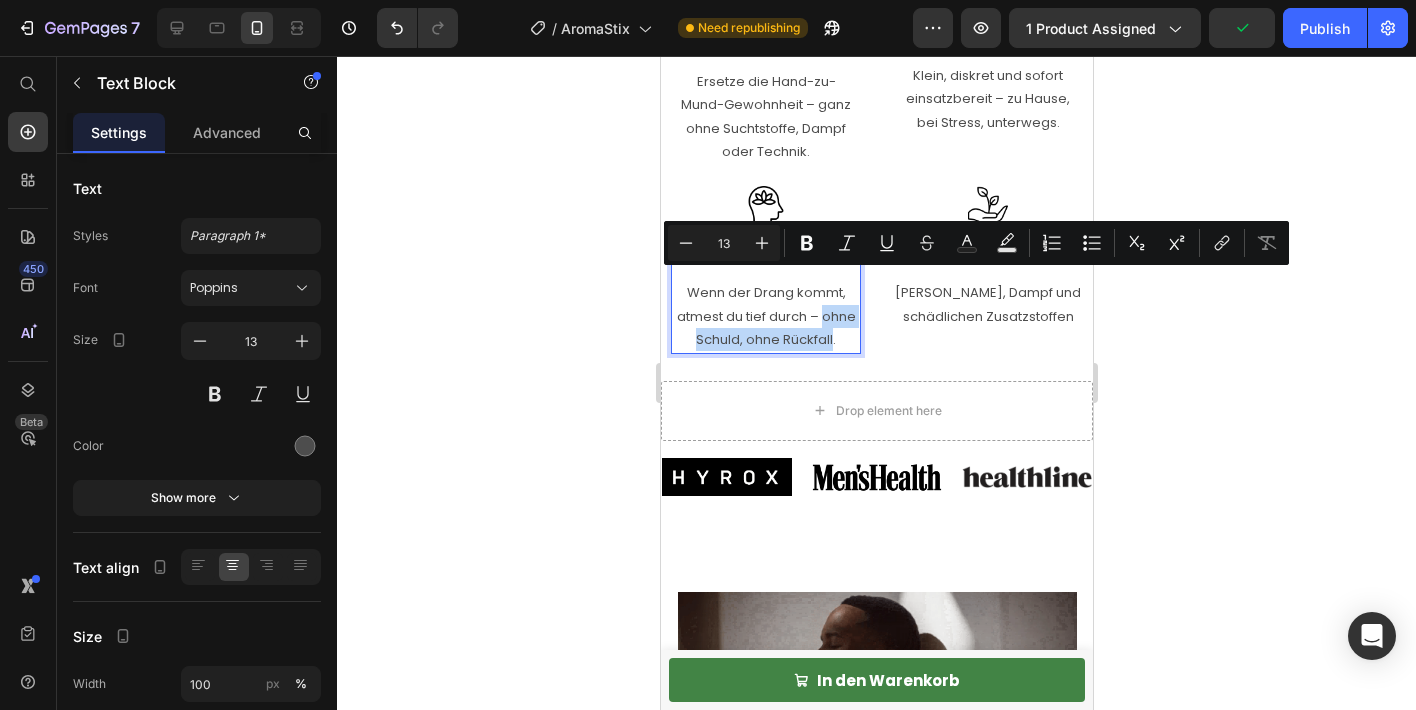 drag, startPoint x: 822, startPoint y: 282, endPoint x: 832, endPoint y: 302, distance: 22.36068 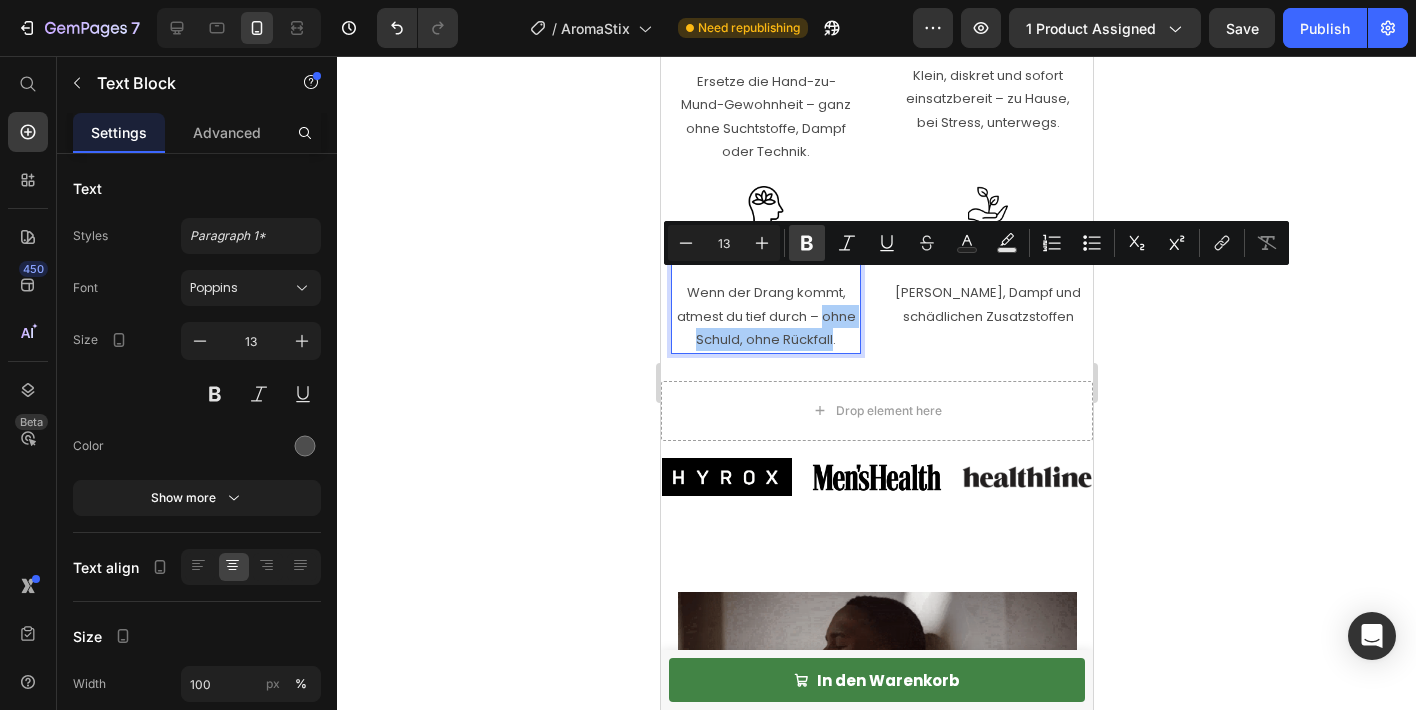 click 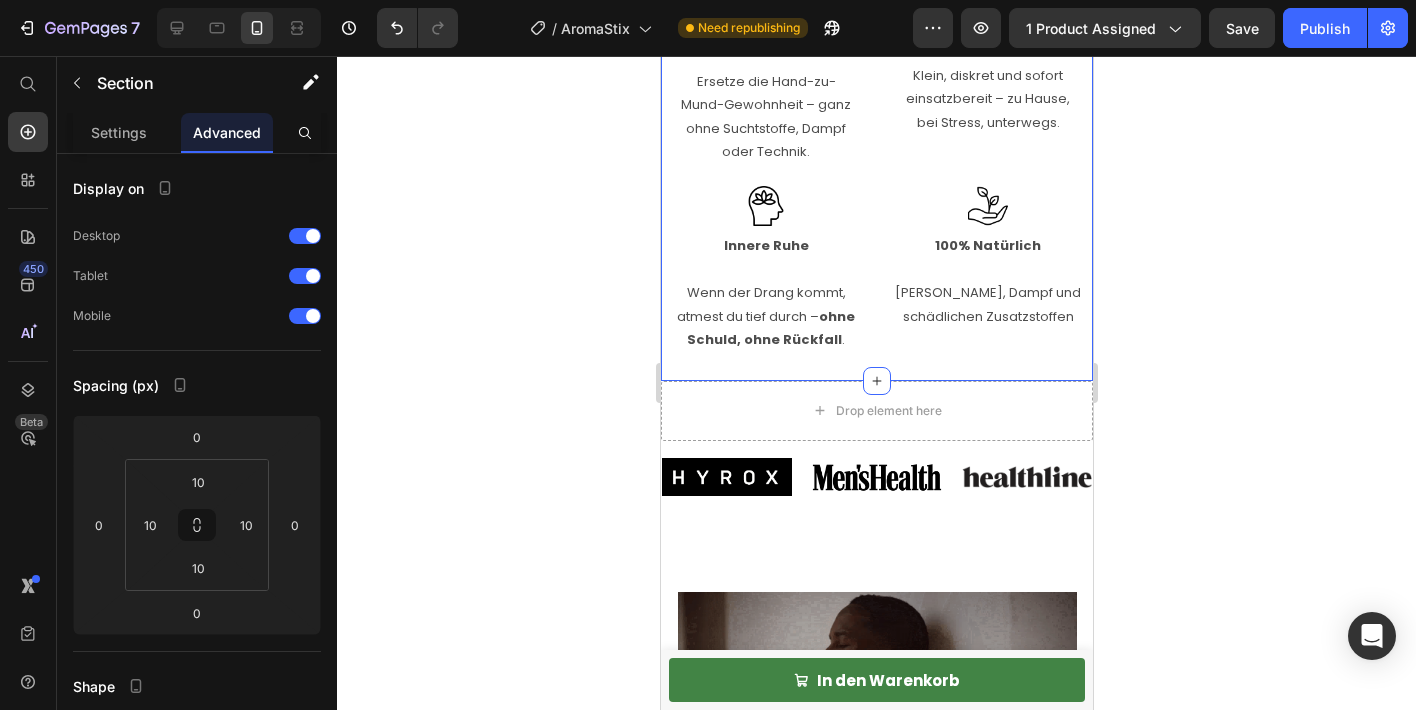 click on "Image Natürlich rauchfrei Ersetze die Hand-zu-Mund-Gewohnheit – ganz ohne Suchtstoffe, Dampf oder Technik. Text Block Image Immer dabei Klein, diskret und sofort einsatzbereit – zu Hause, bei Stress, unterwegs. Text Block Image Innere Ruhe Wenn der Drang kommt, atmest du tief durch –  ohne Schuld, ohne Rückfall . Text Block Image 100% Natürlich Frei von Nikotin, Dampf und schädlichen Zusatzstoffen Text Block Section 4   You can create reusable sections Create Theme Section AI Content Write with GemAI What would you like to describe here? Tone and Voice Persuasive Product Show more Generate" at bounding box center (876, 169) 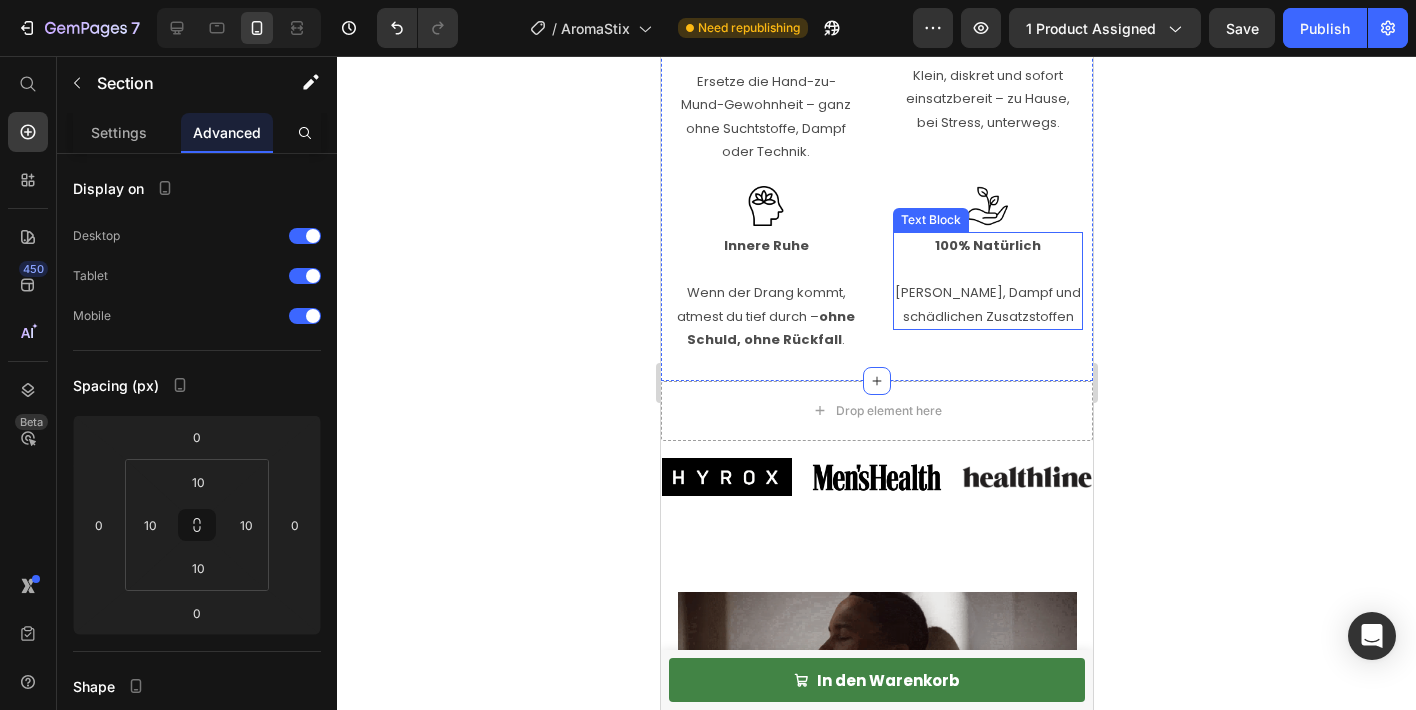 click on "[PERSON_NAME], Dampf und schädlichen Zusatzstoffen" at bounding box center (987, 293) 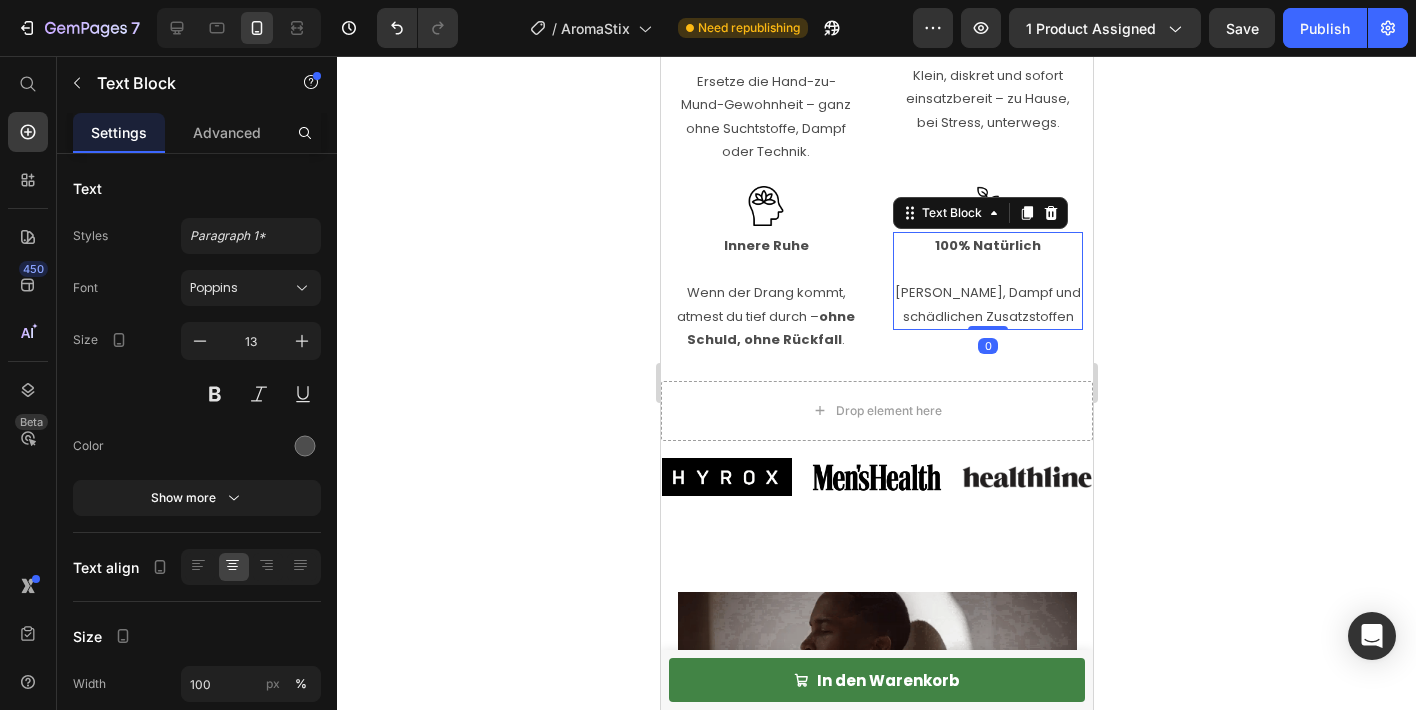 click on "[PERSON_NAME], Dampf und schädlichen Zusatzstoffen" at bounding box center (987, 293) 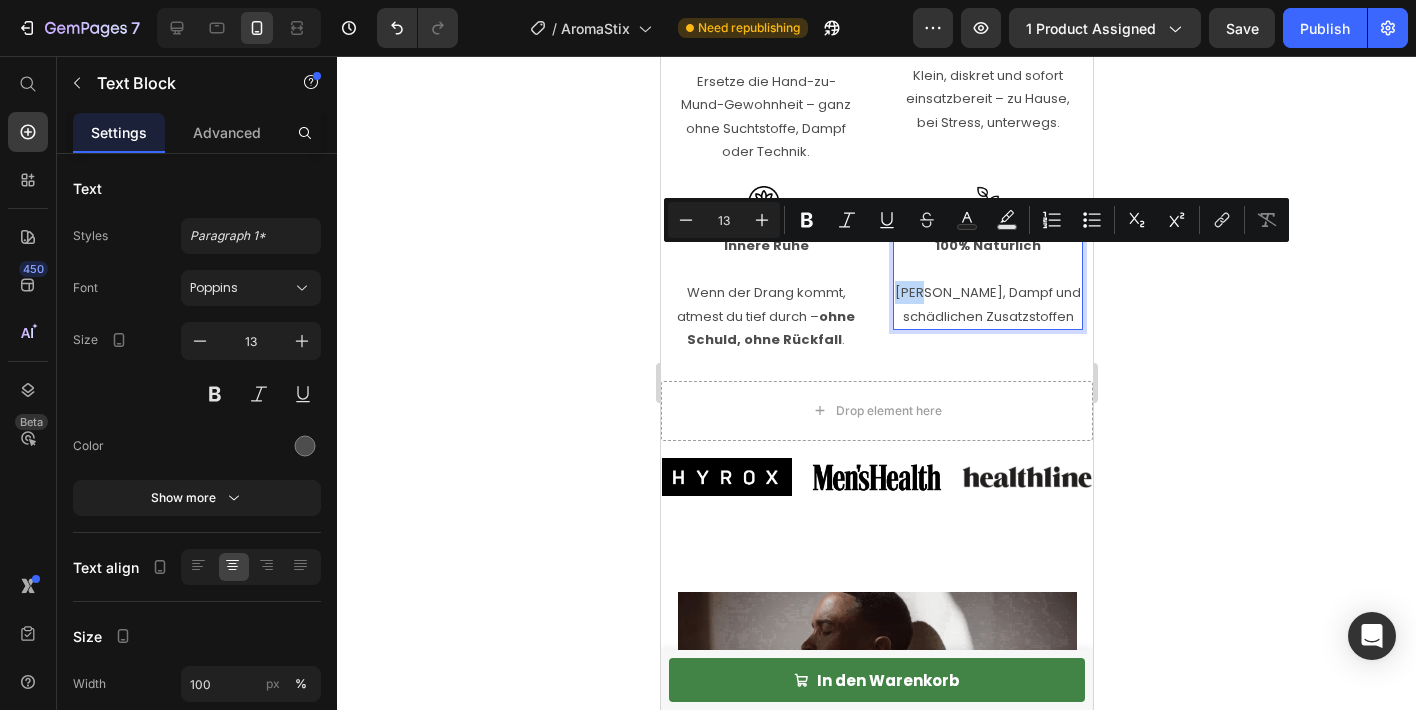 click on "[PERSON_NAME], Dampf und schädlichen Zusatzstoffen" at bounding box center (987, 293) 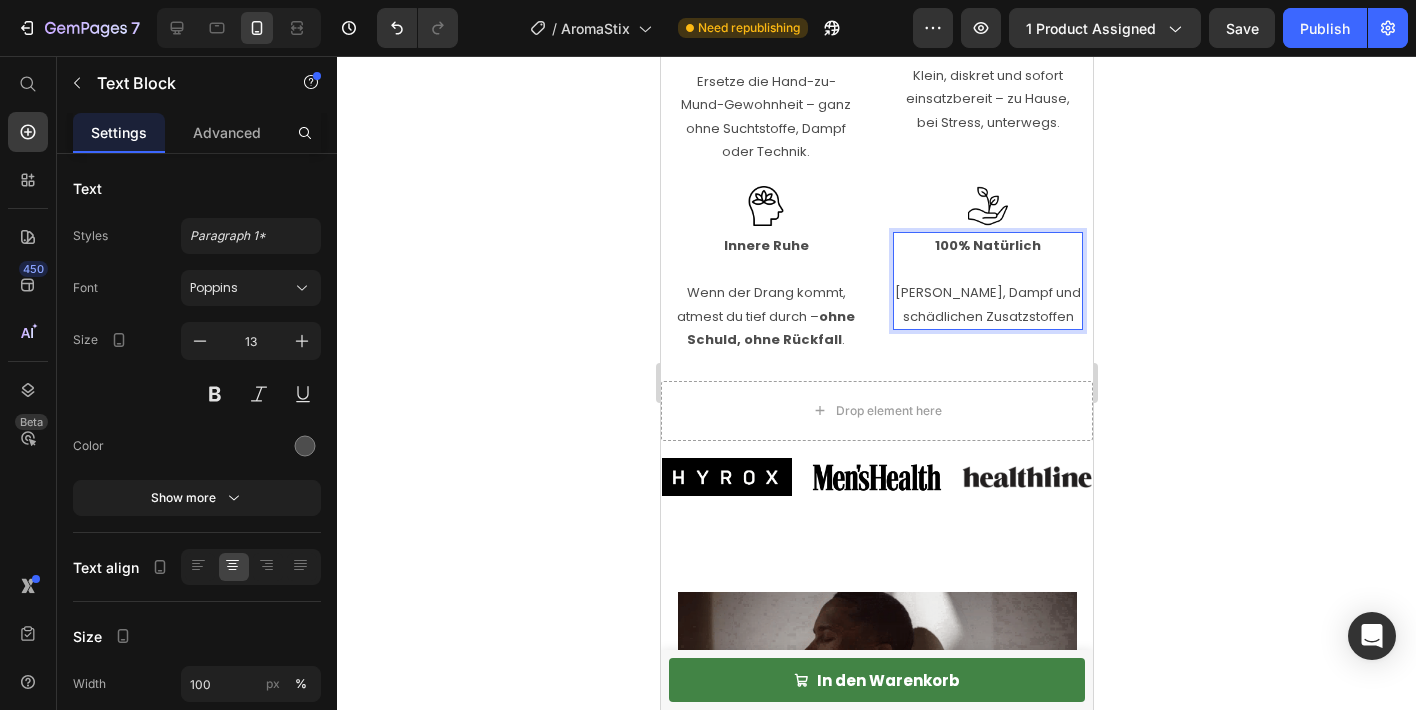 click on "[PERSON_NAME], Dampf und schädlichen Zusatzstoffen" at bounding box center [987, 293] 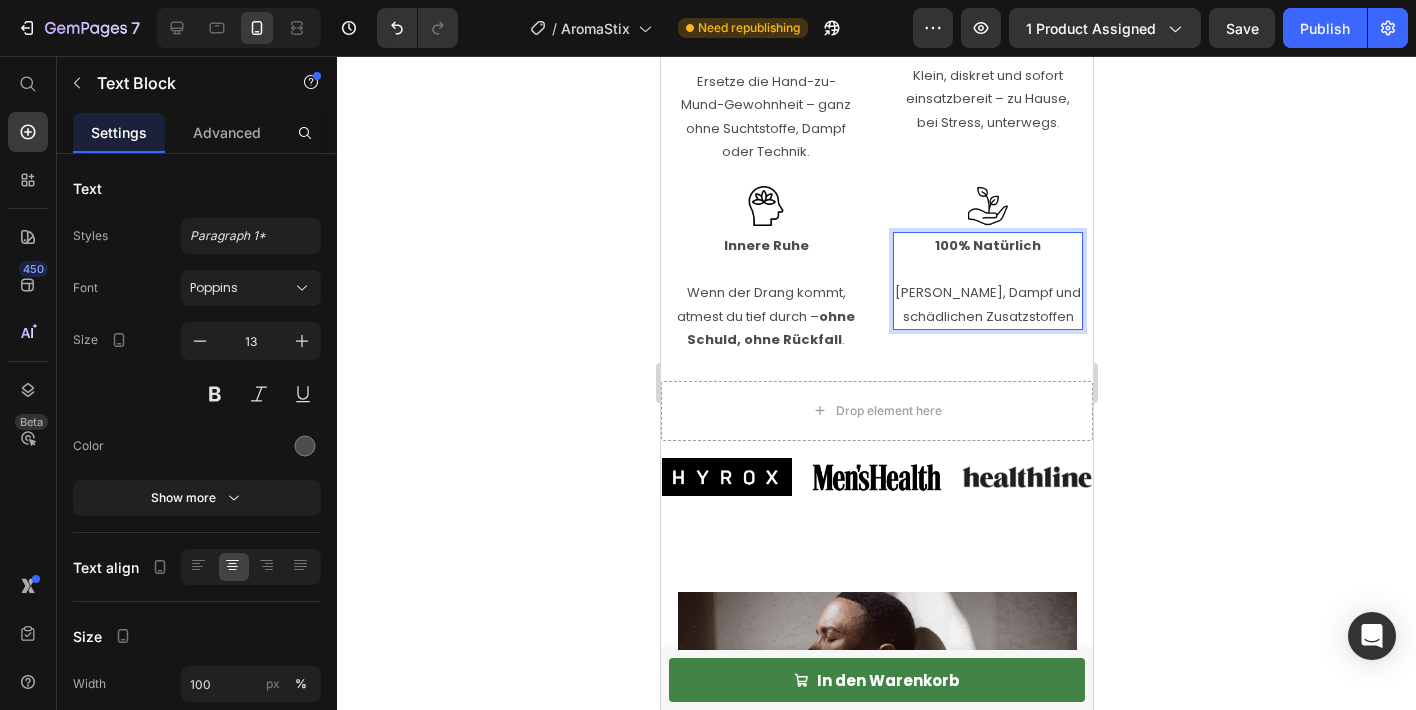 click on "[PERSON_NAME], Dampf und schädlichen Zusatzstoffen" at bounding box center [987, 293] 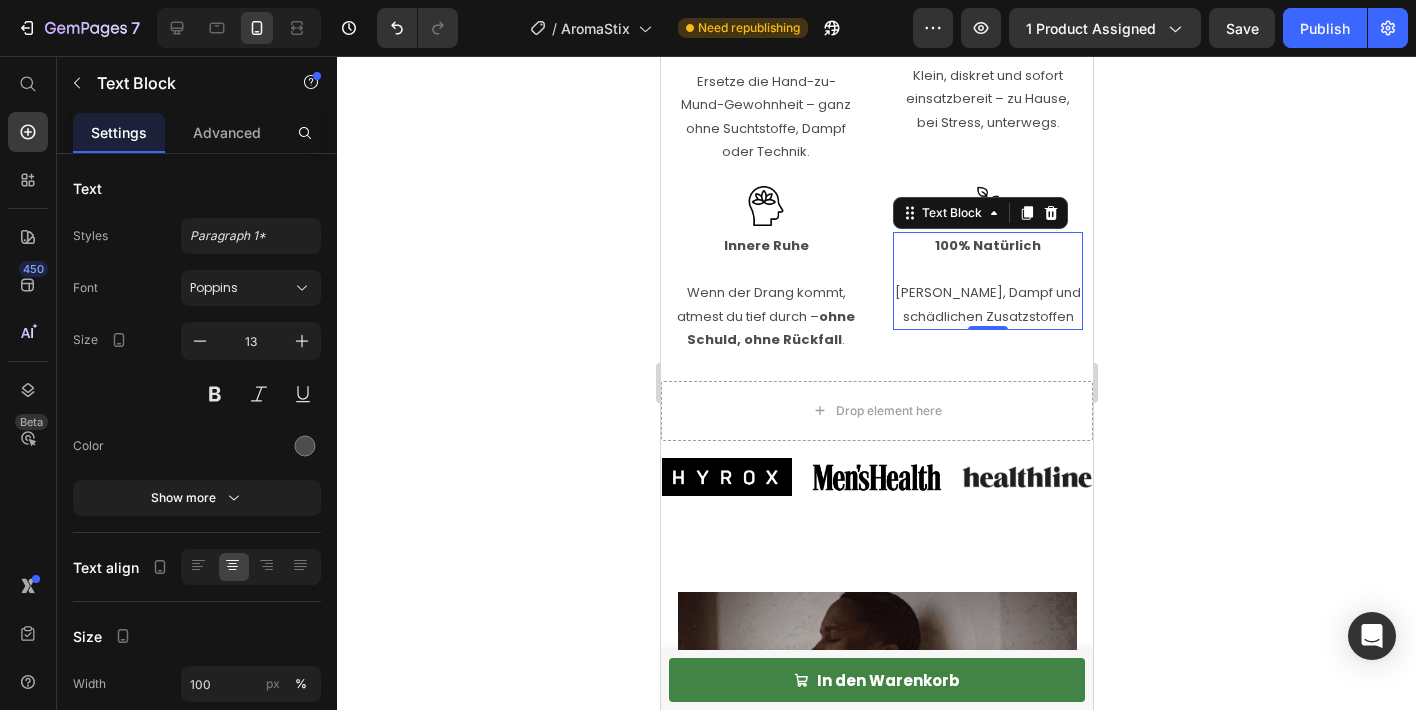 click 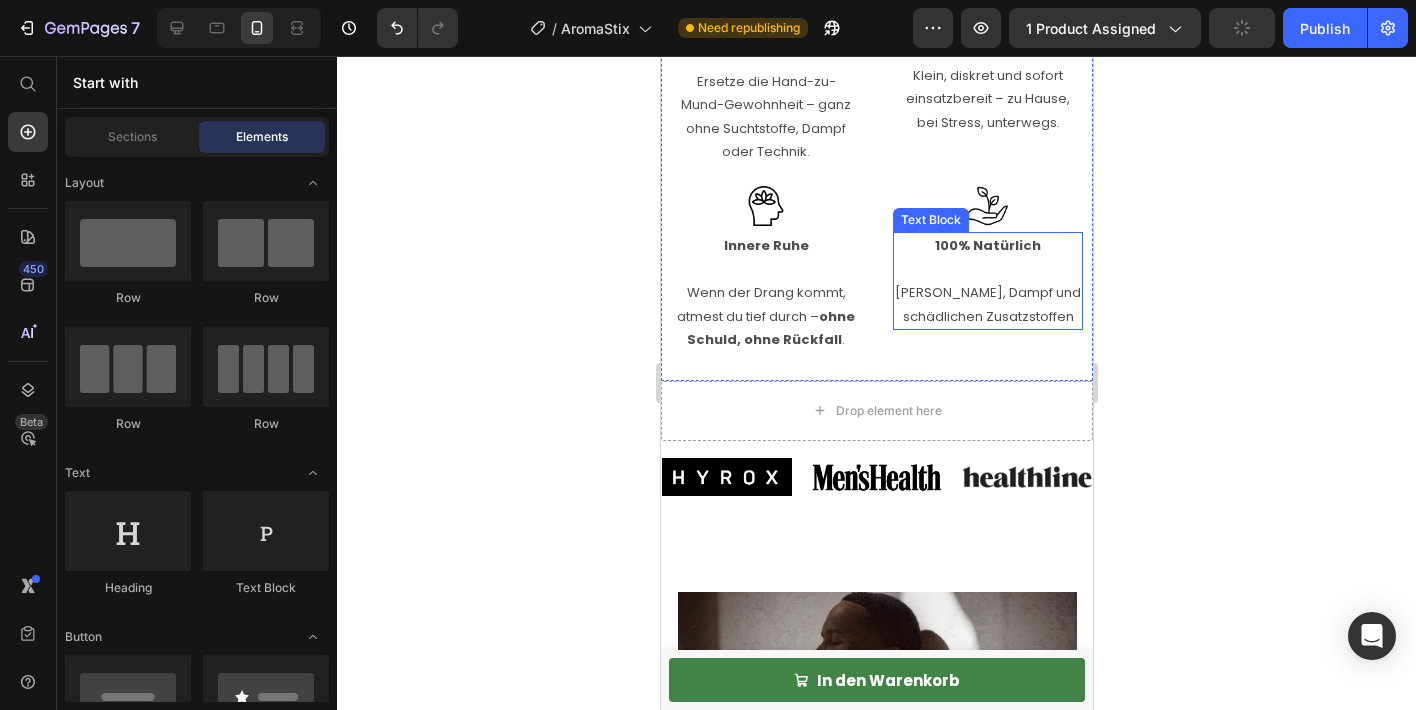 click on "[PERSON_NAME], Dampf und schädlichen Zusatzstoffen" at bounding box center (987, 293) 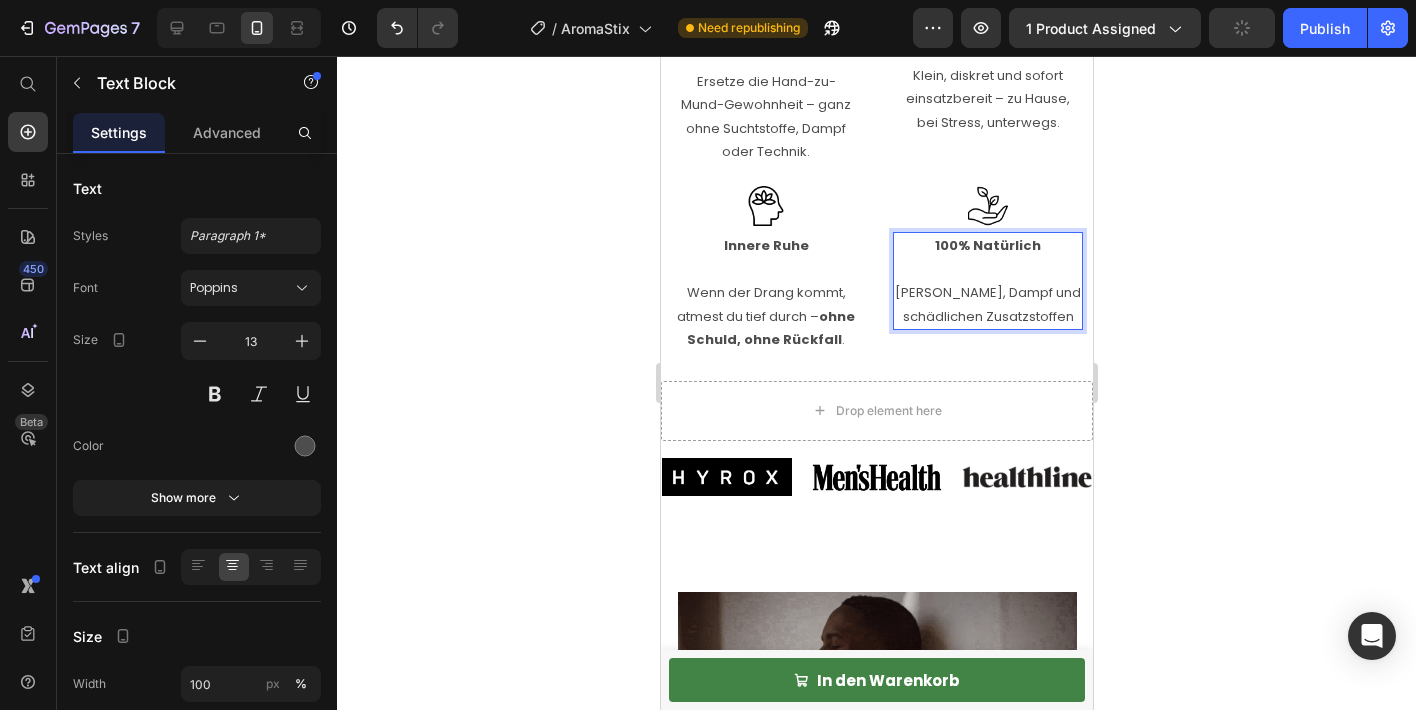 click on "[PERSON_NAME], Dampf und schädlichen Zusatzstoffen" at bounding box center (987, 293) 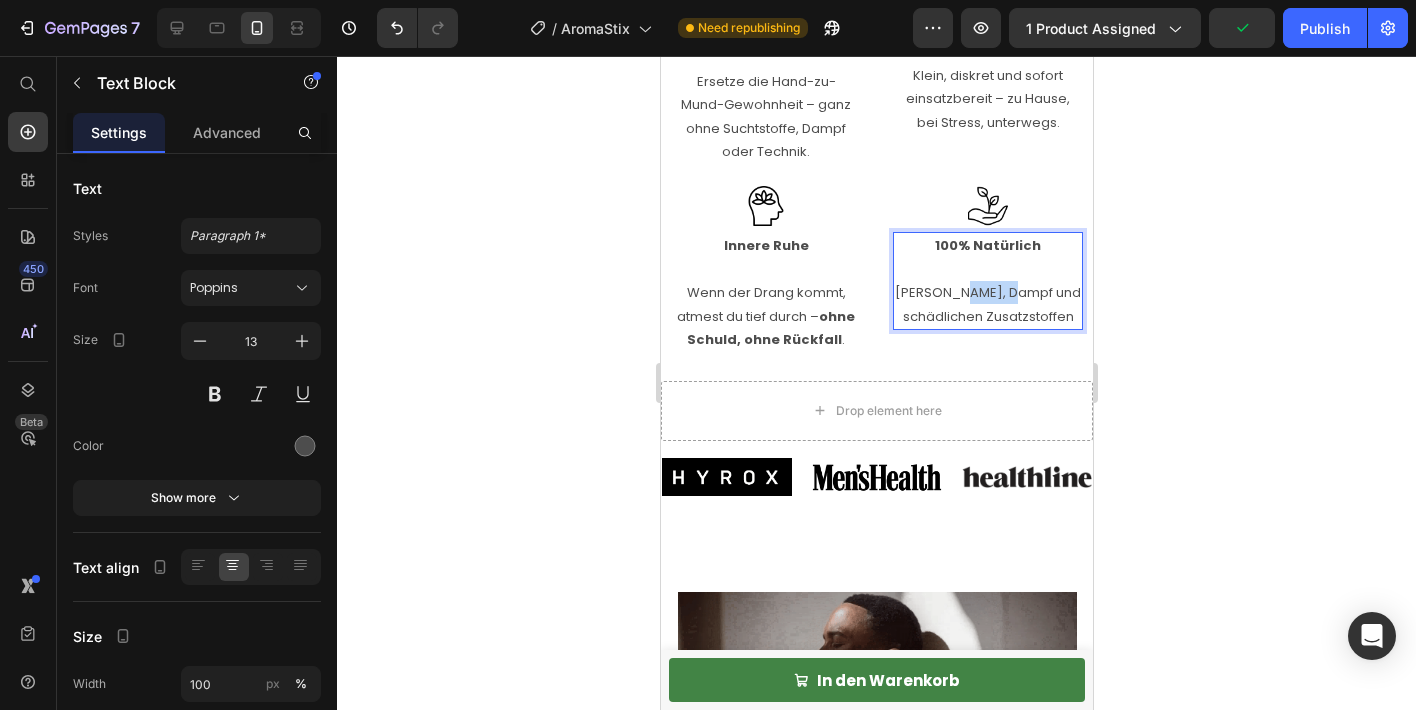 click on "[PERSON_NAME], Dampf und schädlichen Zusatzstoffen" at bounding box center [987, 293] 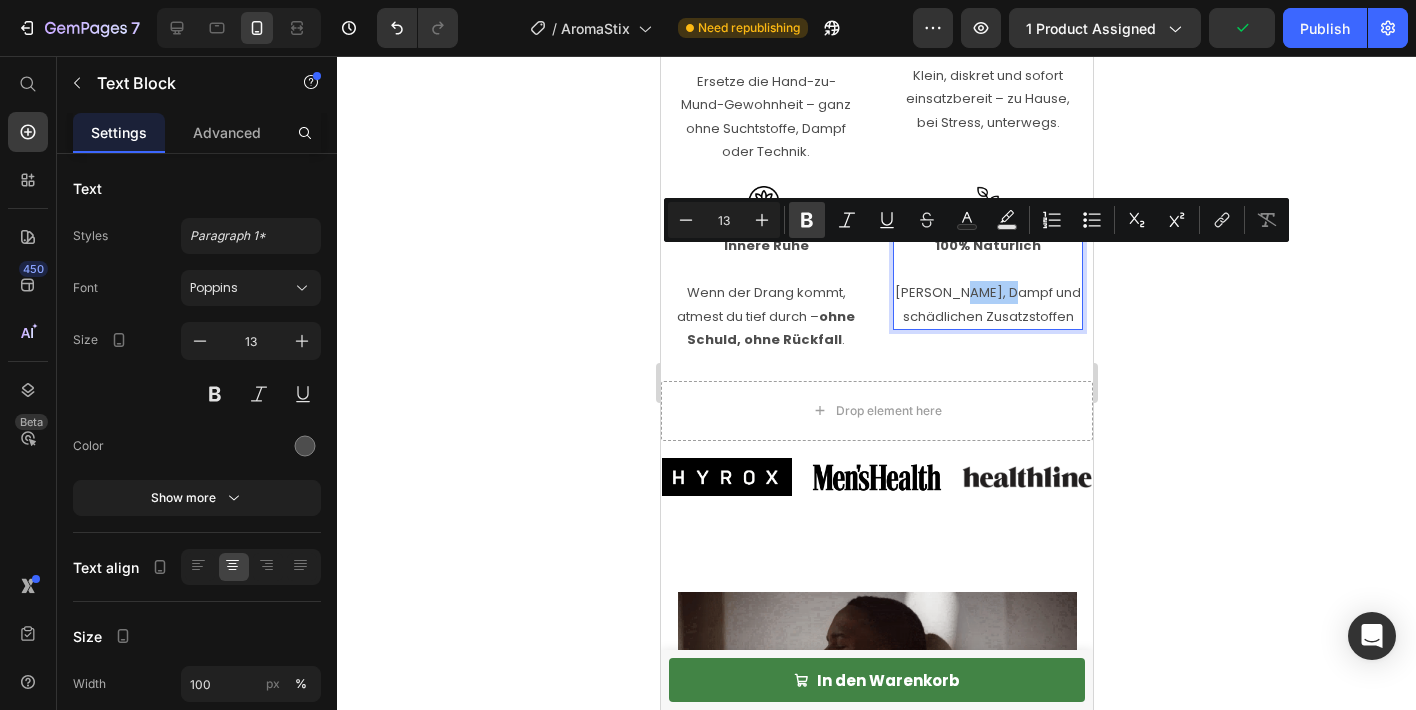 click 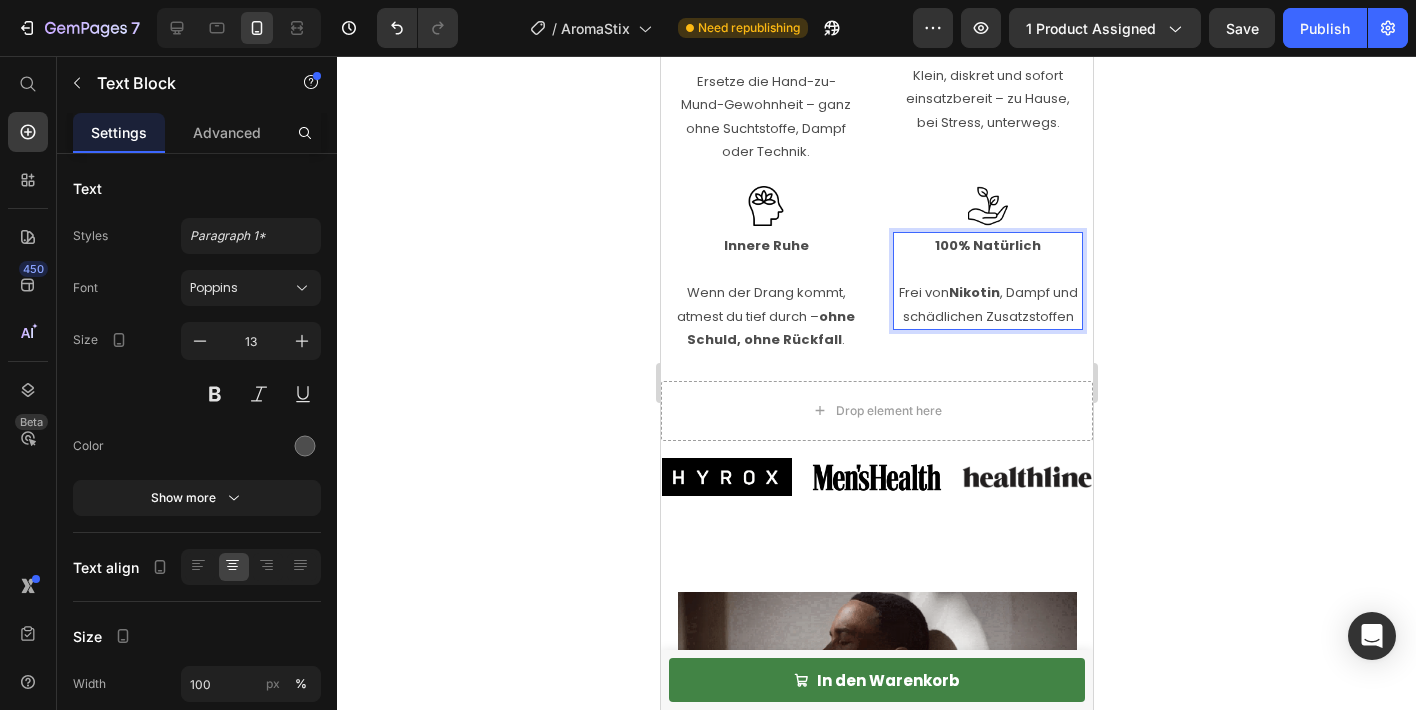 click on "[PERSON_NAME] , Dampf und schädlichen Zusatzstoffen" at bounding box center (987, 293) 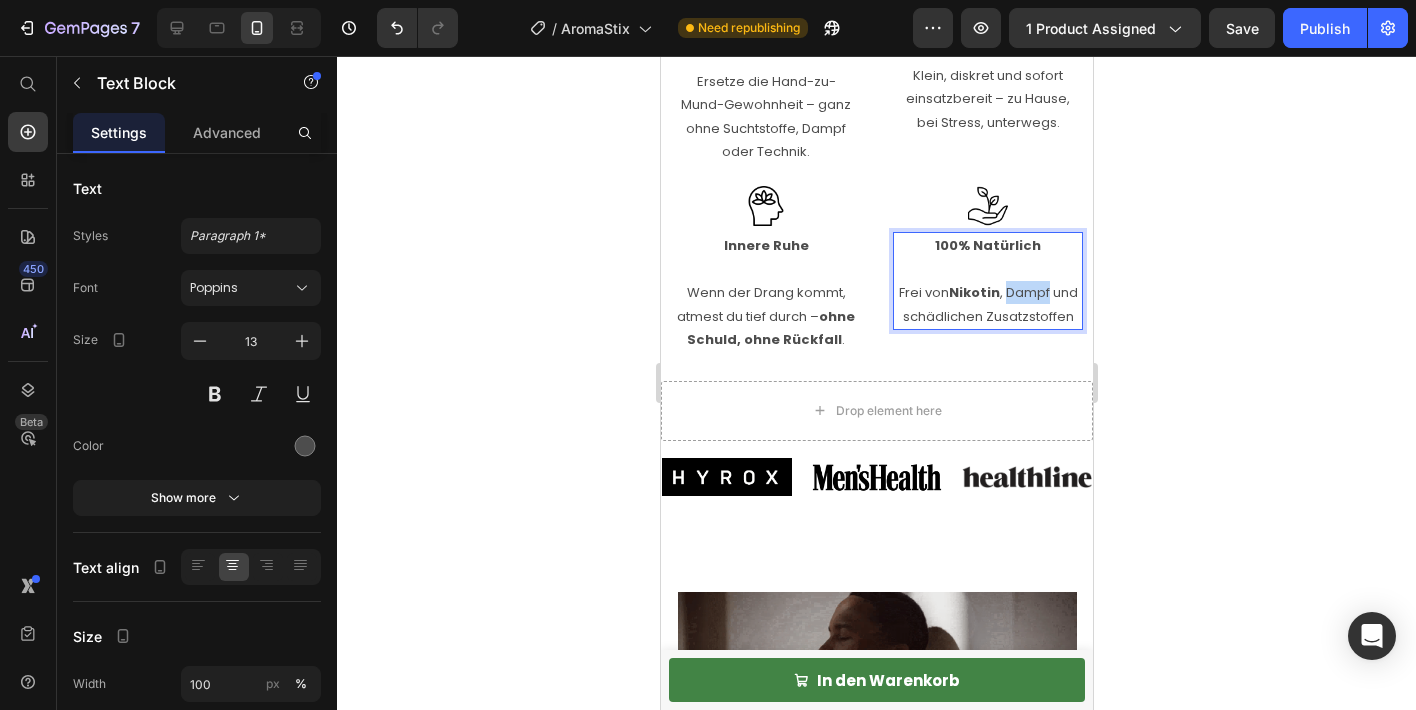 click on "[PERSON_NAME] , Dampf und schädlichen Zusatzstoffen" at bounding box center (987, 293) 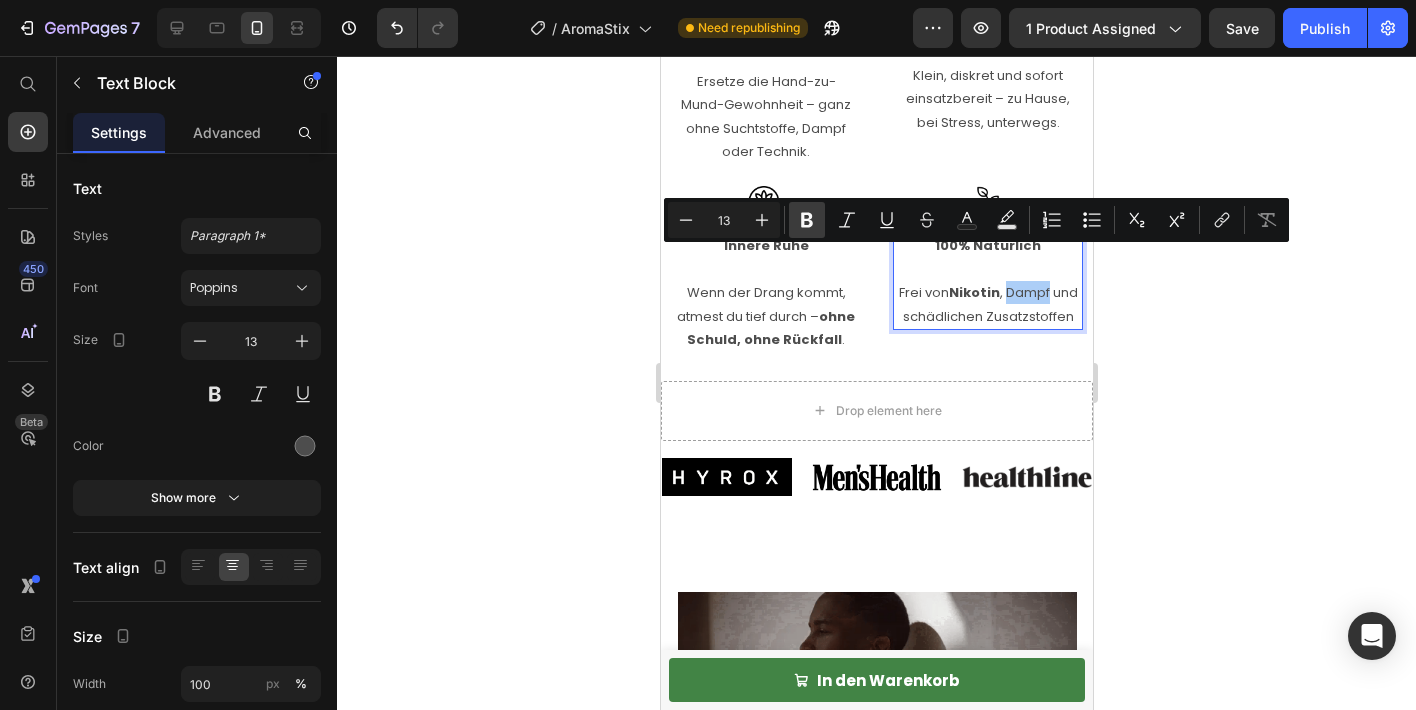 click 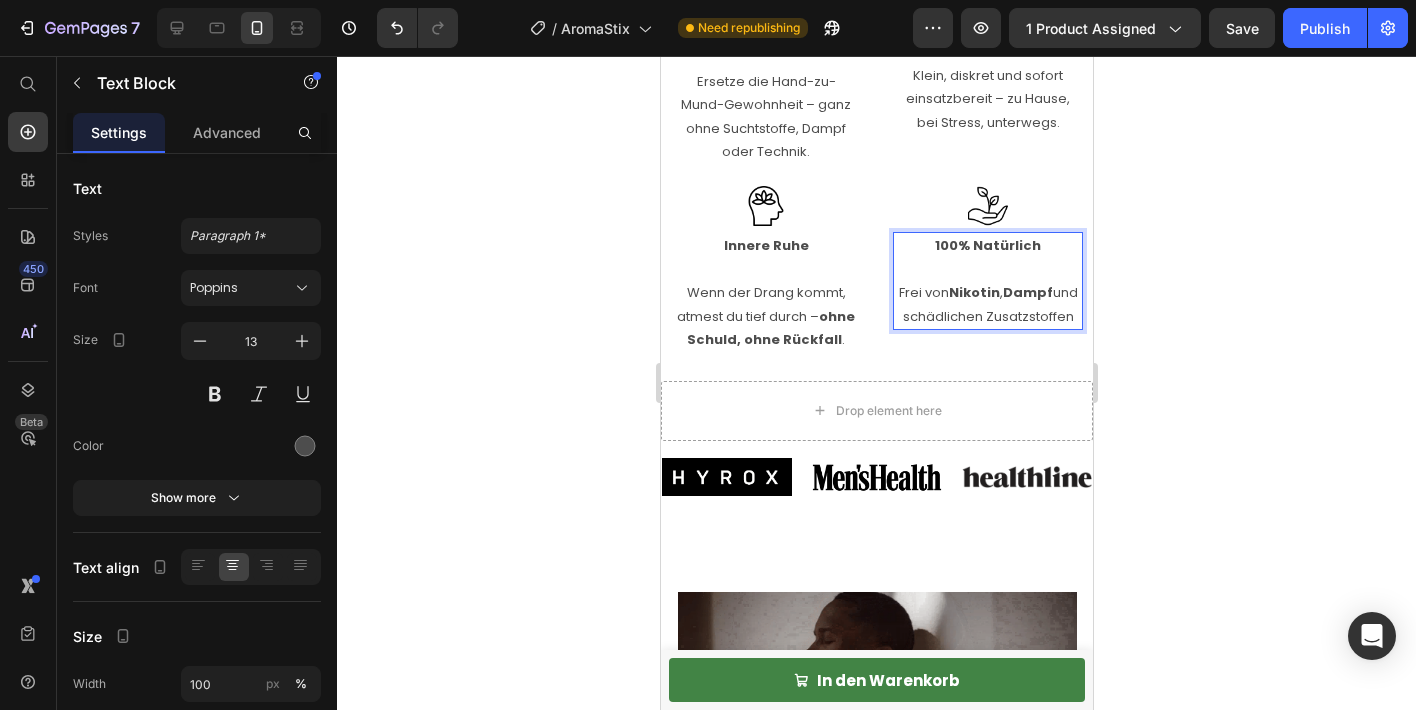 click on "[PERSON_NAME] ,  Dampf  und schädlichen Zusatzstoffen" at bounding box center (987, 293) 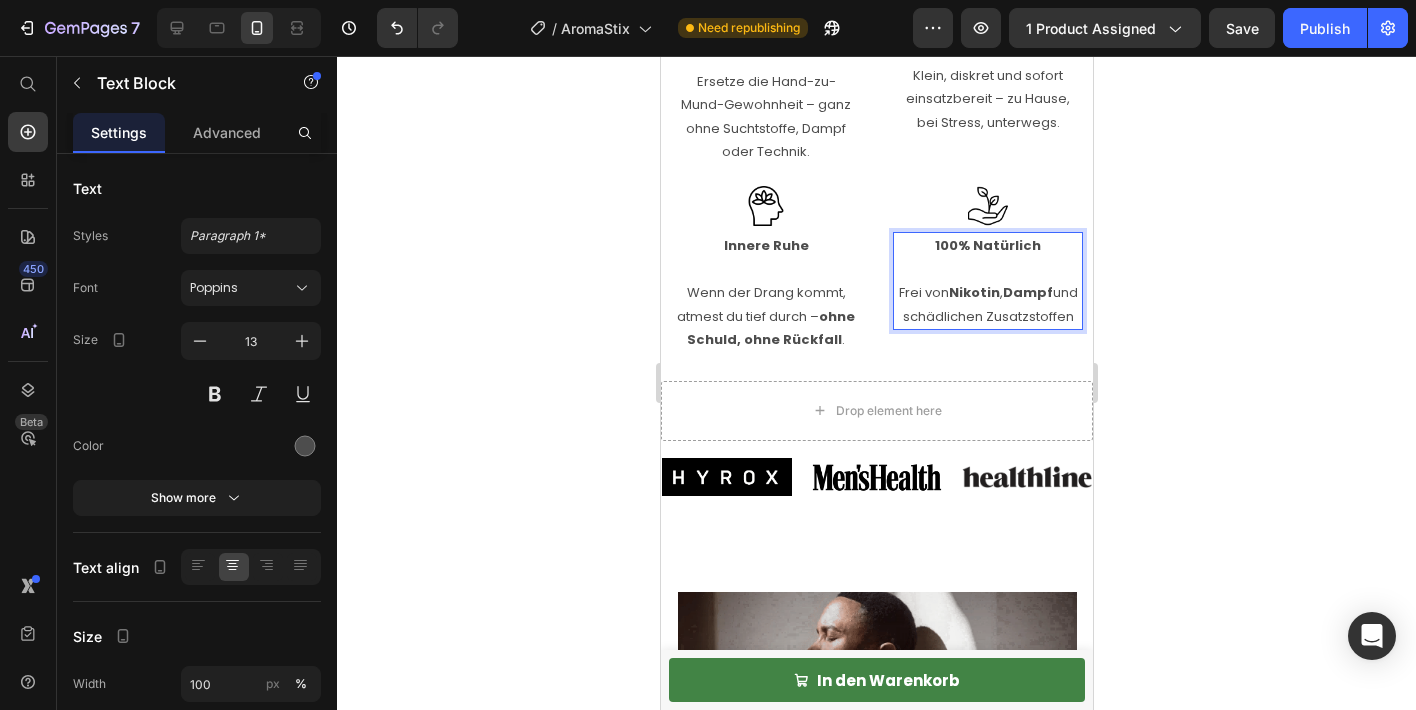 click on "[PERSON_NAME] ,  Dampf  und schädlichen Zusatzstoffen" at bounding box center (987, 293) 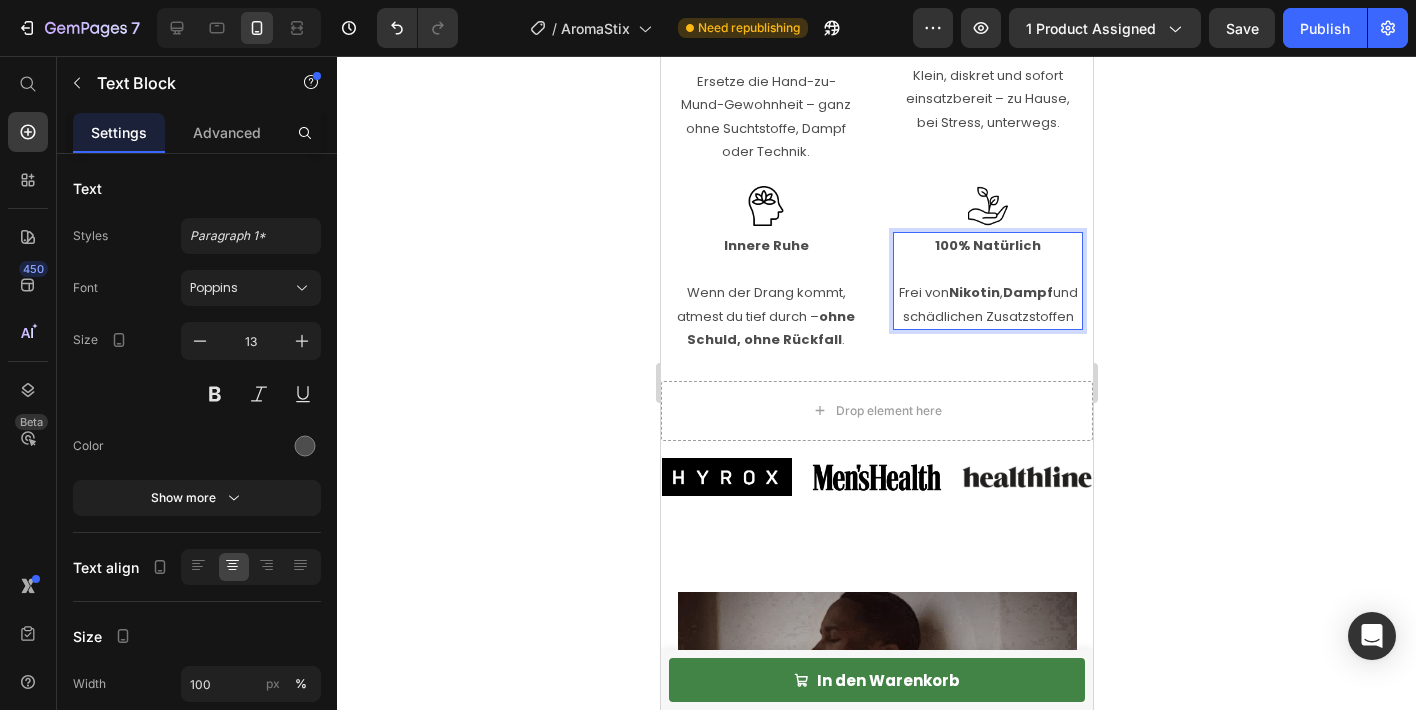 drag, startPoint x: 902, startPoint y: 279, endPoint x: 1076, endPoint y: 276, distance: 174.02586 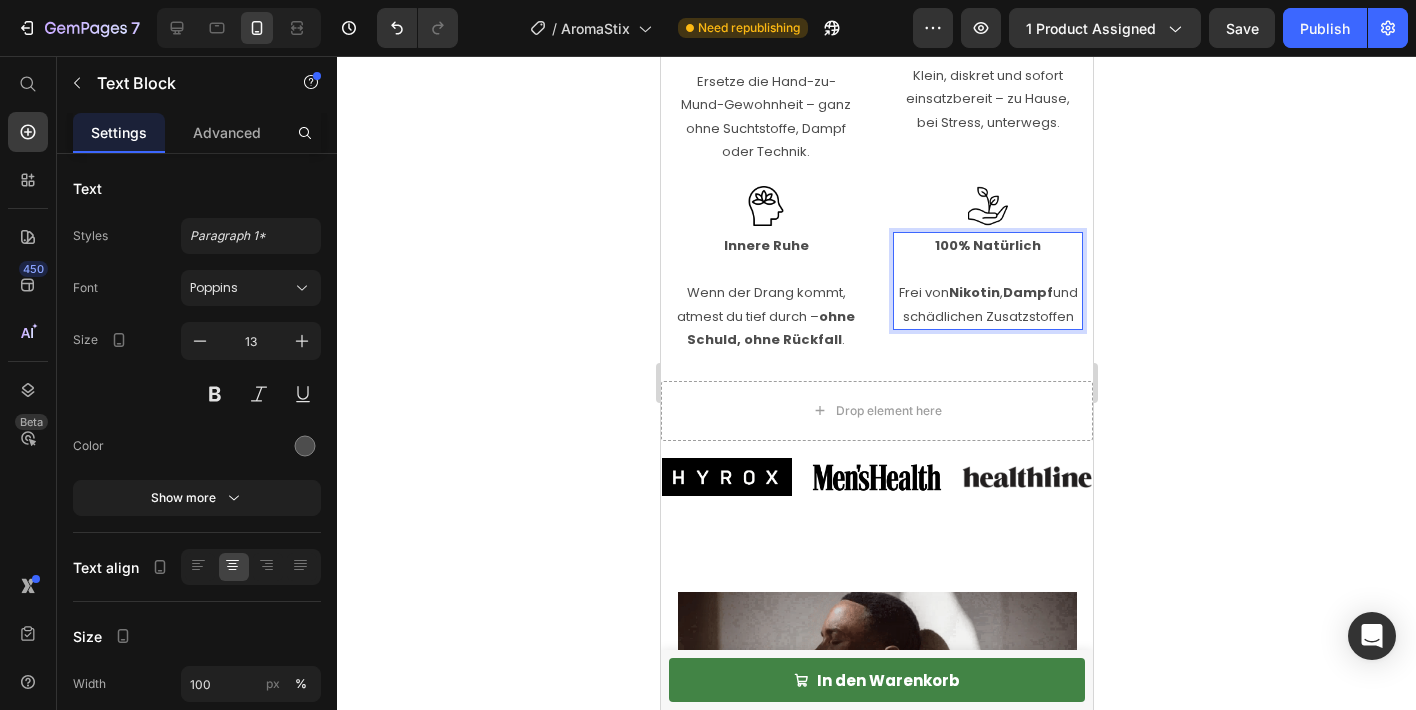 click on "[PERSON_NAME] ,  Dampf  und schädlichen Zusatzstoffen" at bounding box center [987, 293] 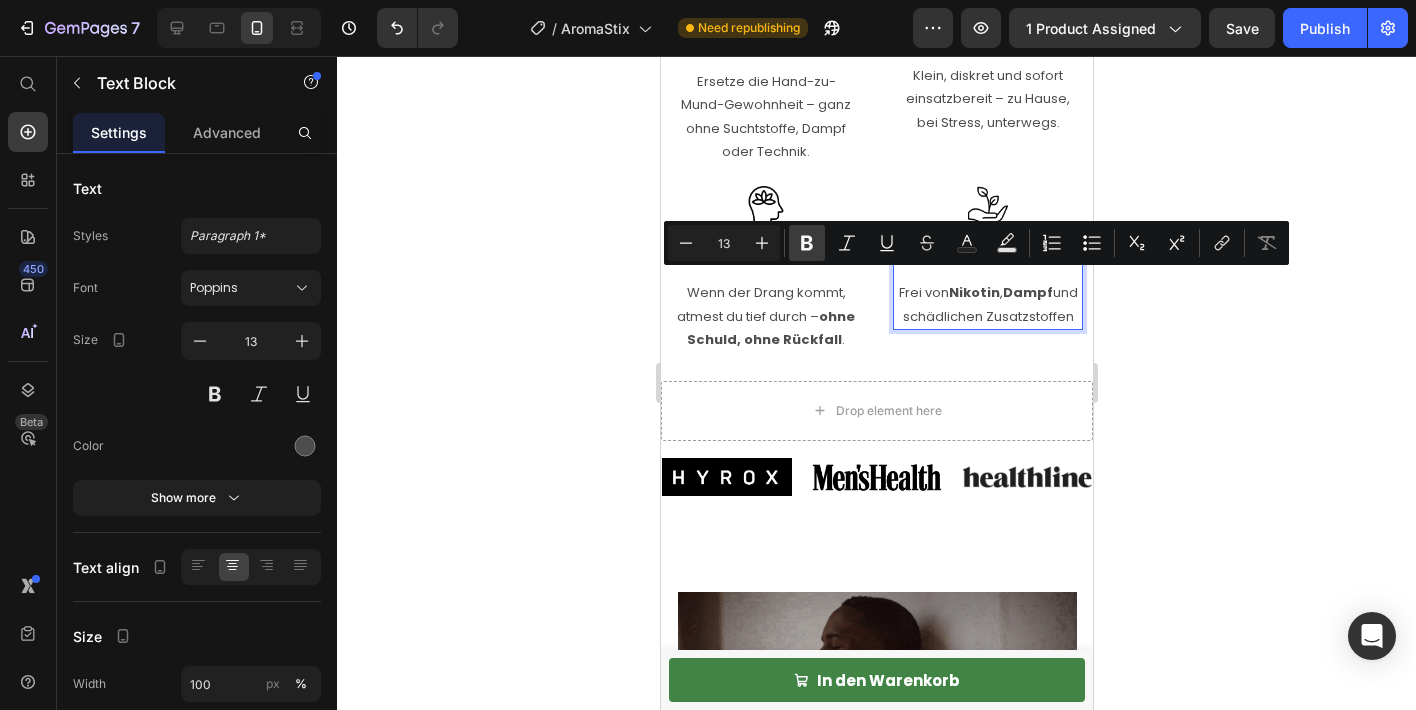 click 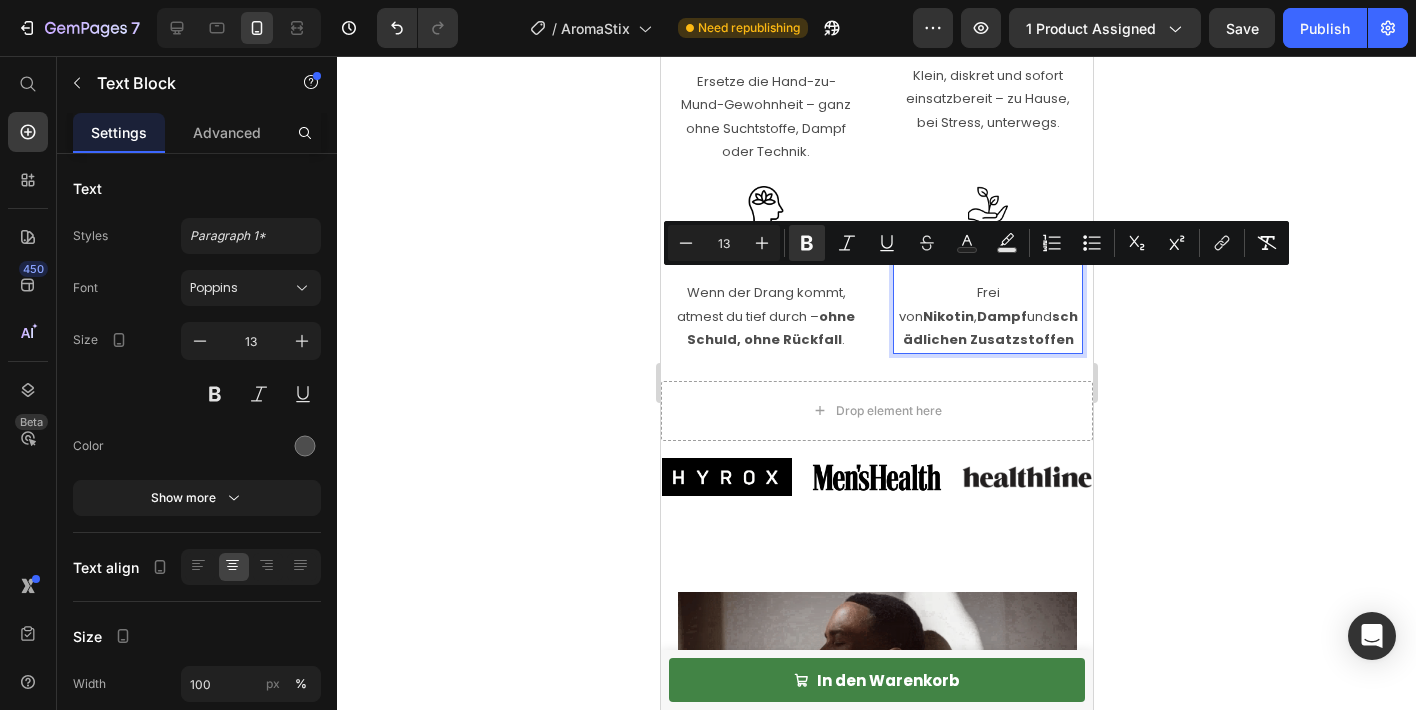 click 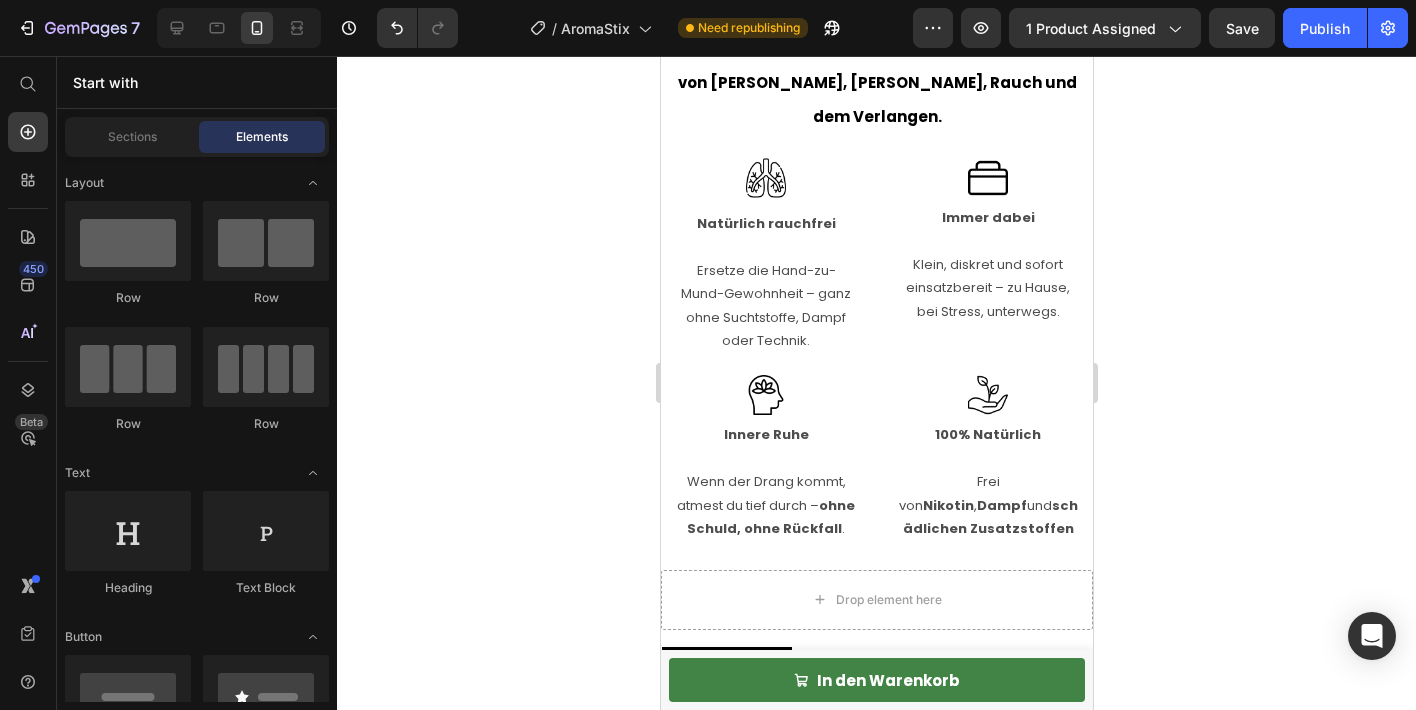 scroll, scrollTop: 2444, scrollLeft: 0, axis: vertical 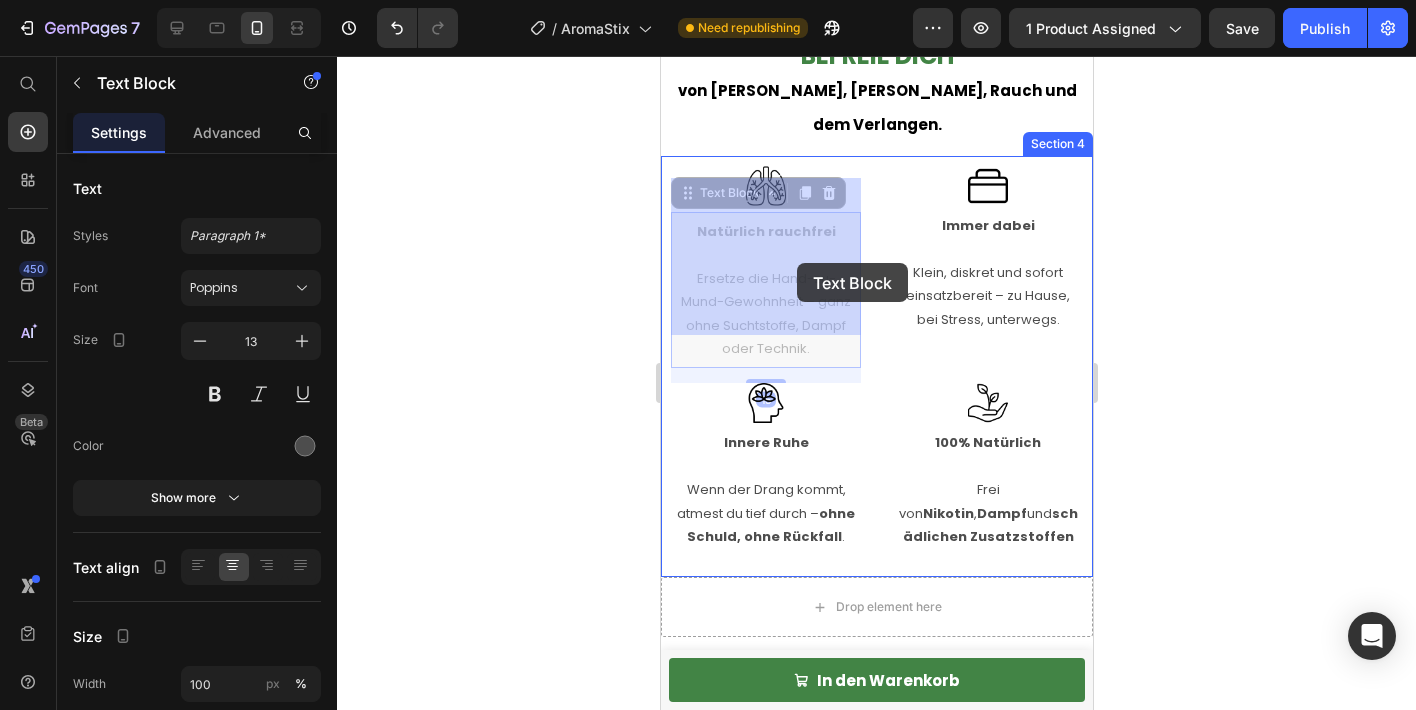 drag, startPoint x: 772, startPoint y: 243, endPoint x: 796, endPoint y: 263, distance: 31.241 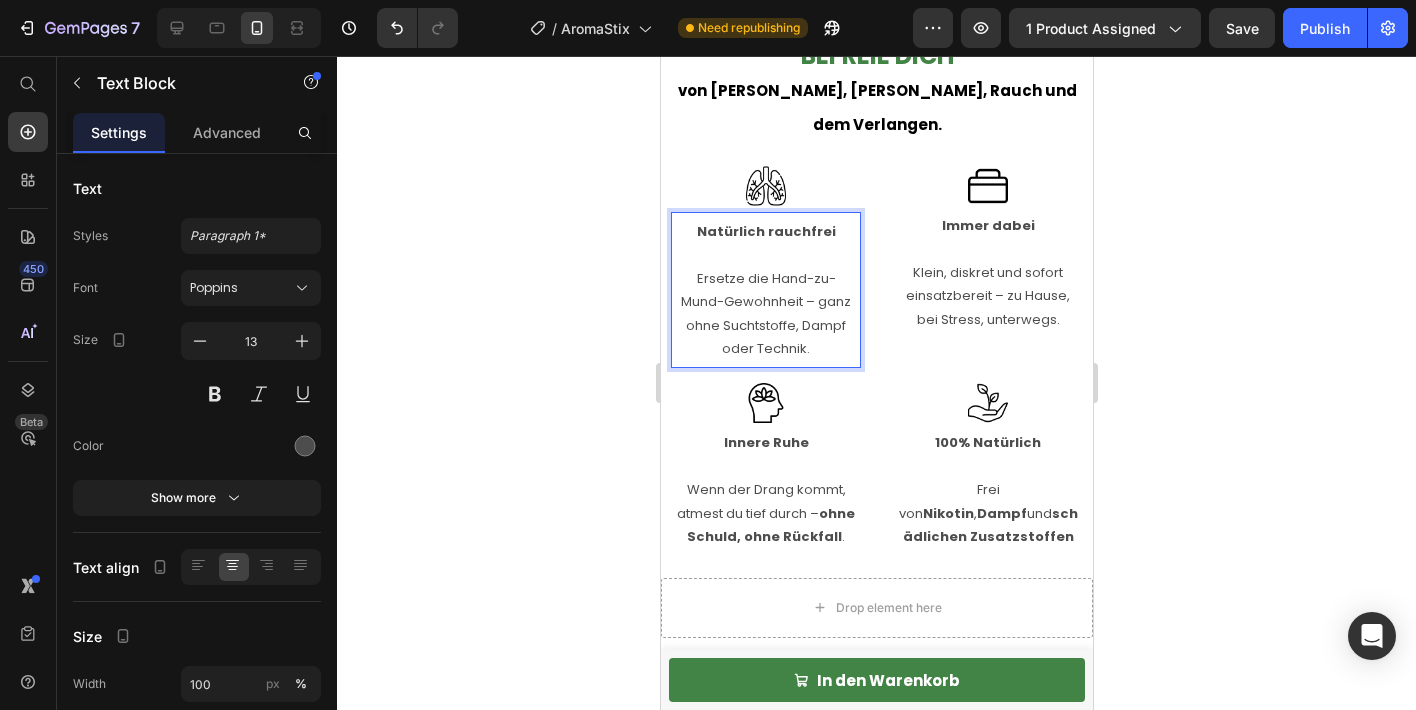 click on "Ersetze die Hand-zu-Mund-Gewohnheit – ganz ohne Suchtstoffe, Dampf oder Technik." at bounding box center [765, 314] 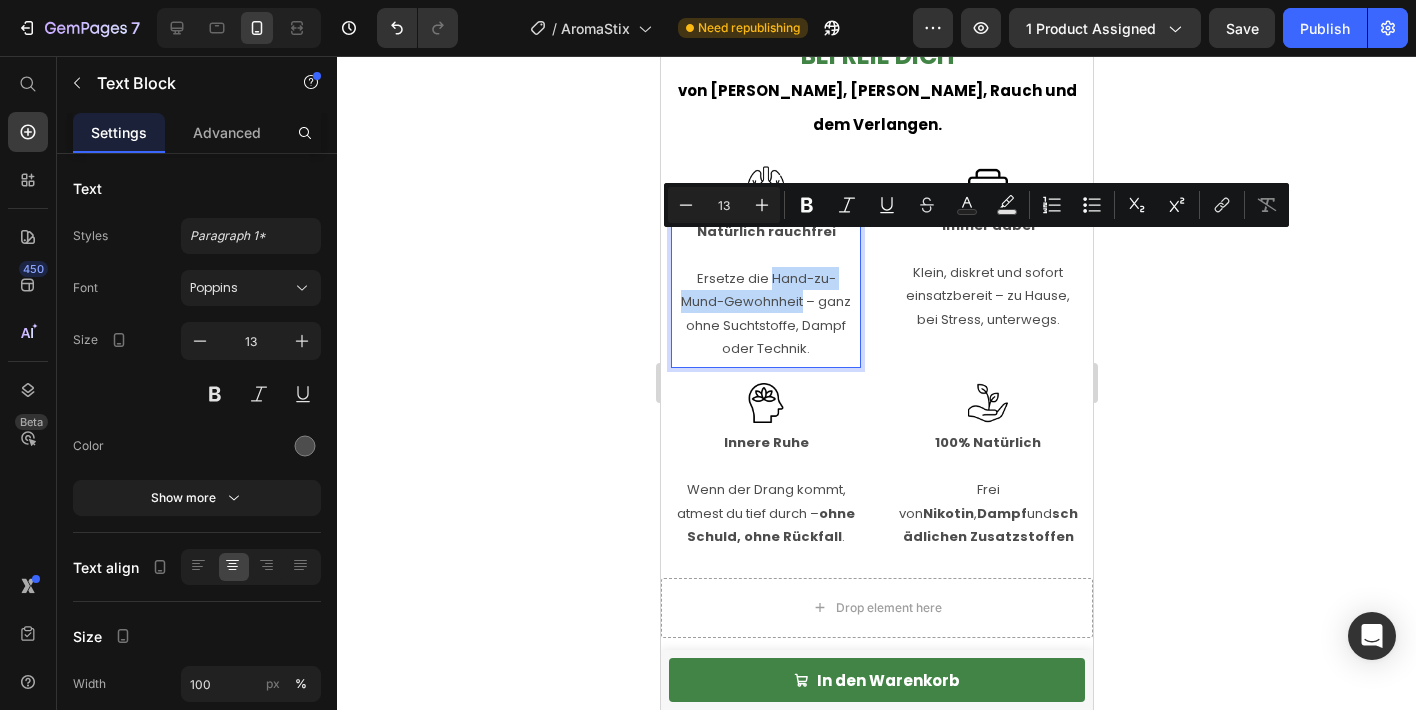drag, startPoint x: 770, startPoint y: 240, endPoint x: 800, endPoint y: 257, distance: 34.48188 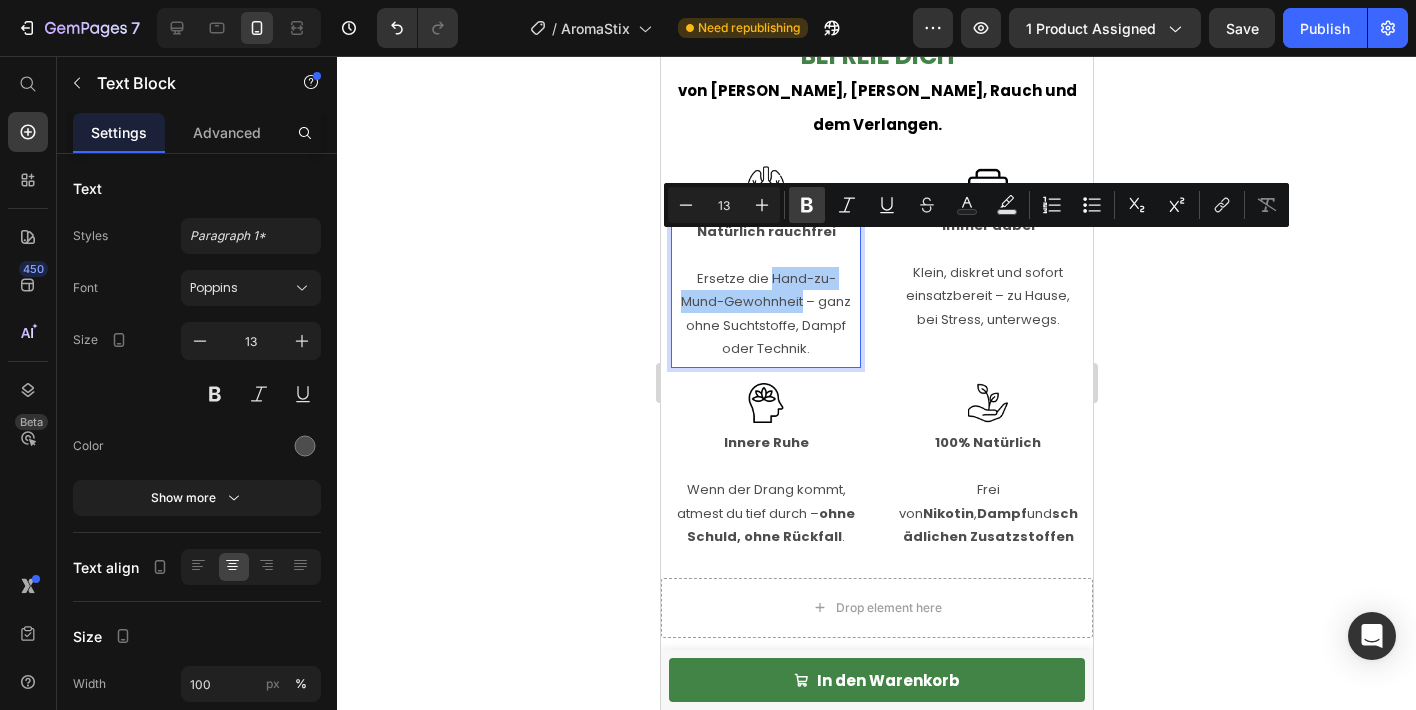 click on "Bold" at bounding box center [807, 205] 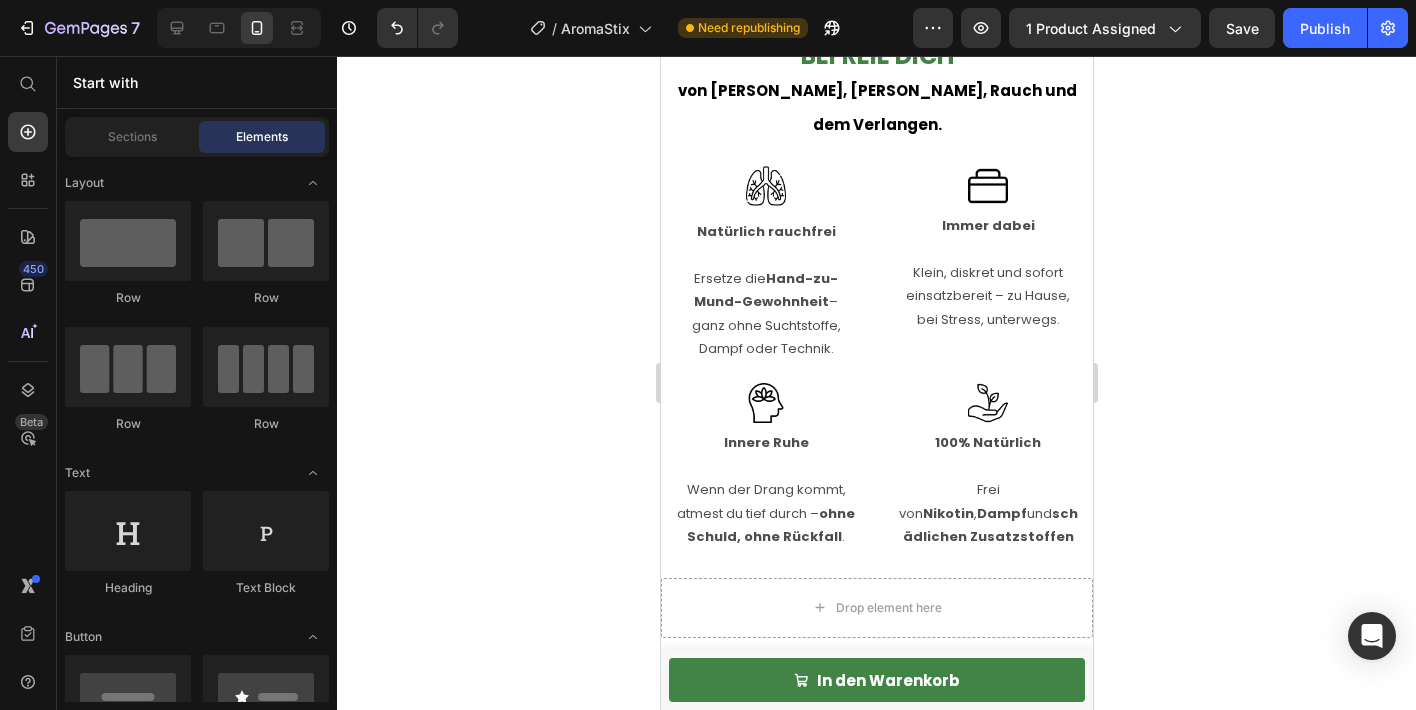 click at bounding box center (787, 278) 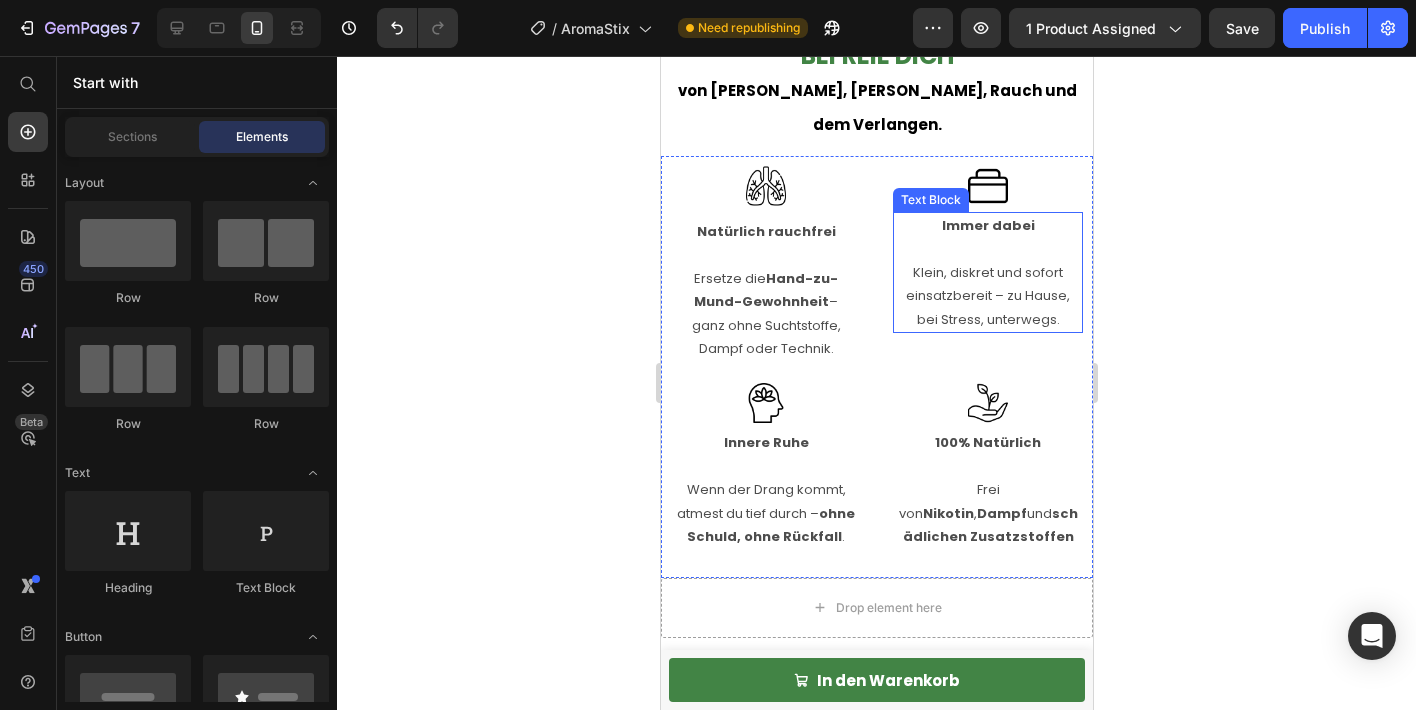 click on "Klein, diskret und sofort einsatzbereit – zu Hause, bei Stress, unterwegs." at bounding box center [987, 284] 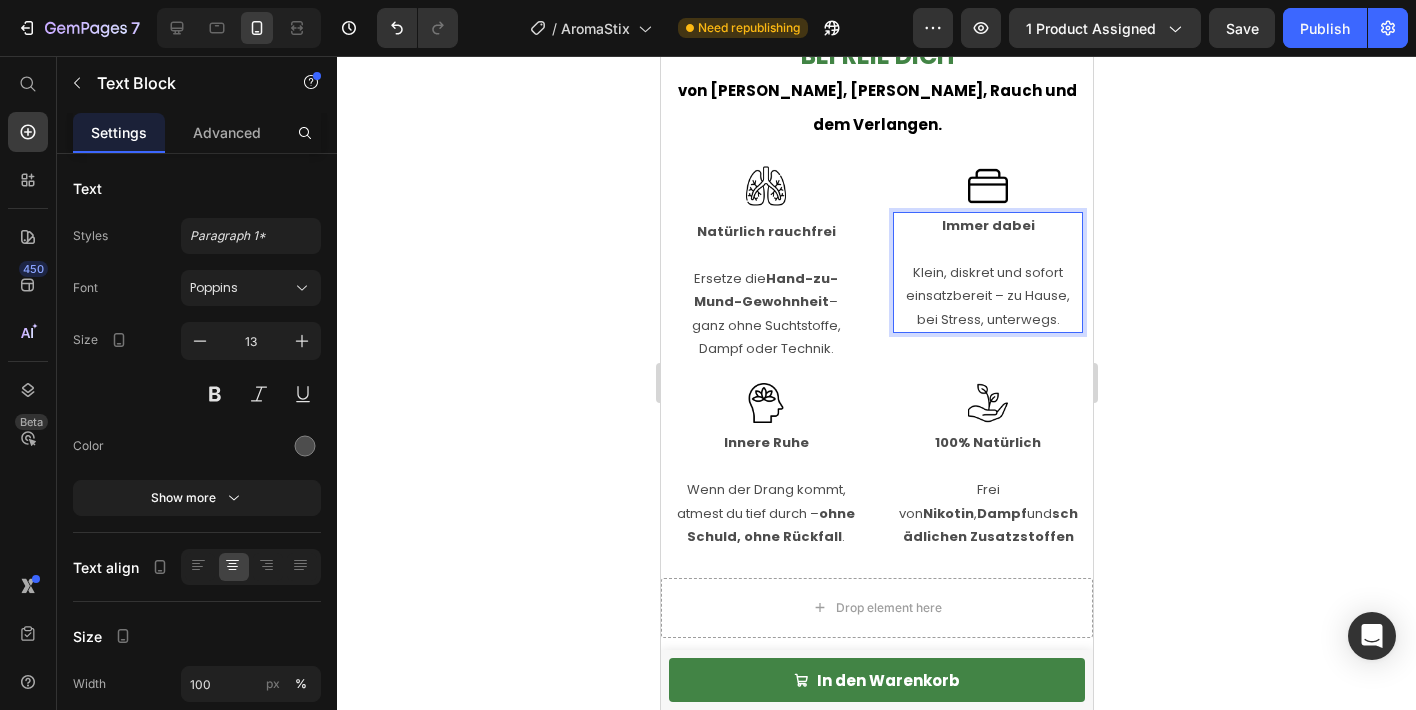 click on "Klein, diskret und sofort einsatzbereit – zu Hause, bei Stress, unterwegs." at bounding box center (987, 284) 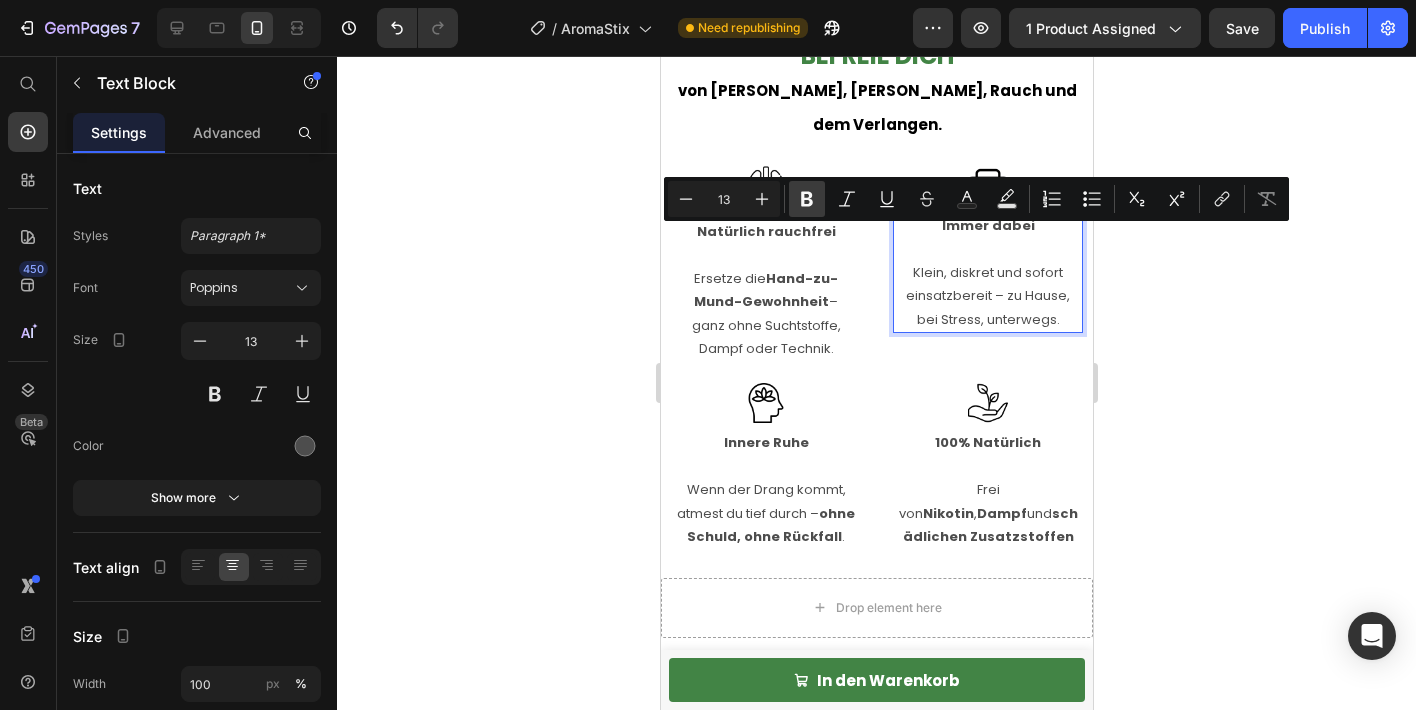 click 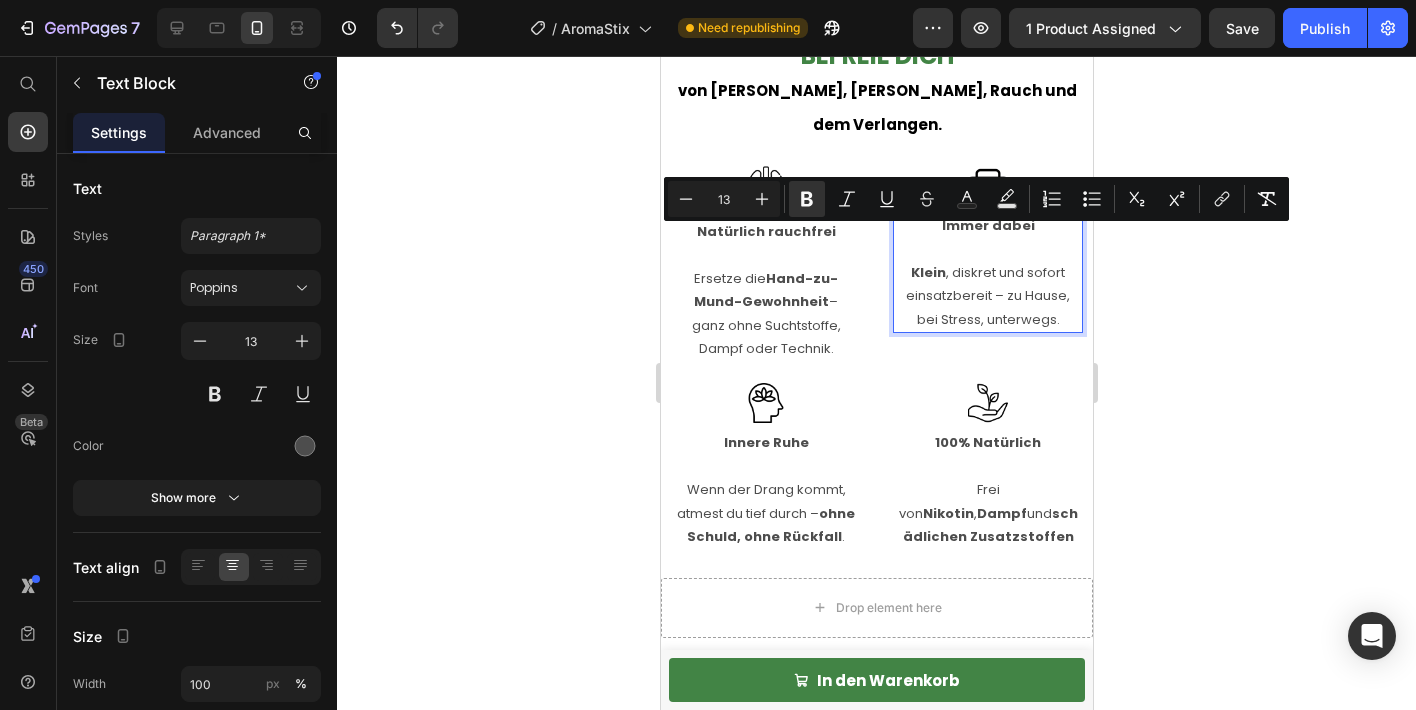 click on "Klein , diskret und sofort einsatzbereit – zu Hause, bei Stress, unterwegs." at bounding box center (987, 284) 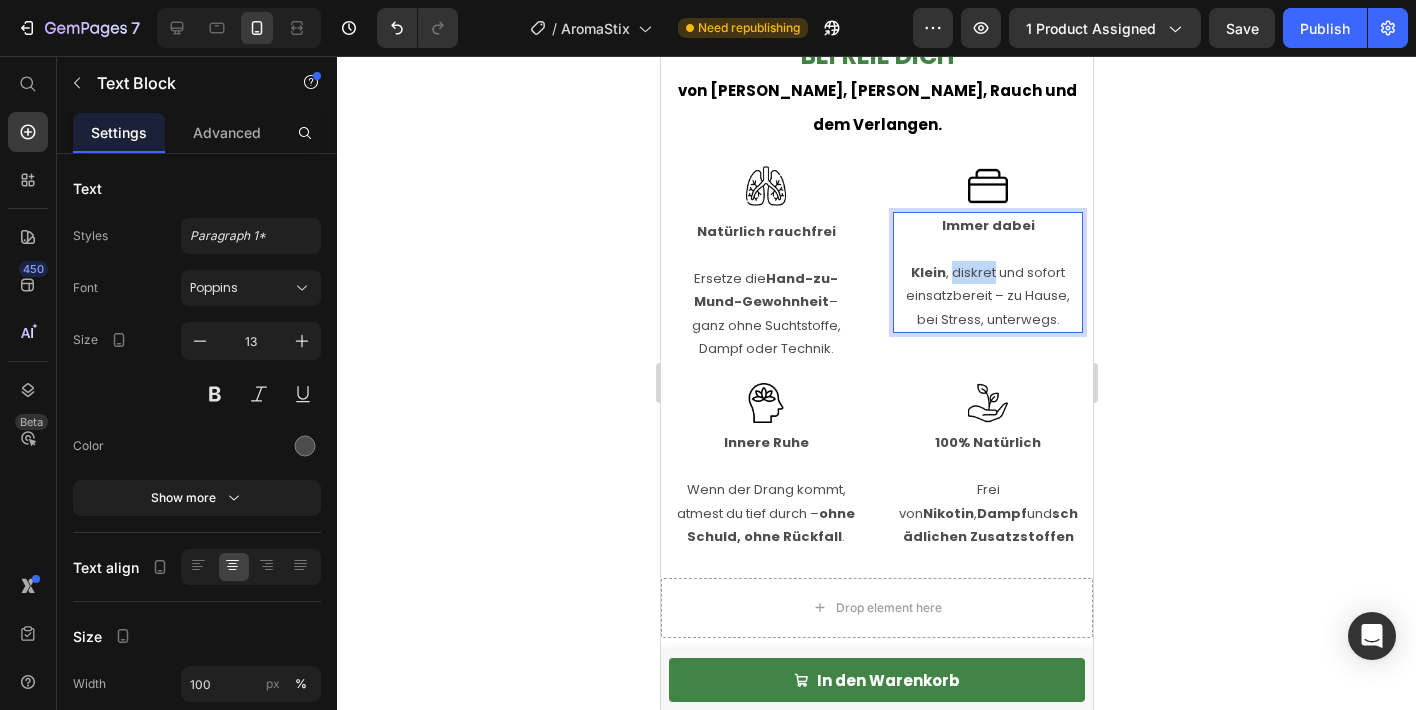 click on "Klein , diskret und sofort einsatzbereit – zu Hause, bei Stress, unterwegs." at bounding box center [987, 284] 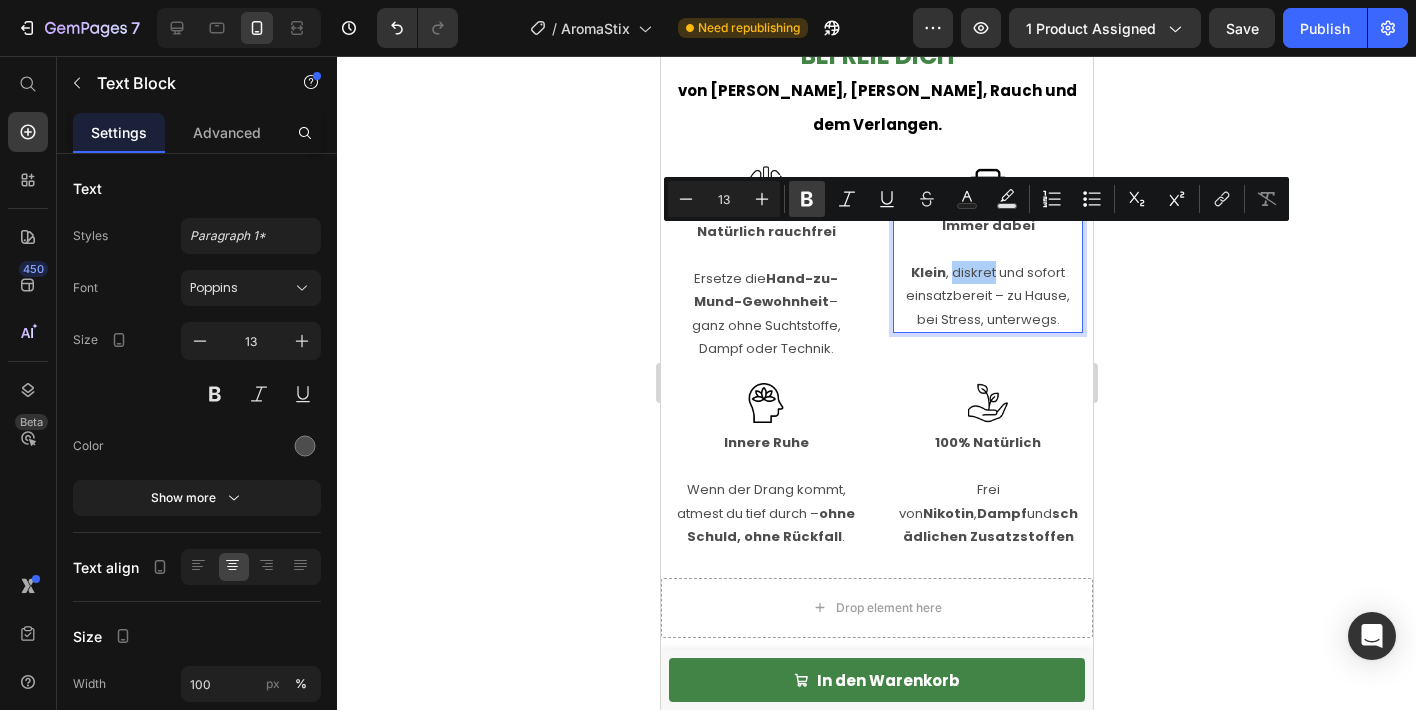 click 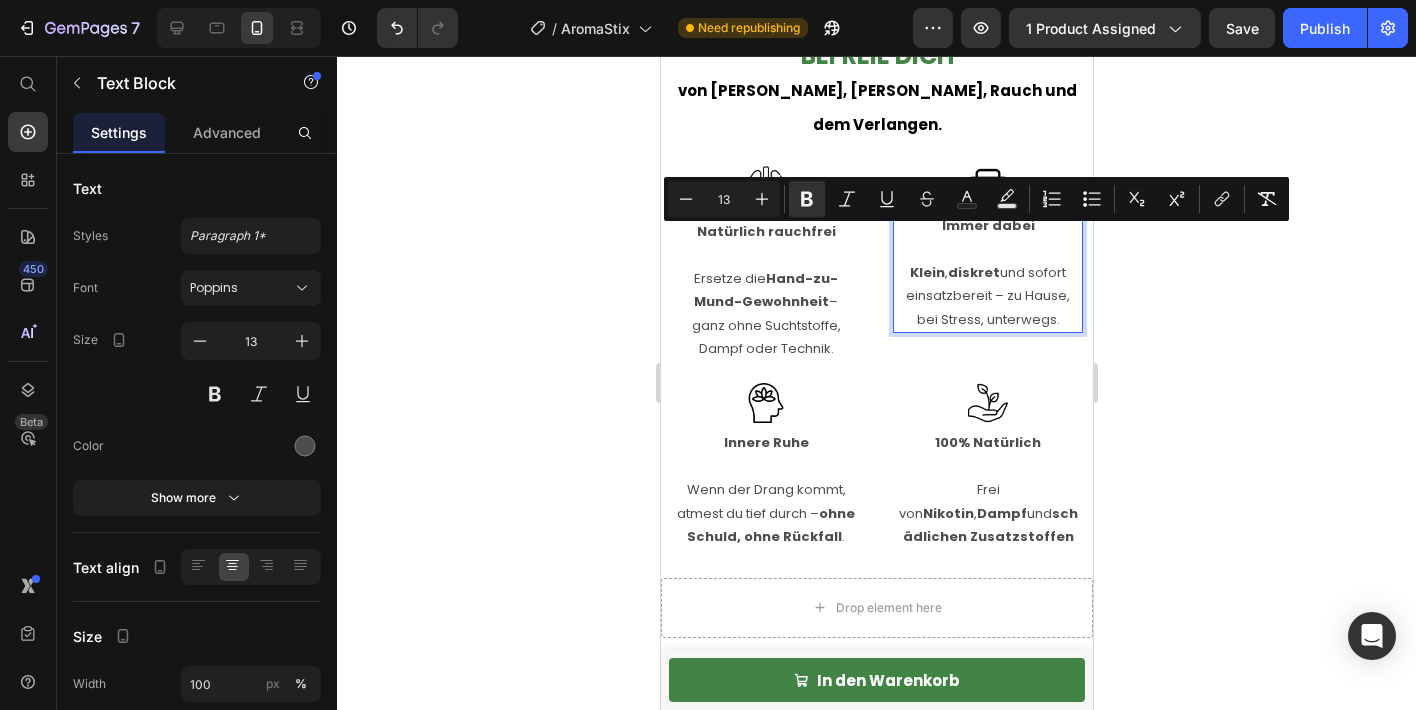 click 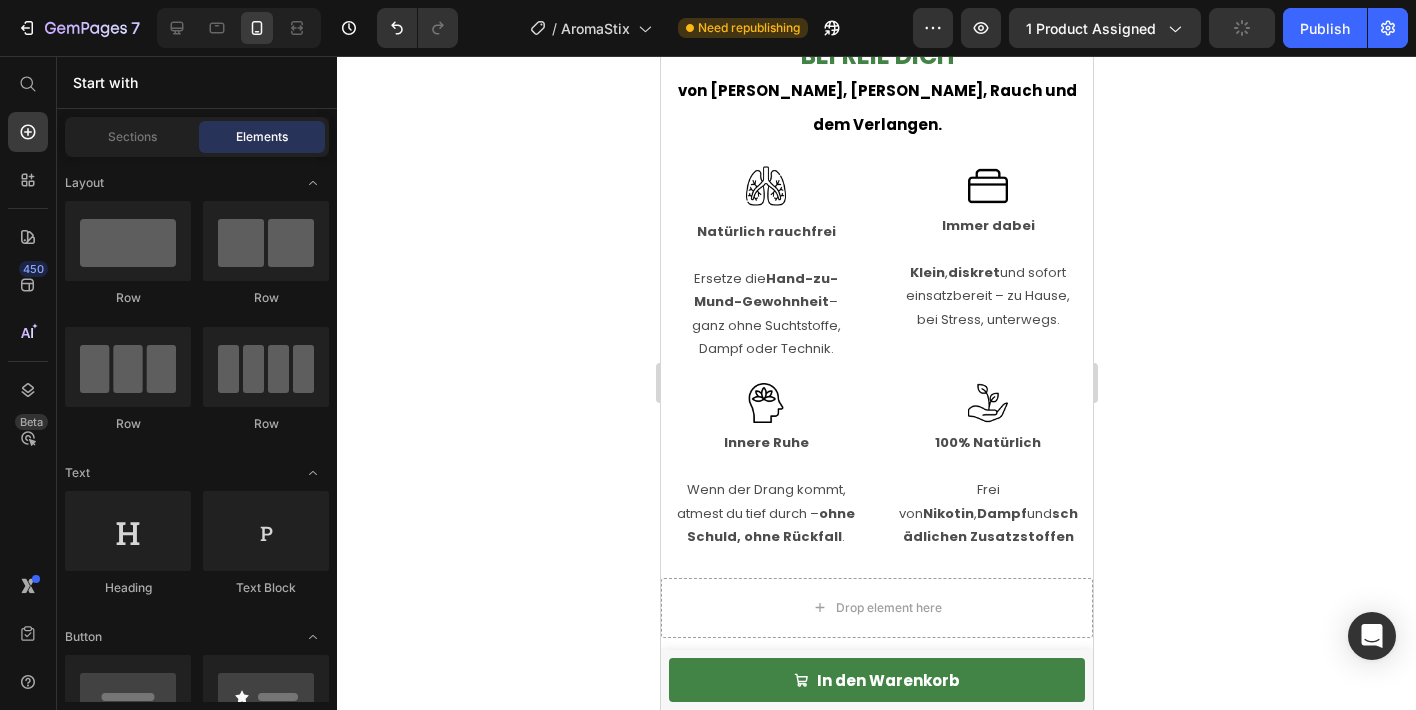 click 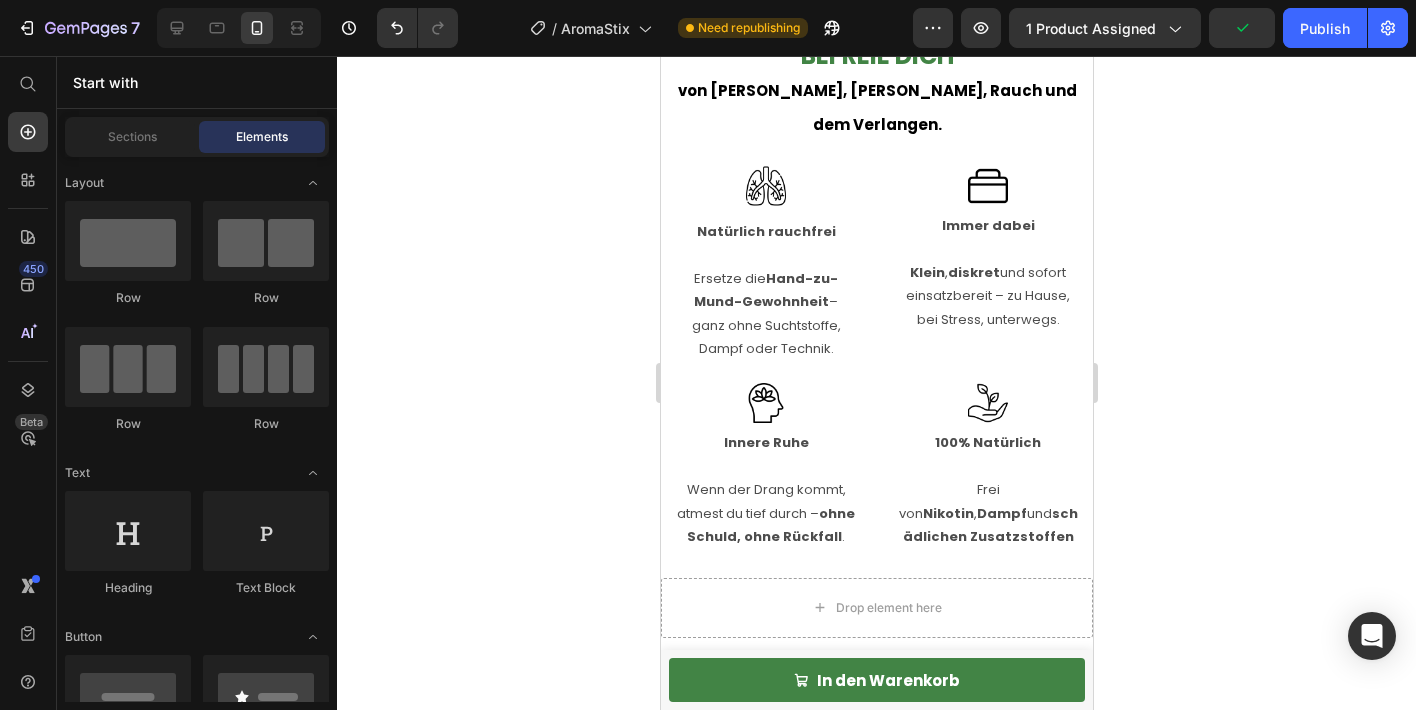 click on "7  Version history  /  AromaStix Need republishing Preview 1 product assigned  Publish" 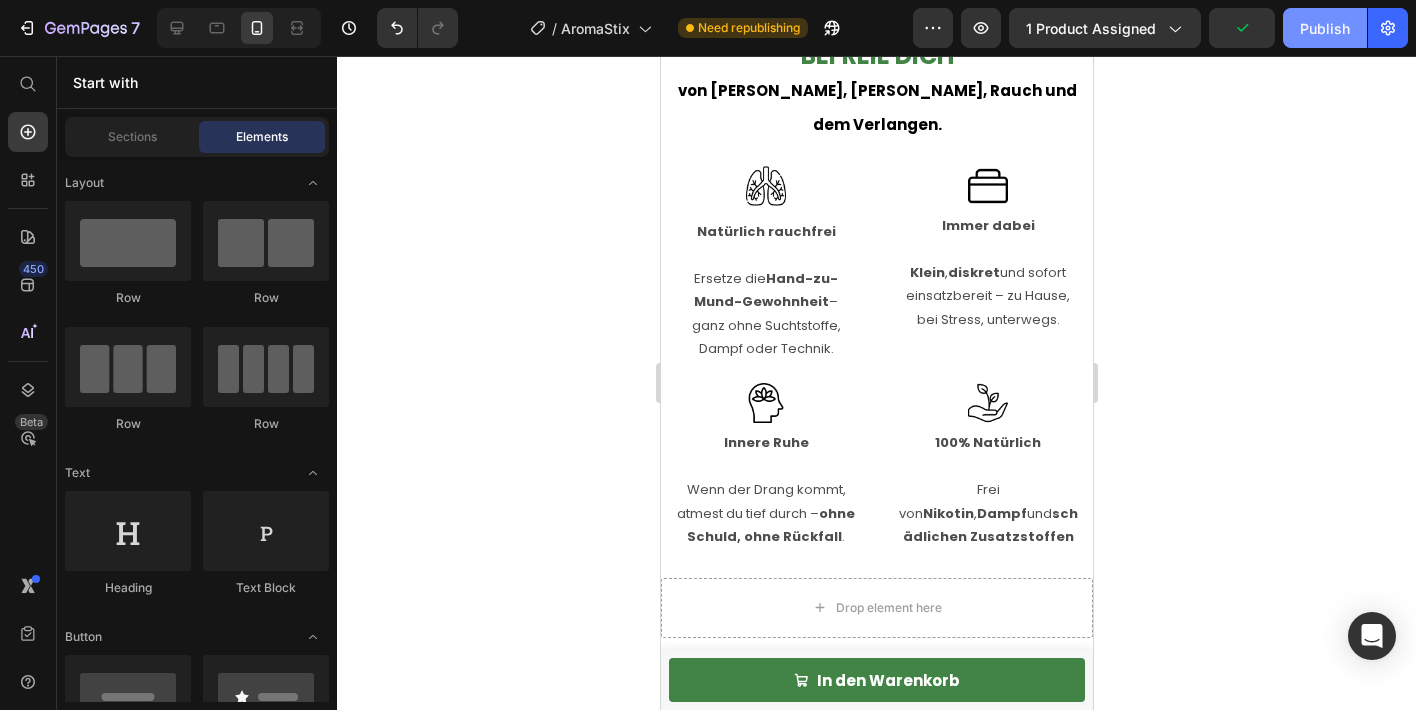 click on "Publish" at bounding box center [1325, 28] 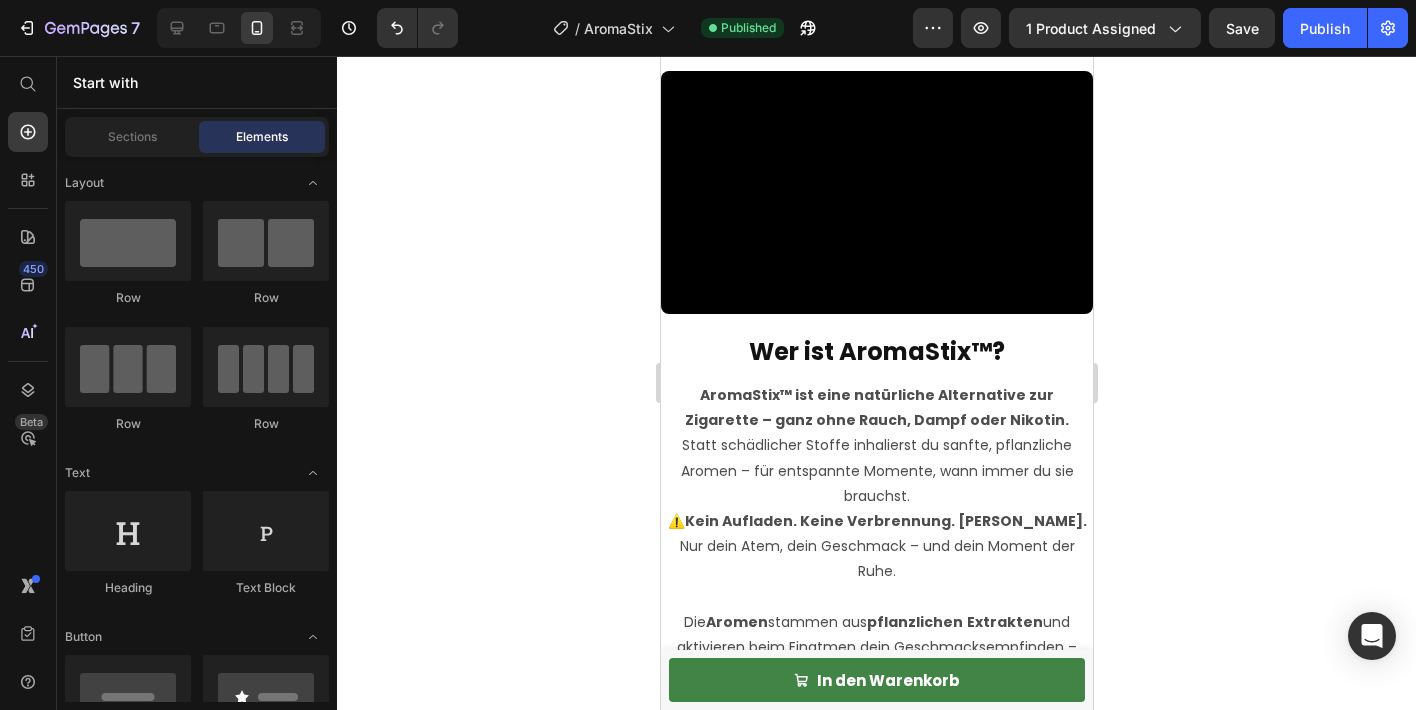 scroll, scrollTop: 1581, scrollLeft: 0, axis: vertical 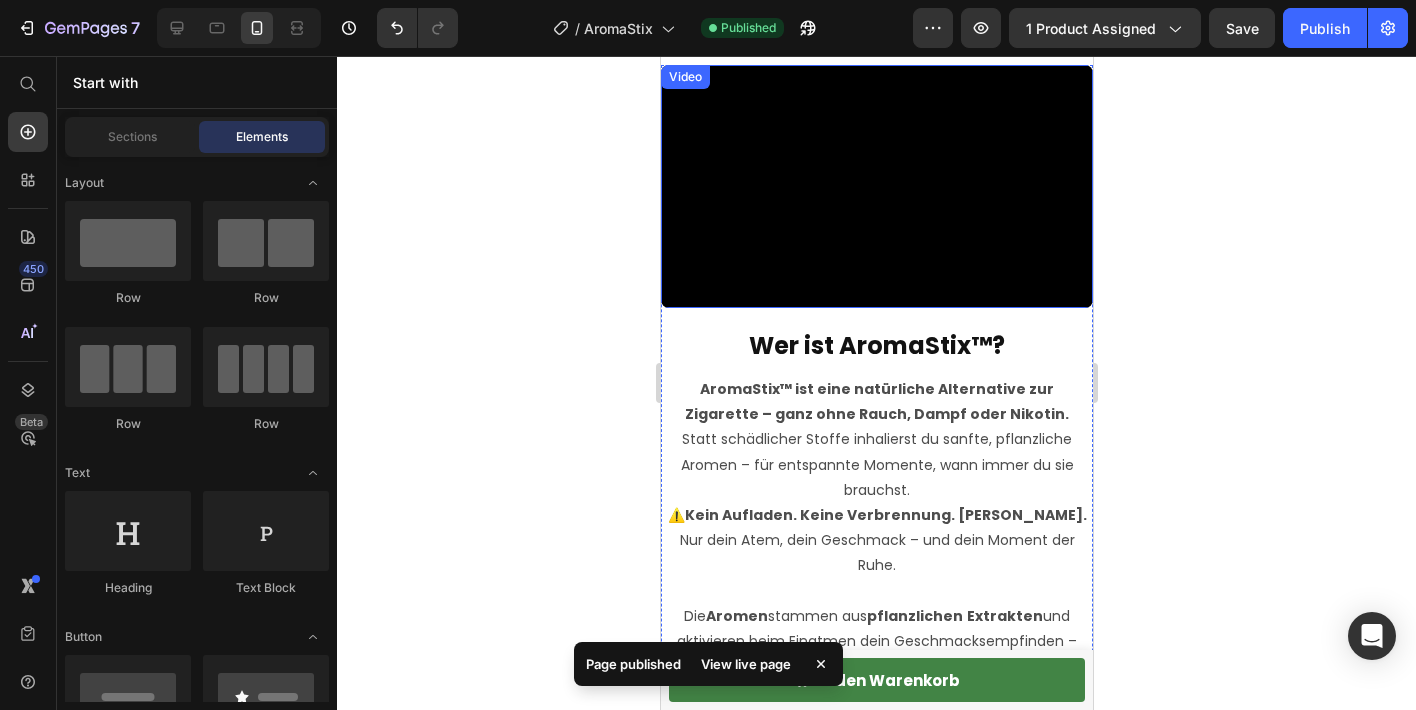 click at bounding box center [876, 186] 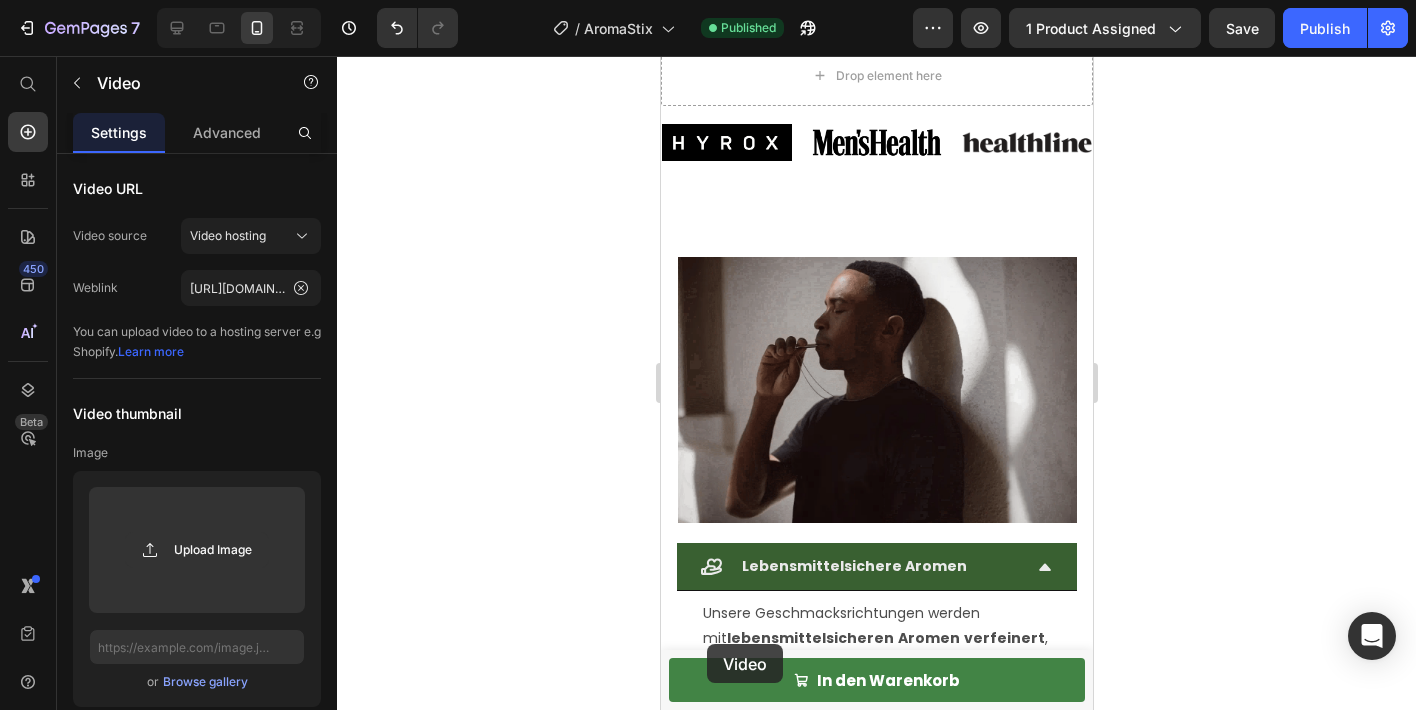 scroll, scrollTop: 3010, scrollLeft: 0, axis: vertical 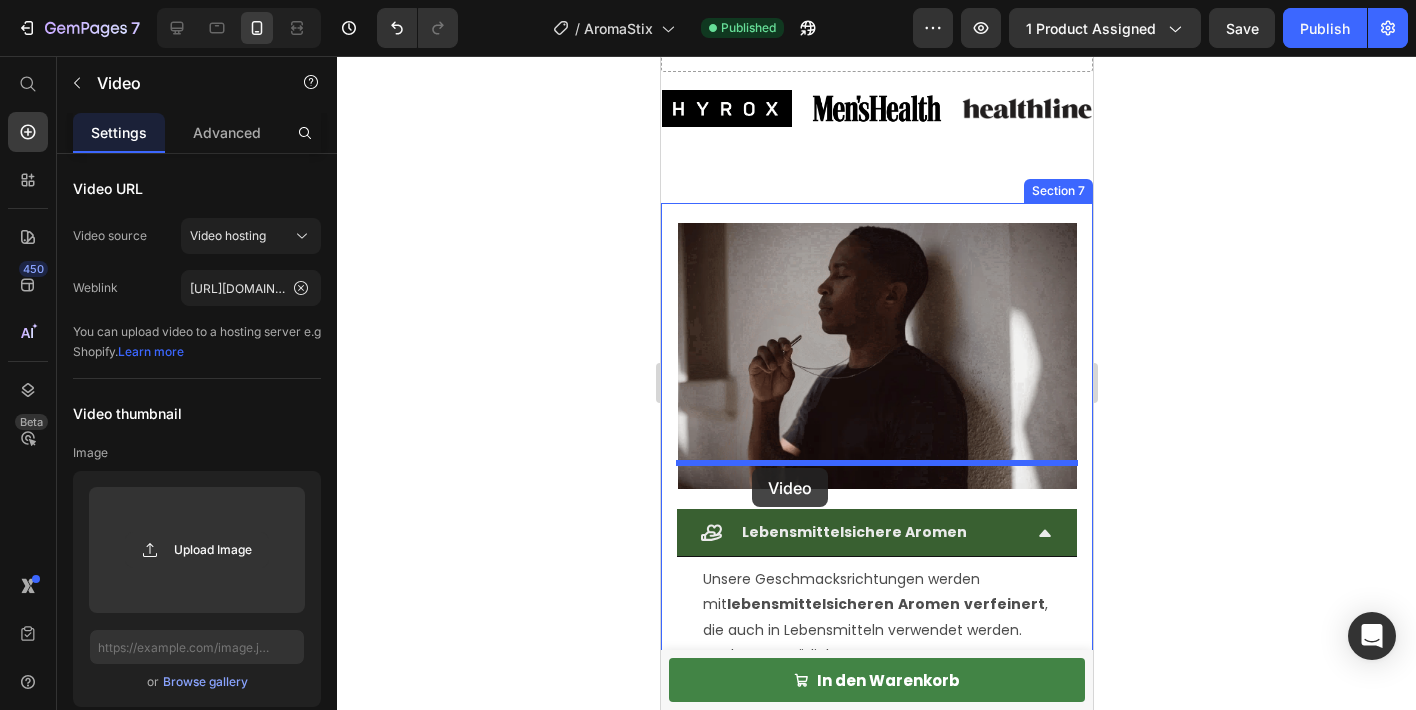 drag, startPoint x: 680, startPoint y: 87, endPoint x: 751, endPoint y: 468, distance: 387.55902 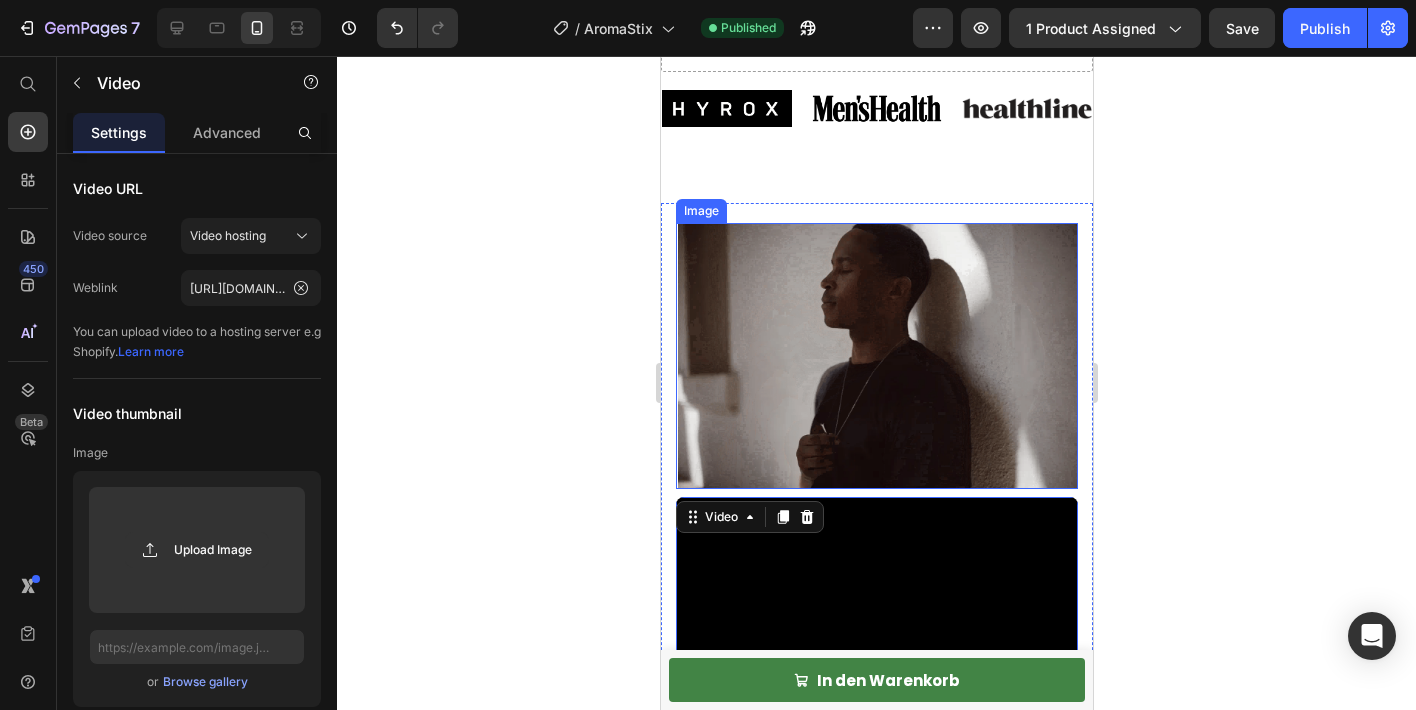 click at bounding box center [876, 356] 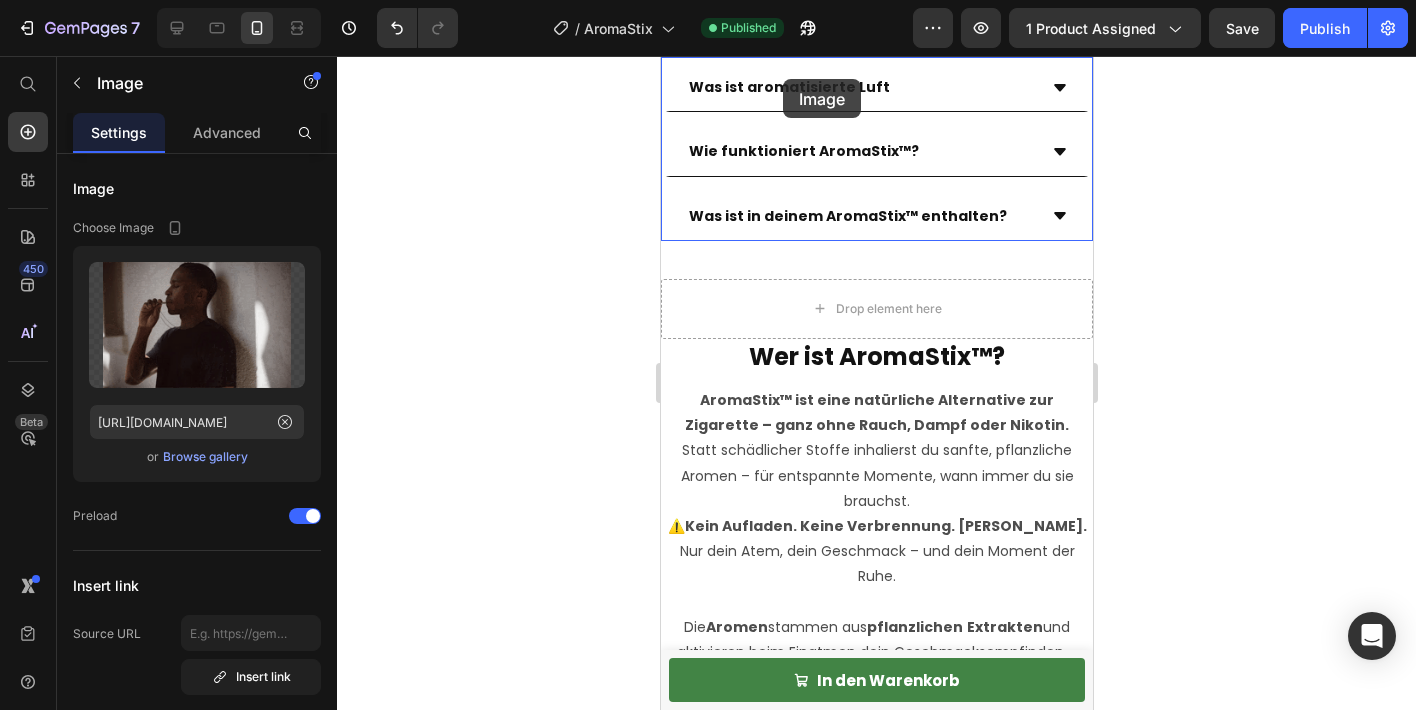 scroll, scrollTop: 1321, scrollLeft: 0, axis: vertical 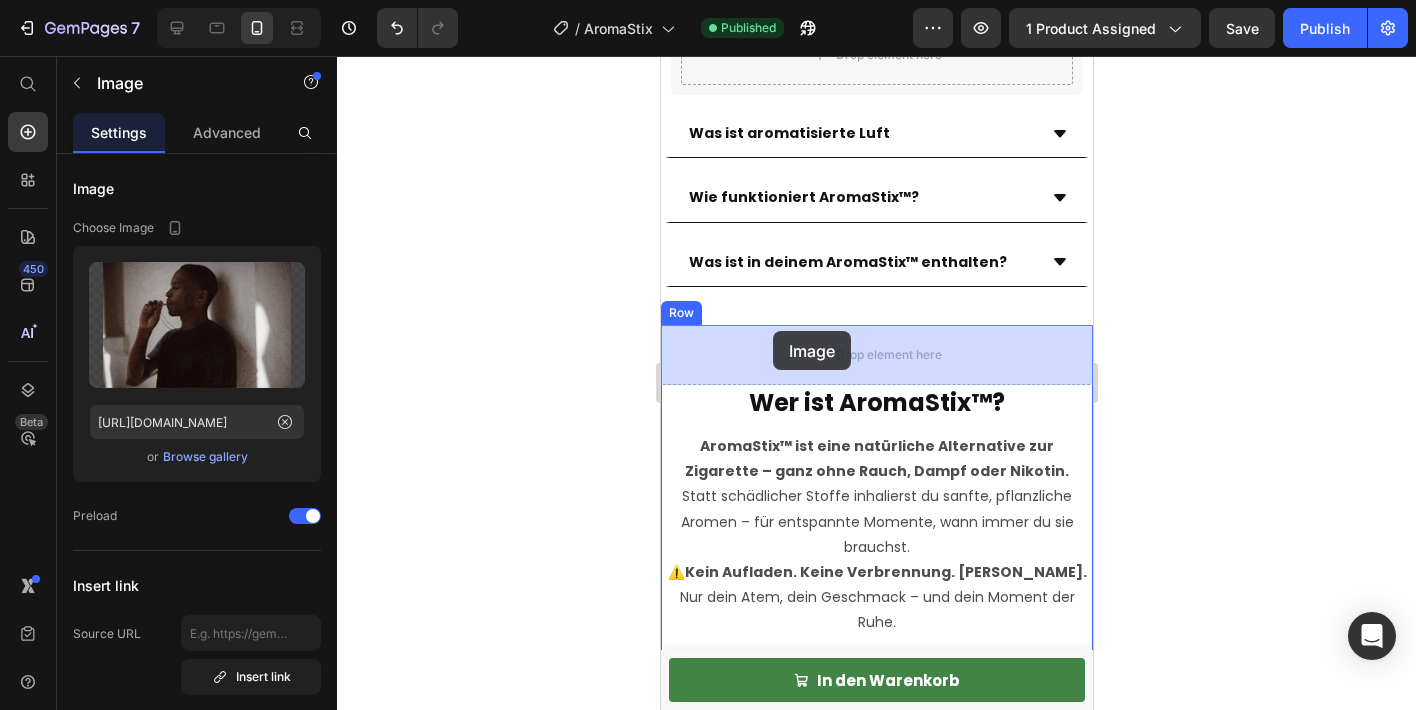 drag, startPoint x: 698, startPoint y: 172, endPoint x: 772, endPoint y: 331, distance: 175.37674 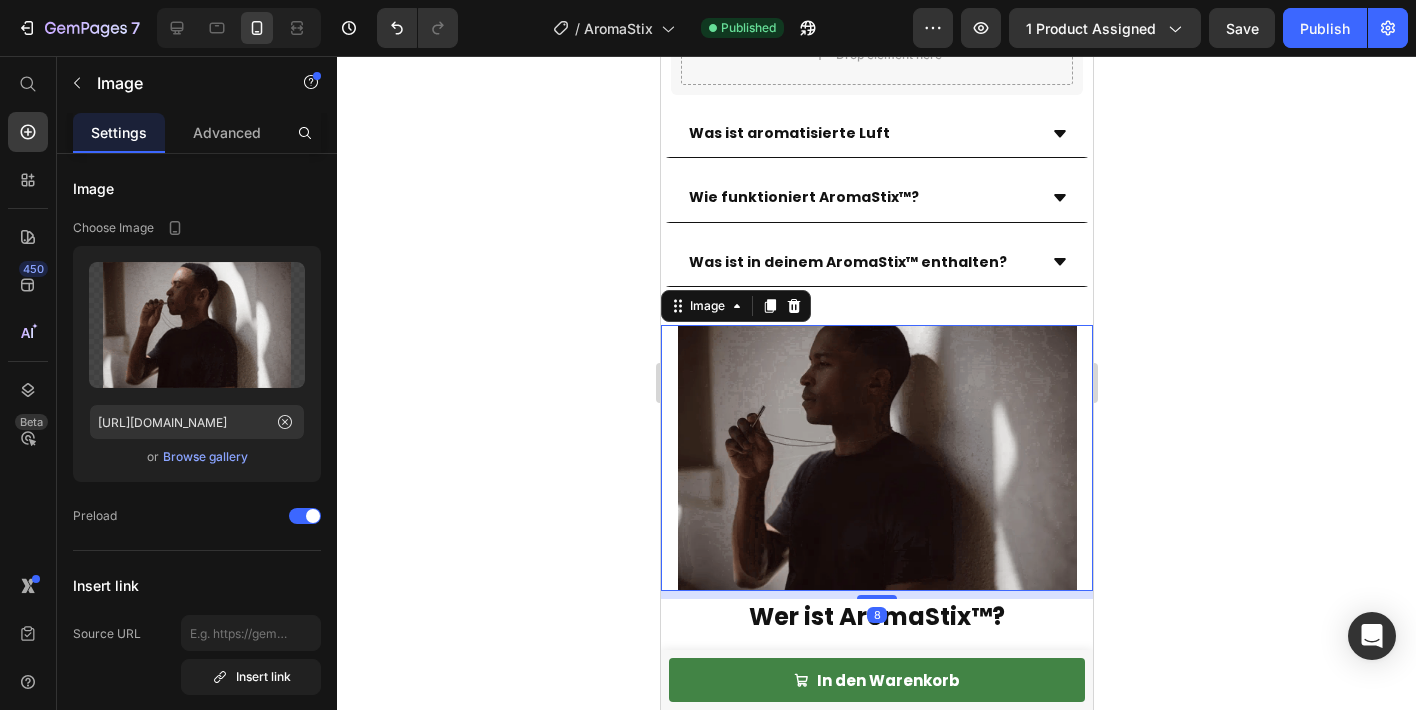 click 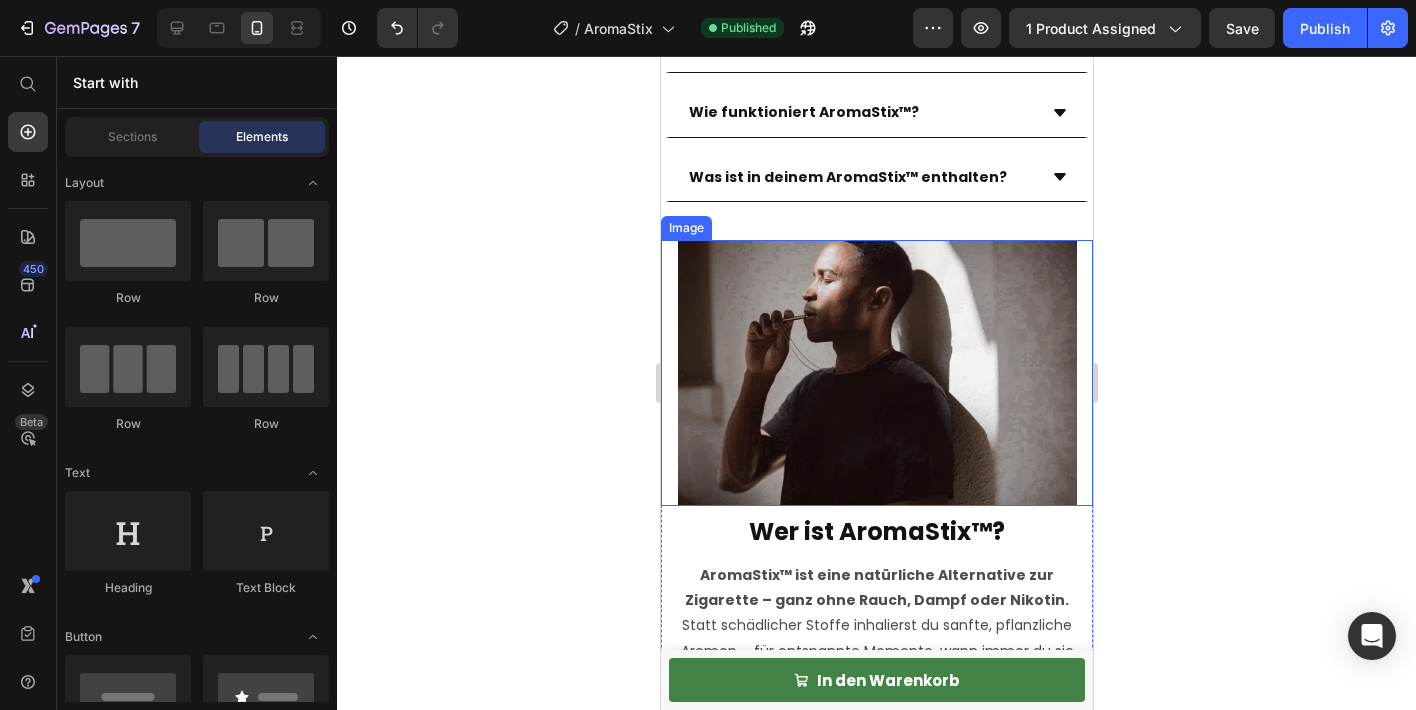 scroll, scrollTop: 1492, scrollLeft: 0, axis: vertical 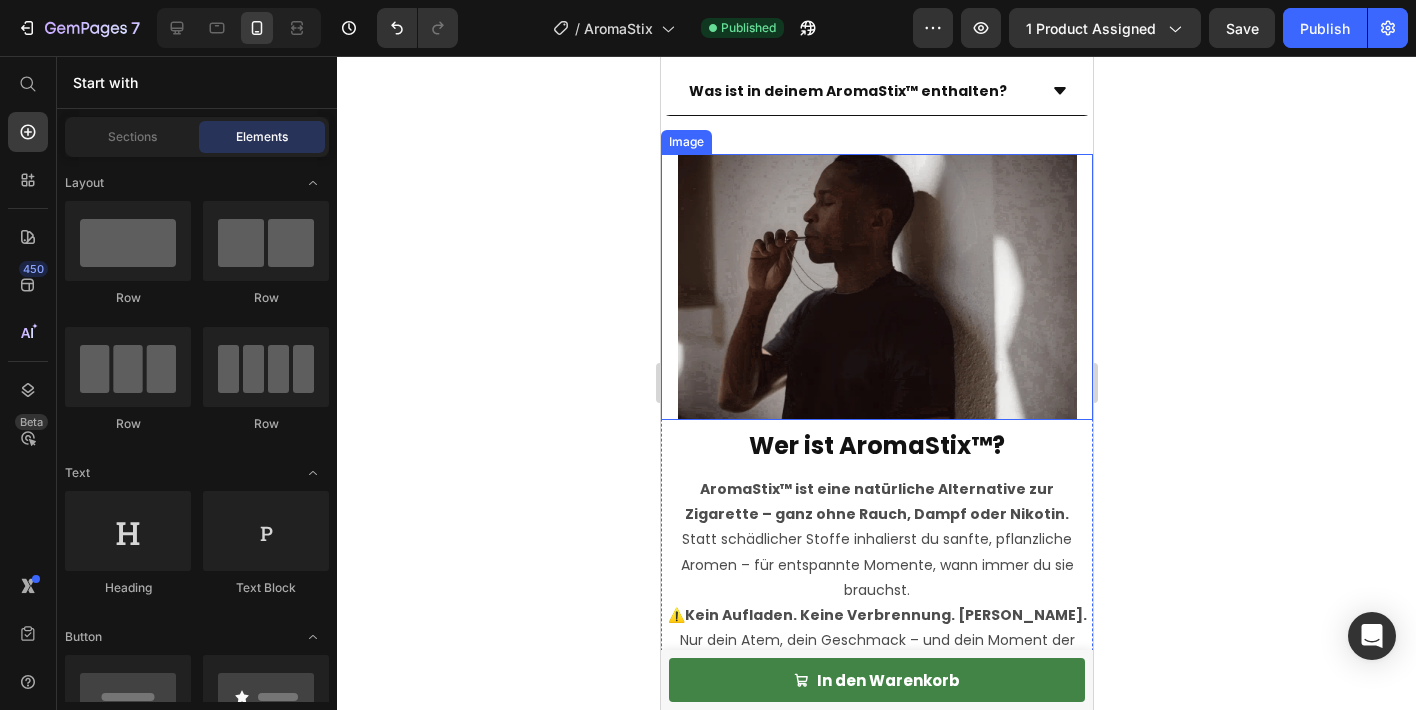 click at bounding box center [876, 287] 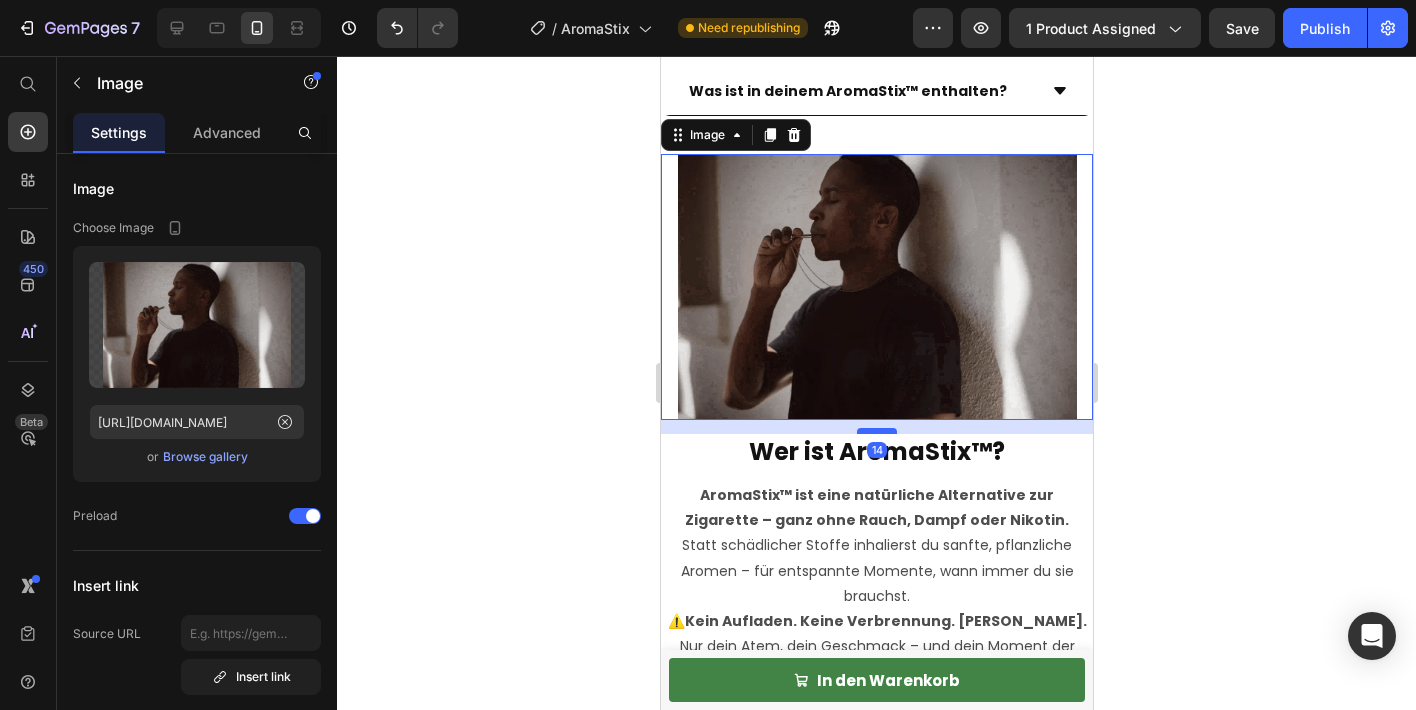 click at bounding box center (876, 431) 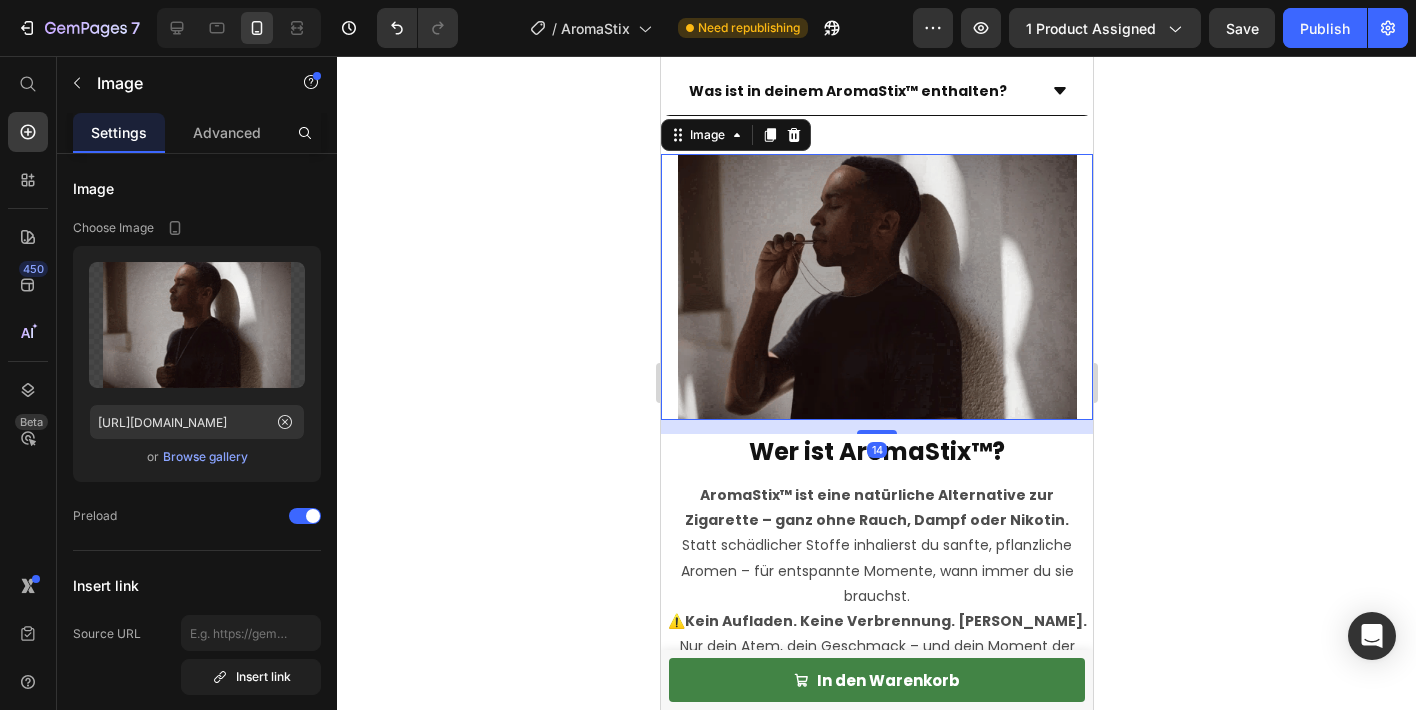 click 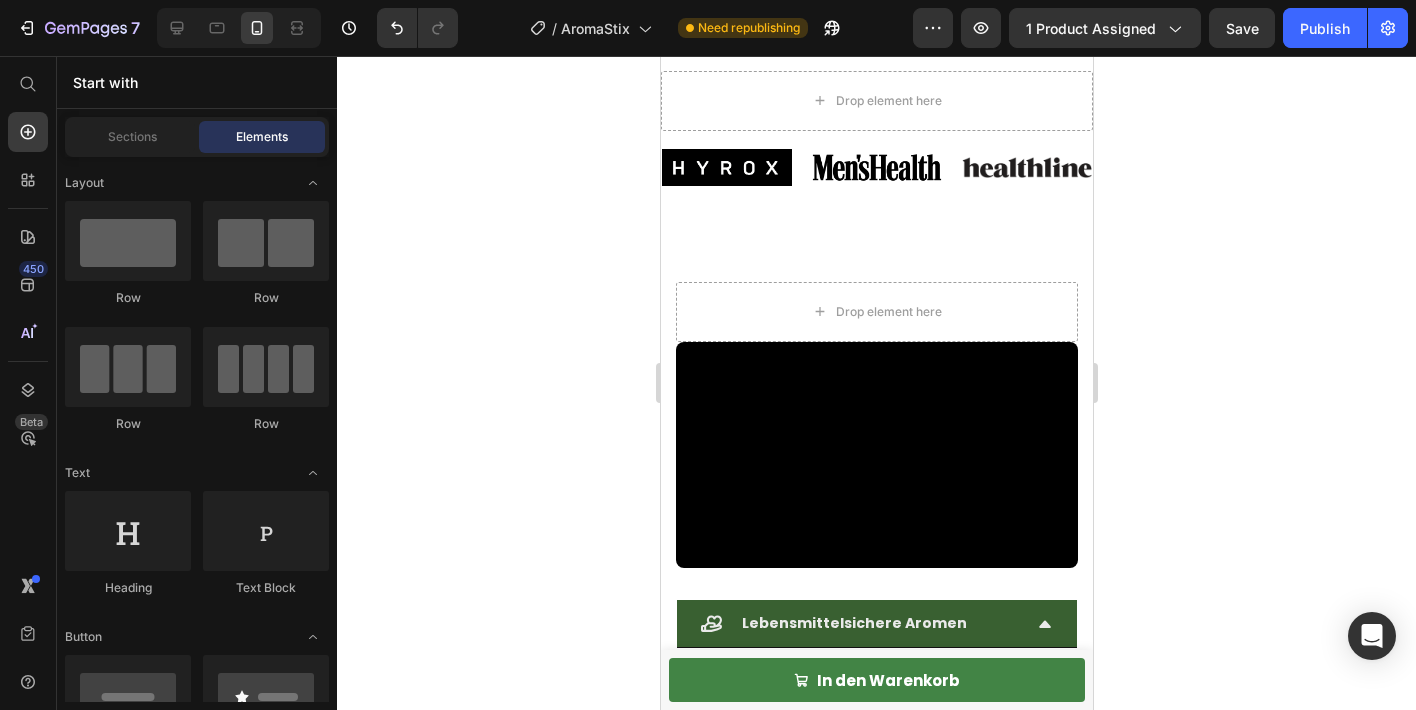 scroll, scrollTop: 2975, scrollLeft: 0, axis: vertical 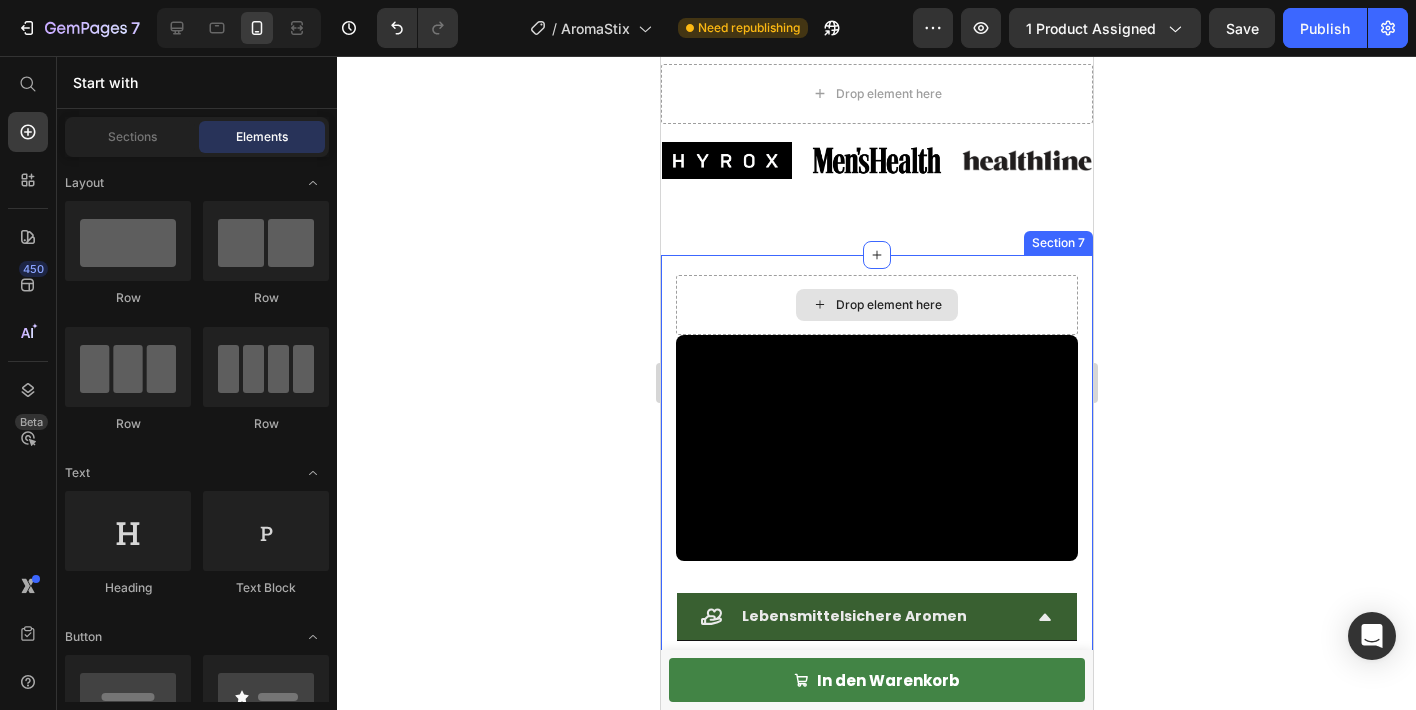 click on "Drop element here" at bounding box center [876, 305] 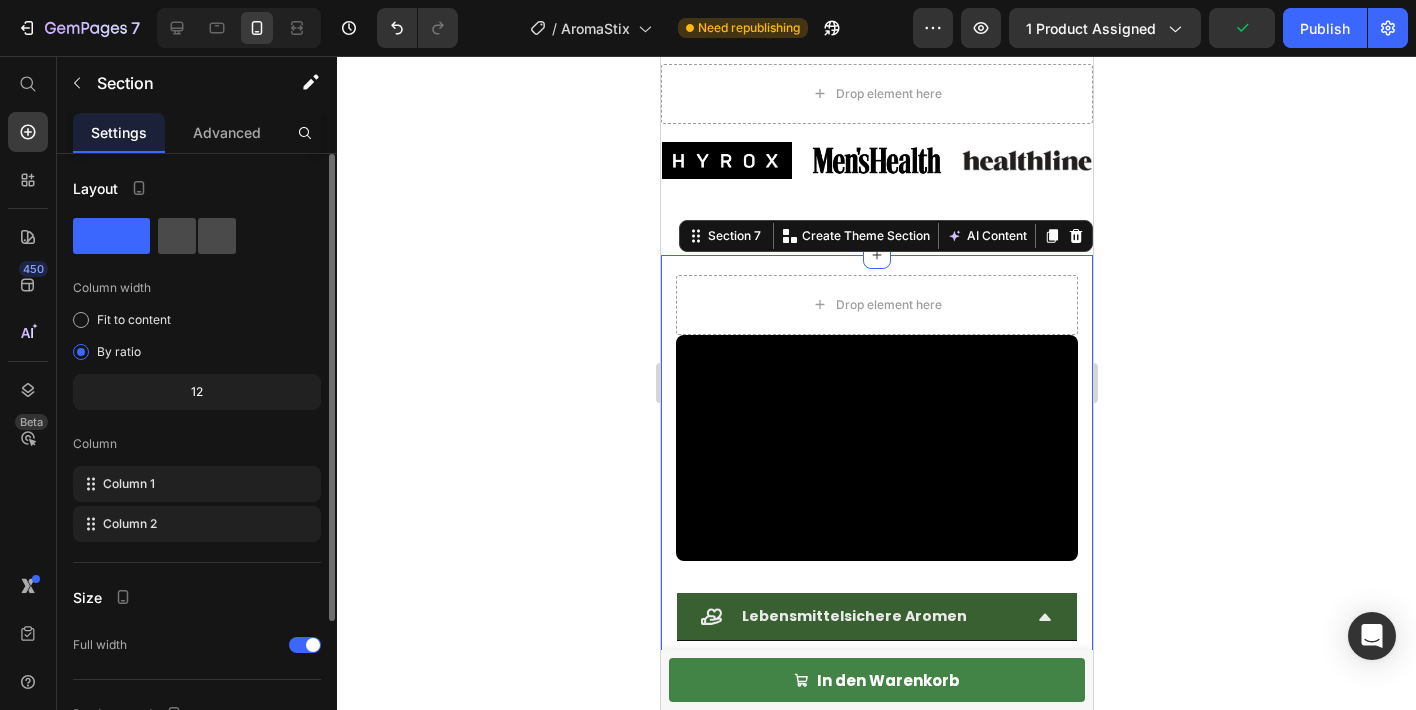 click 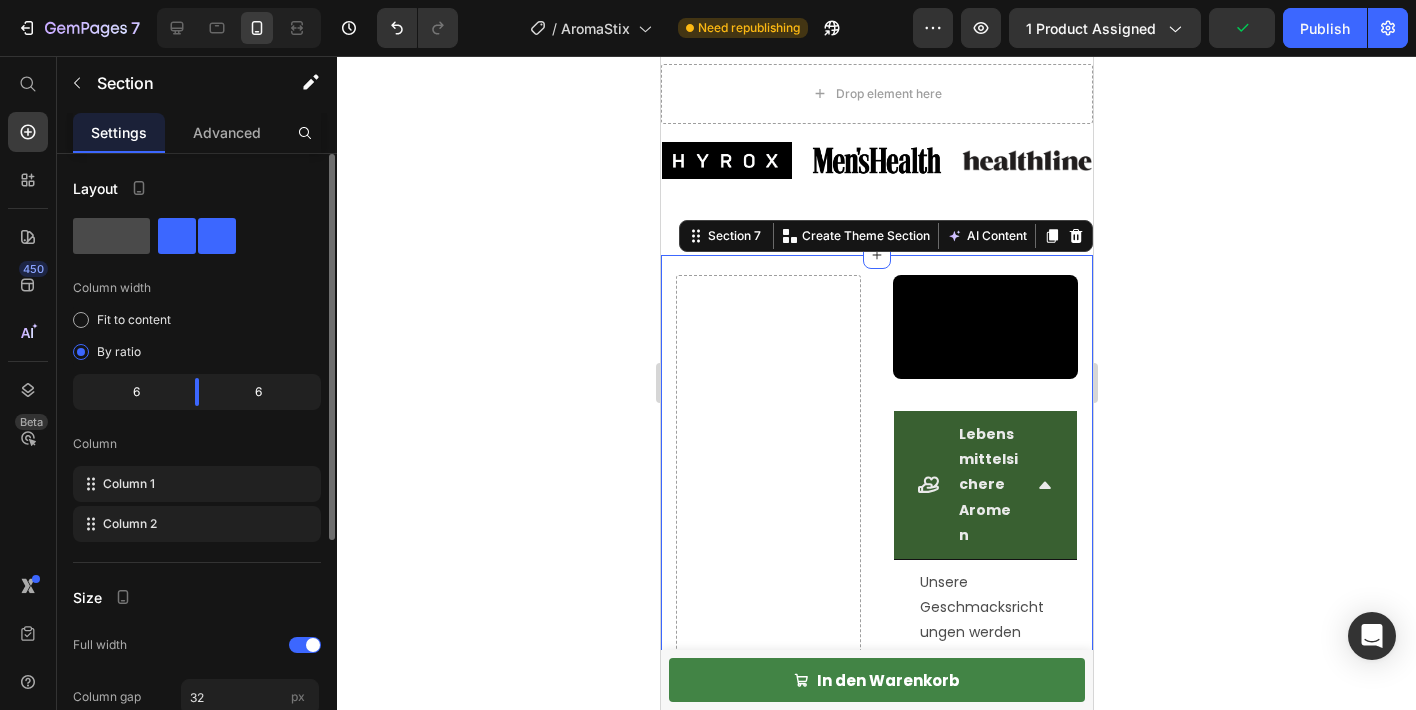 click 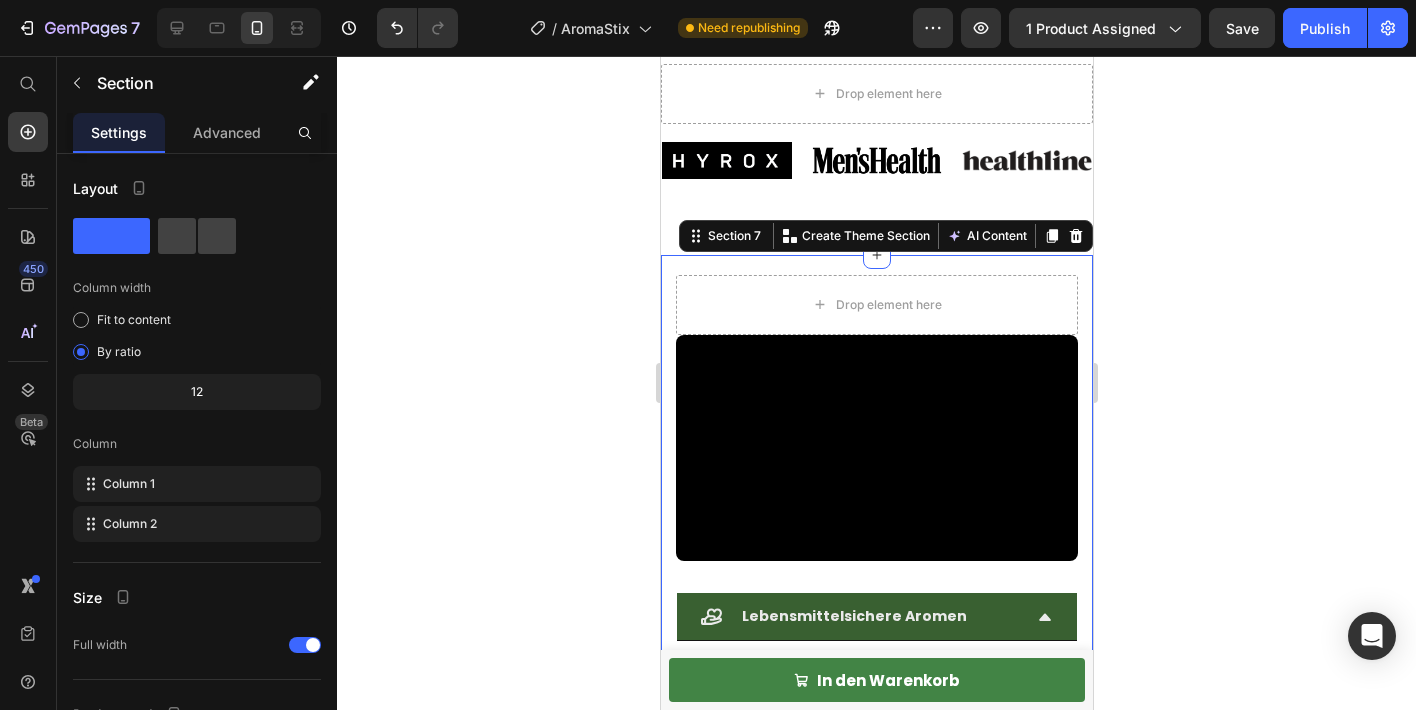 click 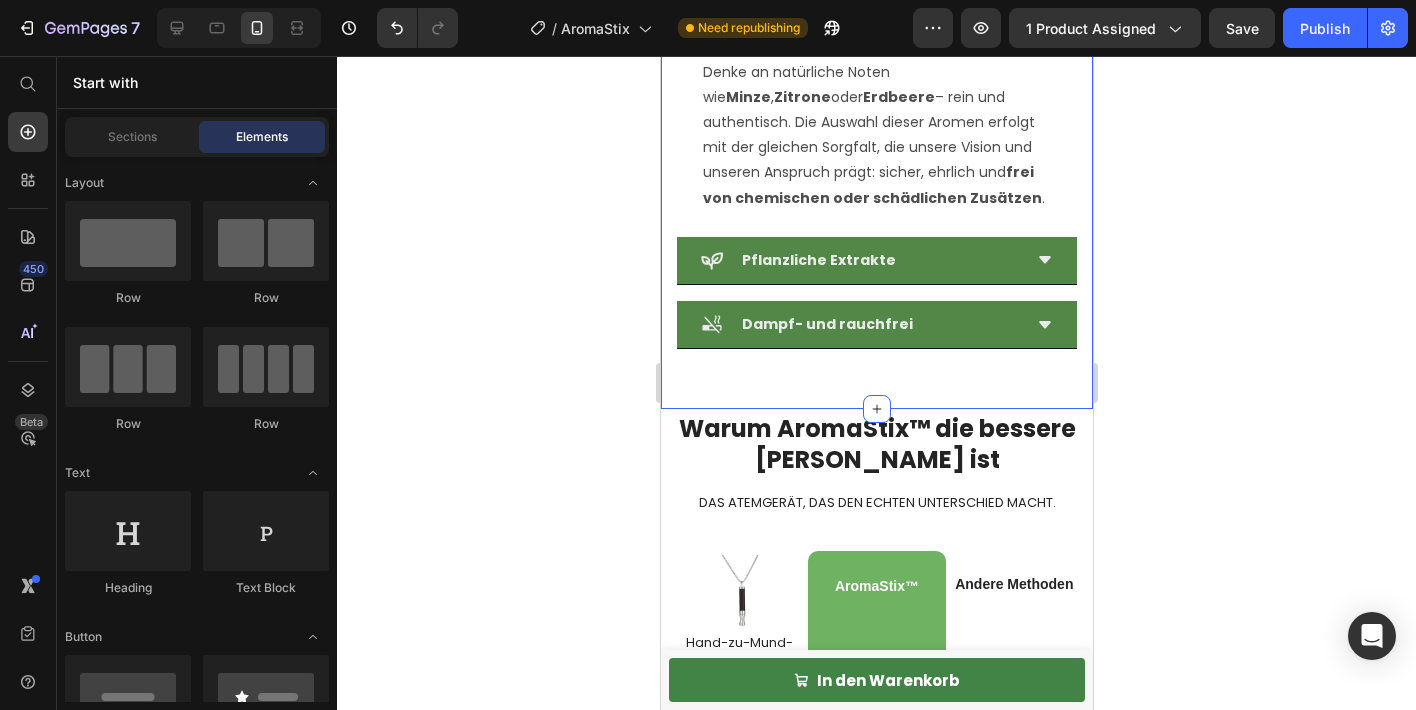scroll, scrollTop: 3611, scrollLeft: 0, axis: vertical 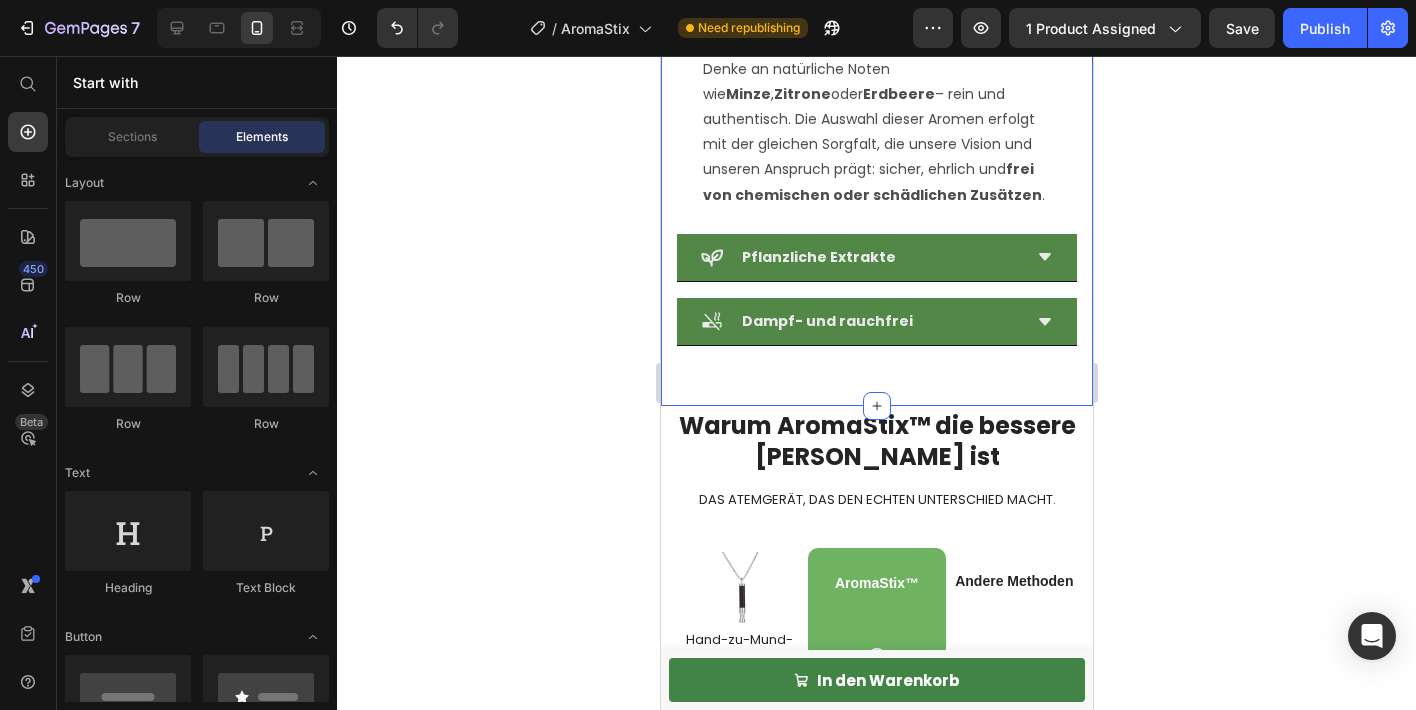 click on "Video
Lebensmittelsichere Aromen Unsere Geschmacksrichtungen werden mit  lebensmittelsicheren   Aromen   verfeinert , die auch in Lebensmitteln verwendet werden. Denke an natürliche Noten wie  Minze ,  Zitrone  oder  Erdbeere  – rein und authentisch. Die Auswahl dieser Aromen erfolgt mit der gleichen Sorgfalt, die unsere Vision und unseren Anspruch prägt: sicher, ehrlich und  frei von chemischen oder schädlichen Zusätzen . Text Block
Pflanzliche Extrakte
Dampf- und rauchfrei Accordion" at bounding box center (876, 26) 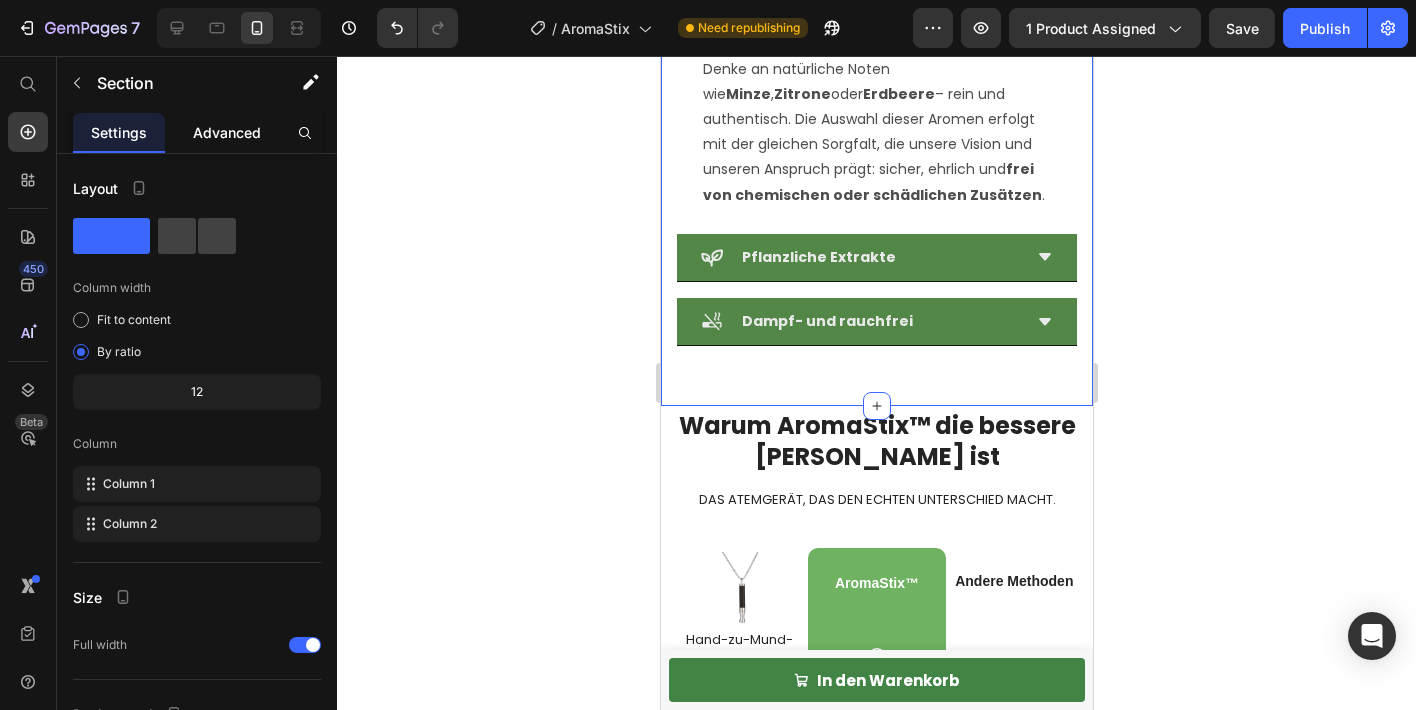 click on "Advanced" at bounding box center [227, 132] 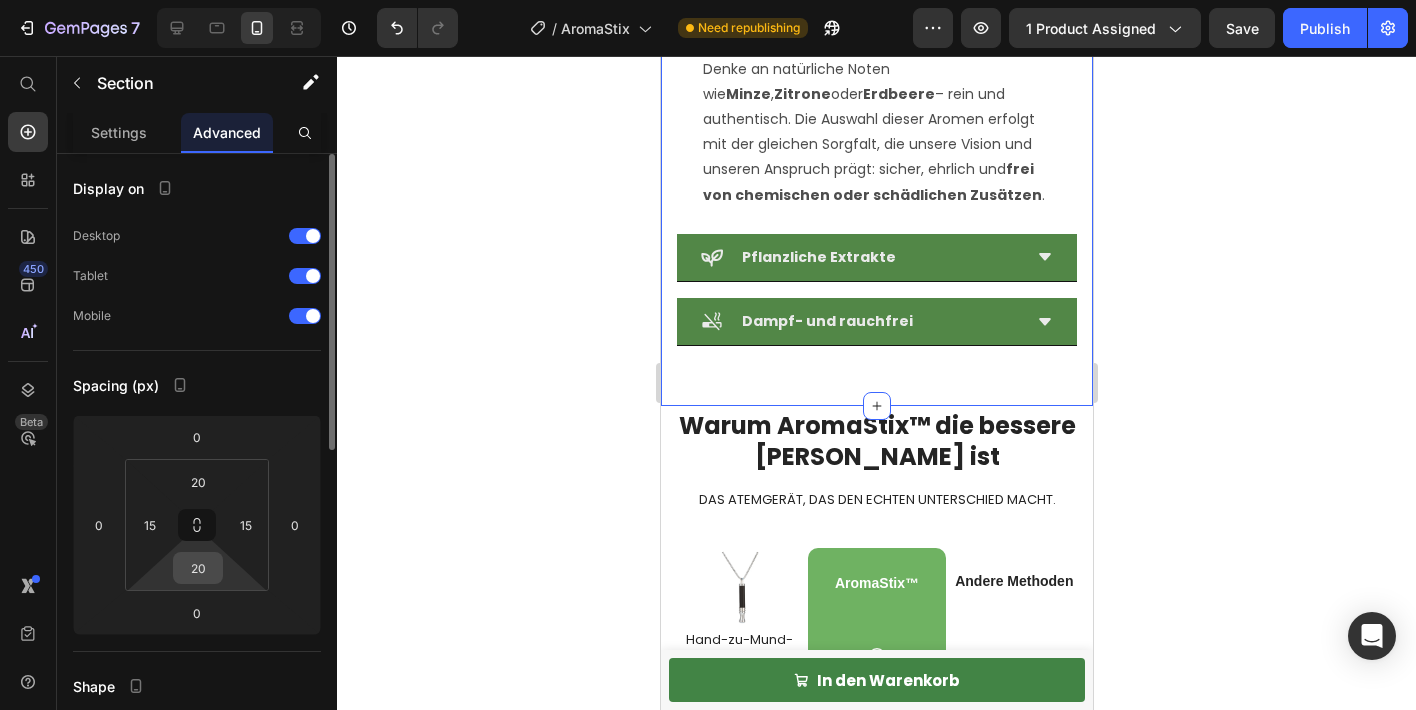 click on "20" at bounding box center (198, 568) 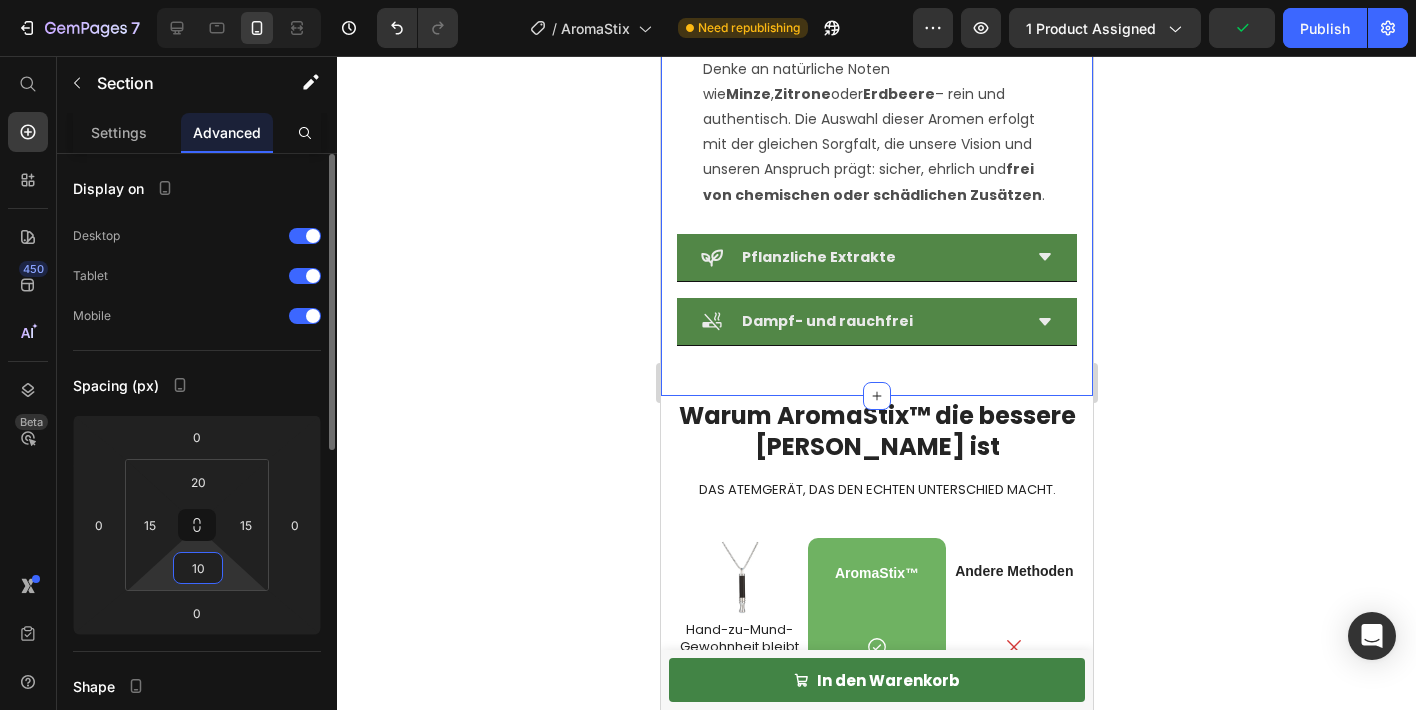 type on "1" 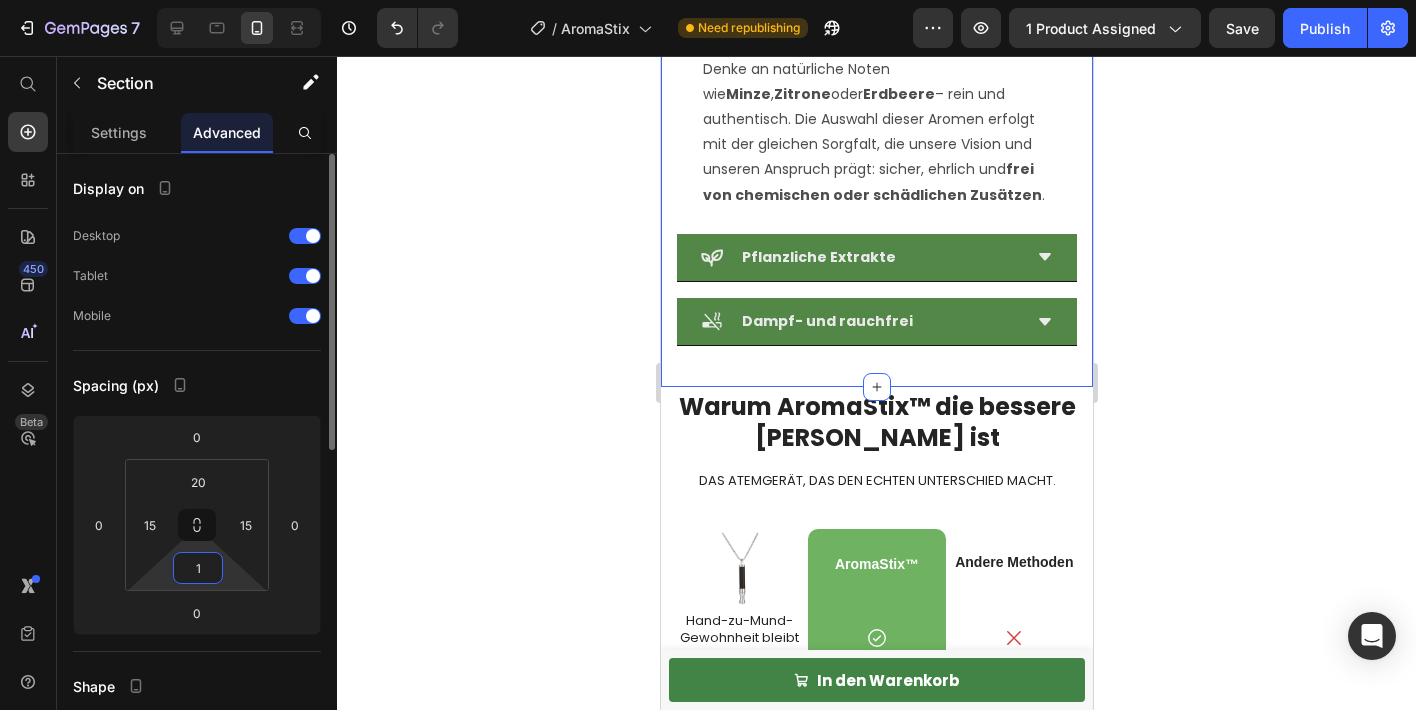 type 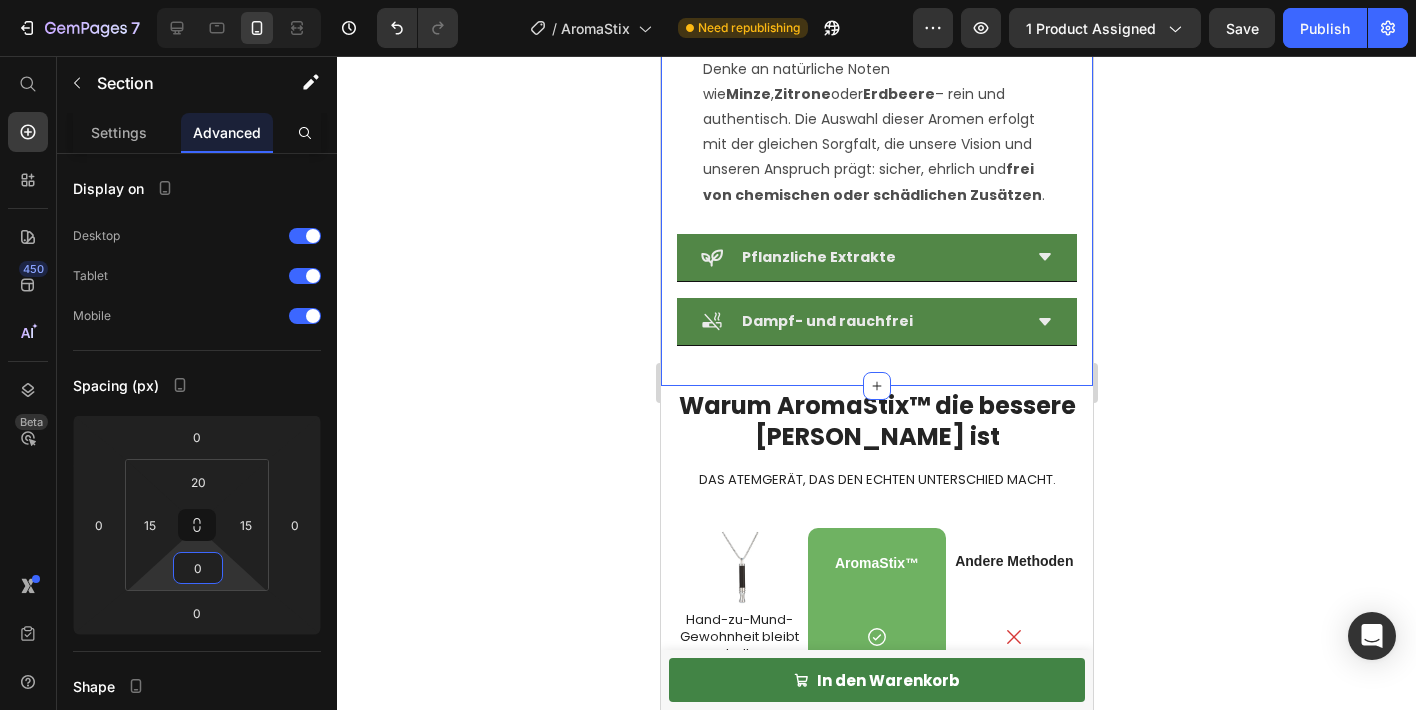 click 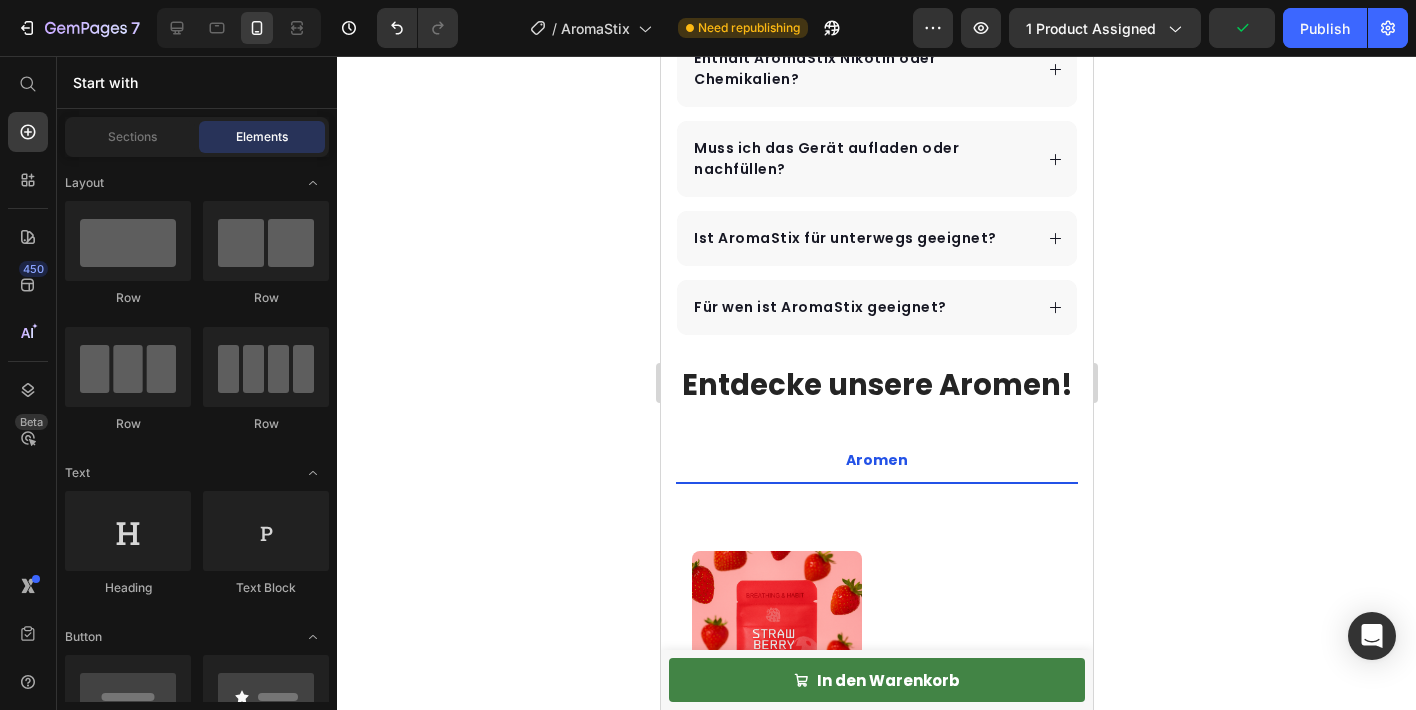 scroll, scrollTop: 6597, scrollLeft: 0, axis: vertical 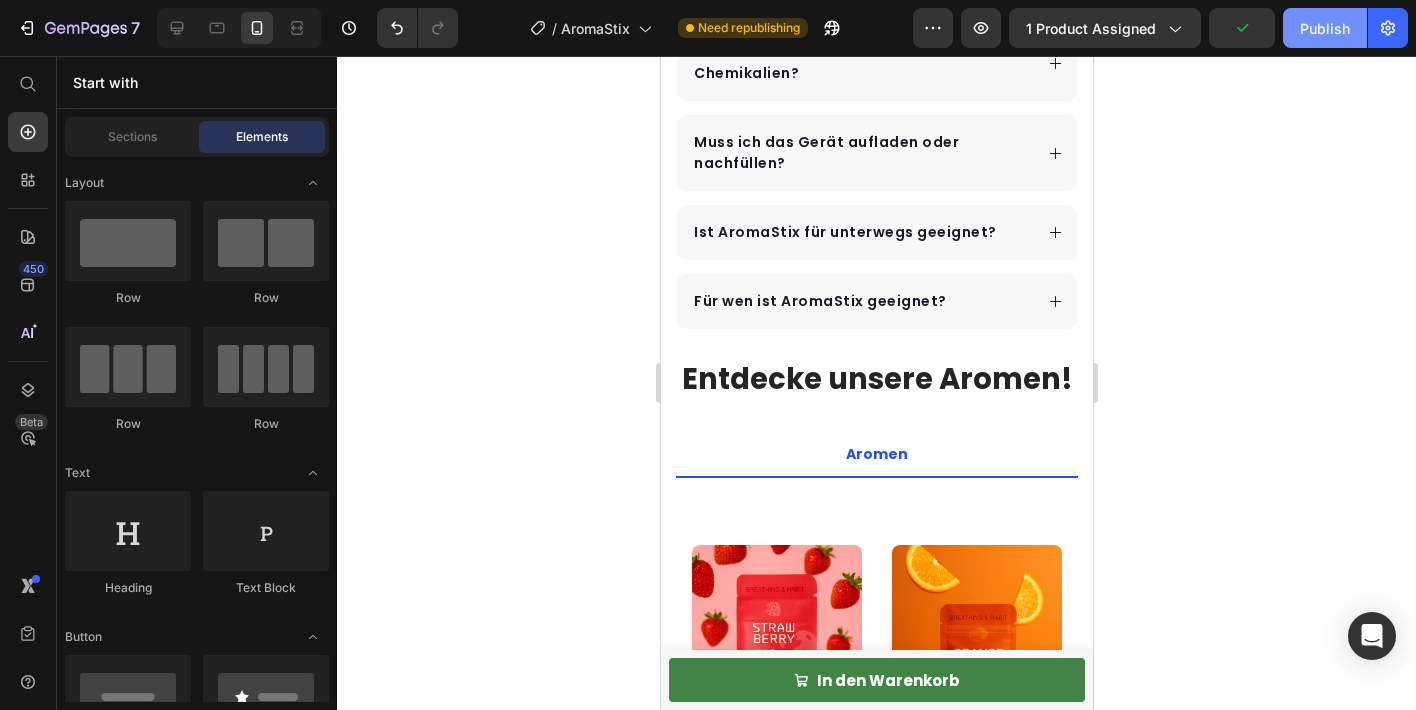 click on "Publish" at bounding box center [1325, 28] 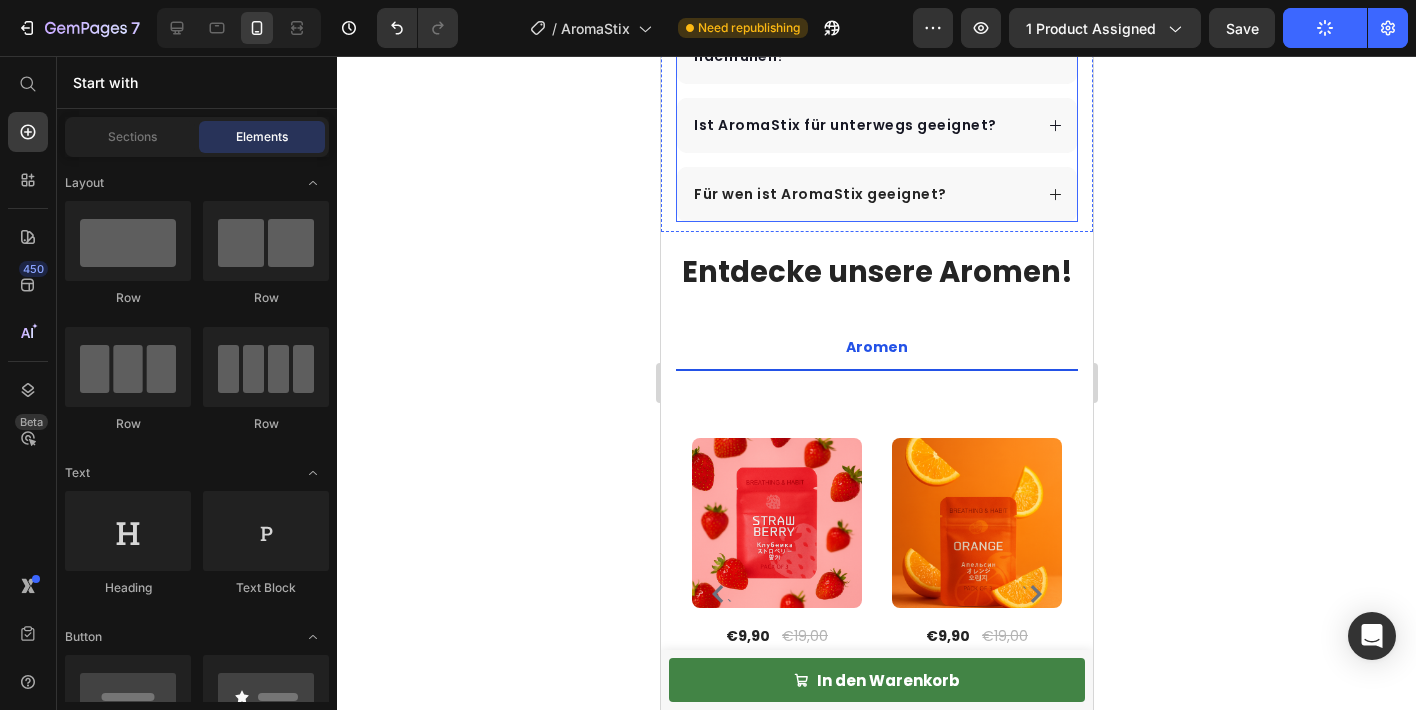 scroll, scrollTop: 6636, scrollLeft: 0, axis: vertical 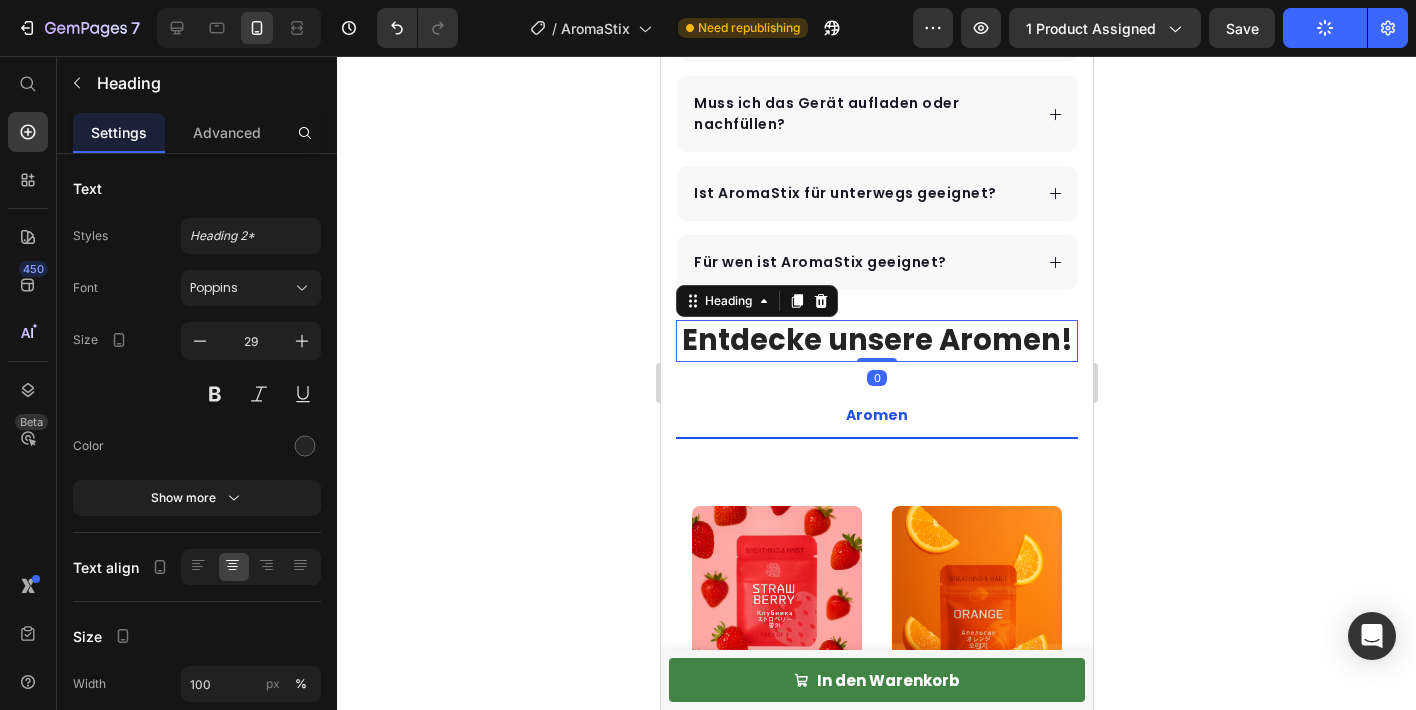 click on "Entdecke unsere Aromen!" at bounding box center (876, 341) 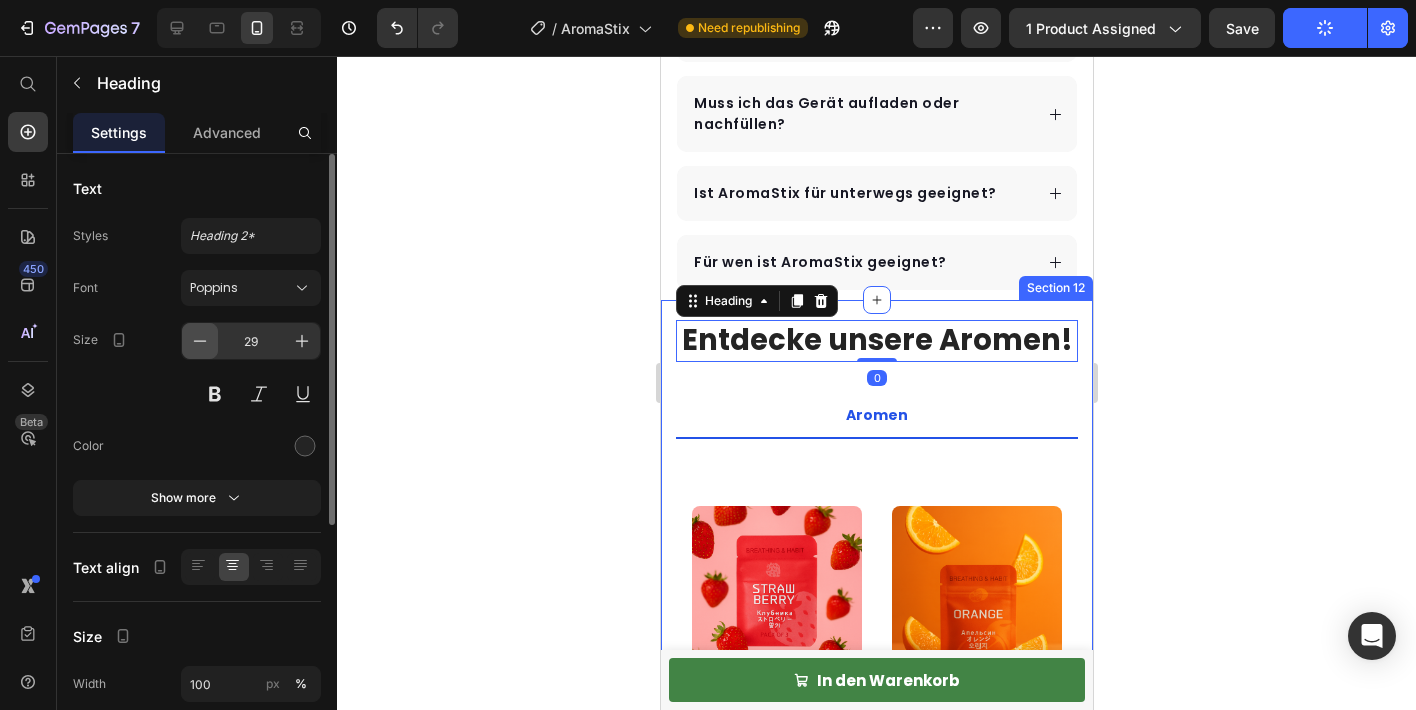 click 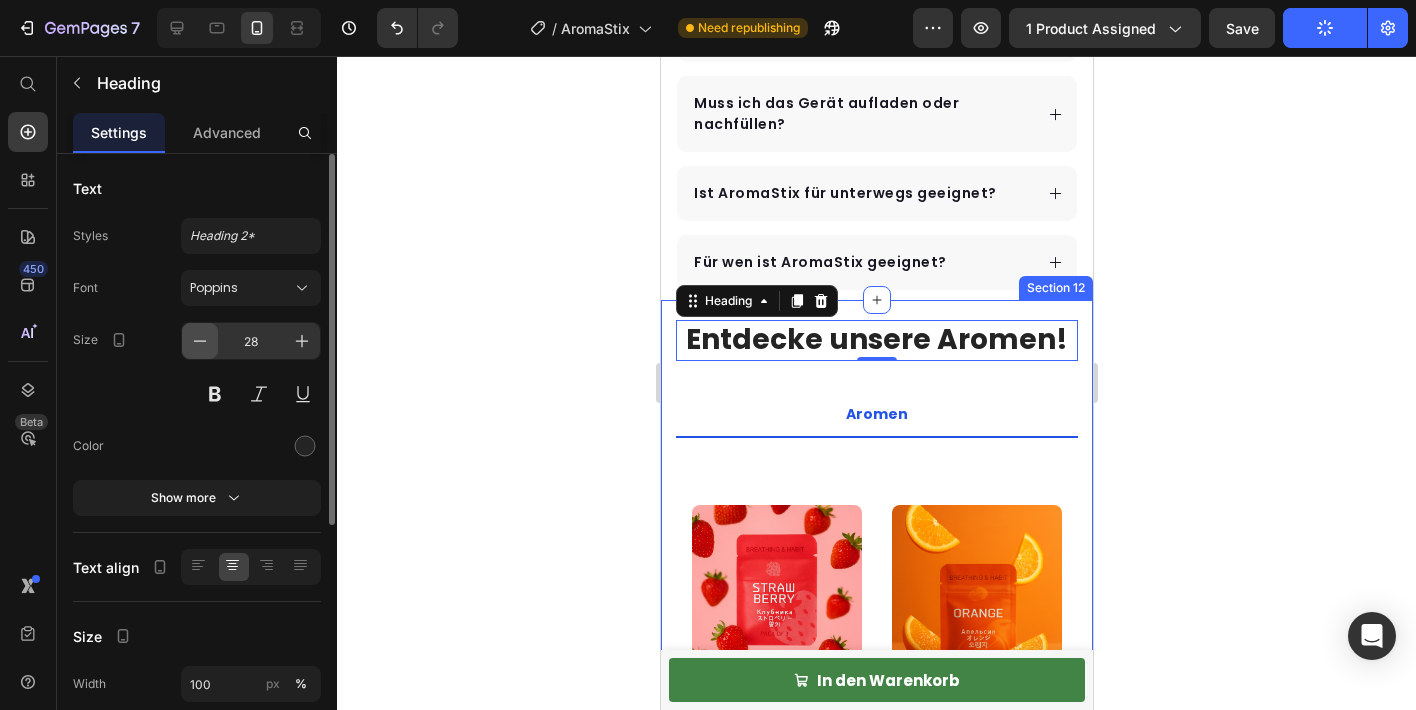 click 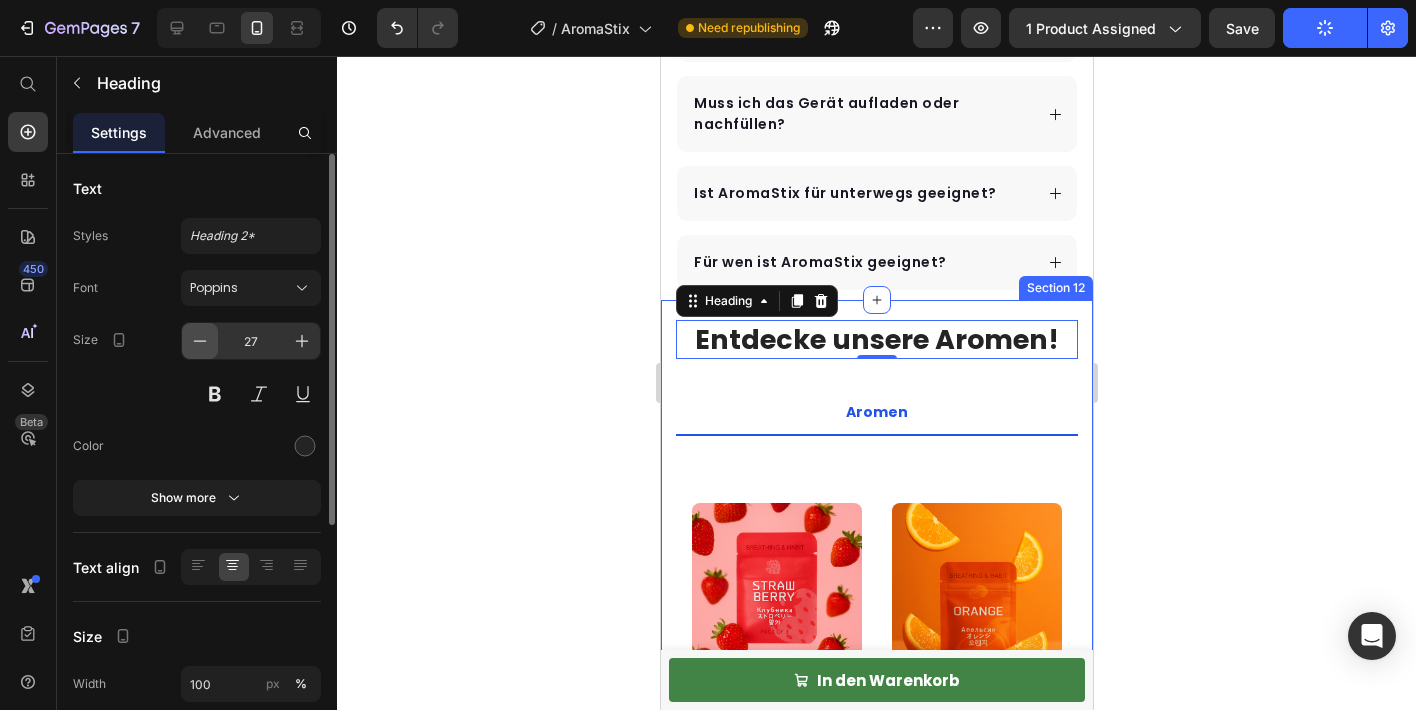 click 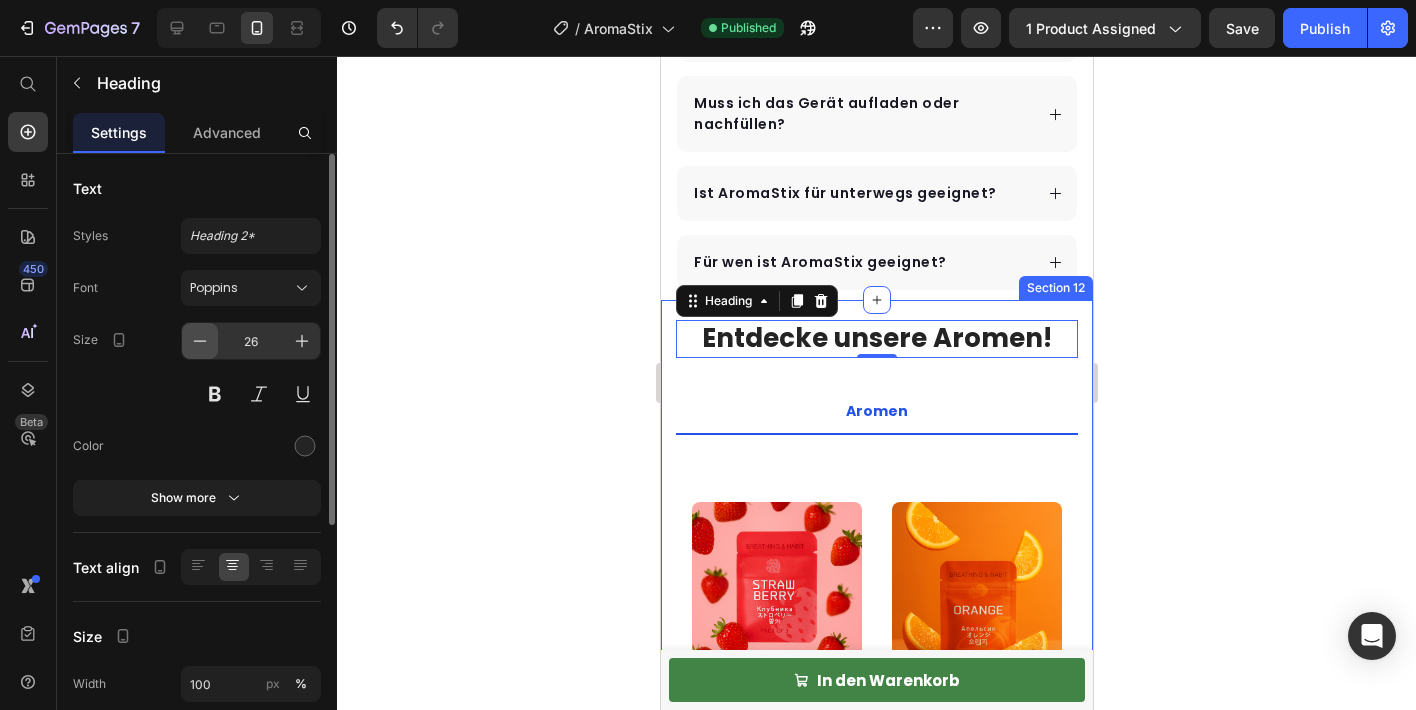 click 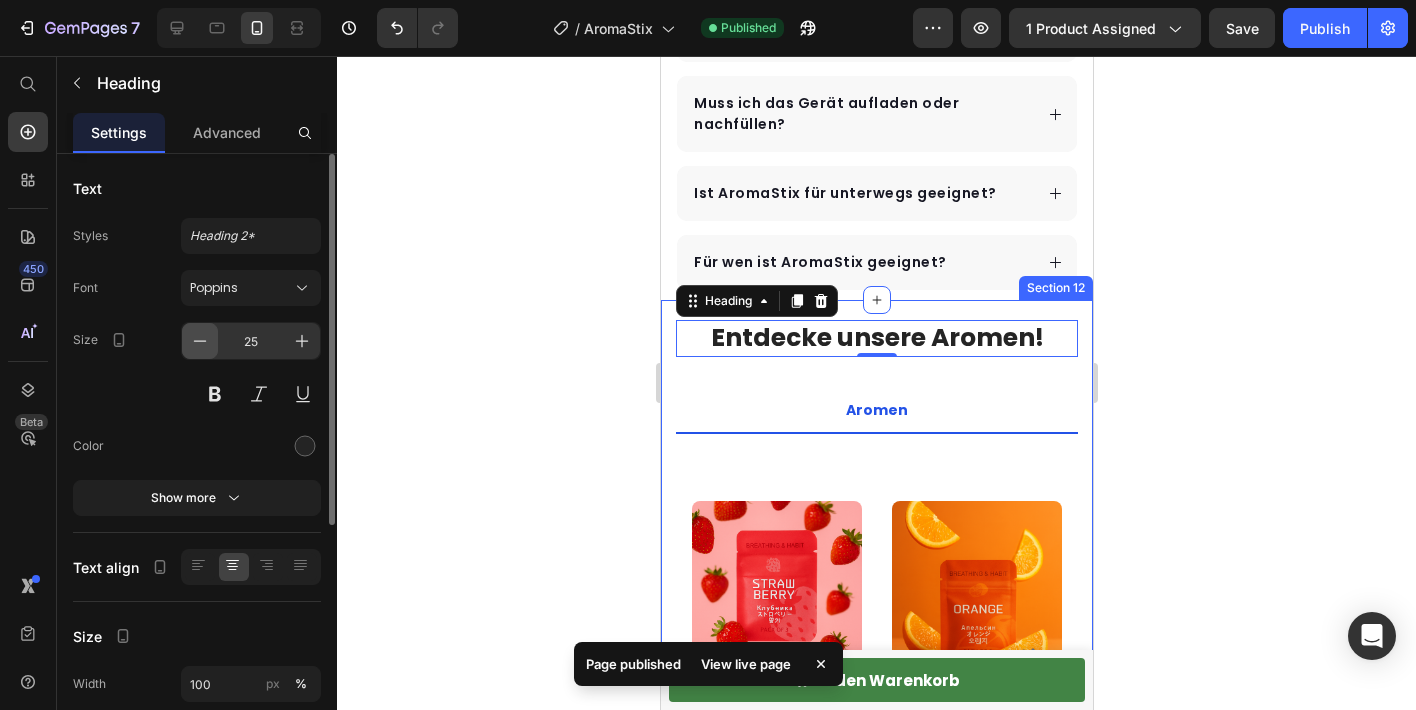 click 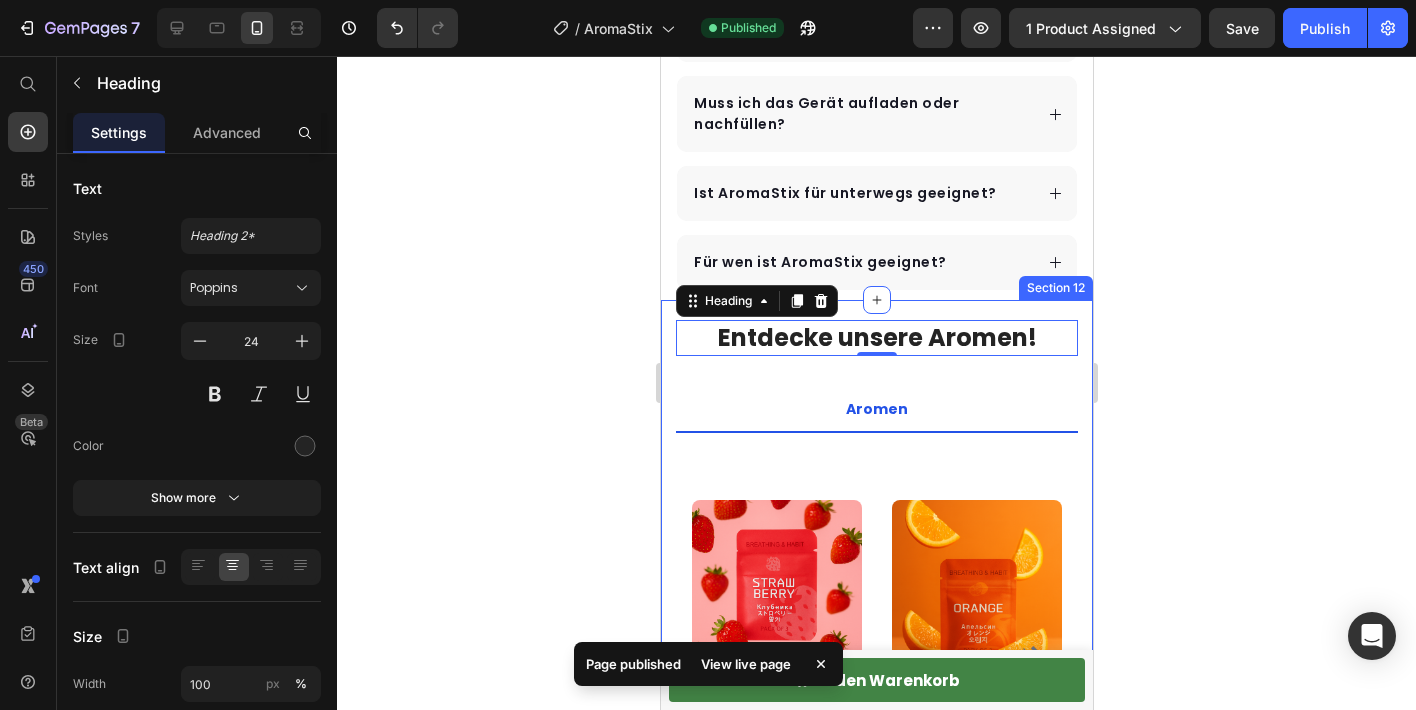 click 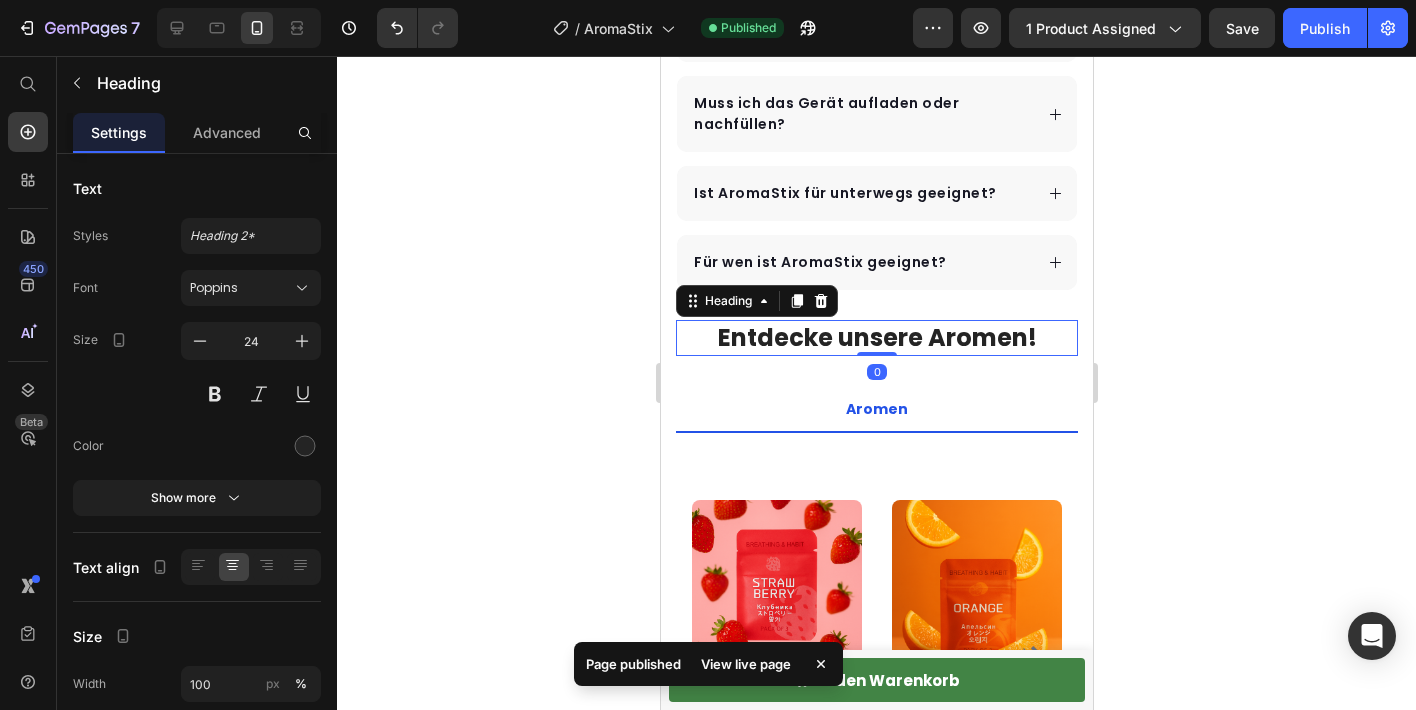 click on "Entdecke unsere Aromen!" at bounding box center (876, 337) 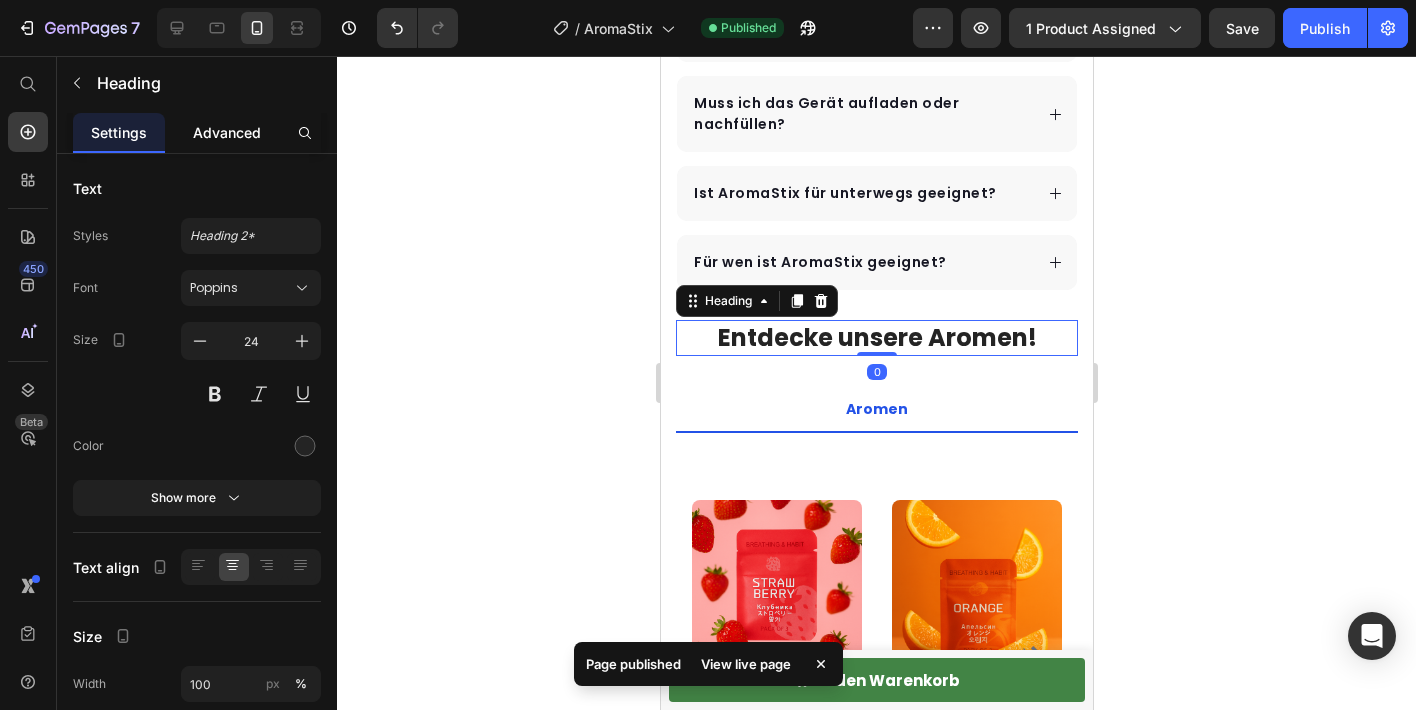 click on "Advanced" at bounding box center [227, 132] 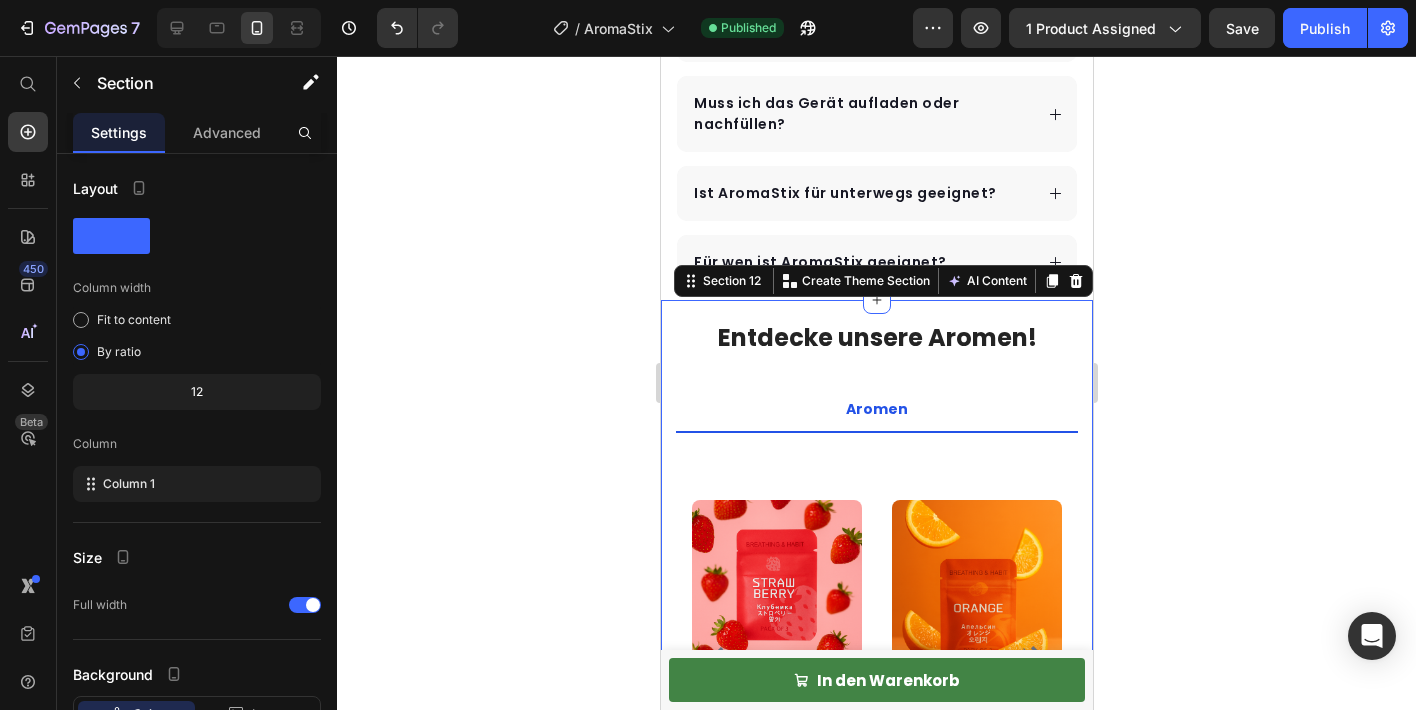 click on "Entdecke unsere Aromen! Heading Row Aromen                Title Line ` (P) Images €9,90 (P) Price €19,00 (P) Price Row Erdbeer-Aroma-Filter (P) Title In den Warenkorb (P) Cart Button Row (P) Images €9,90 (P) Price €19,00 (P) Price Row Orange-Aroma-Filter (P) Title In den Warenkorb (P) Cart Button Row (P) Images €9,90 (P) Price €19,00 (P) Price Row Himbeer-Aroma-Filter (P) Title In den Warenkorb (P) Cart Button Row (P) Images €9,90 (P) Price €19,00 (P) Price Row Weiße-Cranberry-Aroma-Filter (P) Title In den Warenkorb (P) Cart Button Row (P) Images €9,90 (P) Price €19,00 (P) Price Row Heidelbeer-Aroma-Filter (P) Title In den Warenkorb (P) Cart Button Row (P) Images €9,90 (P) Price €19,00 (P) Price Row Minz-Aroma-Filter (P) Title In den Warenkorb (P) Cart Button Row (P) Images €9,90 (P) Price €19,00 (P) Price Row Kaffee-Aroma-Filter (P) Title In den Warenkorb (P) Cart Button Row (P) Images €9,90 (P) Price €19,00 (P) Price Row Zitronen-Aroma-Filter (P) Title In den Warenkorb Row `" at bounding box center (876, 589) 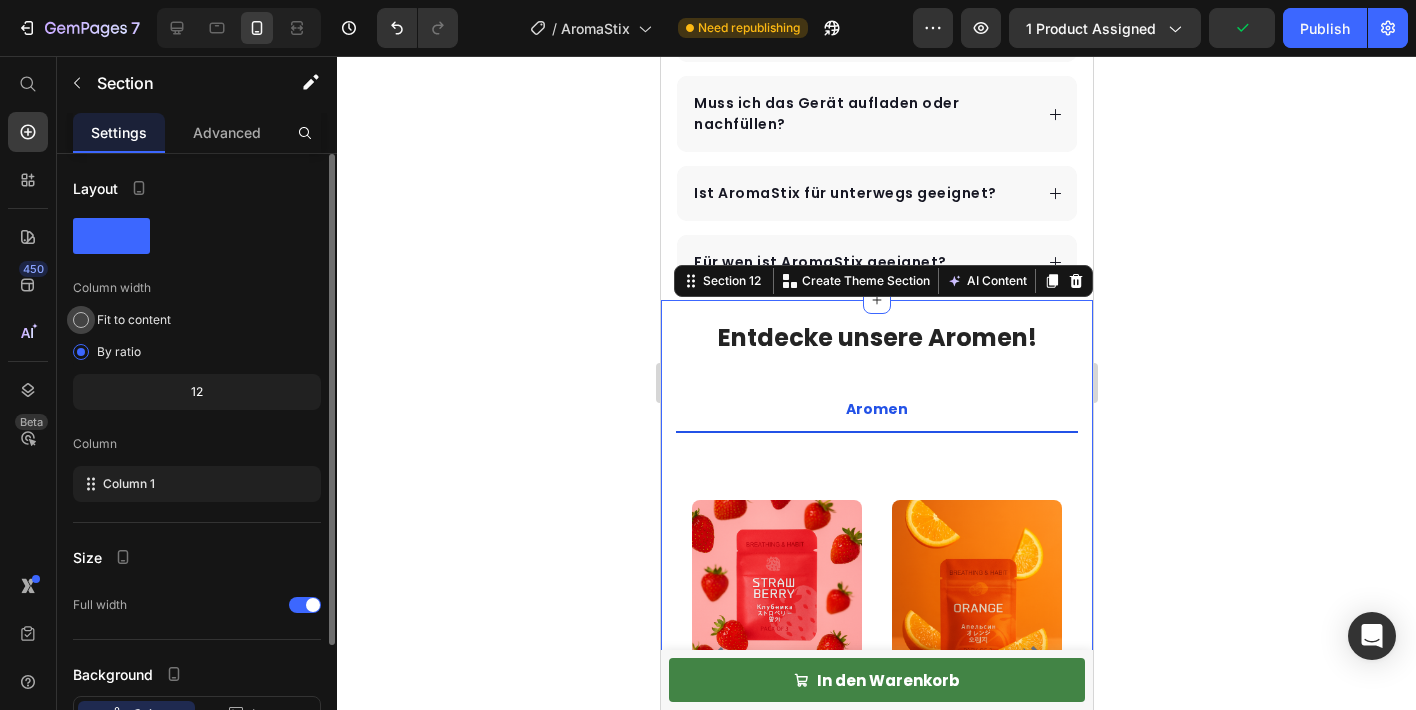 click on "Fit to content" 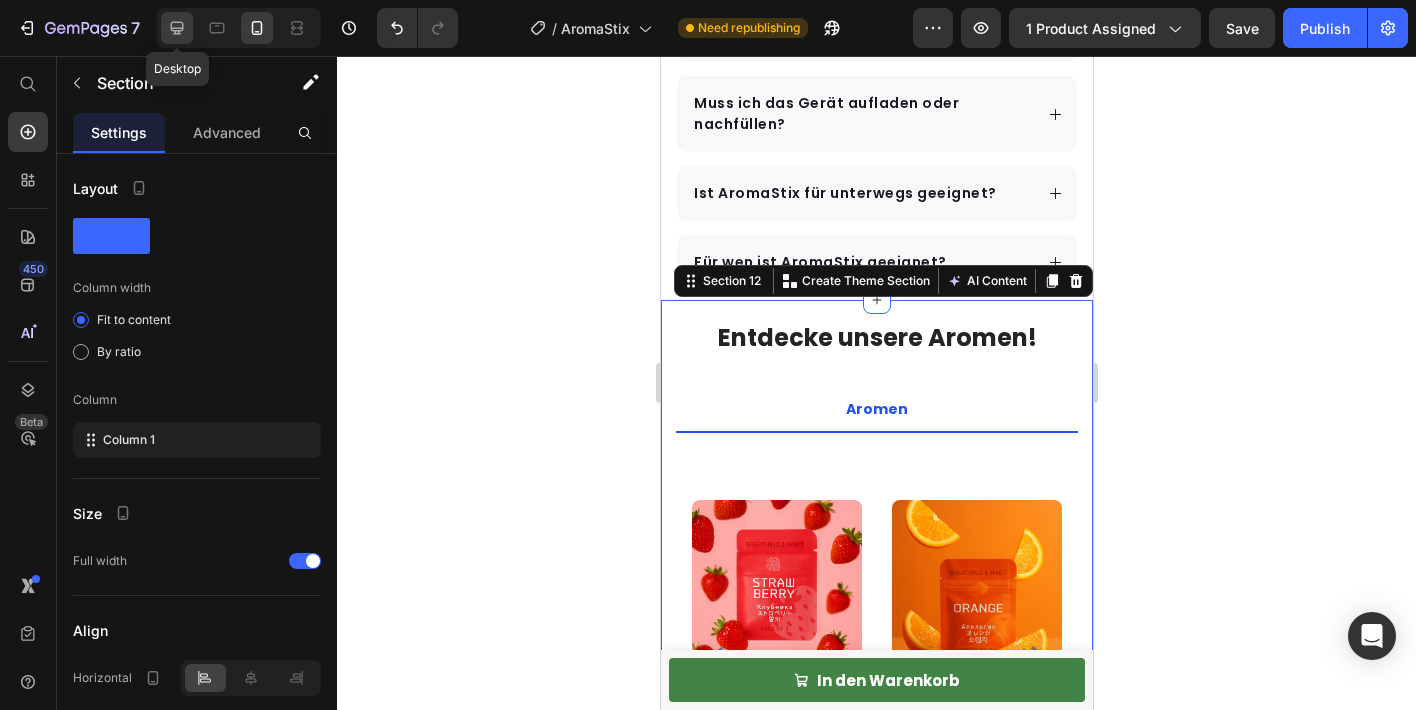 click 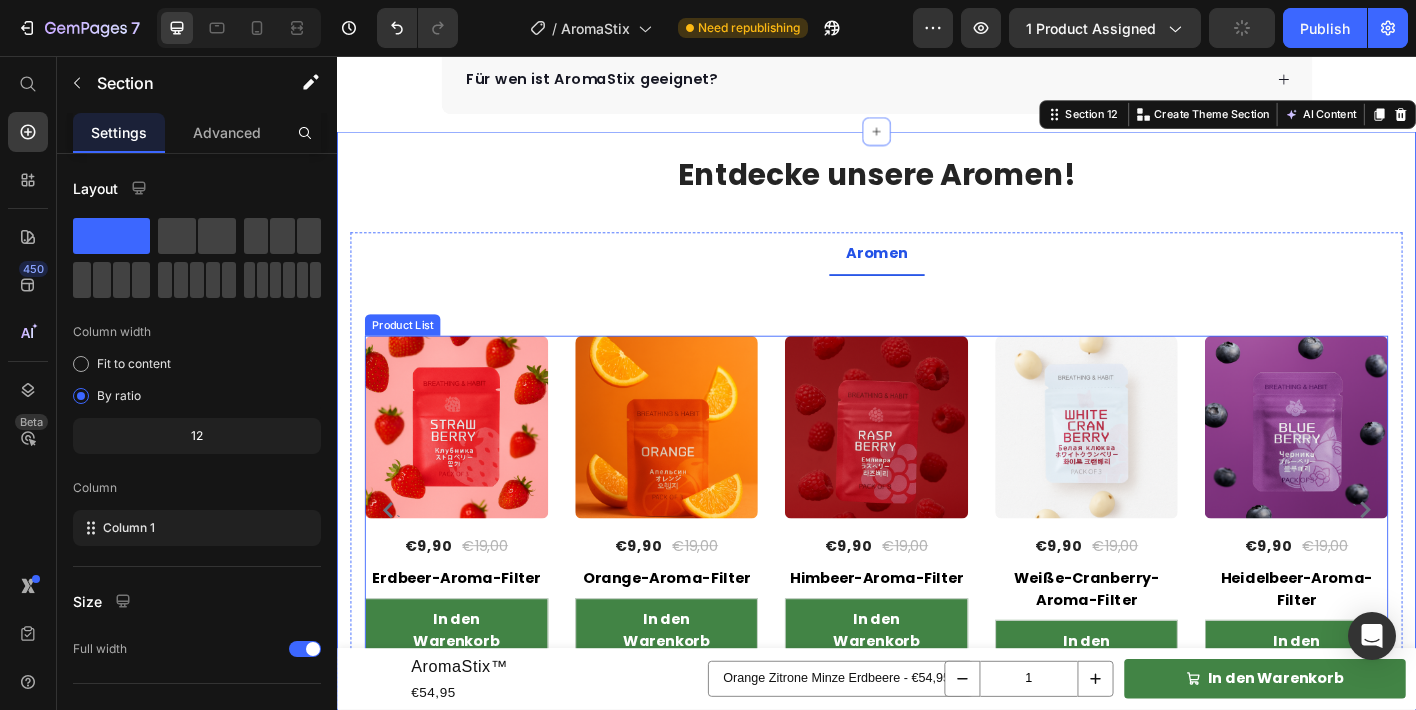 scroll, scrollTop: 5850, scrollLeft: 0, axis: vertical 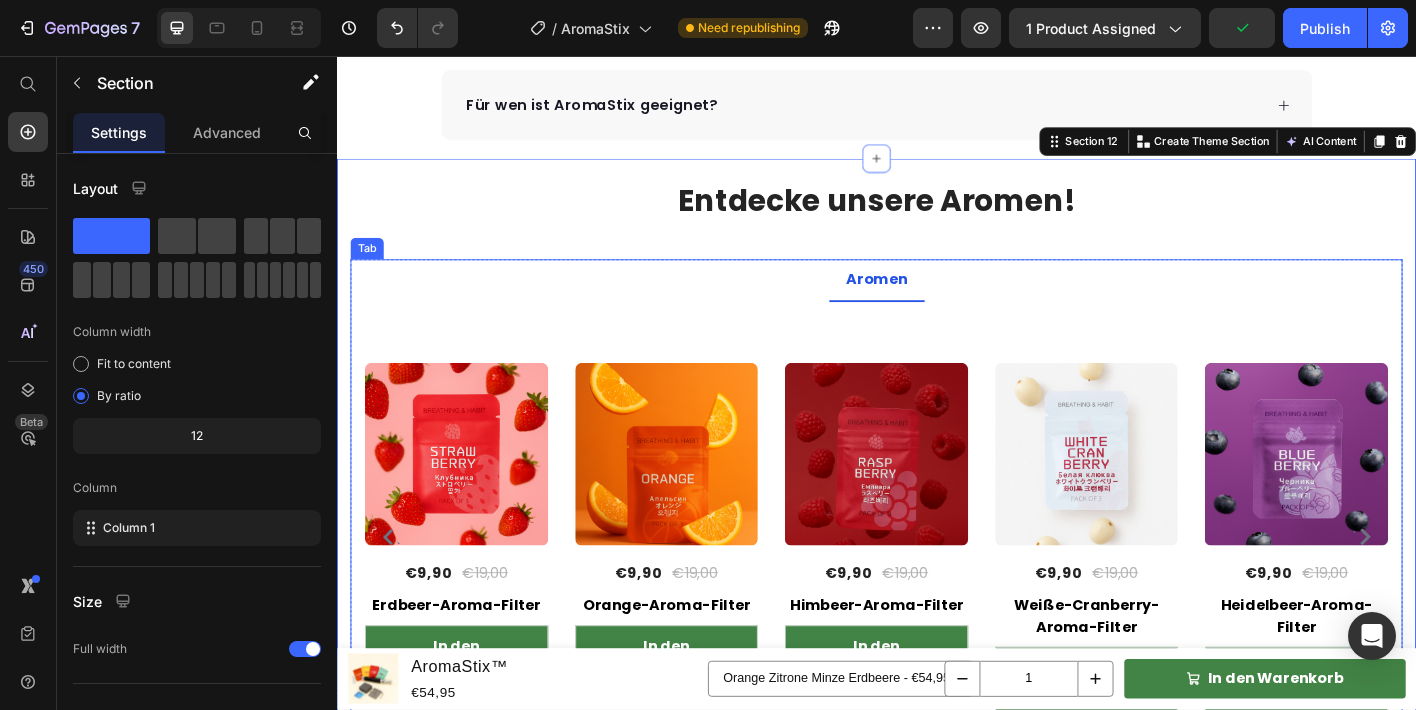 click on "Aromen" at bounding box center (937, 306) 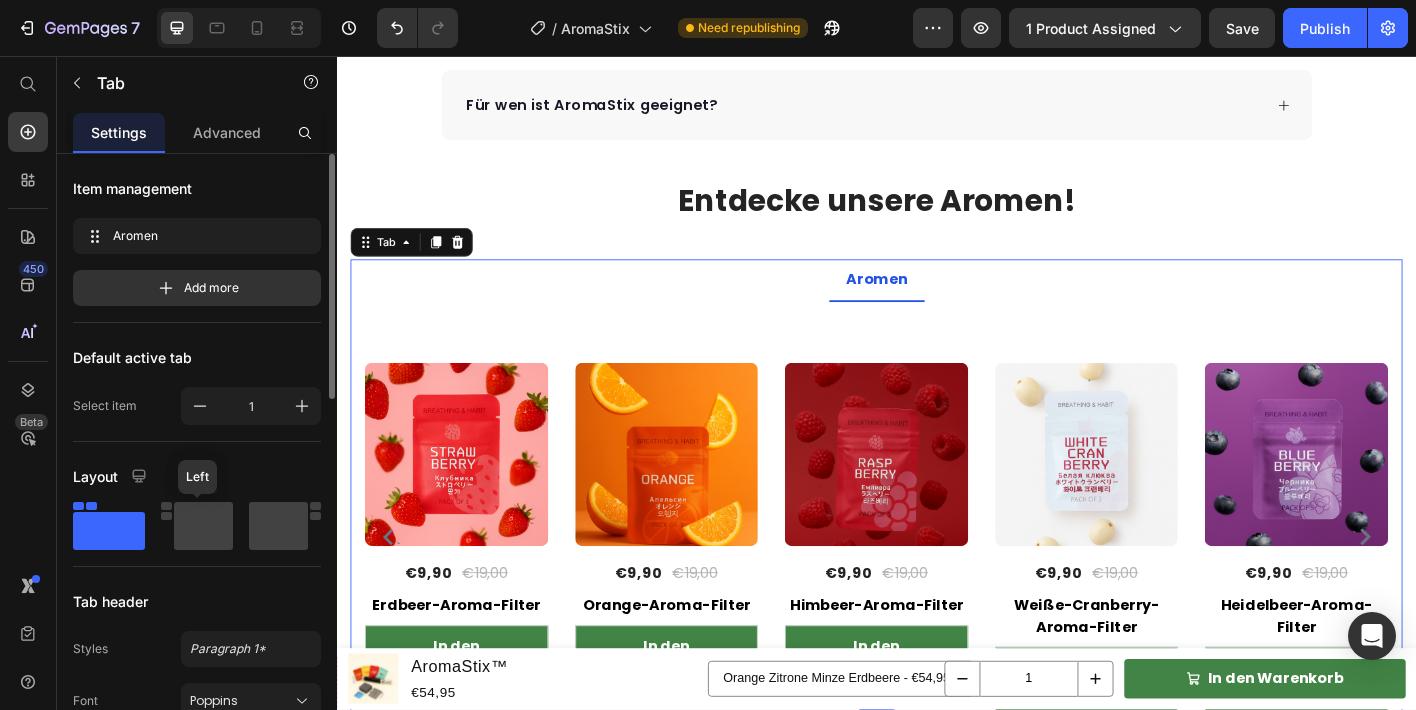 click 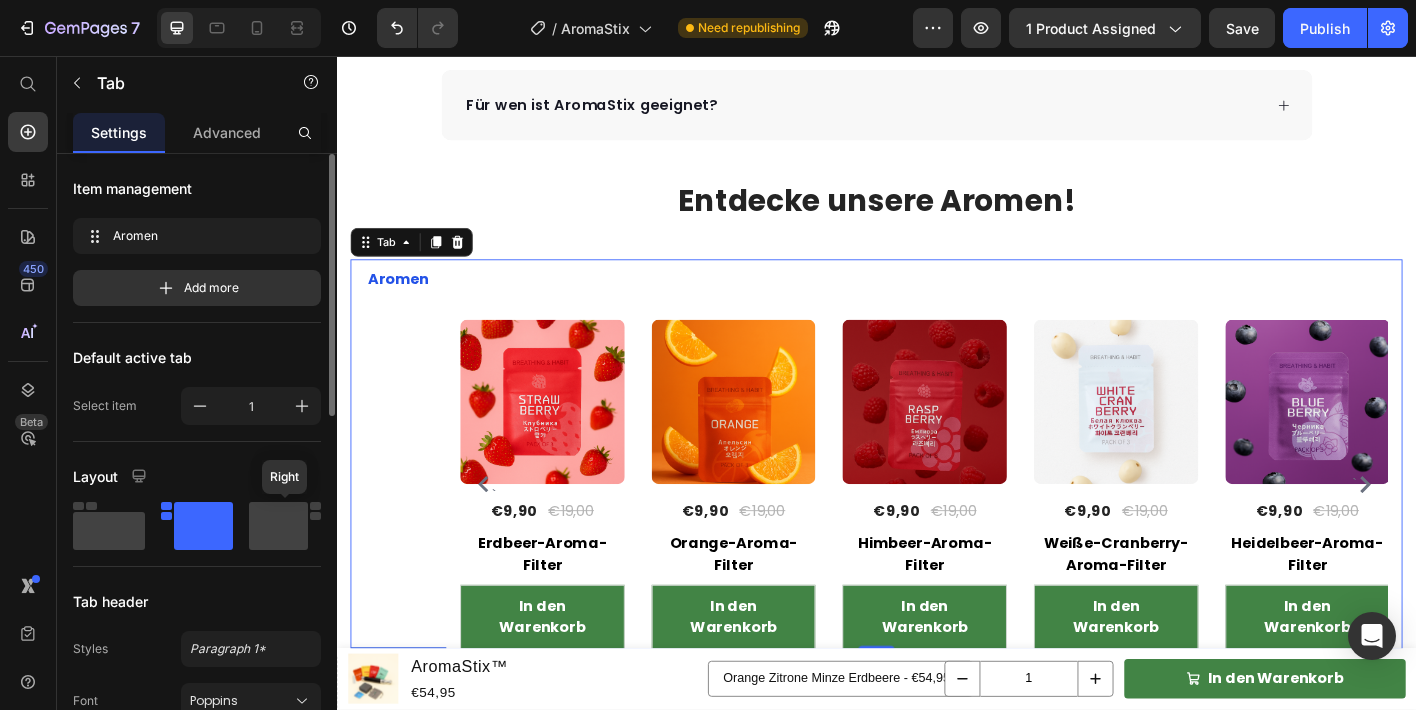 click 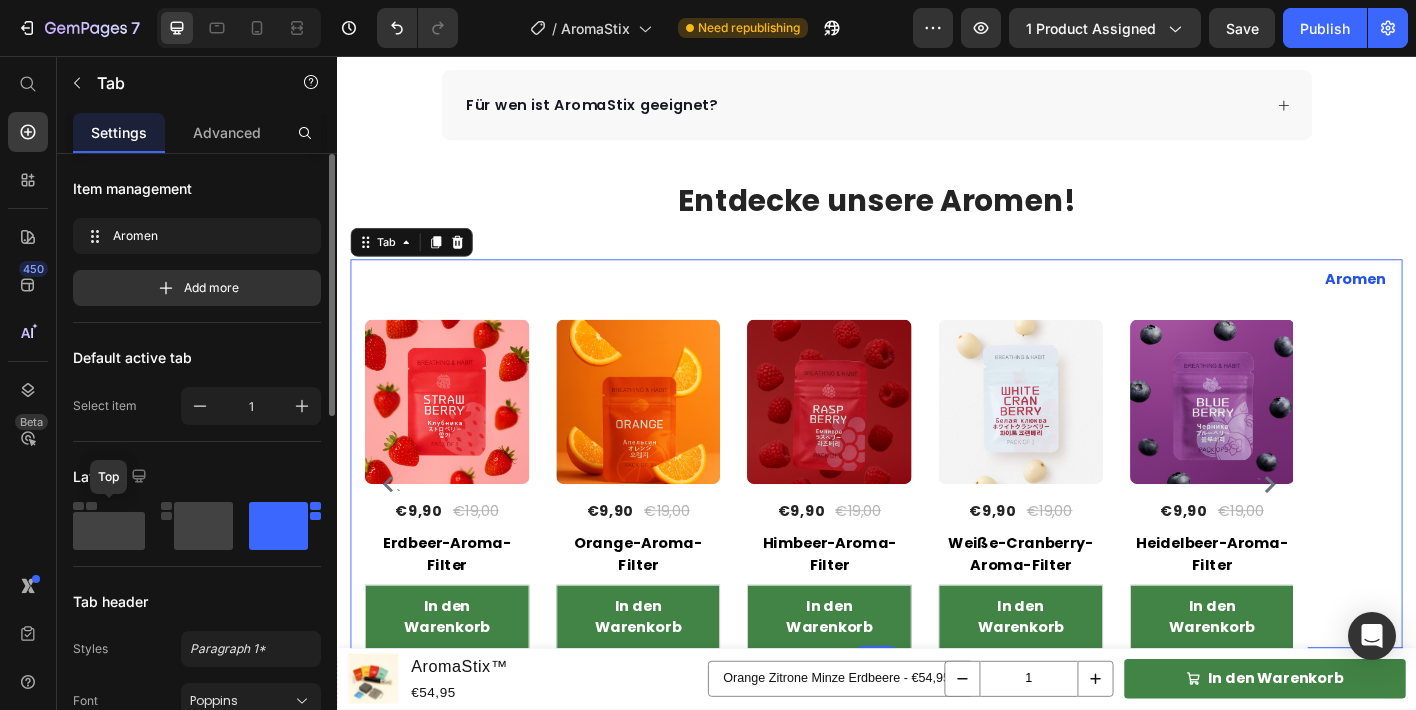 click 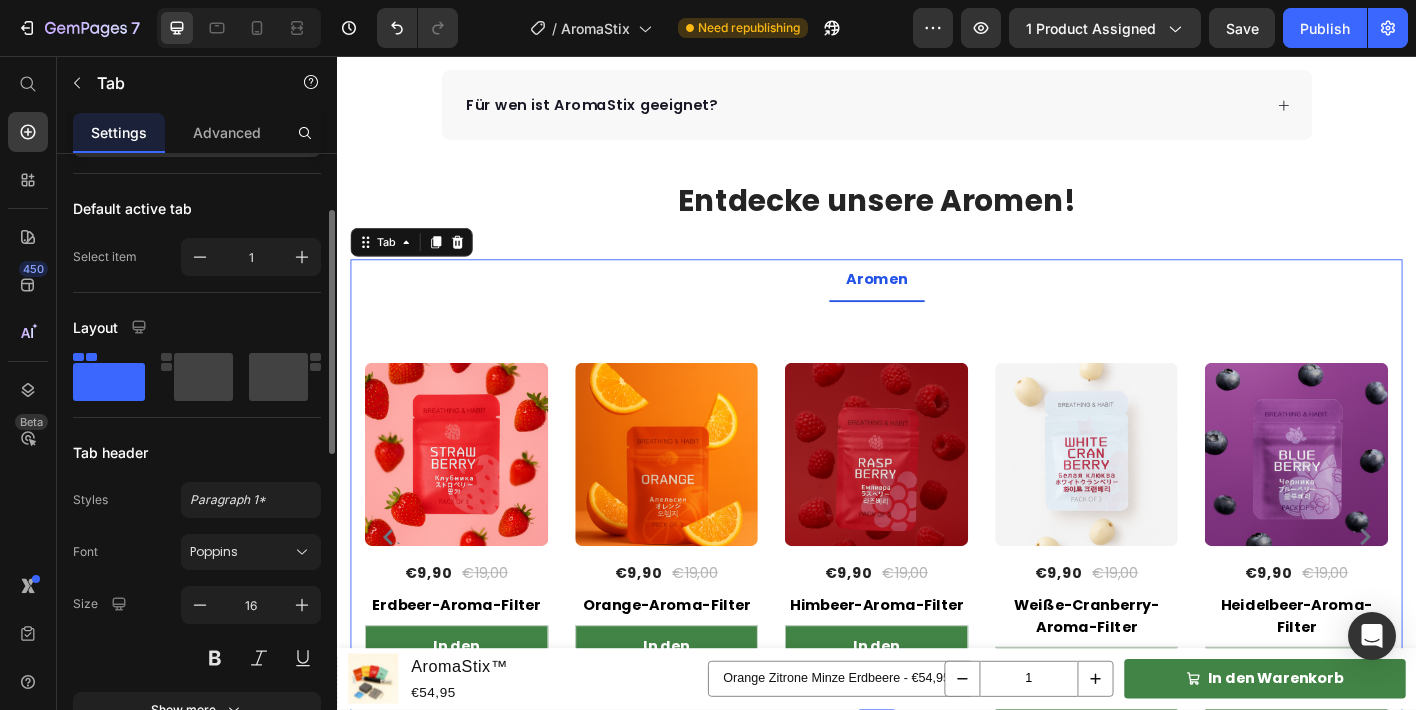 scroll, scrollTop: 150, scrollLeft: 0, axis: vertical 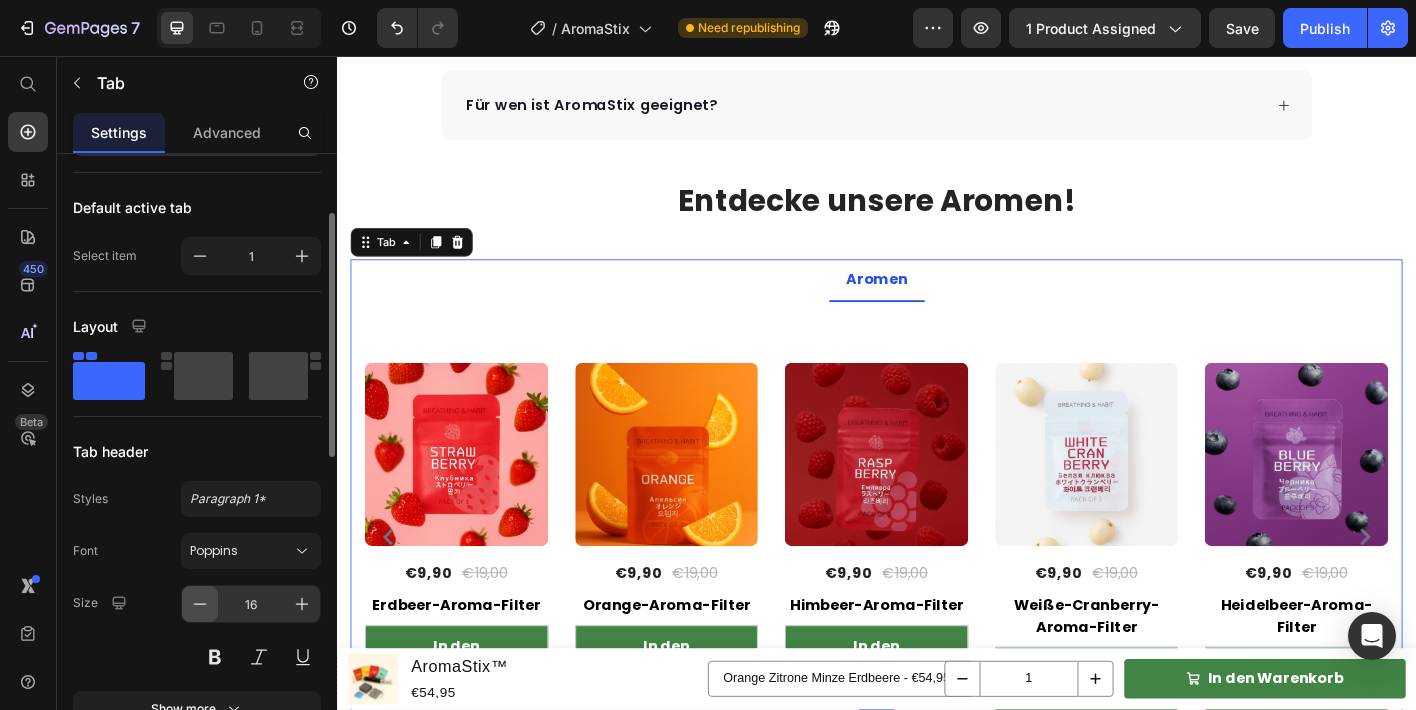 click 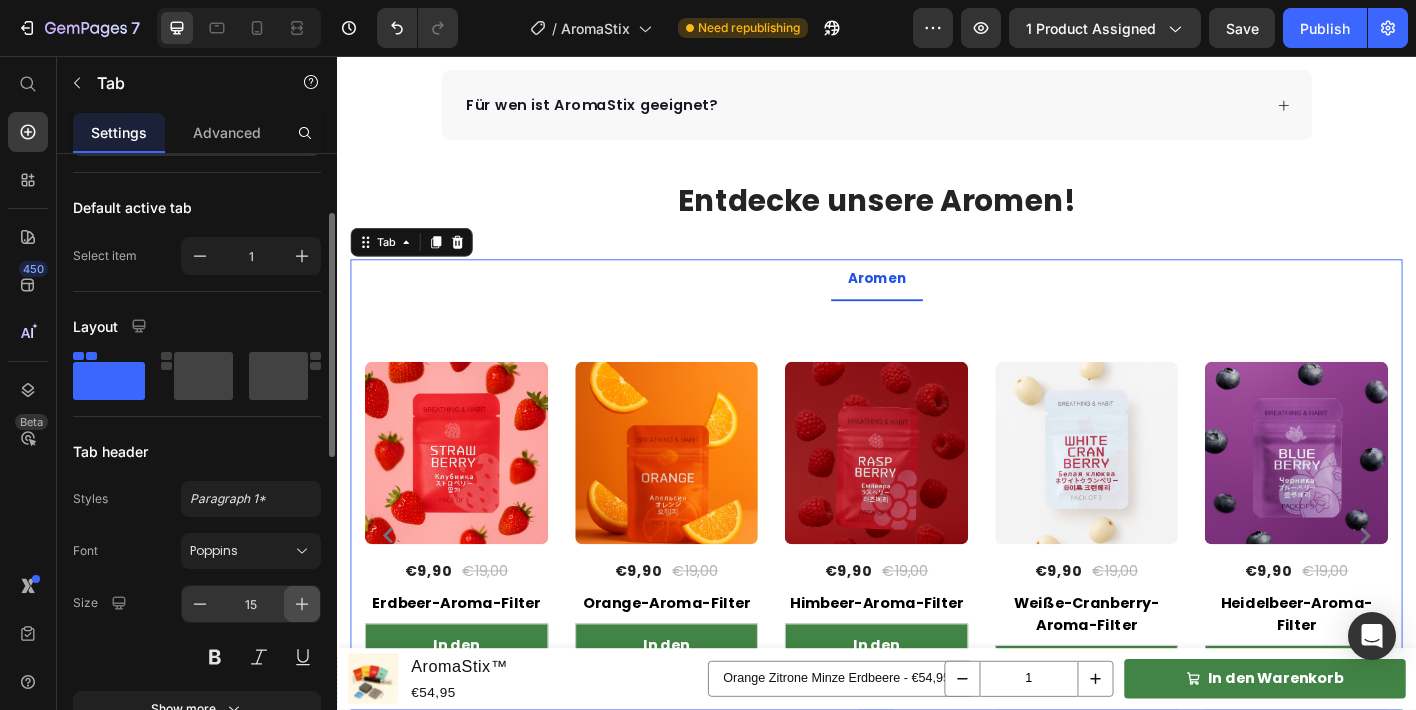 click 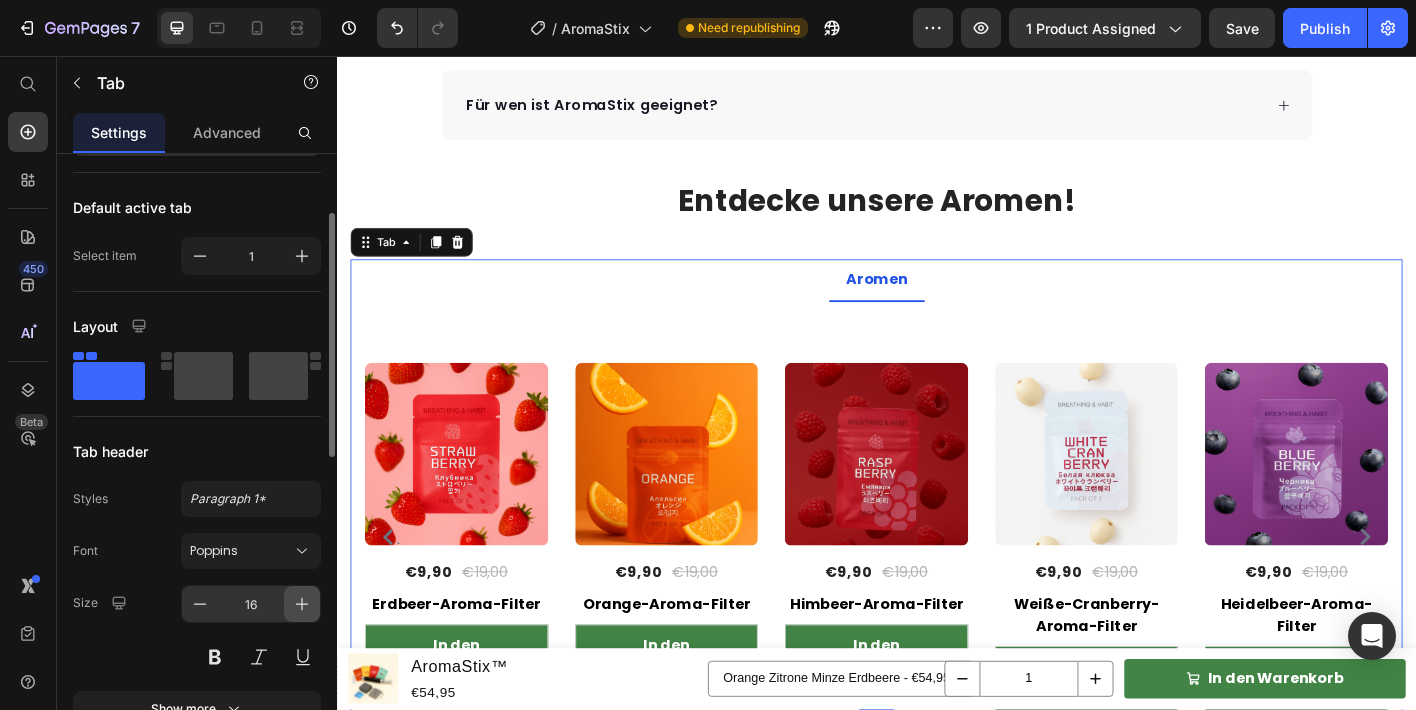 click 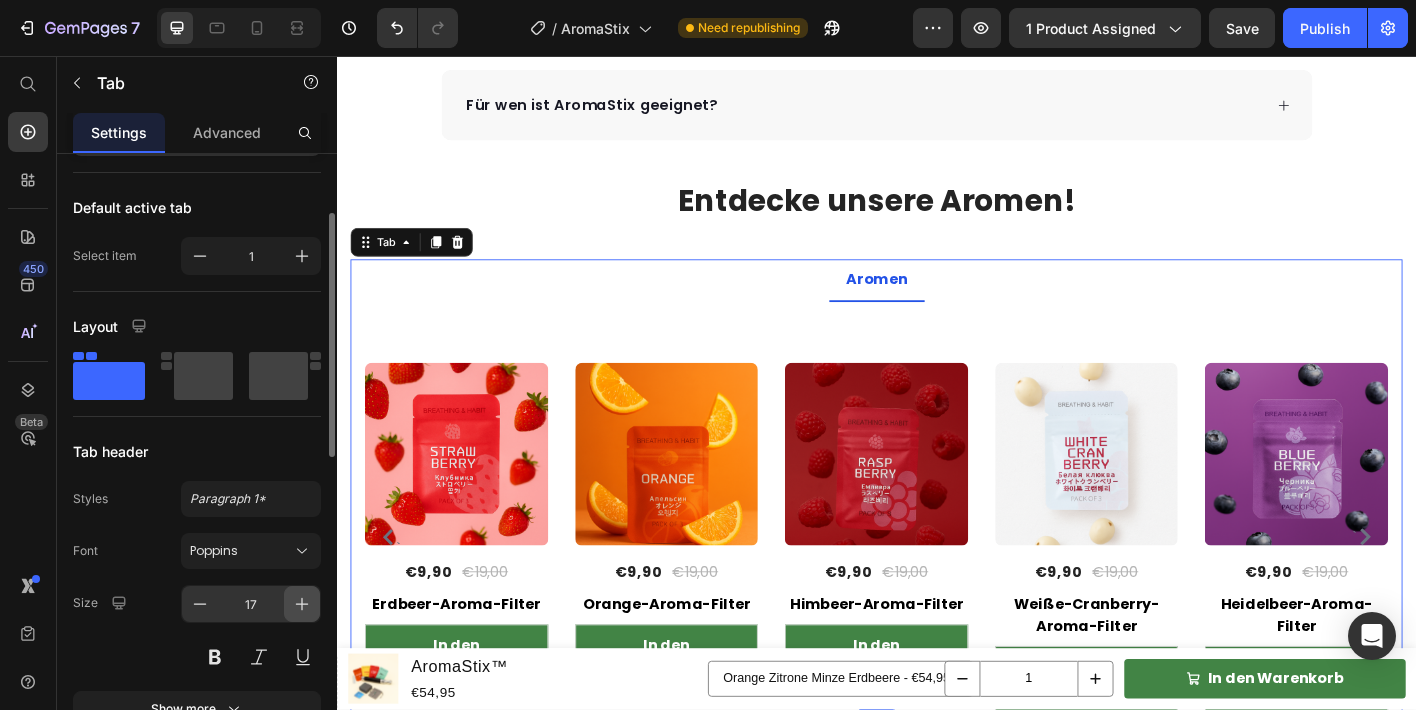 click 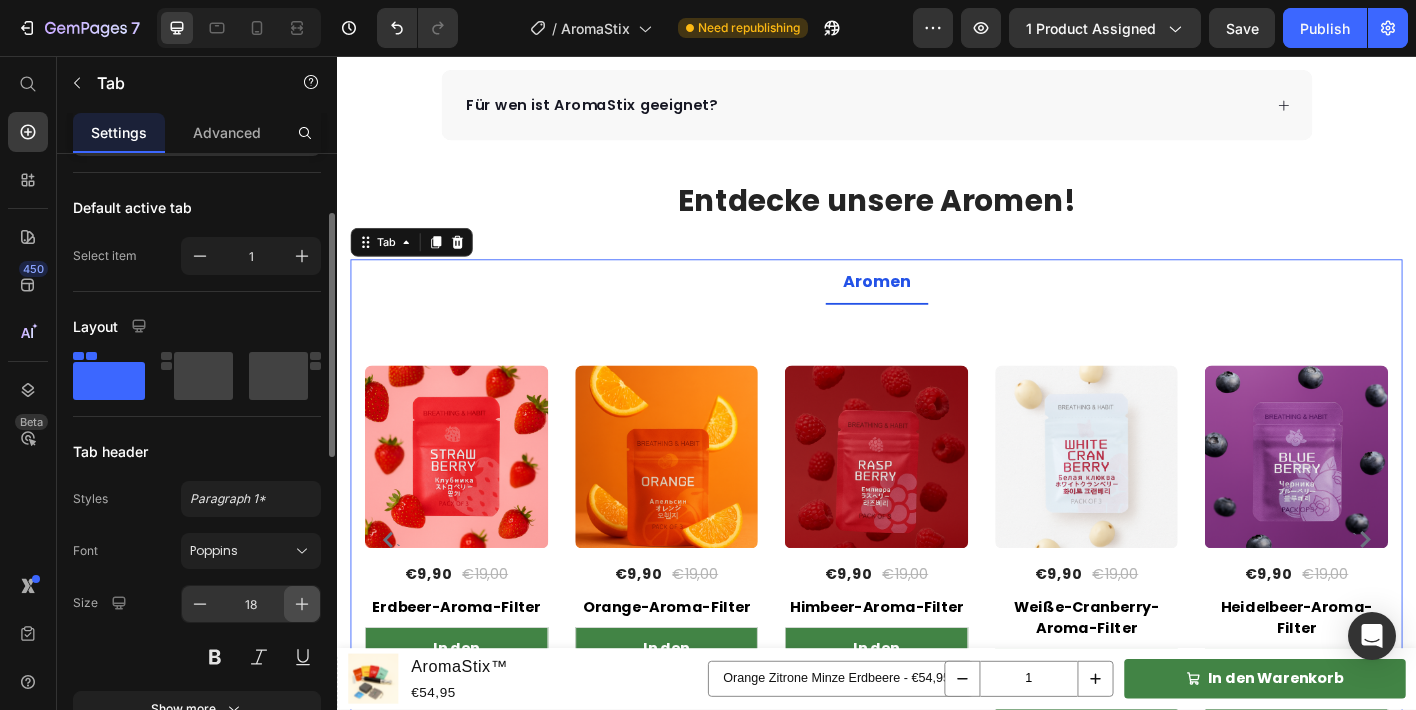 click 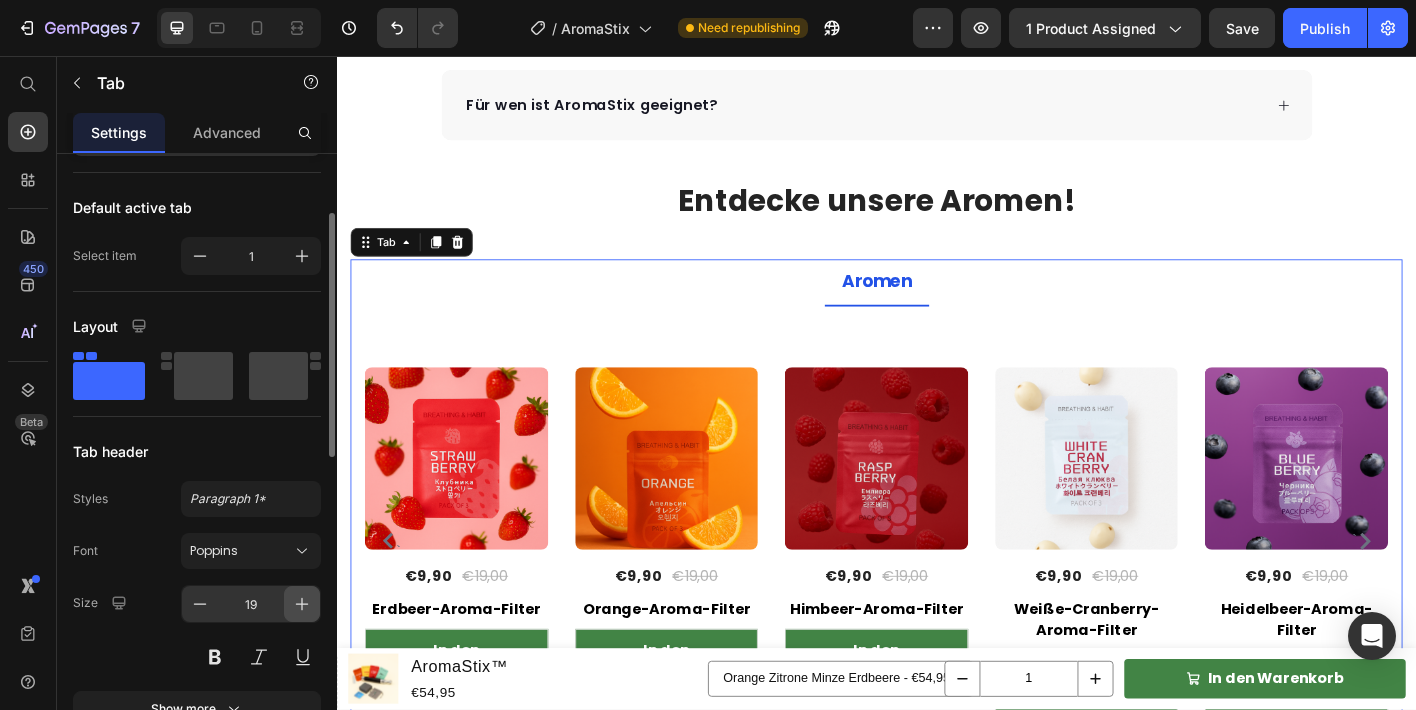 click 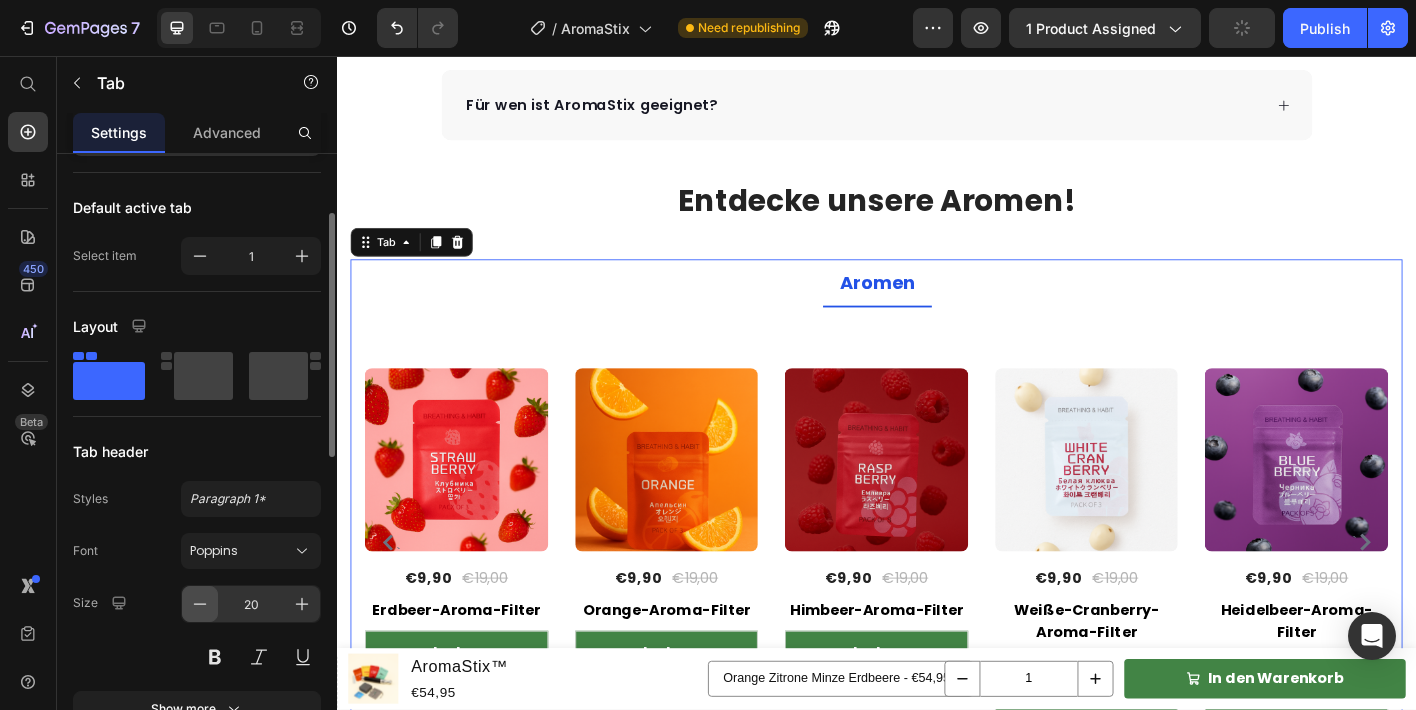 click at bounding box center (200, 604) 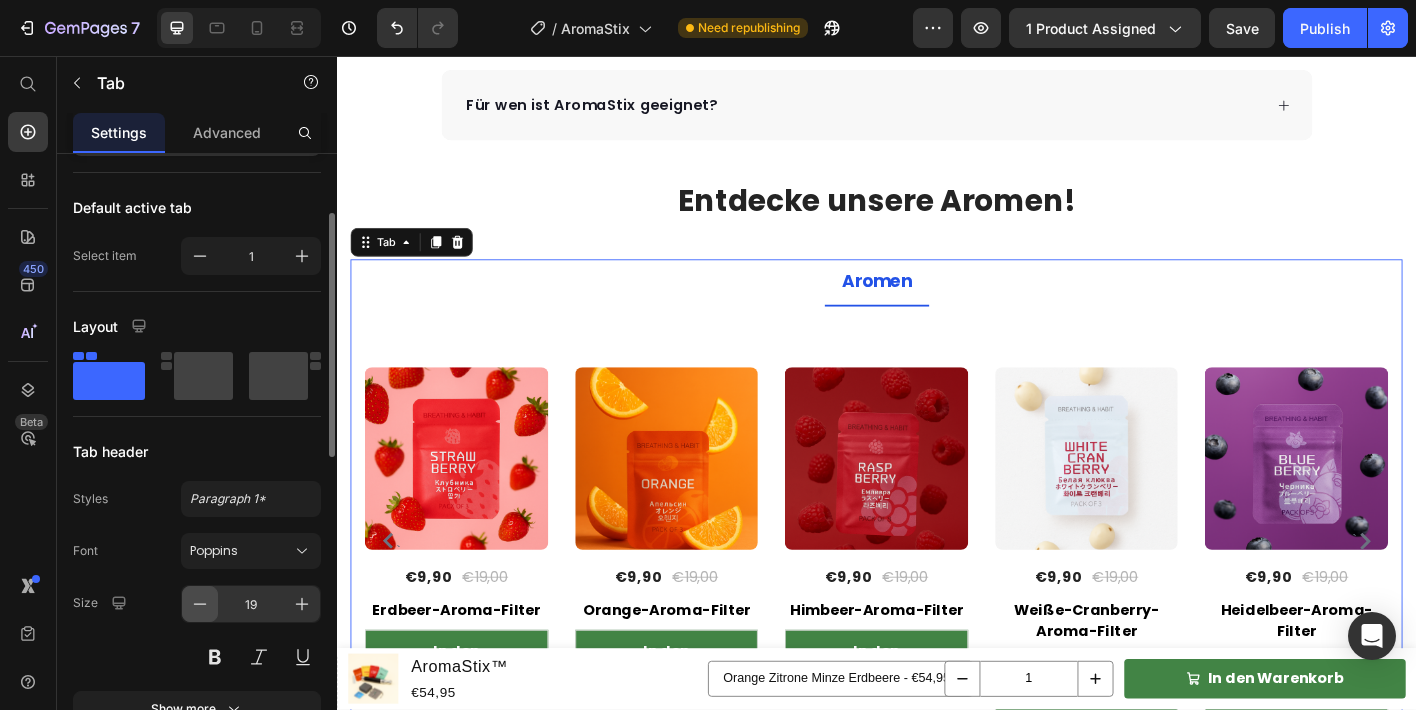 click at bounding box center (200, 604) 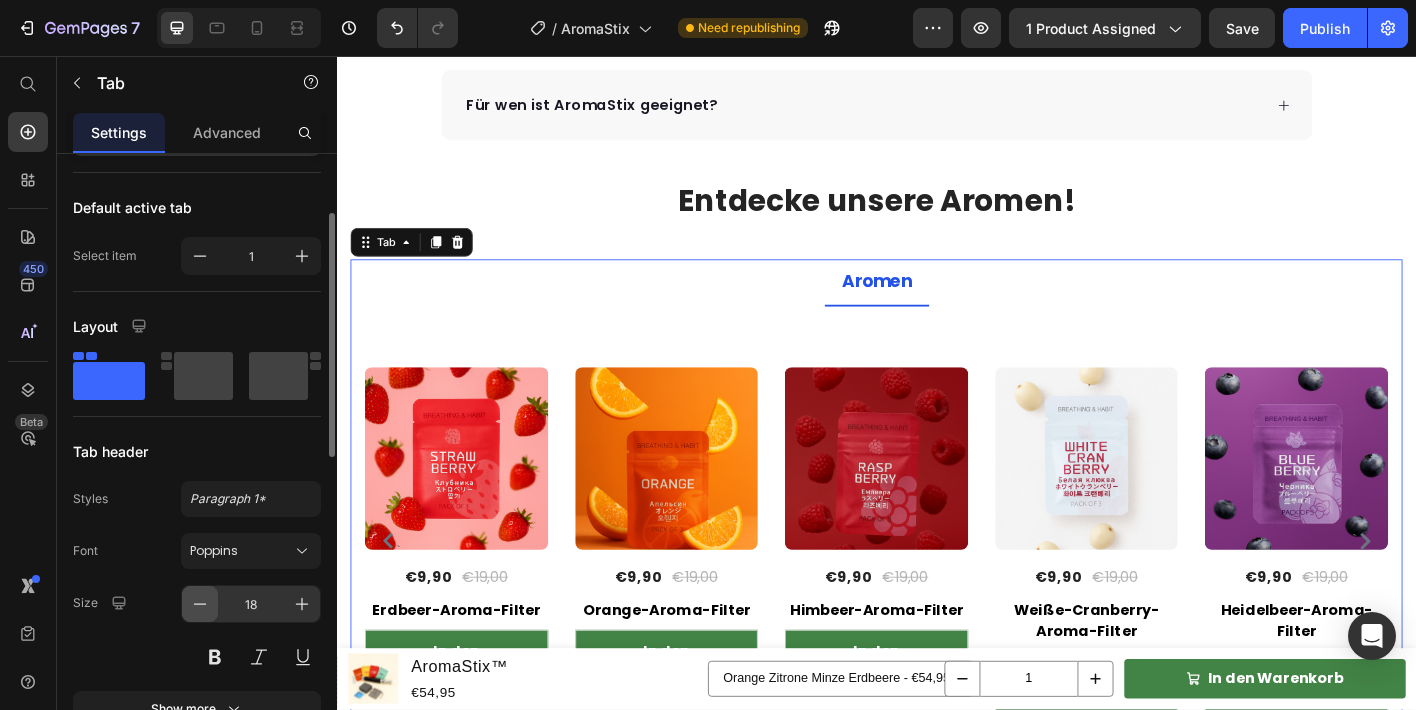 click at bounding box center (200, 604) 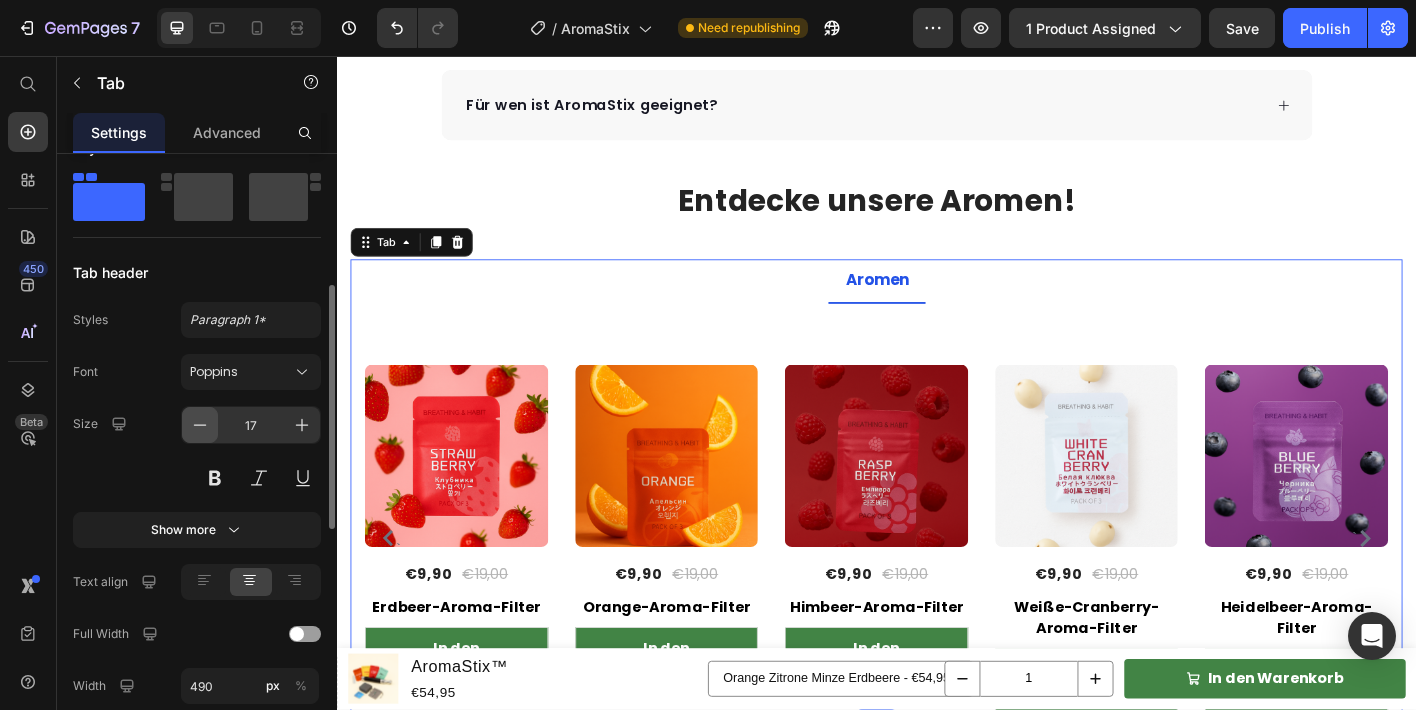scroll, scrollTop: 343, scrollLeft: 0, axis: vertical 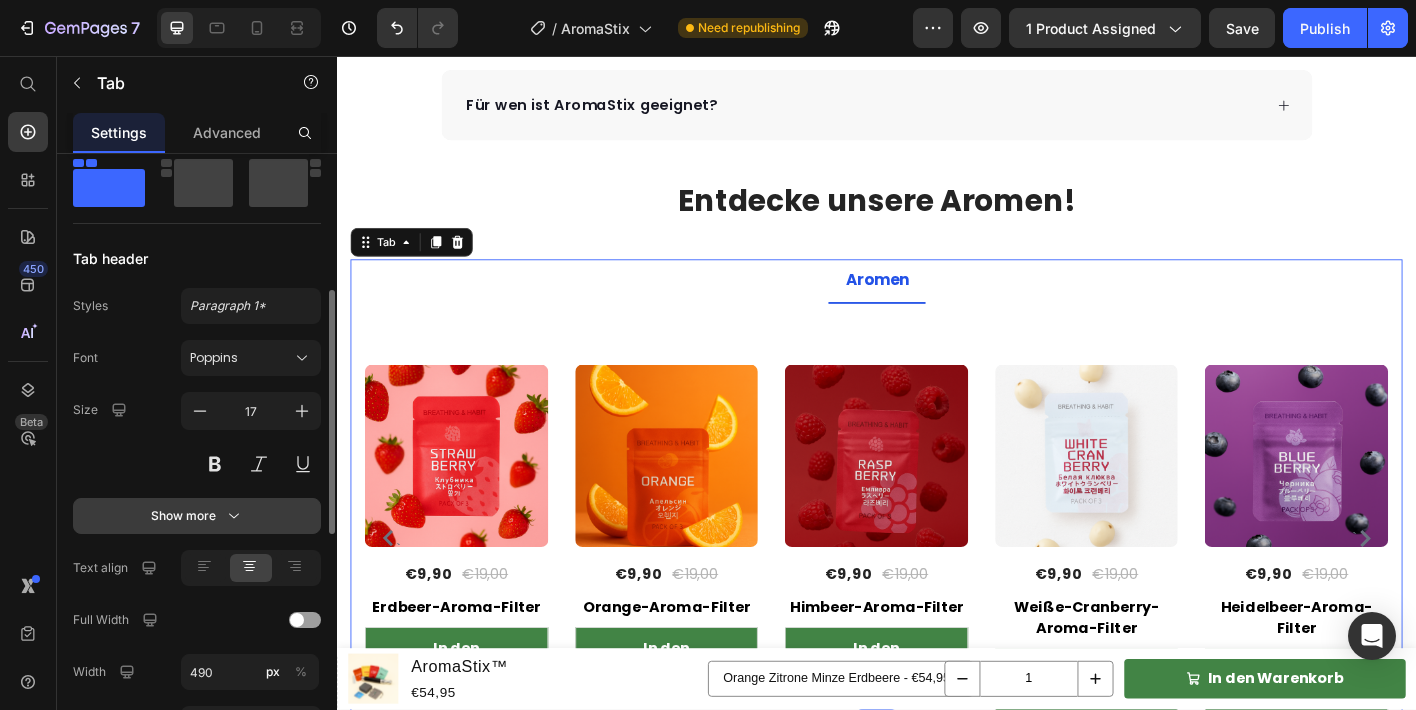 click on "Show more" at bounding box center (197, 516) 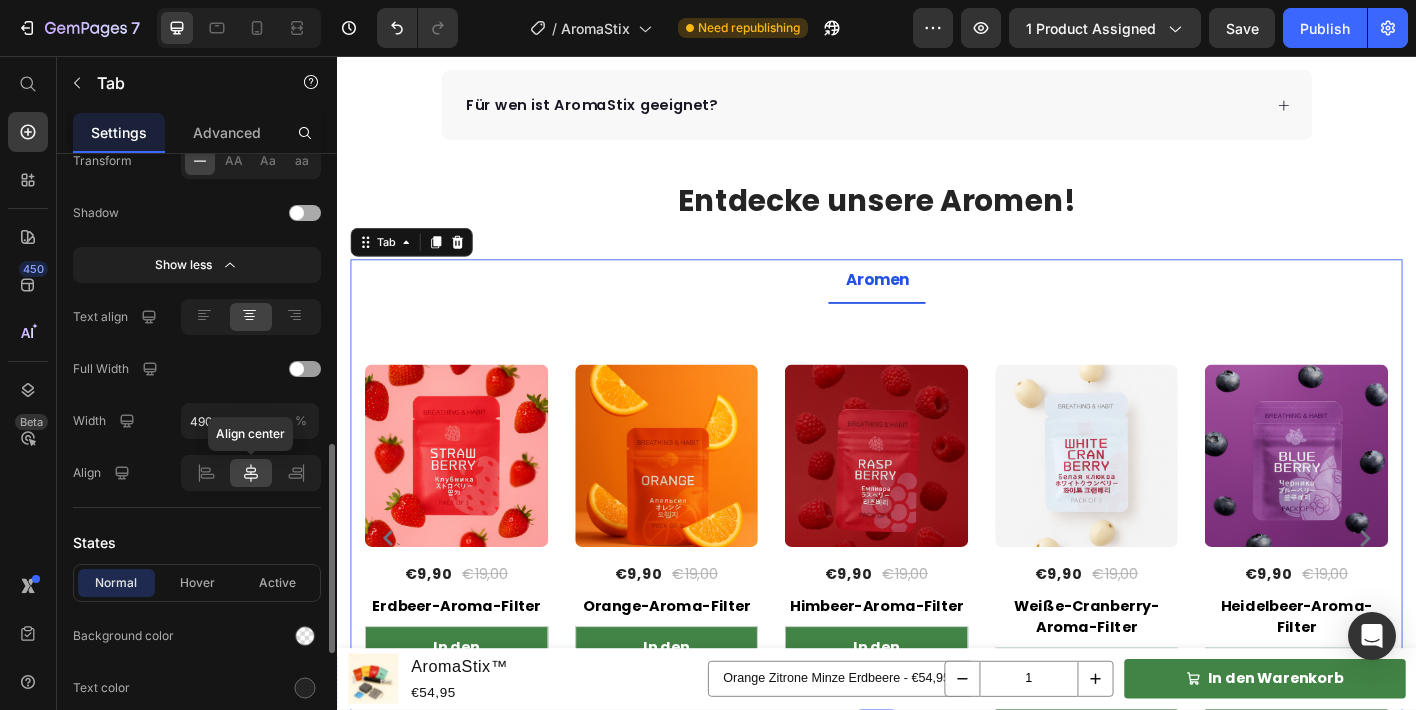 scroll, scrollTop: 857, scrollLeft: 0, axis: vertical 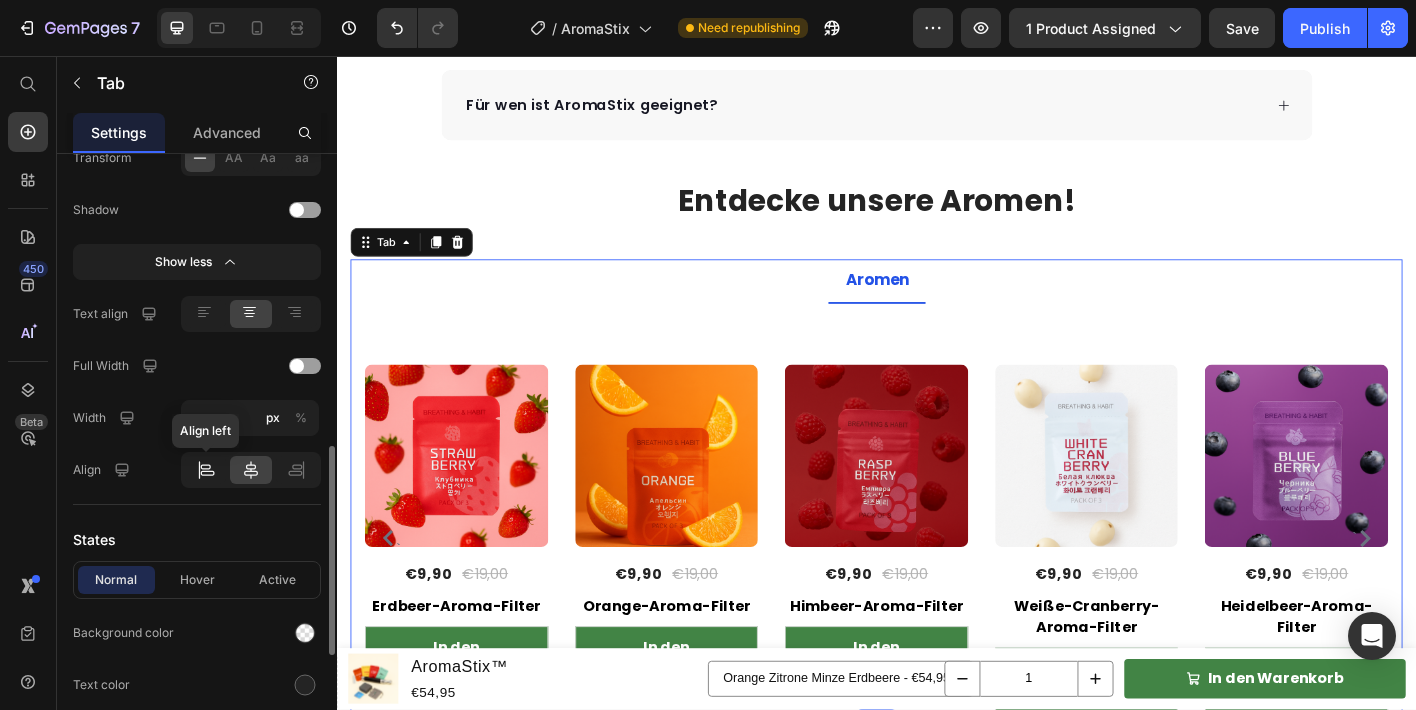 click 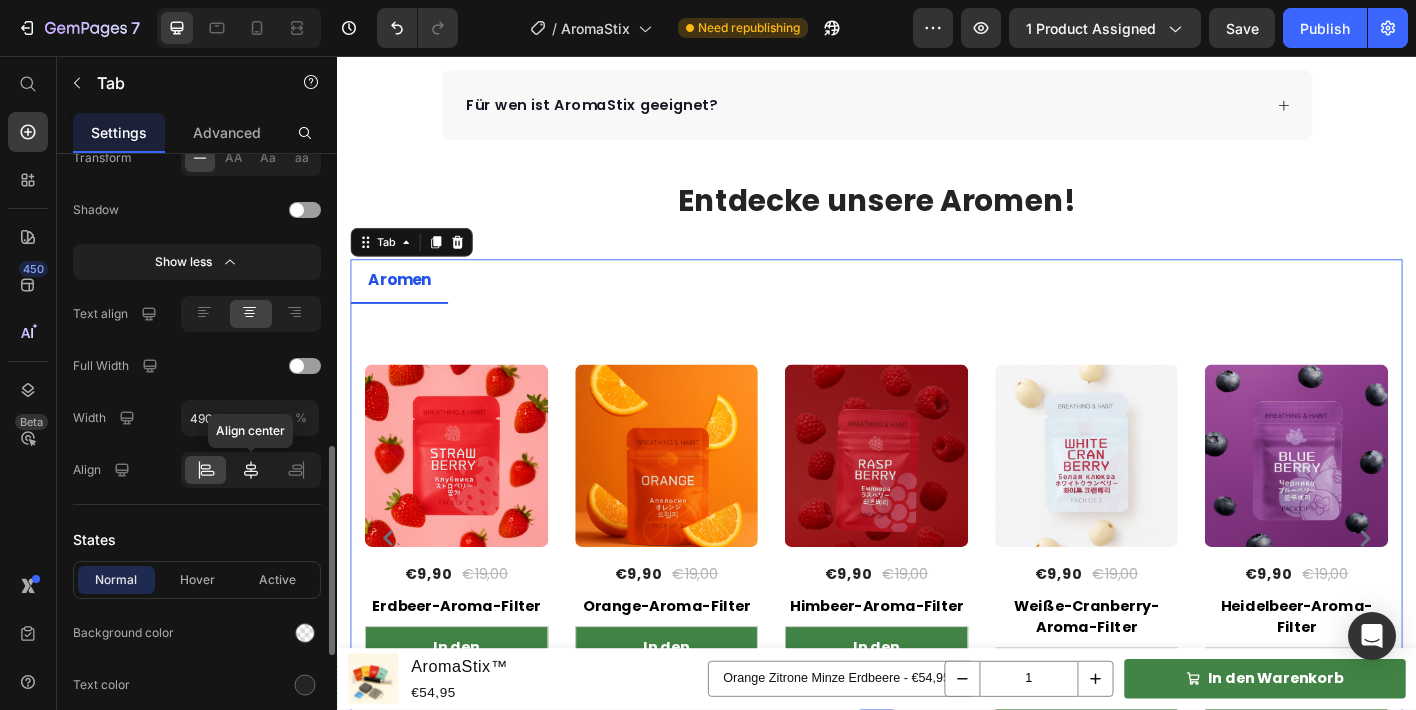 click 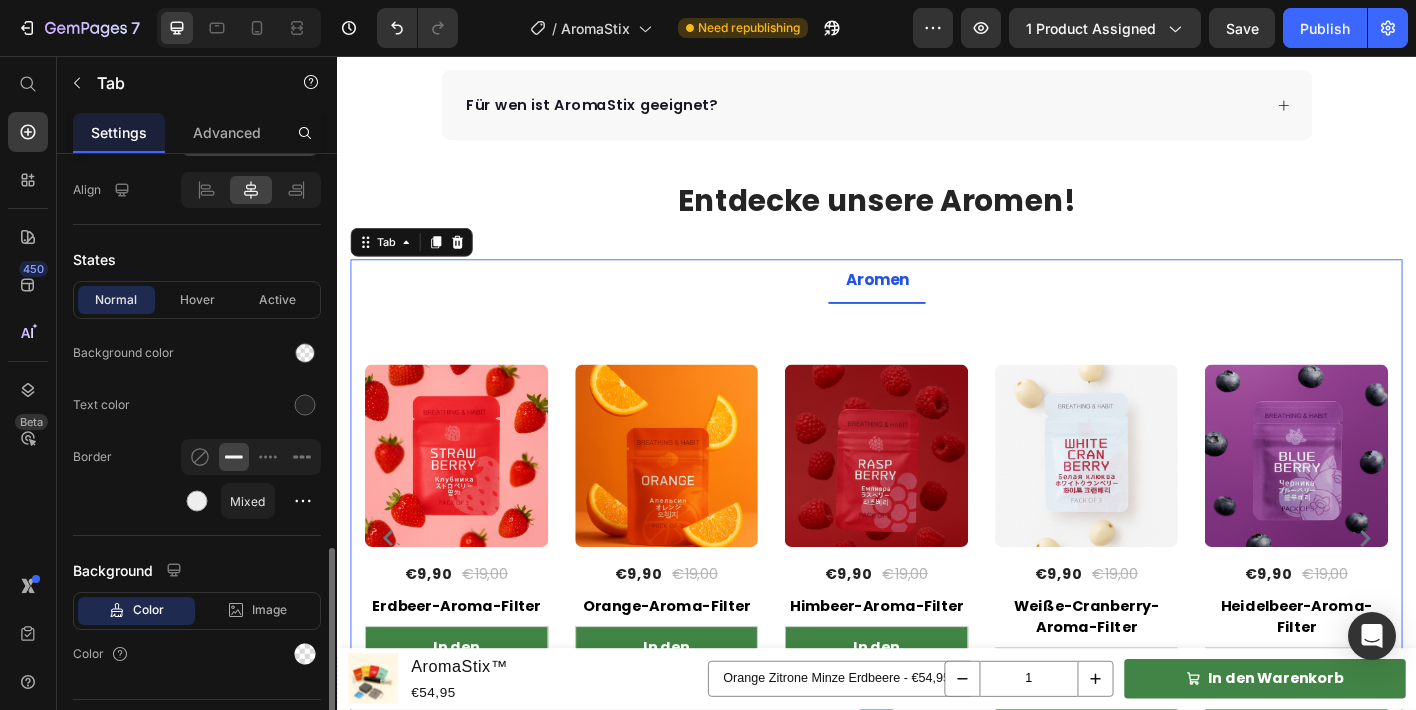 scroll, scrollTop: 1142, scrollLeft: 0, axis: vertical 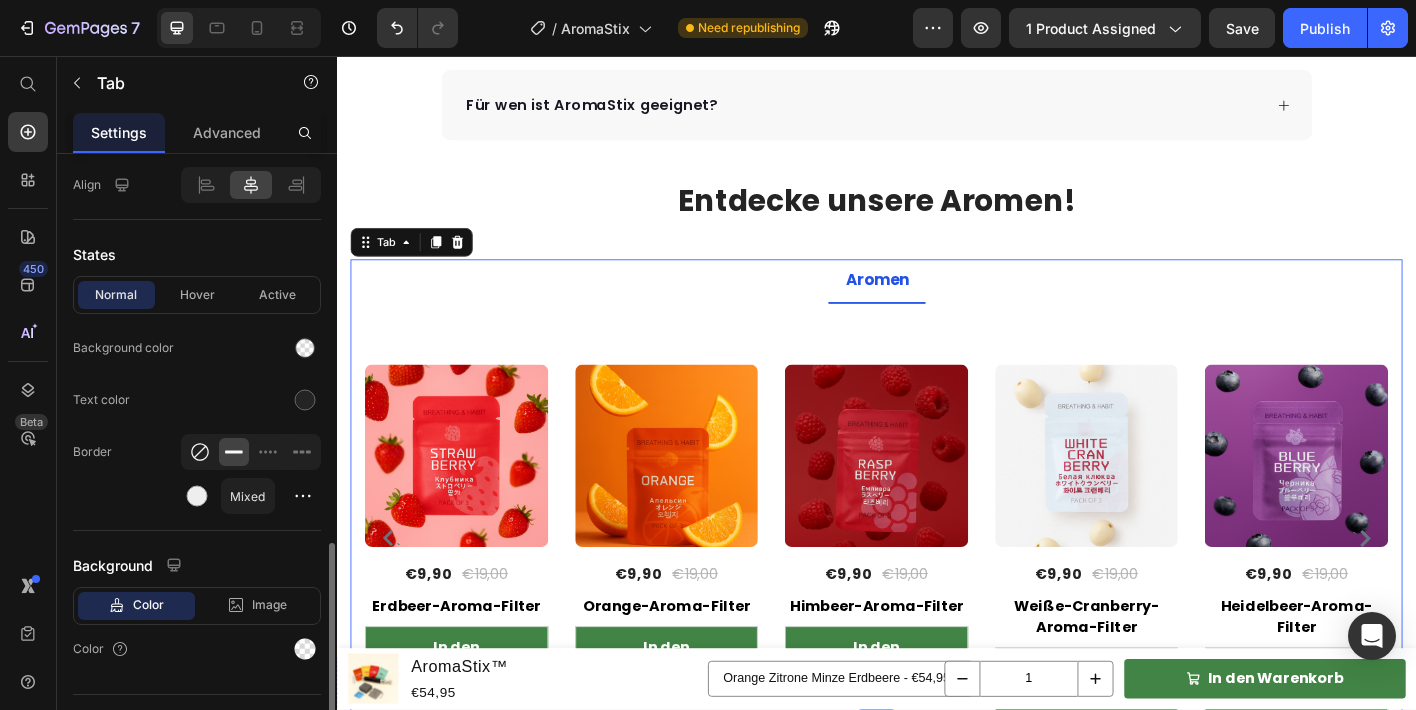 click 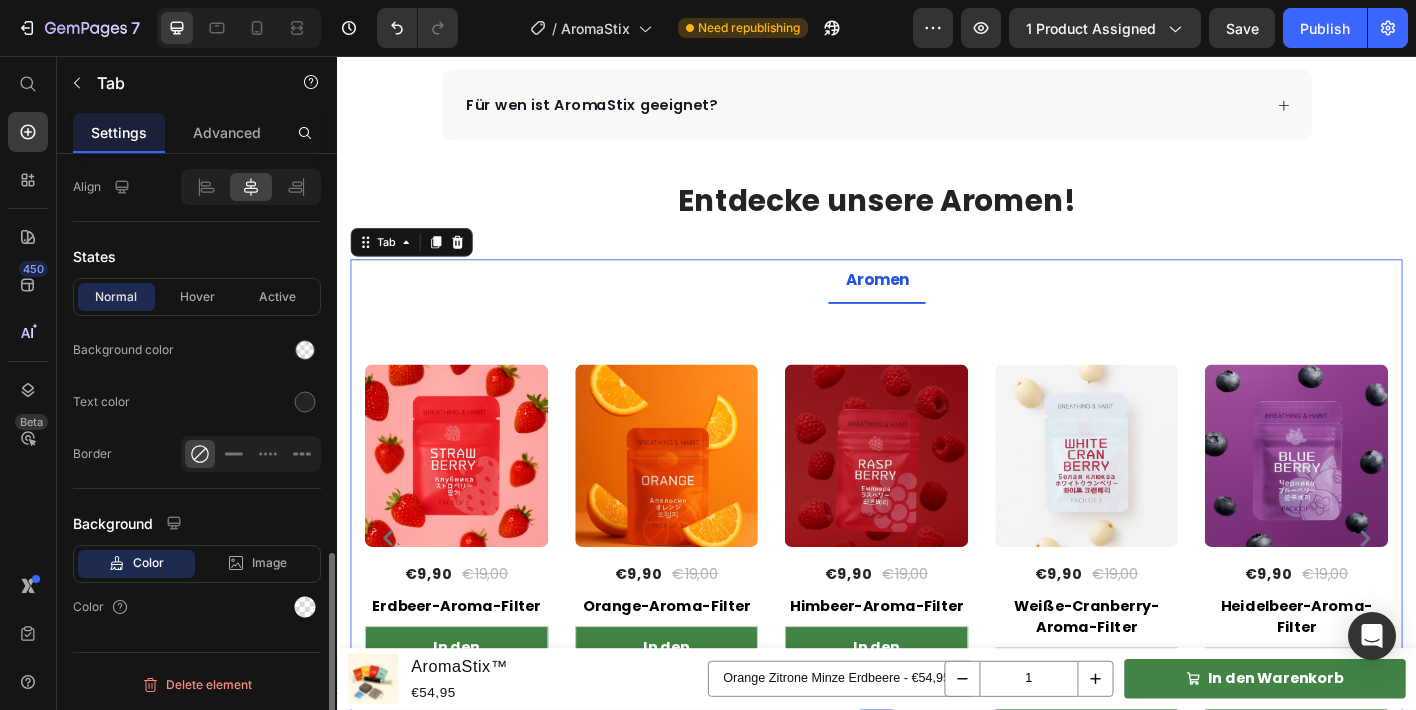 scroll, scrollTop: 1140, scrollLeft: 0, axis: vertical 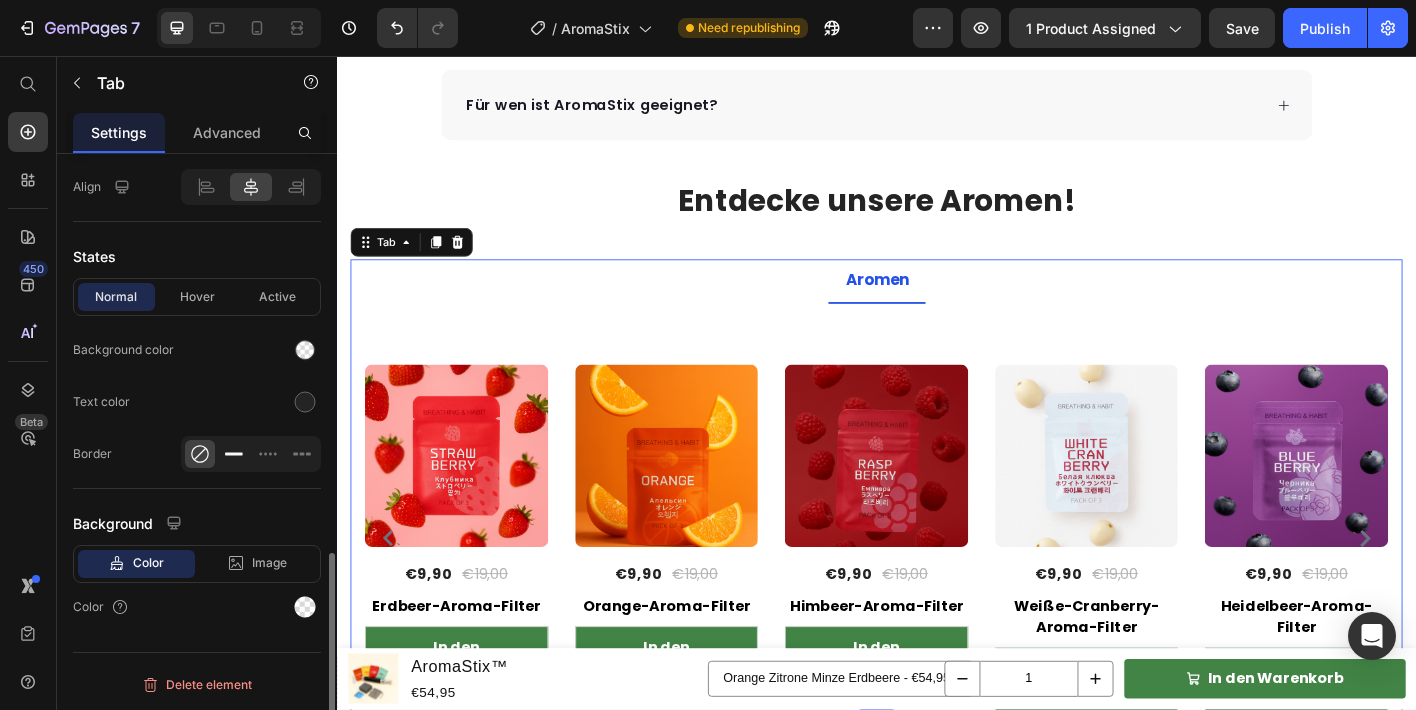 click 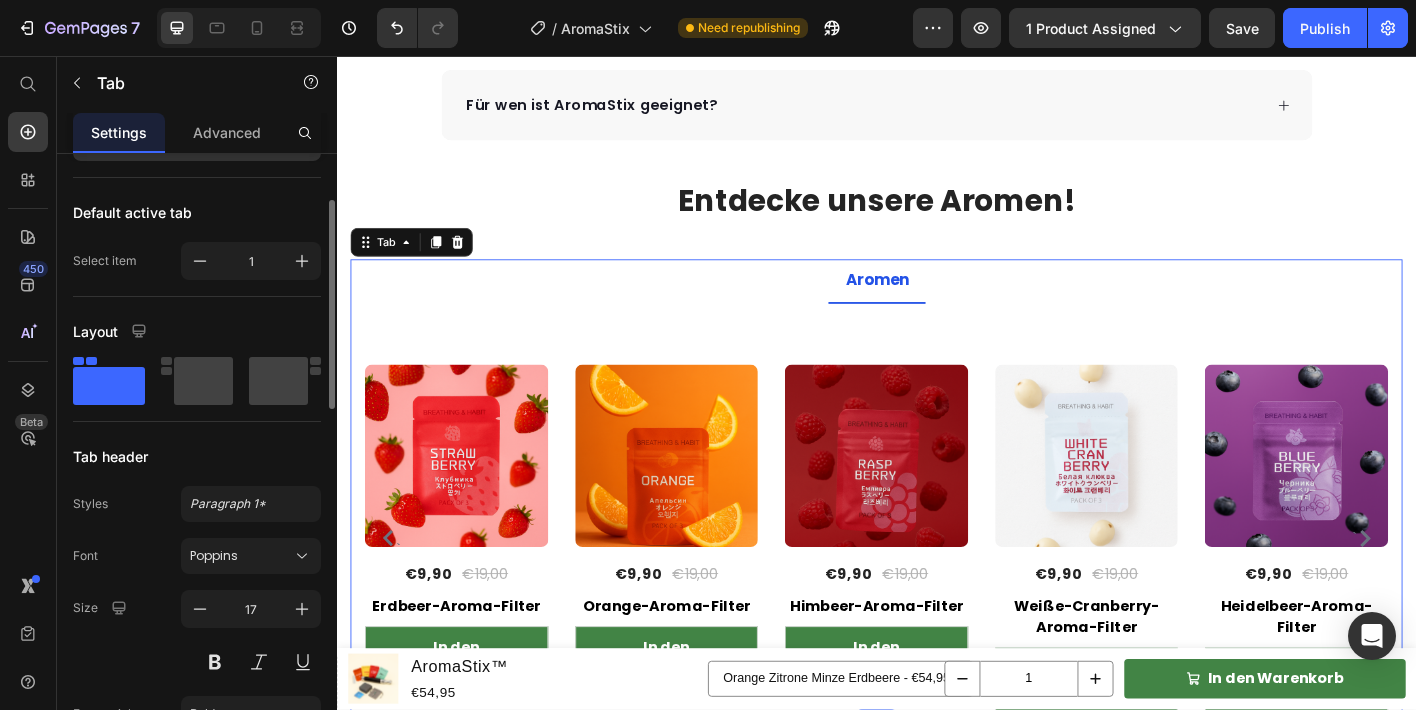 scroll, scrollTop: 143, scrollLeft: 0, axis: vertical 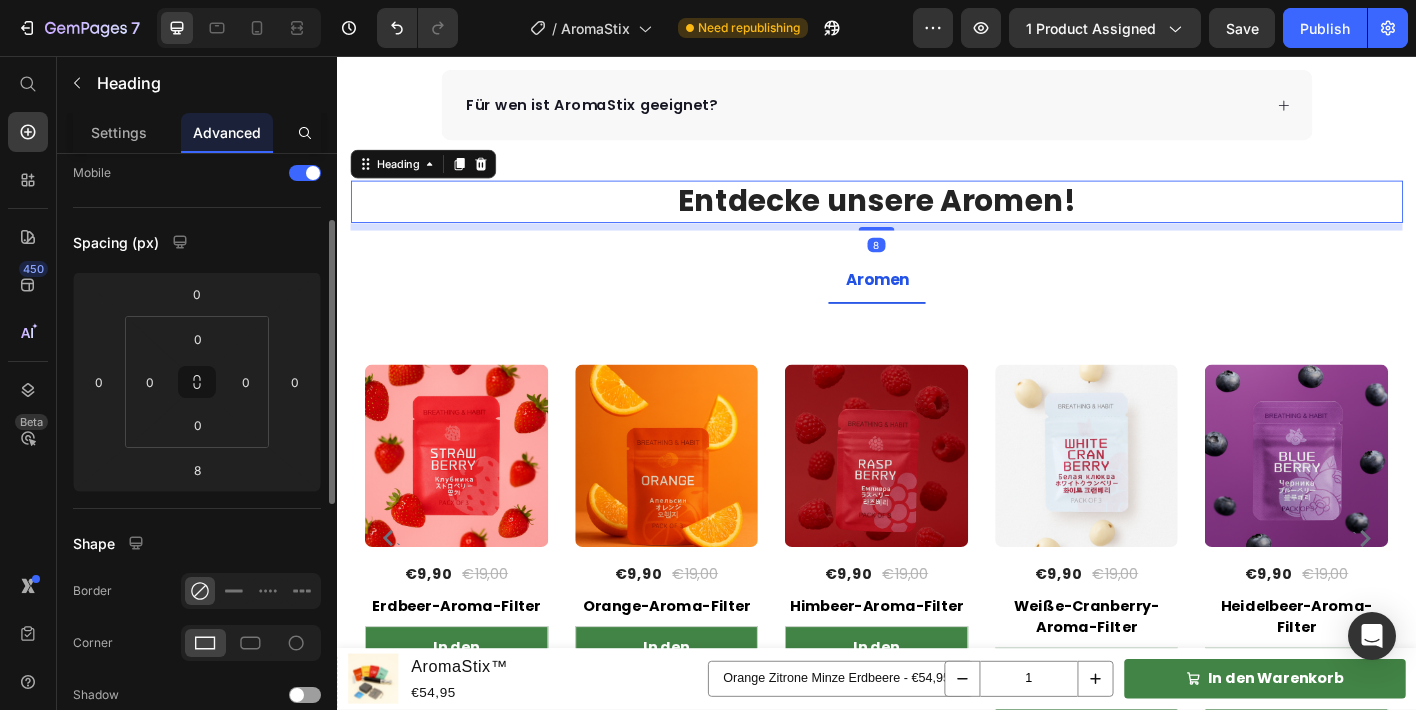click on "Entdecke unsere Aromen!" at bounding box center [937, 218] 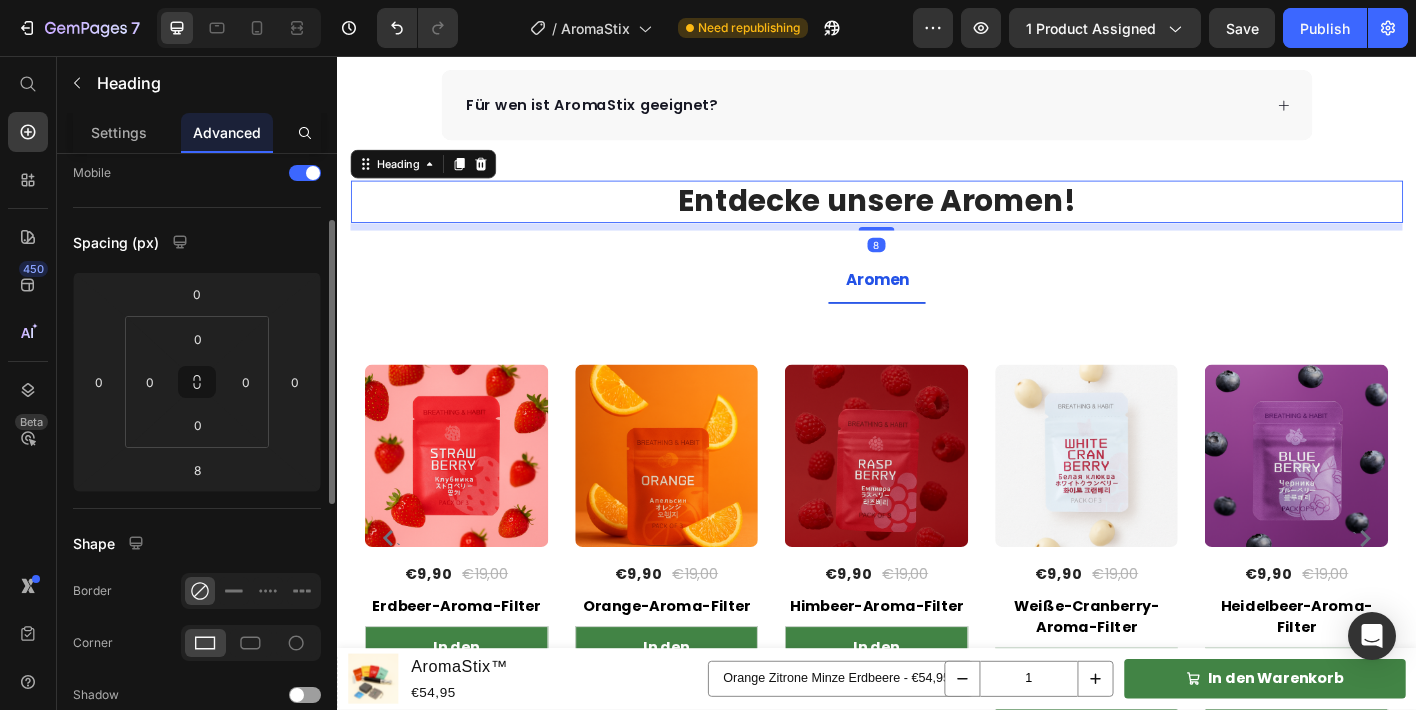 scroll, scrollTop: 0, scrollLeft: 0, axis: both 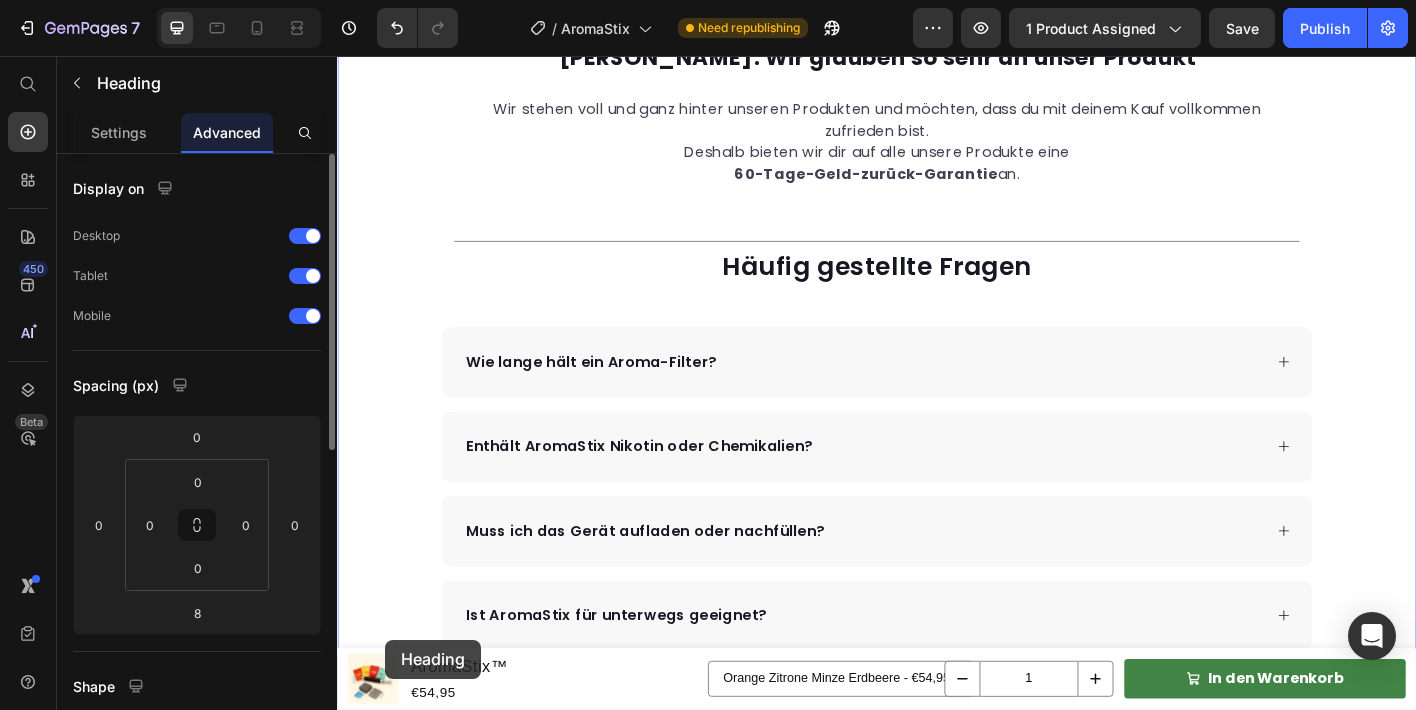 drag, startPoint x: 377, startPoint y: 335, endPoint x: 390, endPoint y: 705, distance: 370.2283 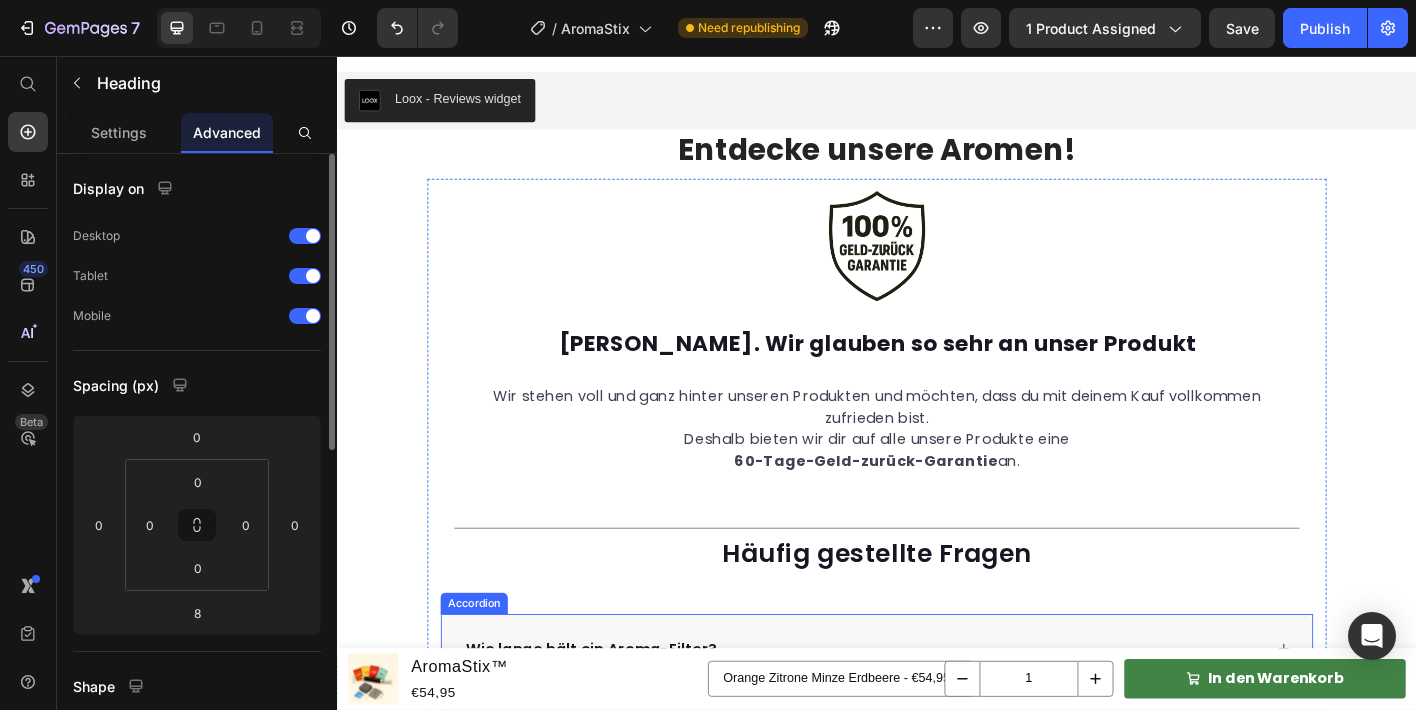 scroll, scrollTop: 5631, scrollLeft: 0, axis: vertical 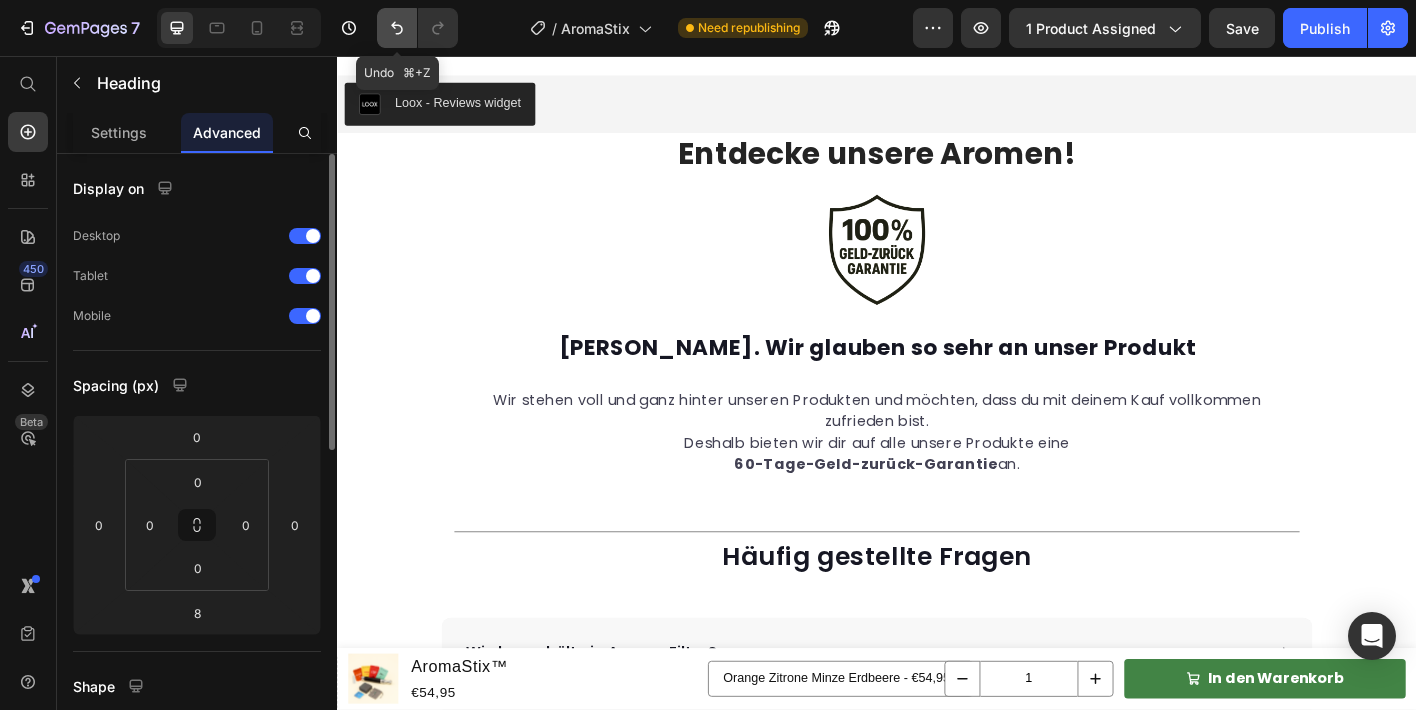 click 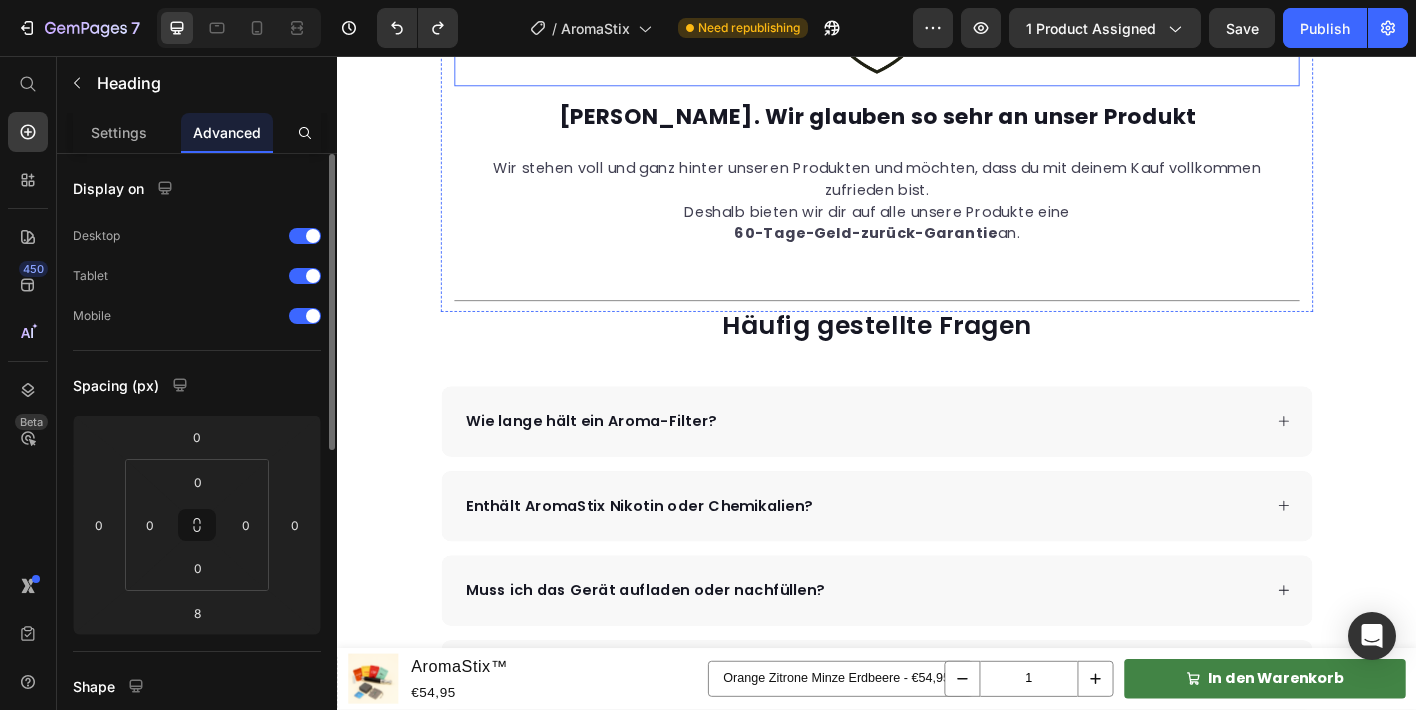 scroll, scrollTop: 5826, scrollLeft: 0, axis: vertical 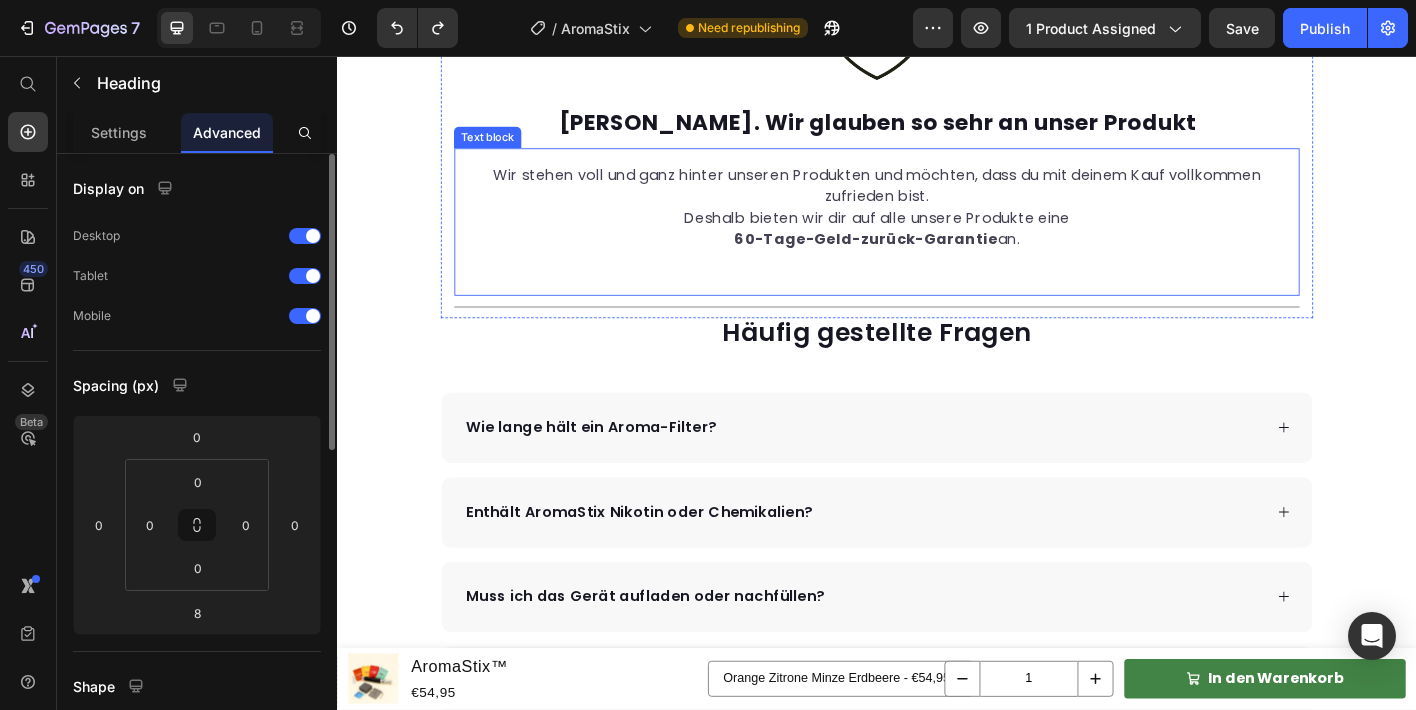click on "Wir stehen voll und ganz hinter unseren Produkten und möchten, dass du mit deinem Kauf vollkommen zufrieden bist. Deshalb bieten wir dir auf alle unsere Produkte eine  60-Tage-Geld-zurück-Garantie  an. Text block" at bounding box center (937, 241) 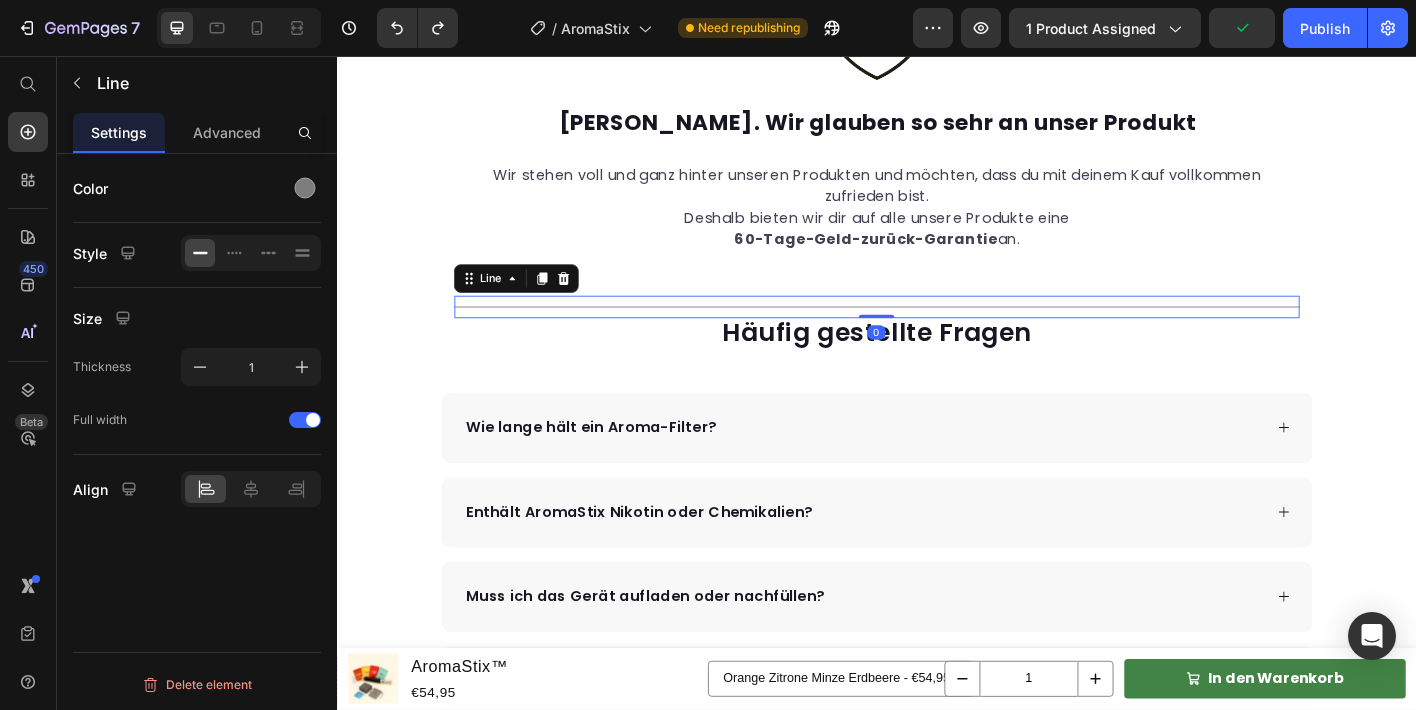 click on "Title Line   0" at bounding box center (937, 335) 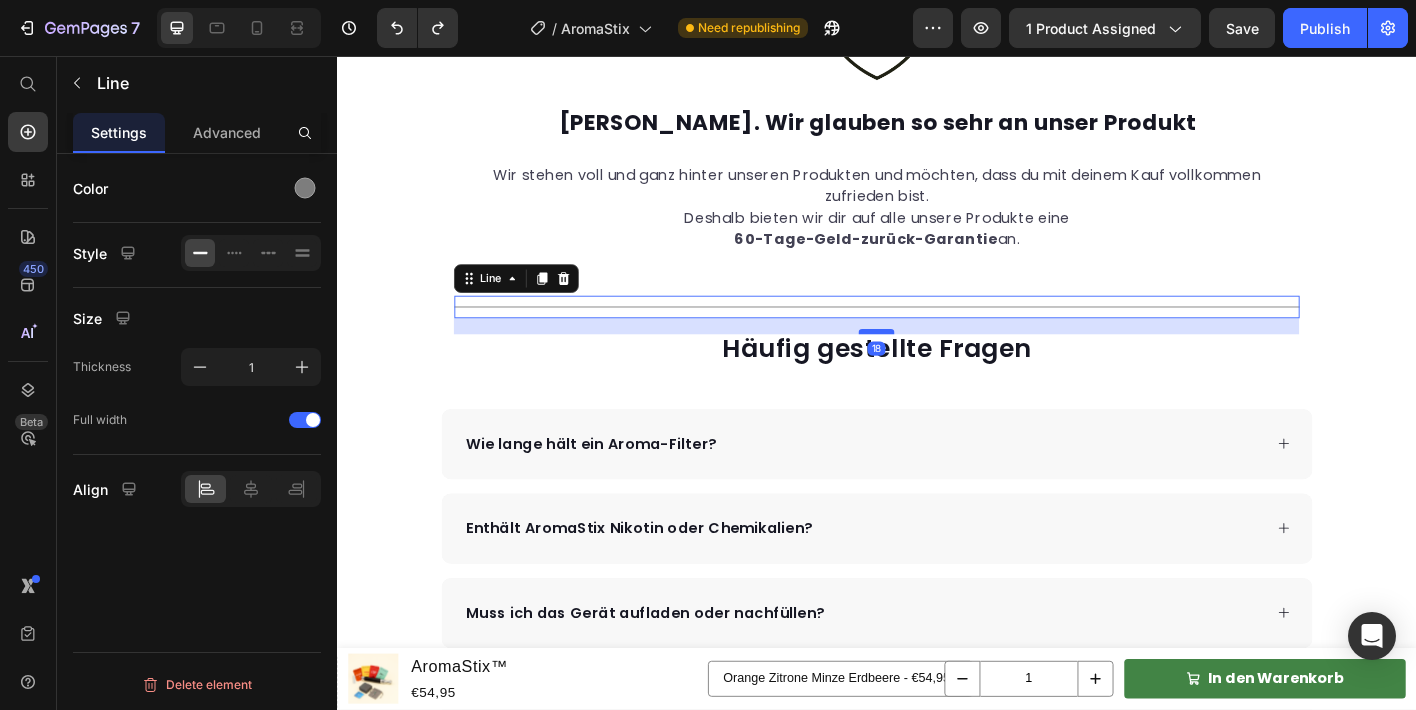 drag, startPoint x: 929, startPoint y: 342, endPoint x: 929, endPoint y: 360, distance: 18 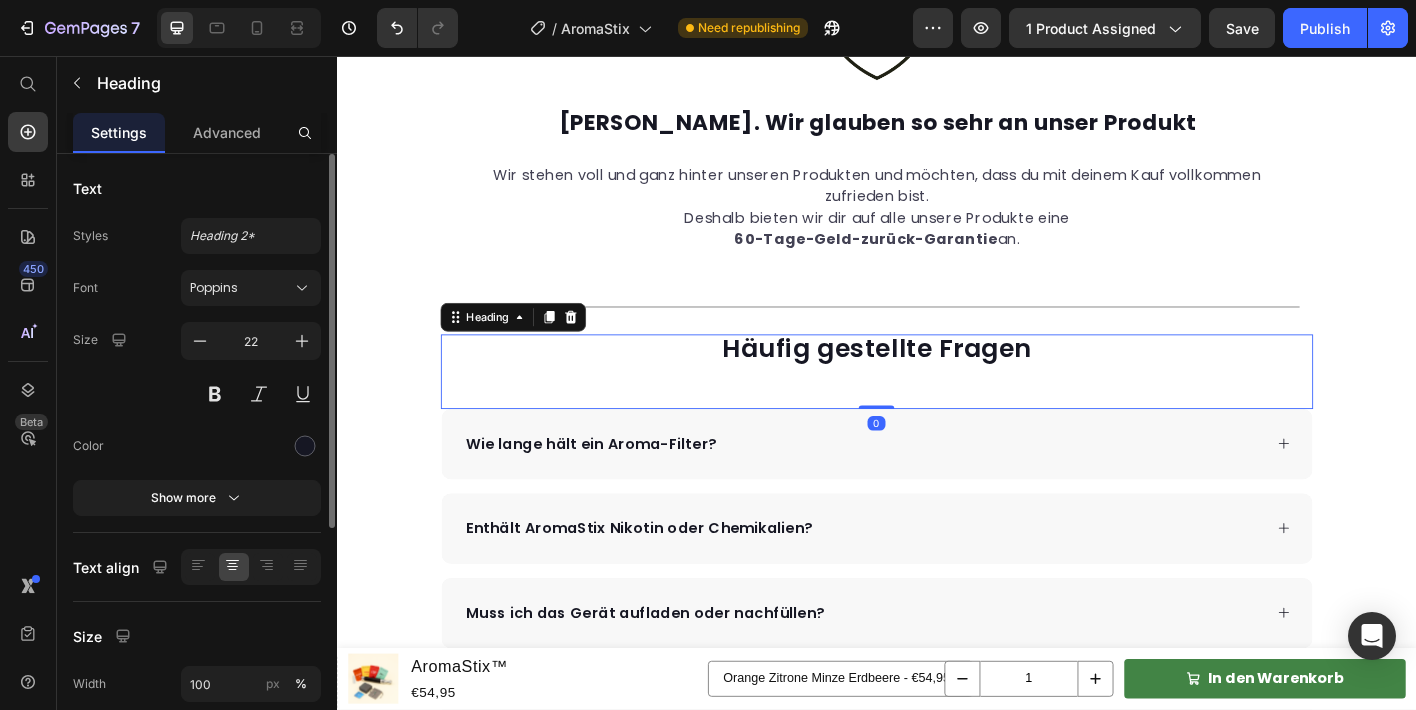 click on "Häufig gestellte Fragen" at bounding box center (937, 383) 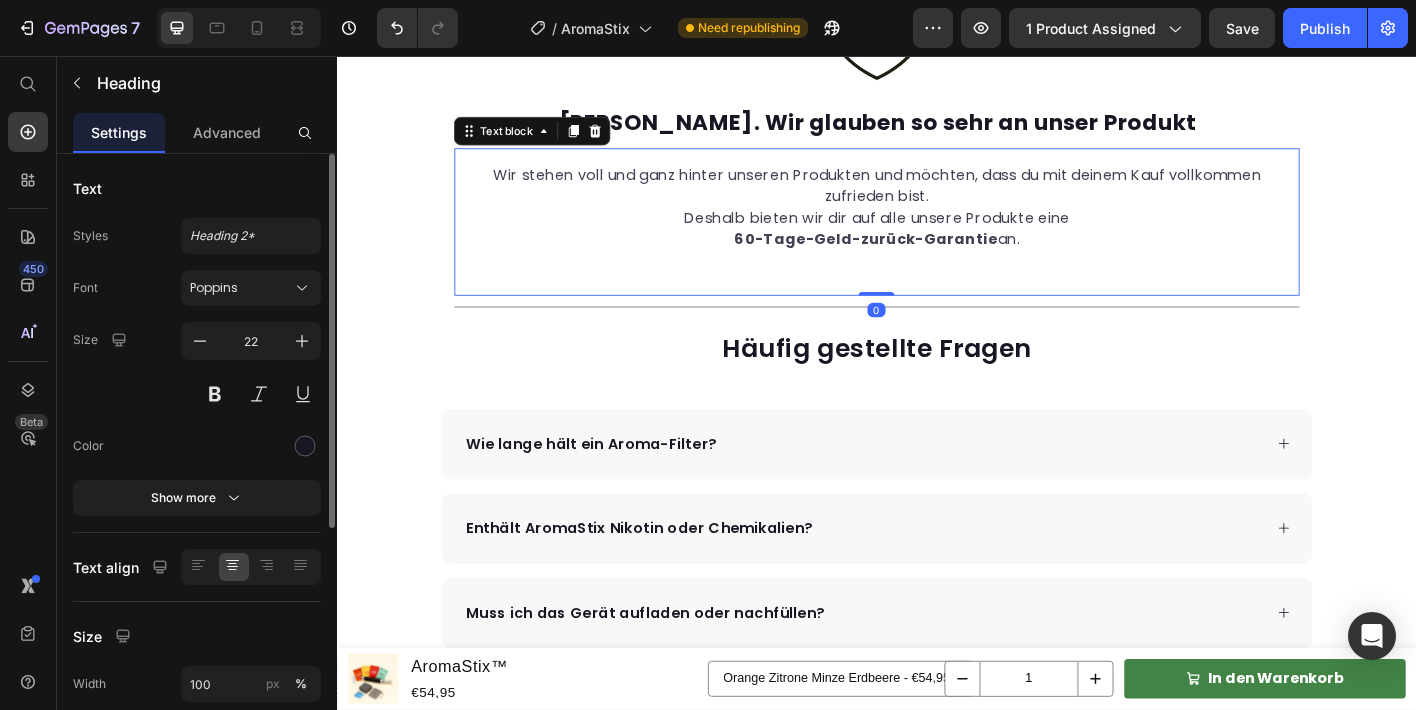 click on "Wir stehen voll und ganz hinter unseren Produkten und möchten, dass du mit deinem Kauf vollkommen zufrieden bist. Deshalb bieten wir dir auf alle unsere Produkte eine  60-Tage-Geld-zurück-Garantie  an. Text block   0" at bounding box center (937, 241) 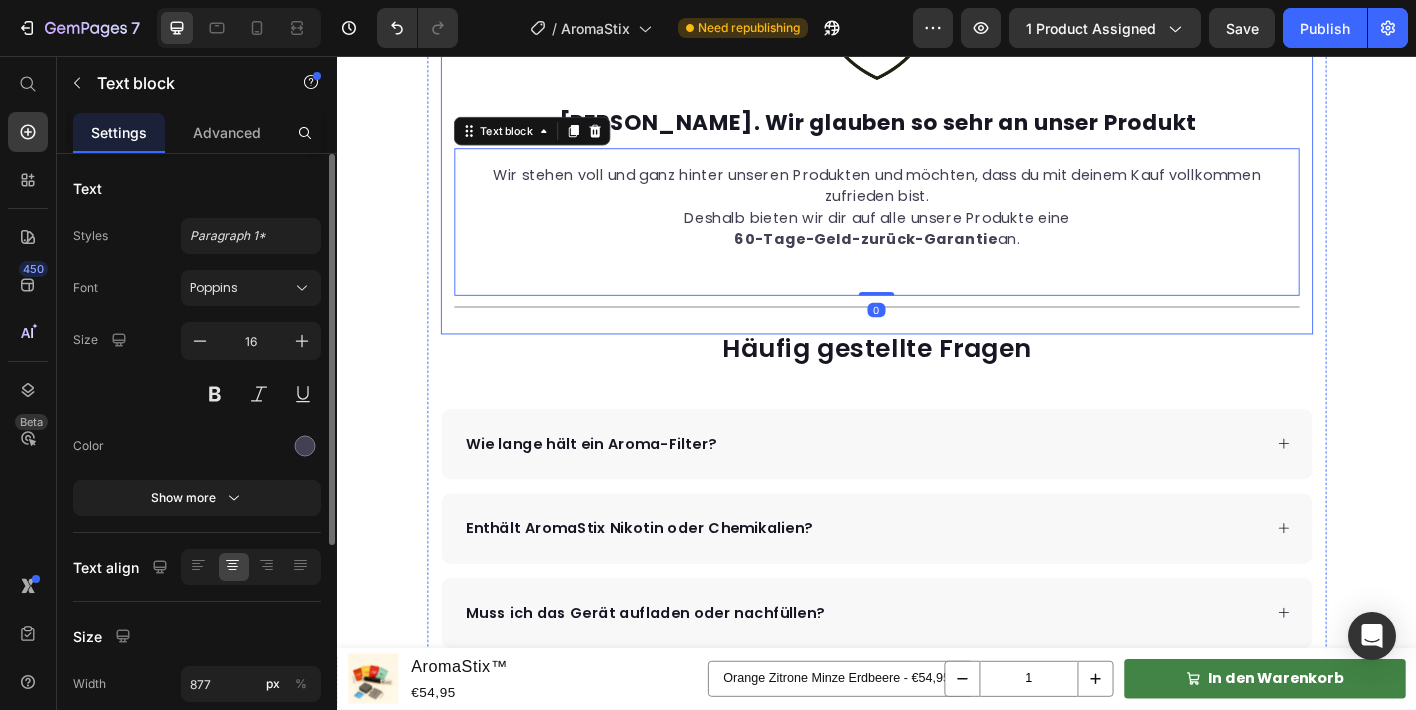 click on "Loox - Reviews widget Loox Image Ja. Wir glauben so sehr an unser Produkt Heading Wir stehen voll und ganz hinter unseren Produkten und möchten, dass du mit deinem Kauf vollkommen zufrieden bist. Deshalb bieten wir dir auf alle unsere Produkte eine  60-Tage-Geld-zurück-Garantie  an. Text block   0                Title Line Row Häufig gestellte Fragen Heading
Wie lange hält ein Aroma-Filter?
Enthält AromaStix Nikotin oder Chemikalien?
Muss ich das Gerät aufladen oder nachfüllen?
Ist AromaStix für unterwegs geeignet?
Für wen ist AromaStix geeignet? Accordion Row" at bounding box center (937, 393) 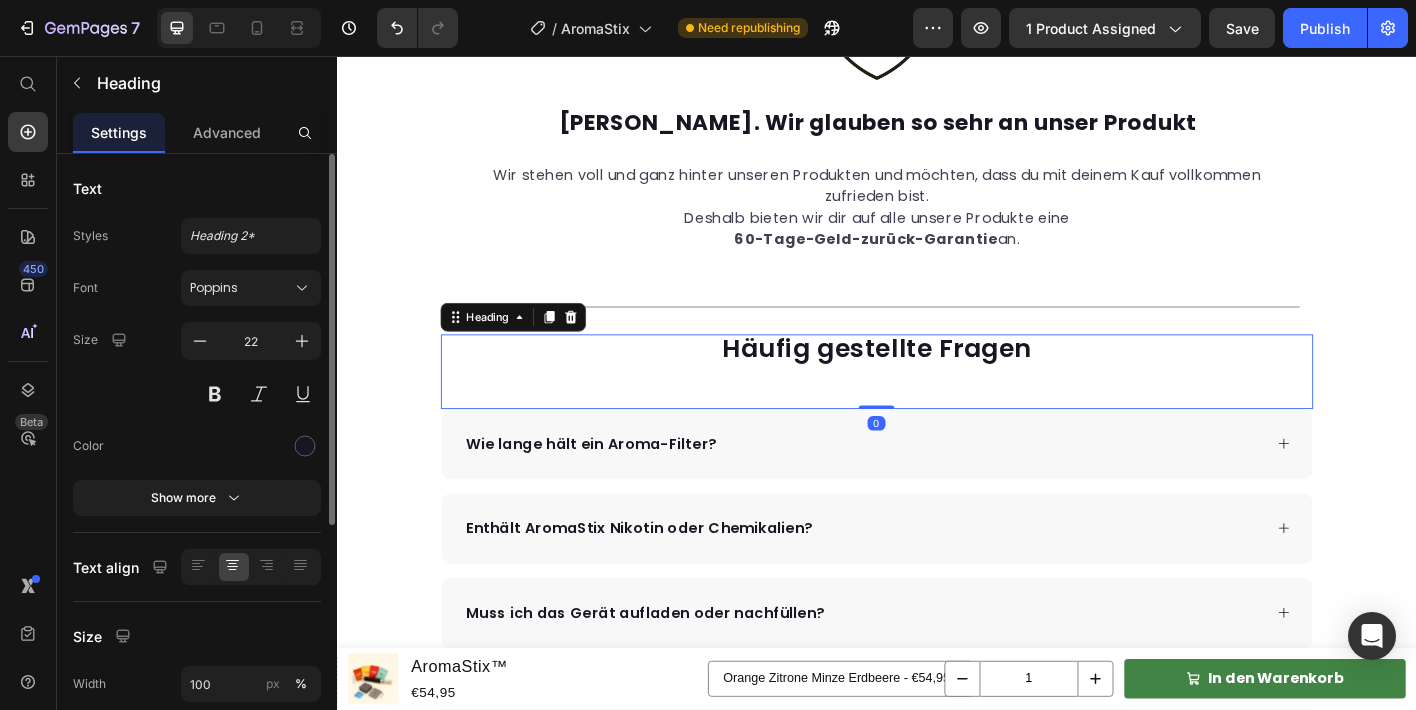 click on "Häufig gestellte Fragen" at bounding box center [937, 381] 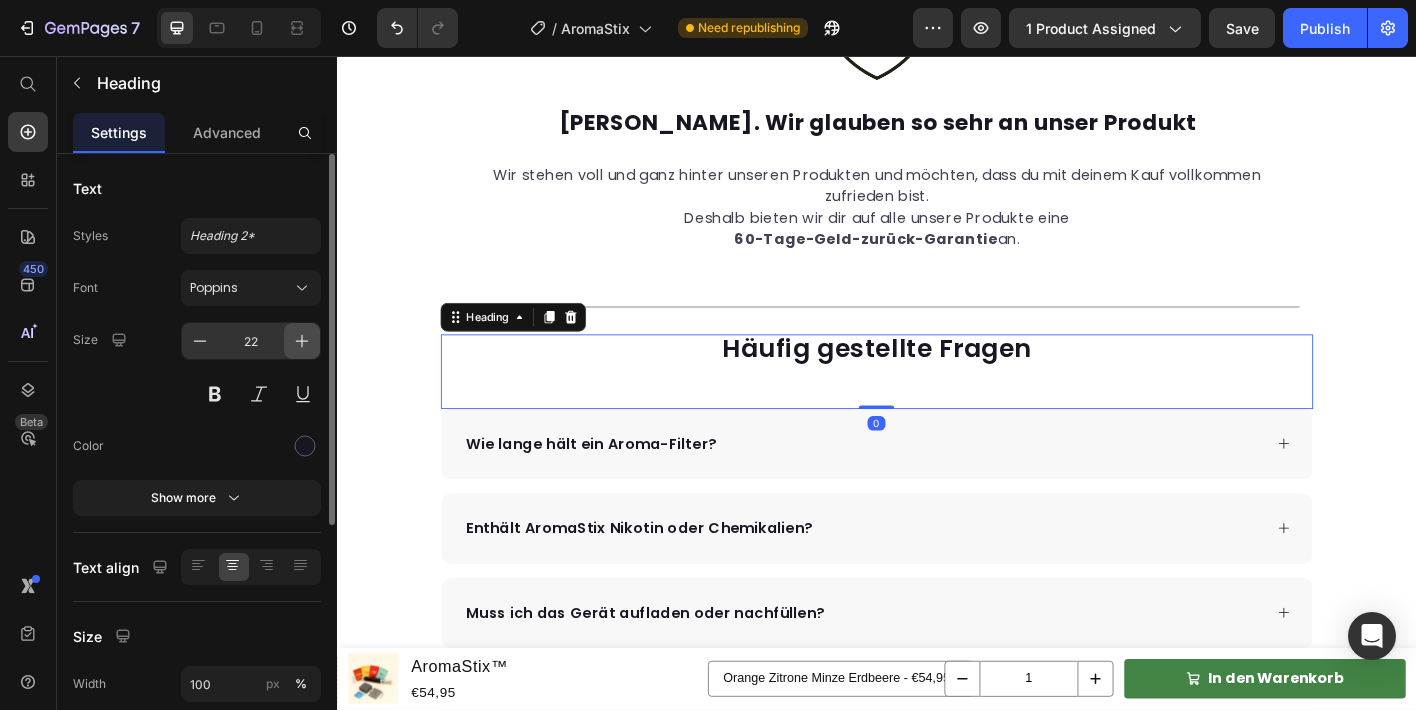 click 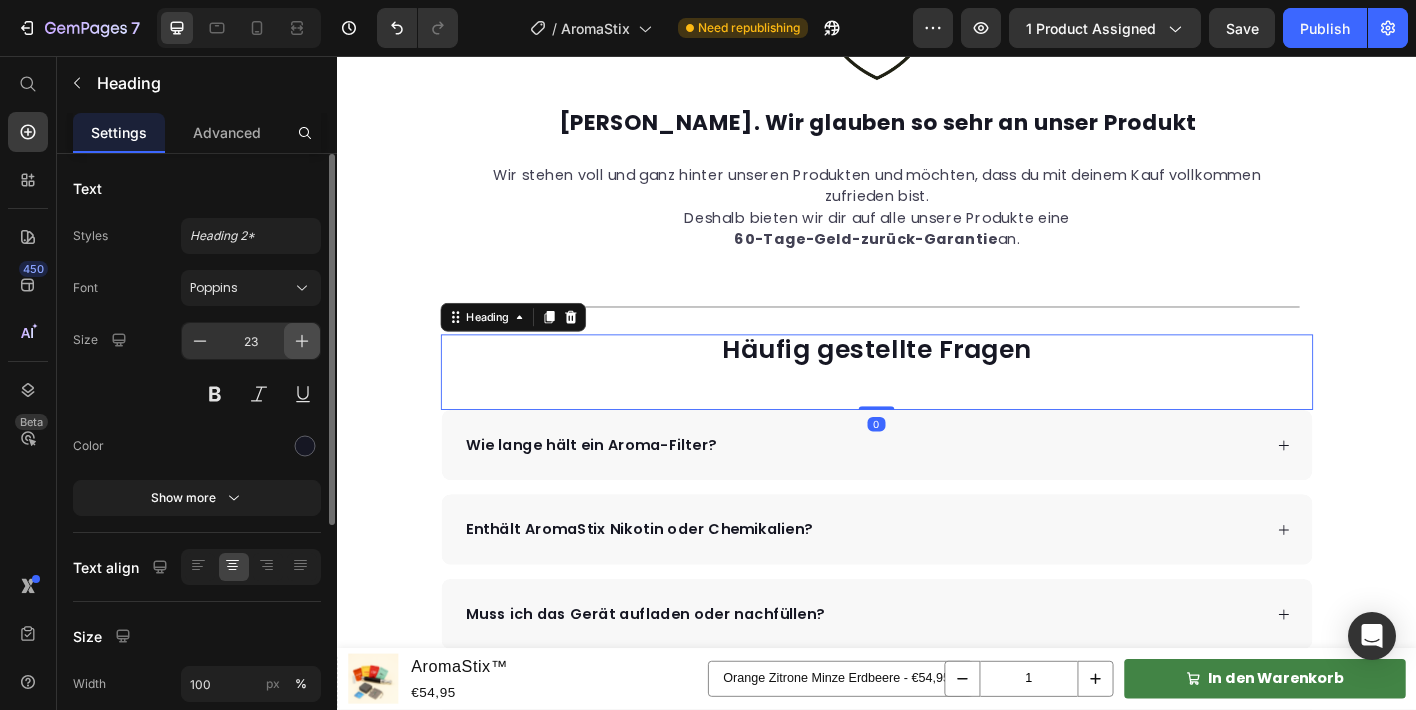 click 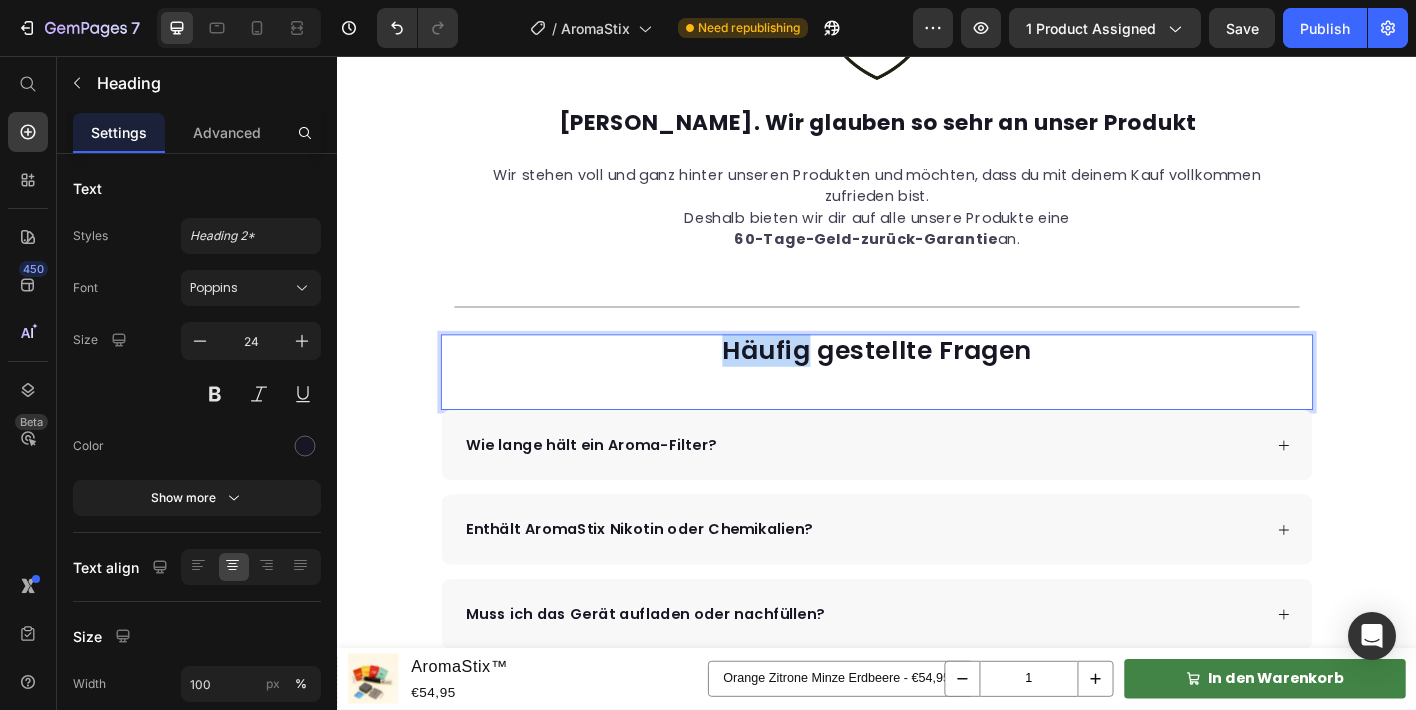 click on "Häufig gestellte Fragen" at bounding box center [937, 383] 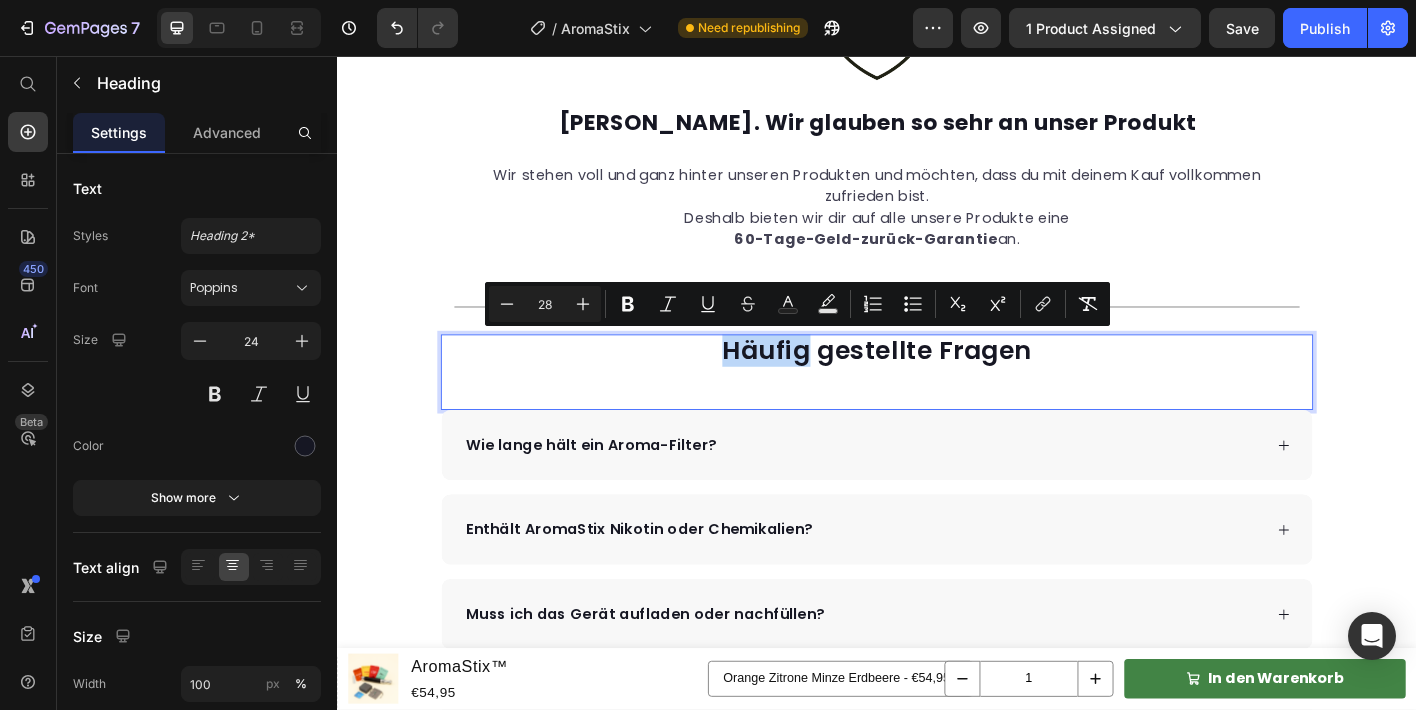 click on "Häufig gestellte Fragen" at bounding box center (937, 383) 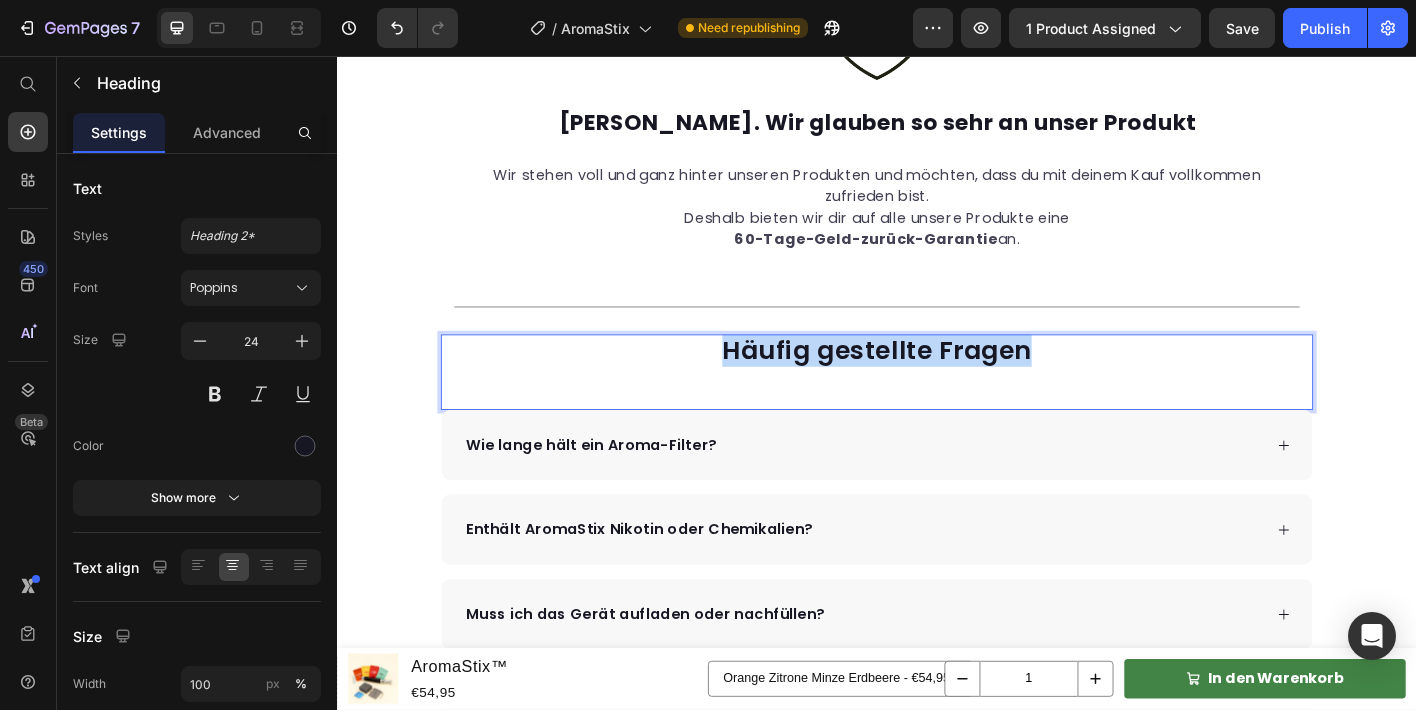 click on "Häufig gestellte Fragen" at bounding box center [937, 383] 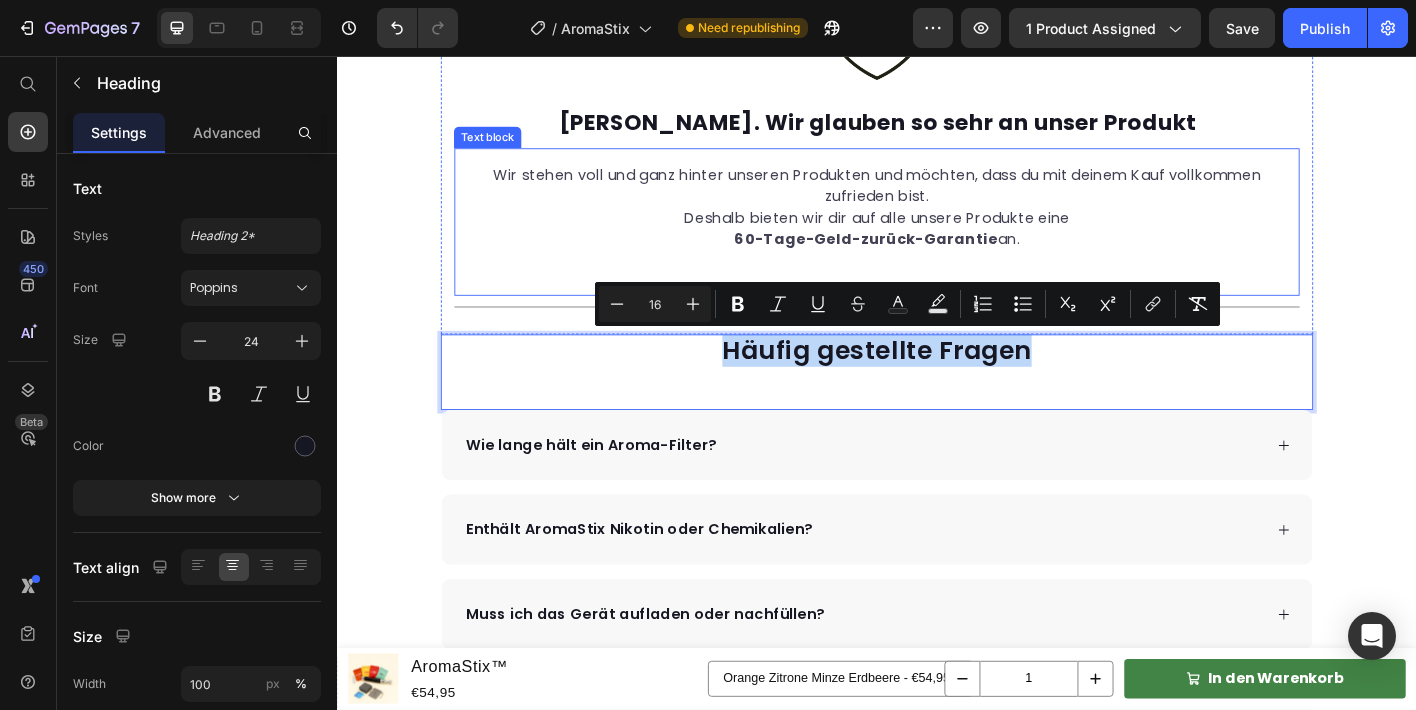 click on "Deshalb bieten wir dir auf alle unsere Produkte eine  60-Tage-Geld-zurück-Garantie  an." at bounding box center (937, 249) 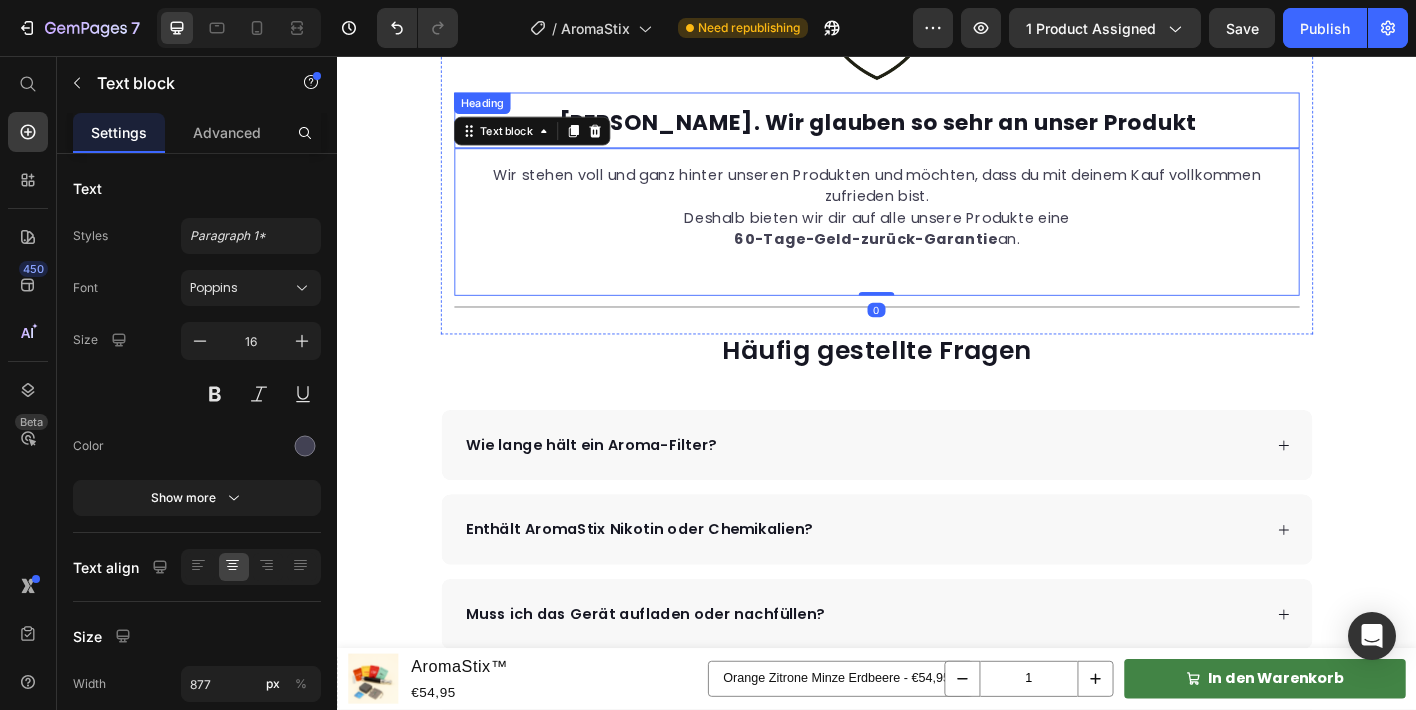 click on "[PERSON_NAME]. Wir glauben so sehr an unser Produkt" at bounding box center [937, 130] 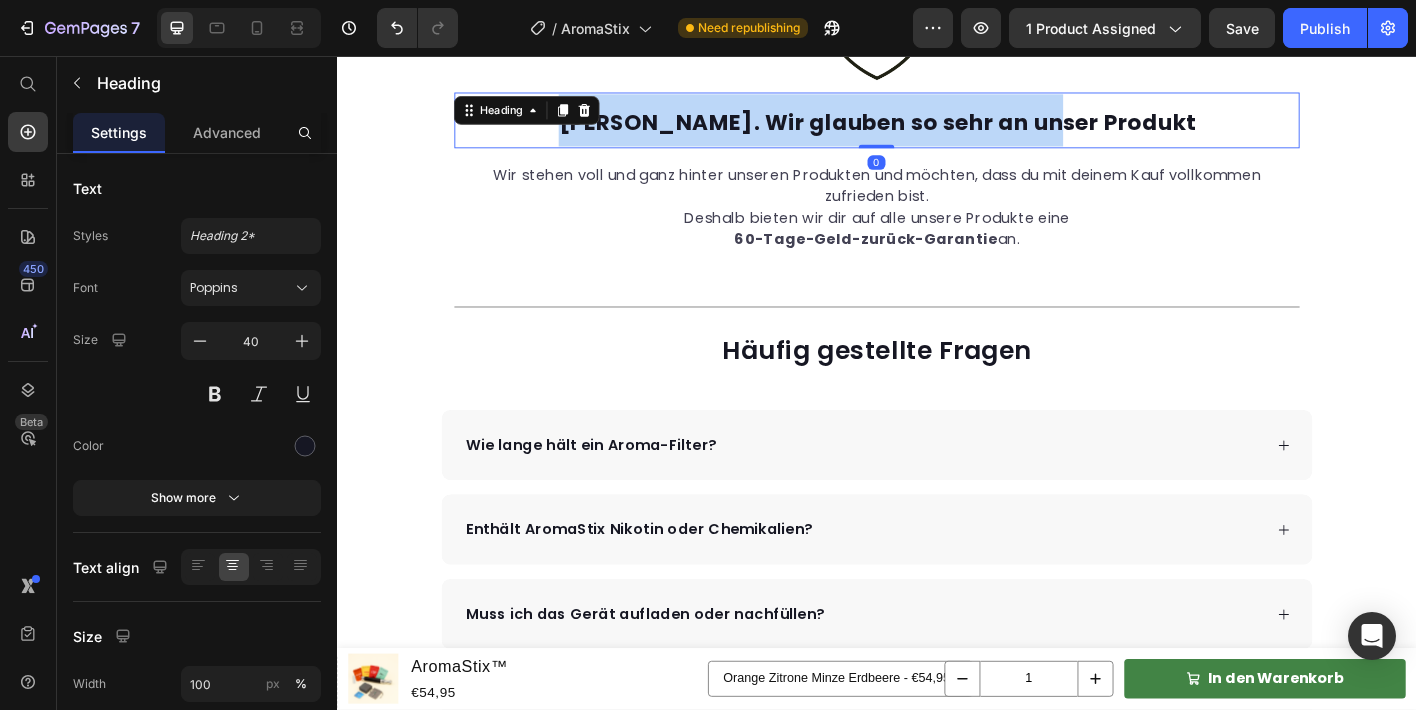 click on "[PERSON_NAME]. Wir glauben so sehr an unser Produkt" at bounding box center [937, 130] 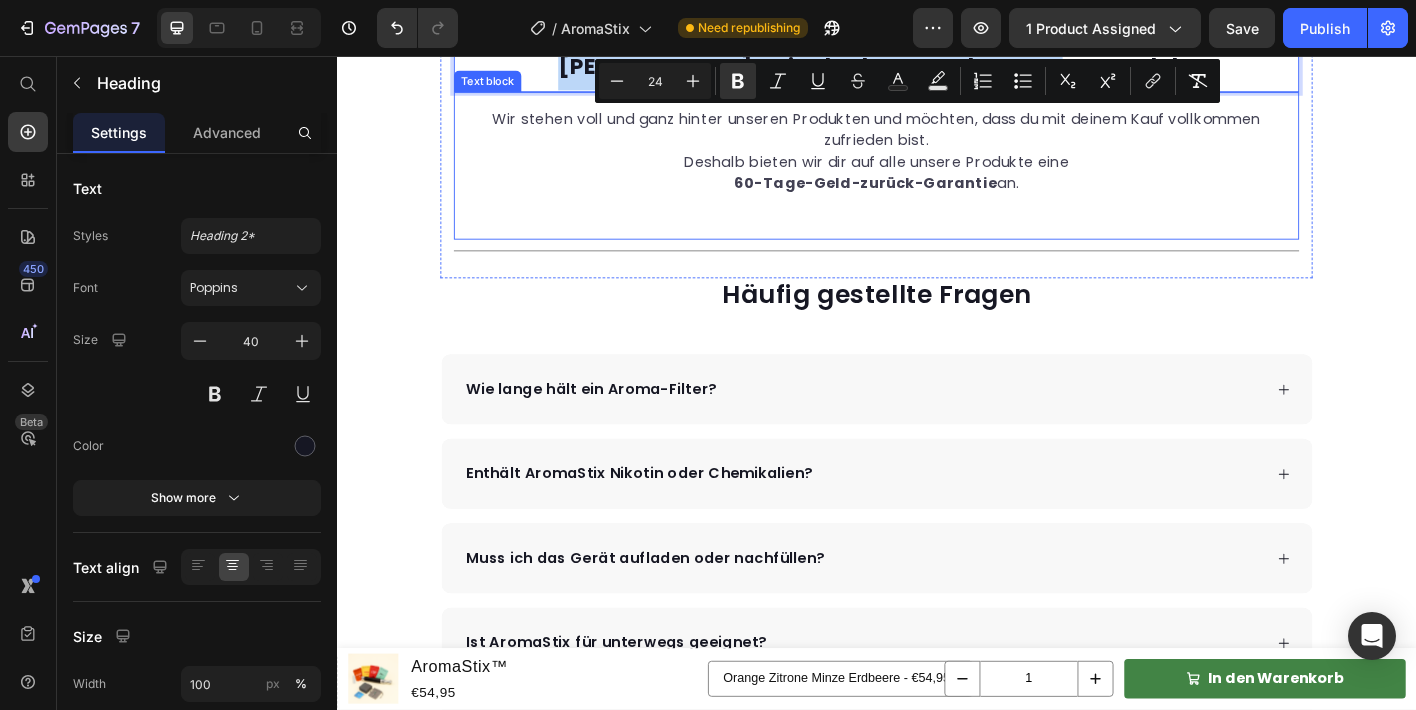 scroll, scrollTop: 5892, scrollLeft: 0, axis: vertical 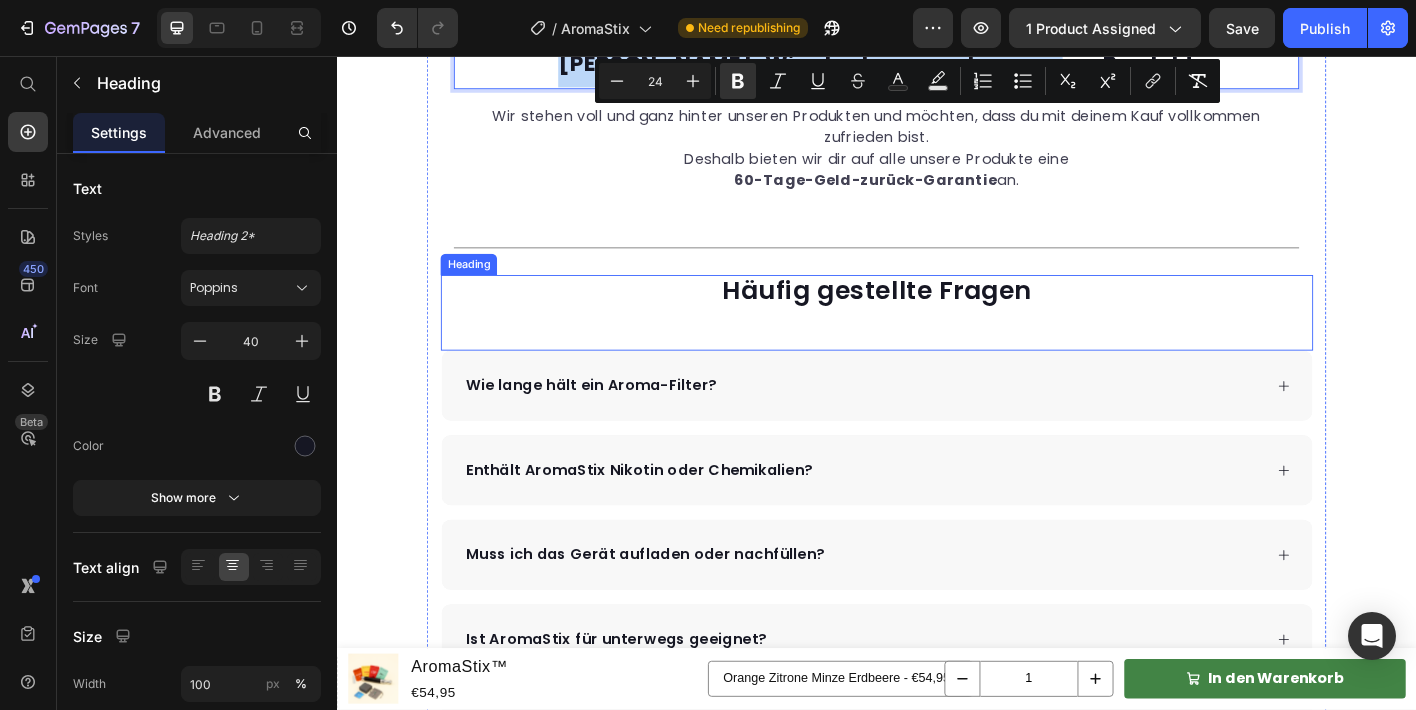 click on "Häufig gestellte Fragen" at bounding box center (937, 317) 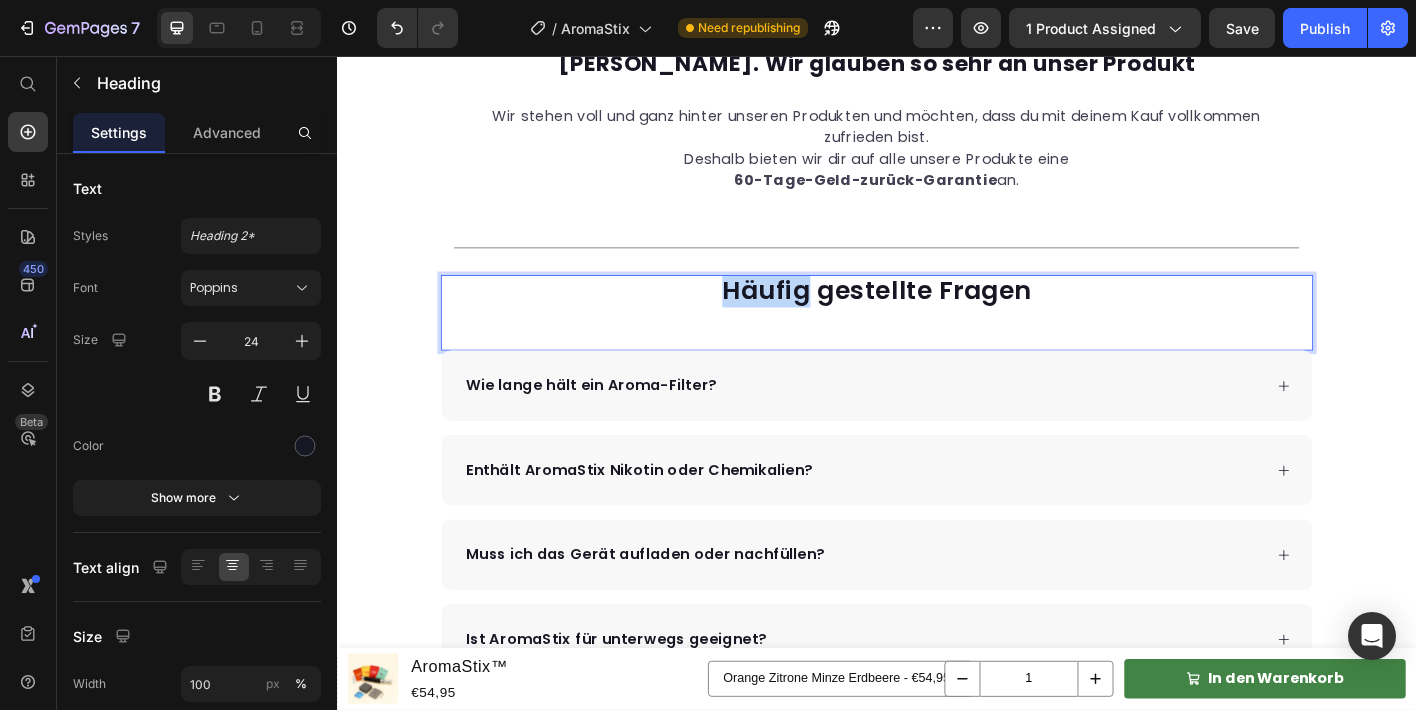 click on "Häufig gestellte Fragen" at bounding box center [937, 317] 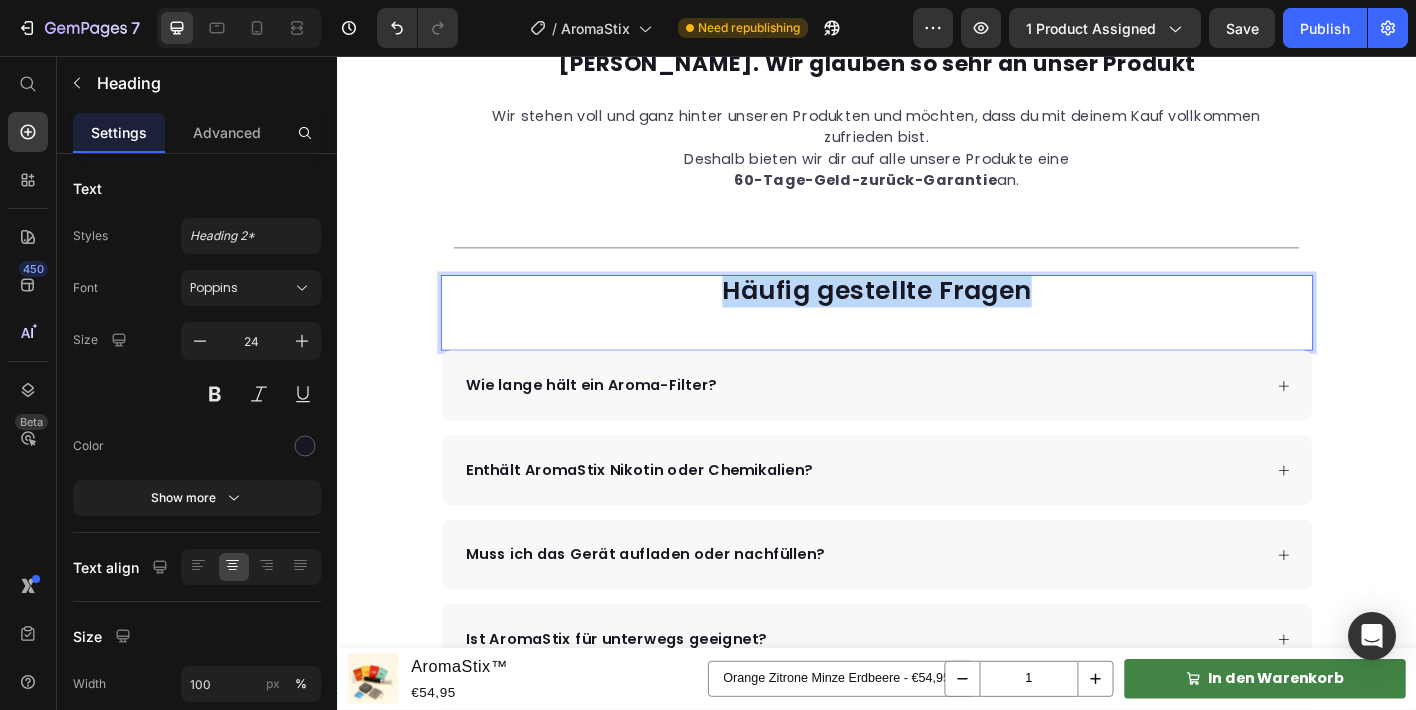 click on "Häufig gestellte Fragen" at bounding box center [937, 317] 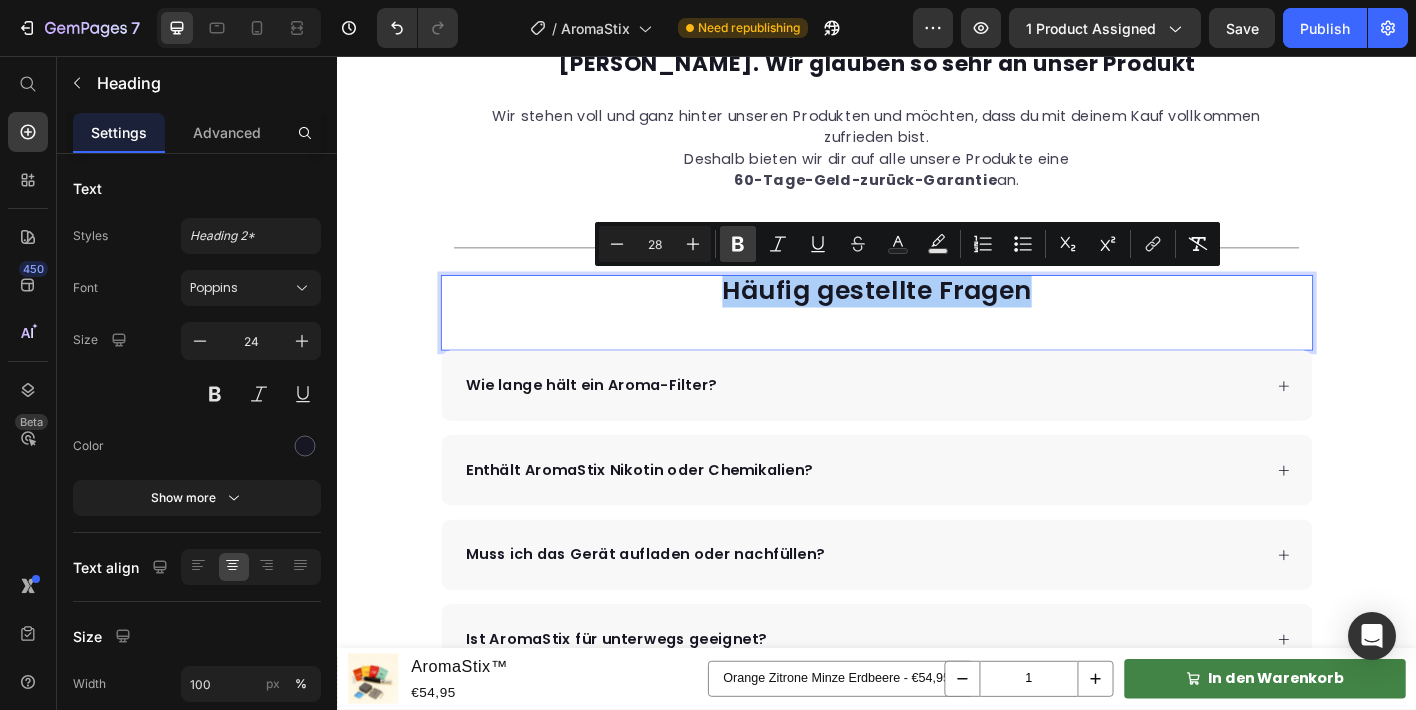 click 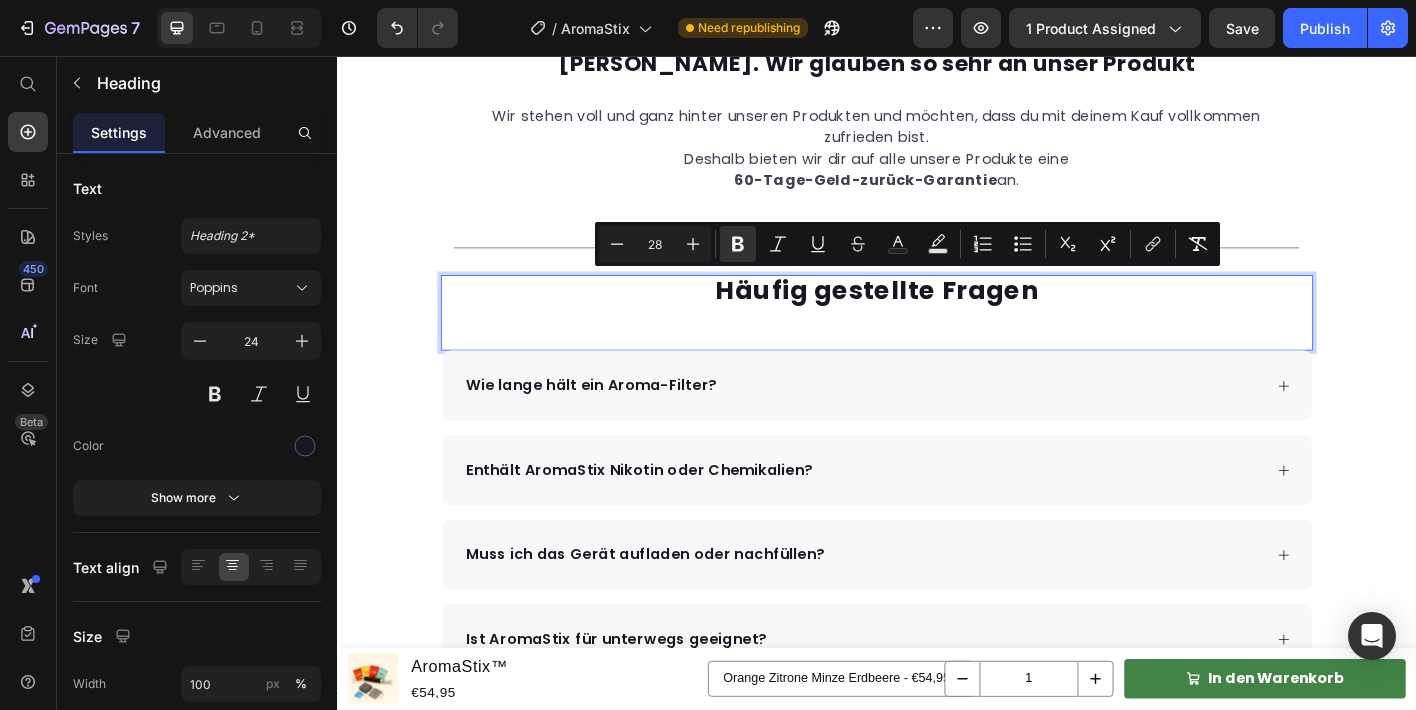 click on "Häufig gestellte Fragen Heading   0" at bounding box center [937, 342] 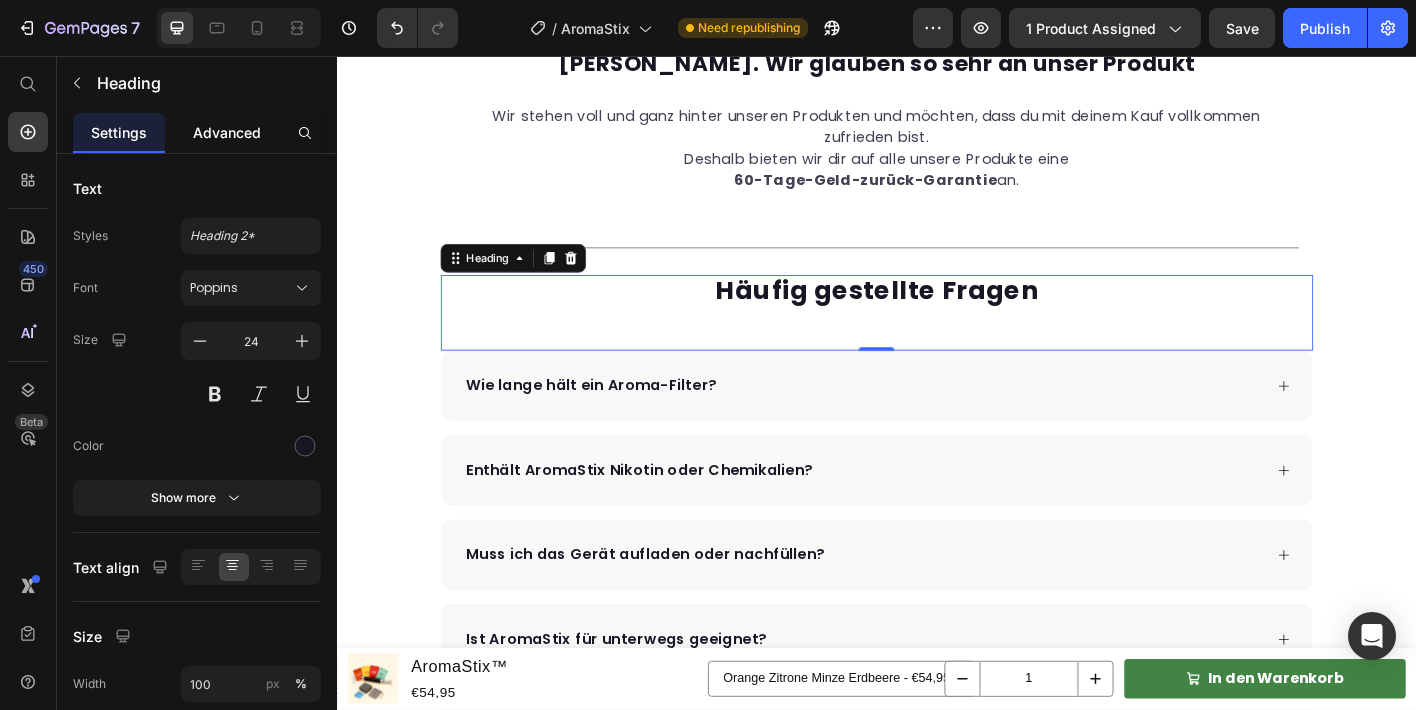 click on "Advanced" at bounding box center (227, 132) 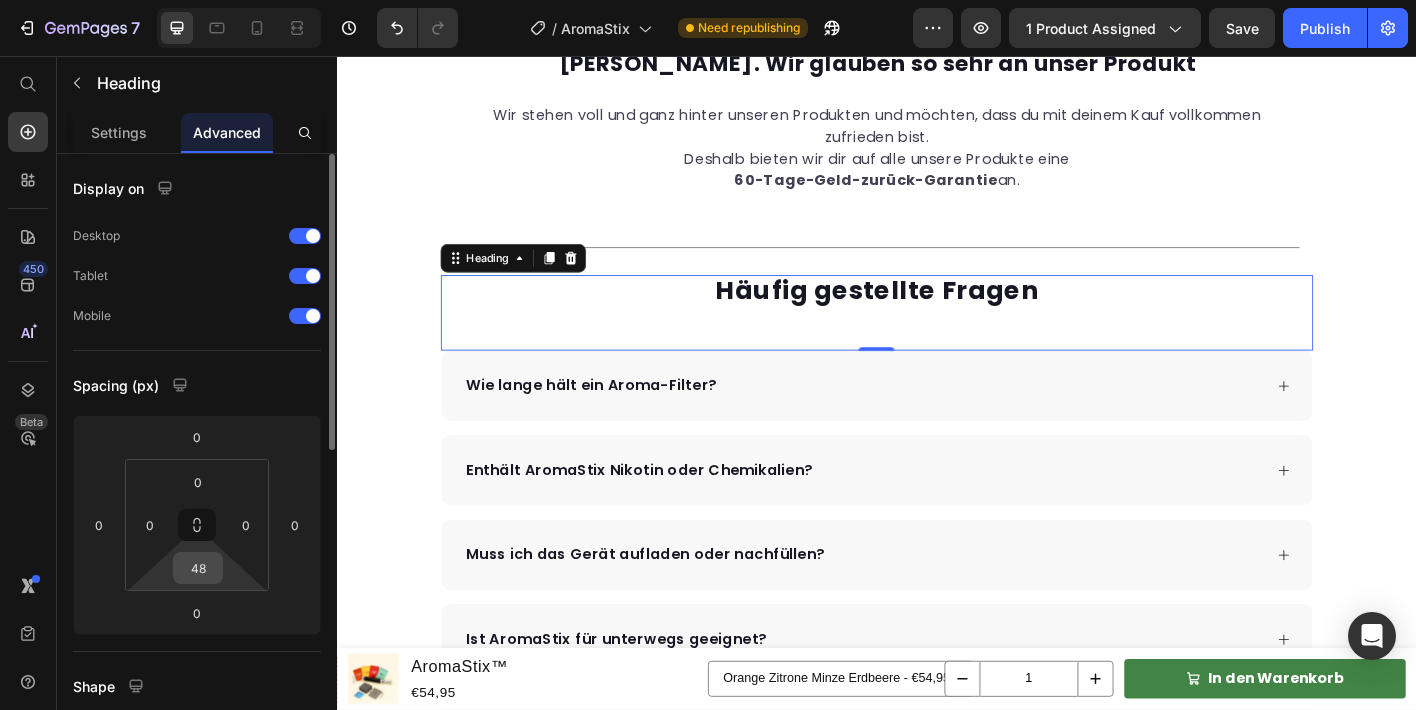 click on "48" at bounding box center (198, 568) 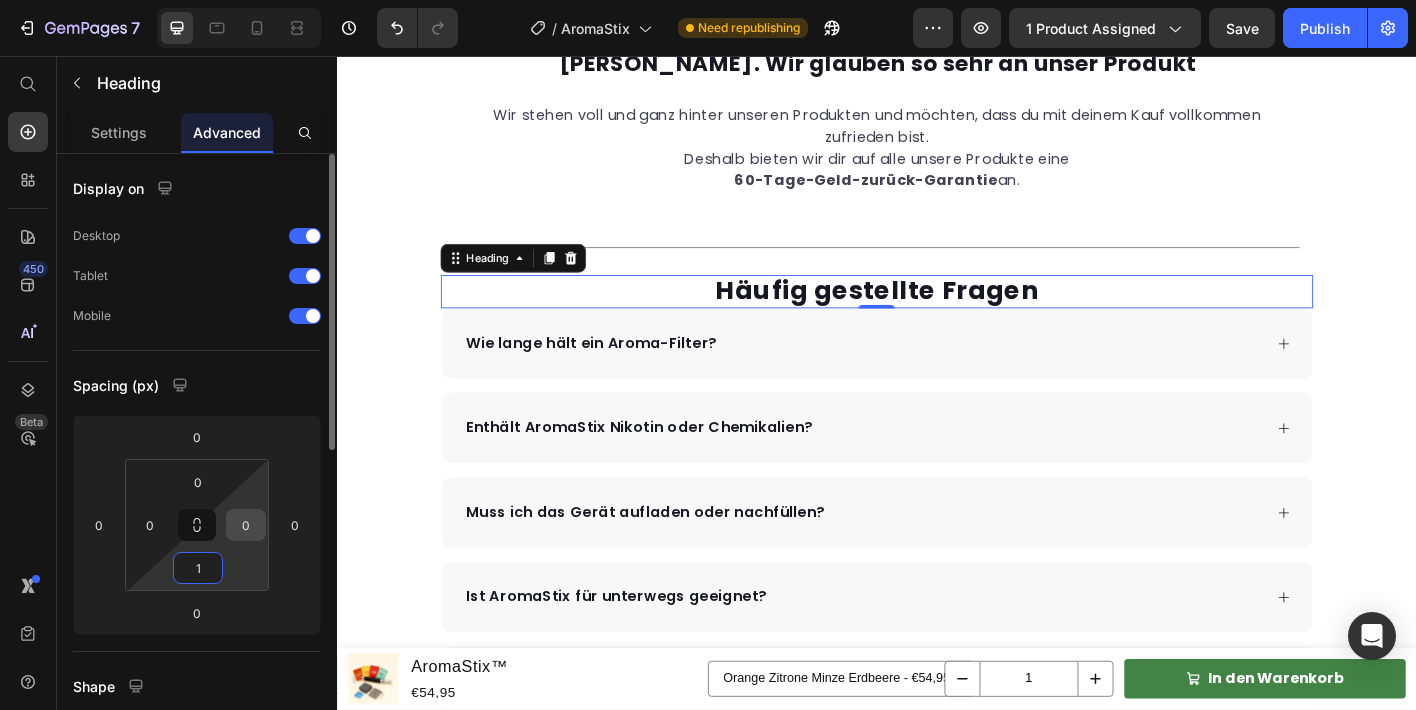 type on "10" 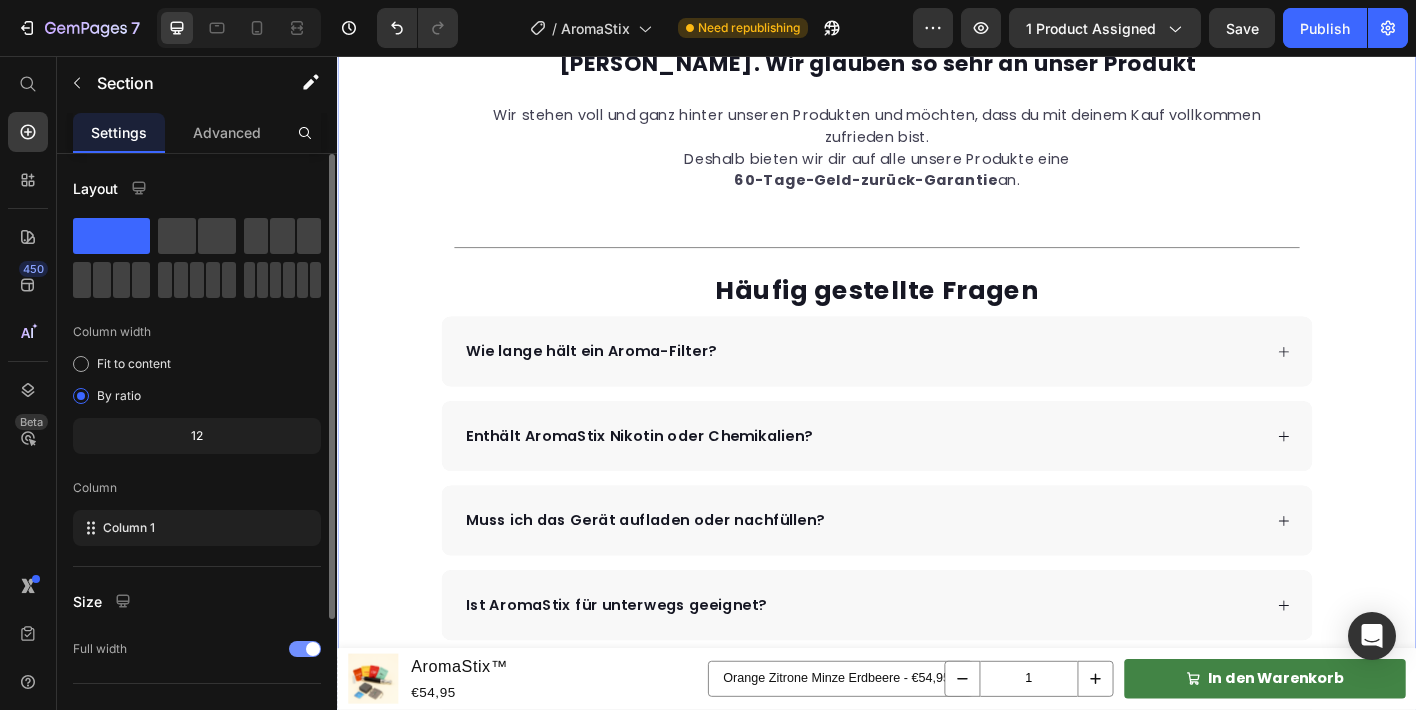 click on "Loox - Reviews widget Loox Image ⁠⁠⁠⁠⁠⁠⁠ [PERSON_NAME]. Wir glauben so sehr an unser Produkt Heading Wir stehen voll und ganz hinter unseren Produkten und möchten, dass du mit deinem Kauf vollkommen zufrieden bist. Deshalb bieten wir dir auf alle unsere Produkte eine  60-Tage-Geld-zurück-Garantie  an. Text block                Title Line Row ⁠⁠⁠⁠⁠⁠⁠ Häufig gestellte Fragen Heading
Wie lange hält ein Aroma-Filter?
Enthält AromaStix Nikotin oder Chemikalien?
Muss ich das Gerät aufladen oder nachfüllen?
Ist AromaStix für unterwegs geeignet?
Für wen ist AromaStix geeignet? Accordion Row" at bounding box center (937, 308) 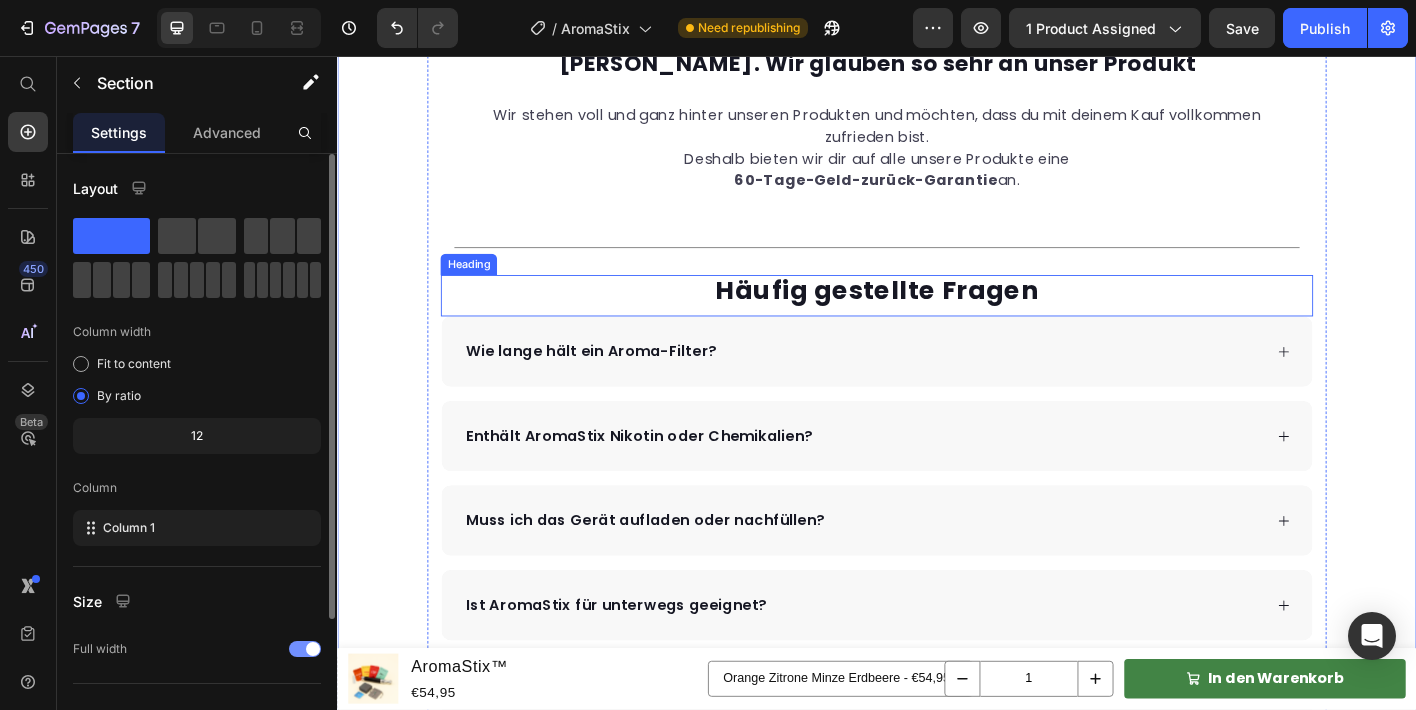 click on "Häufig gestellte Fragen" at bounding box center [937, 317] 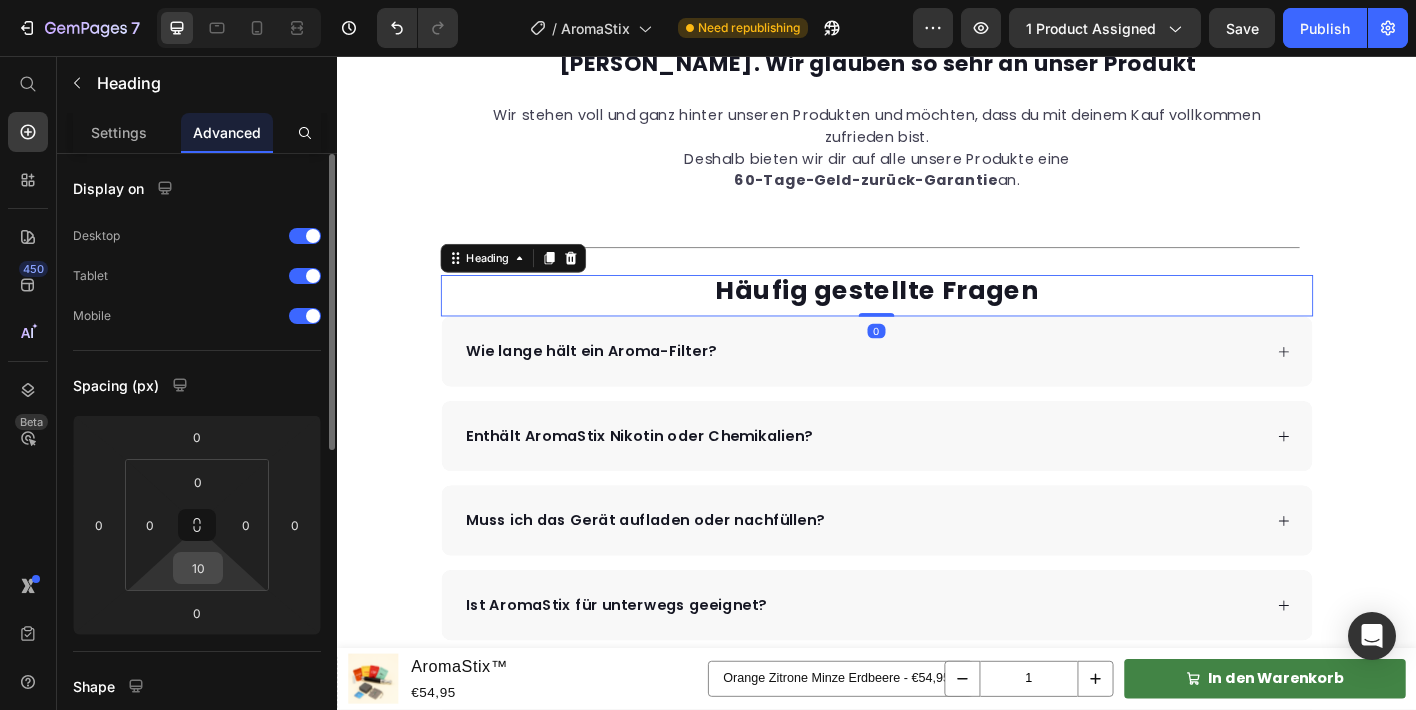 click on "10" at bounding box center [198, 568] 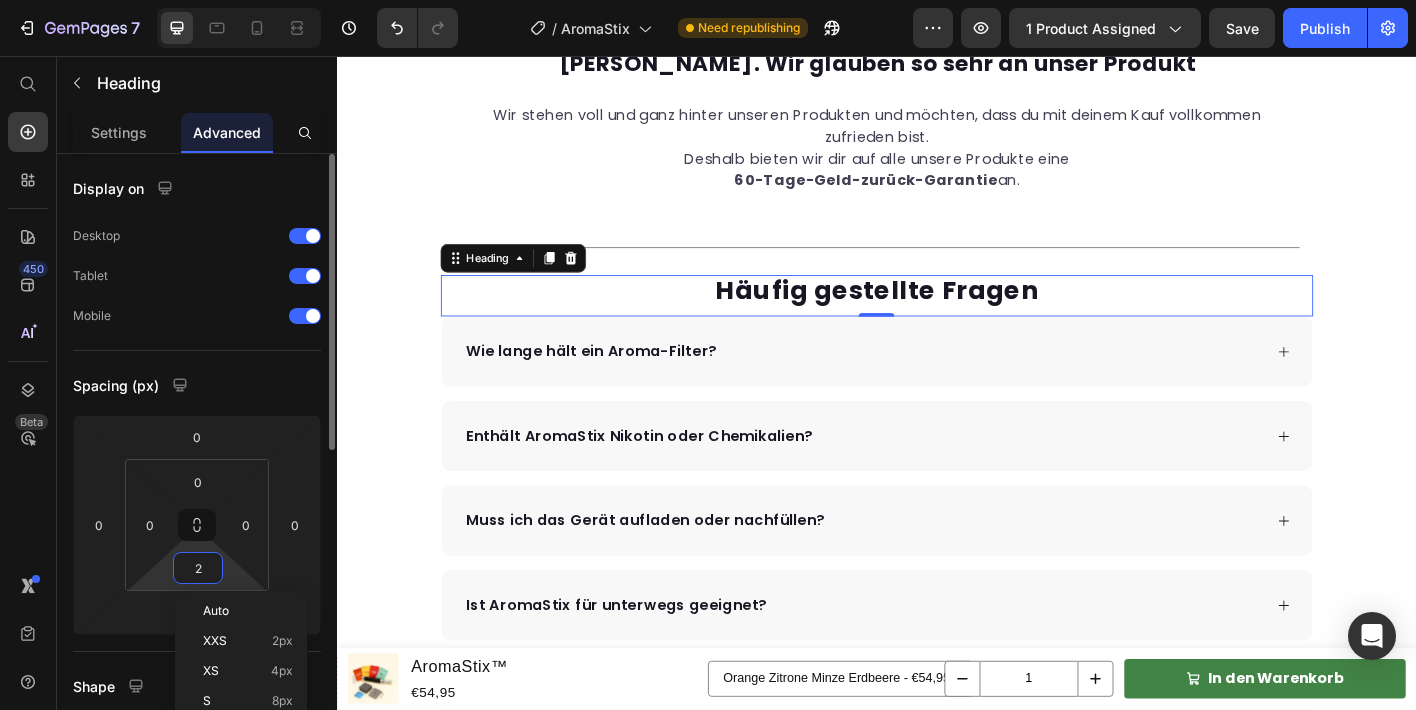 type on "20" 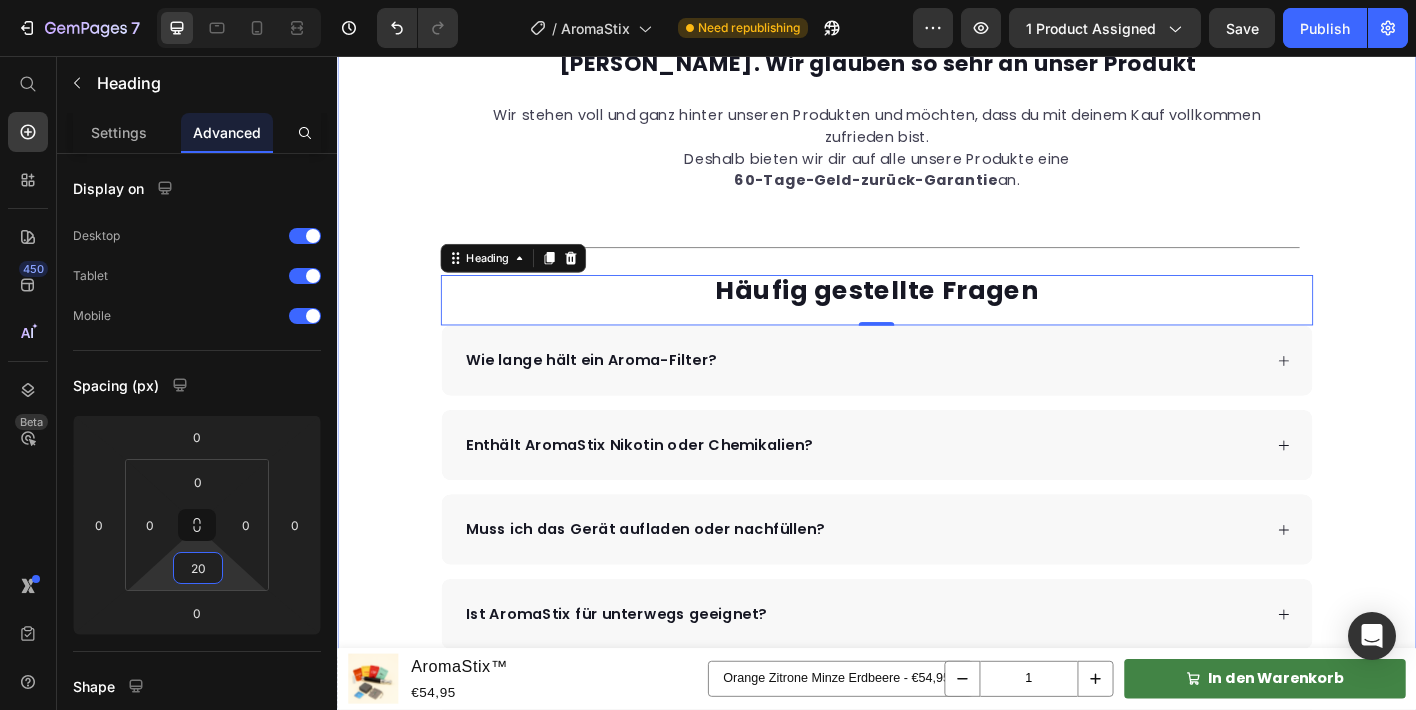 click on "Loox - Reviews widget Loox Image ⁠⁠⁠⁠⁠⁠⁠ [PERSON_NAME]. Wir glauben so sehr an unser Produkt Heading Wir stehen voll und ganz hinter unseren Produkten und möchten, dass du mit deinem Kauf vollkommen zufrieden bist. Deshalb bieten wir dir auf alle unsere Produkte eine  60-Tage-Geld-zurück-Garantie  an. Text block                Title Line Row ⁠⁠⁠⁠⁠⁠⁠ Häufig gestellte Fragen Heading   0
Wie lange hält ein Aroma-Filter?
Enthält AromaStix Nikotin oder Chemikalien?
Muss ich das Gerät aufladen oder nachfüllen?
Ist AromaStix für unterwegs geeignet?
Für wen ist AromaStix geeignet? Accordion Row" at bounding box center (937, 313) 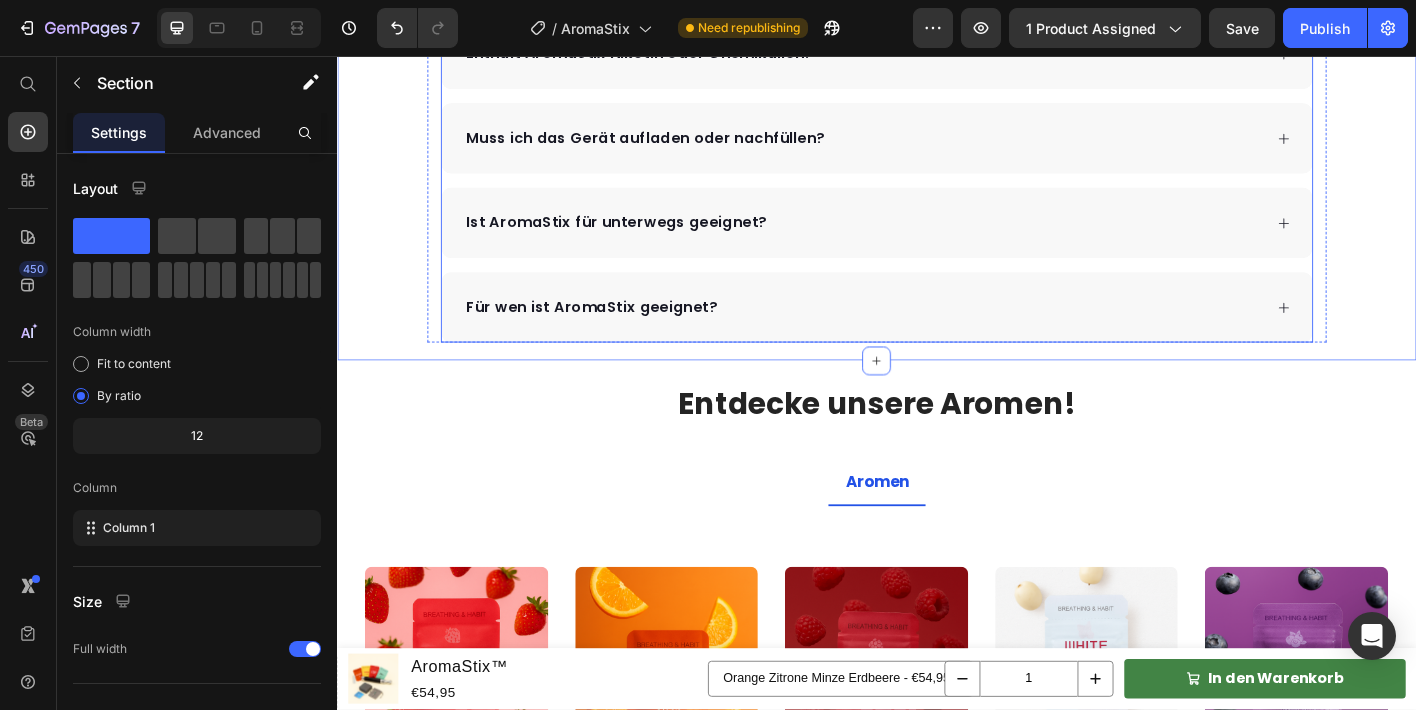 scroll, scrollTop: 6329, scrollLeft: 0, axis: vertical 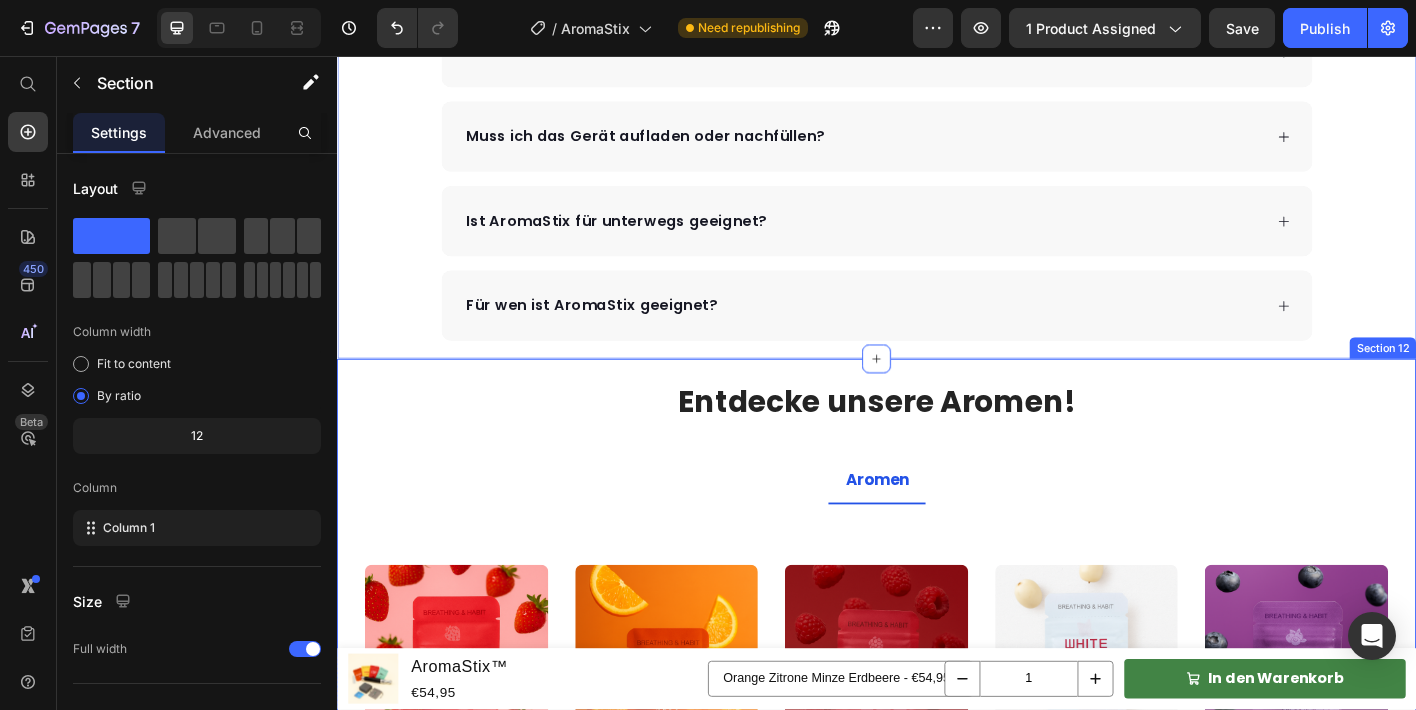 click on "Entdecke unsere Aromen! Heading Row Aromen                Title Line ` (P) Images €9,90 (P) Price €19,00 (P) Price Row Erdbeer-Aroma-Filter (P) Title In den Warenkorb (P) Cart Button Row (P) Images €9,90 (P) Price €19,00 (P) Price Row Orange-Aroma-Filter (P) Title In den Warenkorb (P) Cart Button Row (P) Images €9,90 (P) Price €19,00 (P) Price Row Himbeer-Aroma-Filter (P) Title In den Warenkorb (P) Cart Button Row (P) Images €9,90 (P) Price €19,00 (P) Price Row Weiße-Cranberry-Aroma-Filter (P) Title In den Warenkorb (P) Cart Button Row (P) Images €9,90 (P) Price €19,00 (P) Price Row Heidelbeer-Aroma-Filter (P) Title In den Warenkorb (P) Cart Button Row (P) Images €9,90 (P) Price €19,00 (P) Price Row Minz-Aroma-Filter (P) Title In den Warenkorb (P) Cart Button Row (P) Images €9,90 (P) Price €19,00 (P) Price Row Kaffee-Aroma-Filter (P) Title In den Warenkorb (P) Cart Button Row (P) Images €9,90 (P) Price €19,00 (P) Price Row Zitronen-Aroma-Filter (P) Title In den Warenkorb Row `" at bounding box center (937, 726) 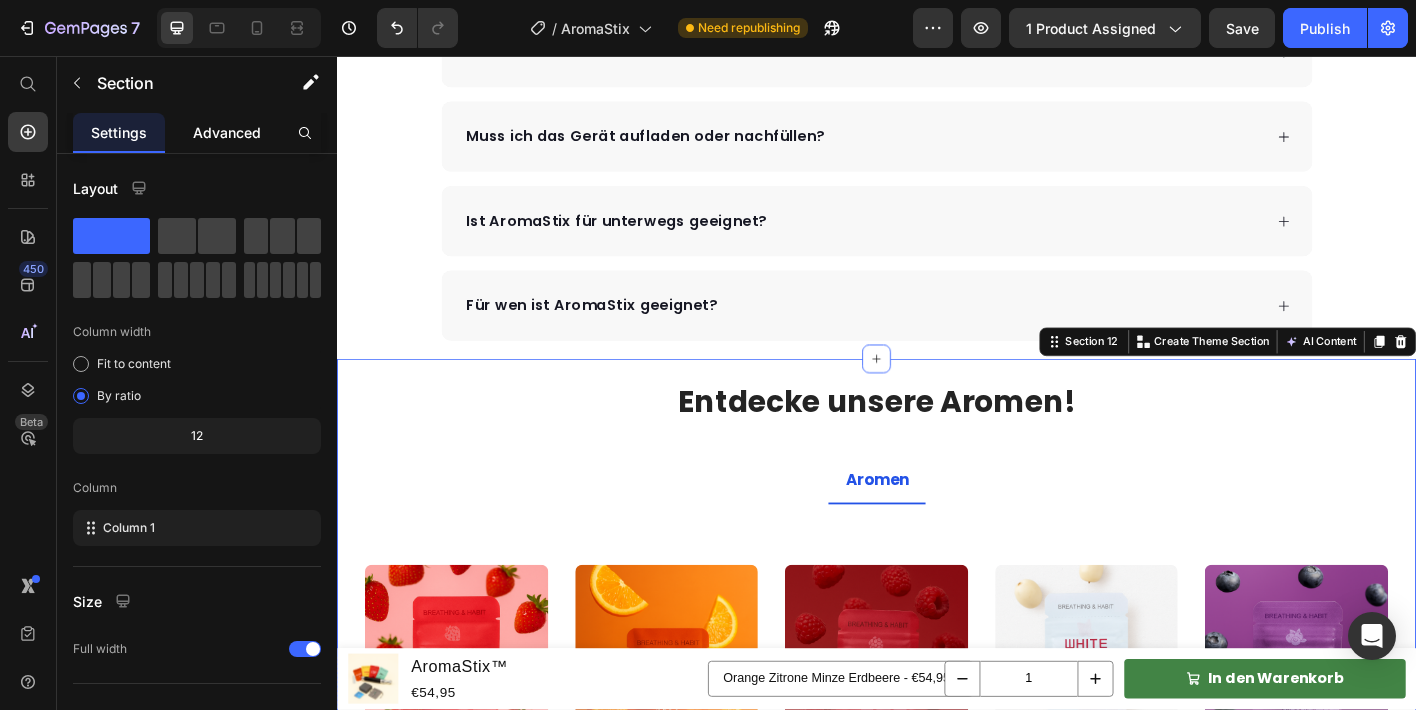 click on "Advanced" 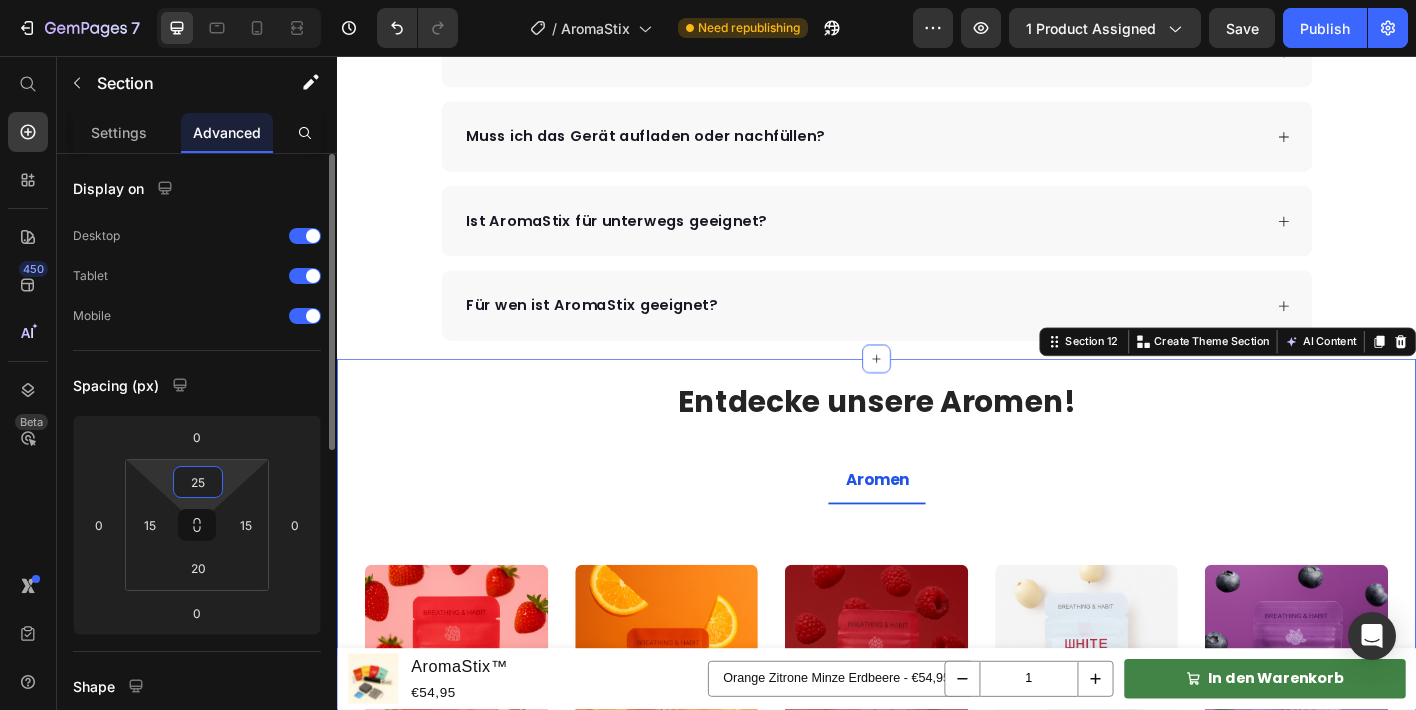click on "25" at bounding box center (198, 482) 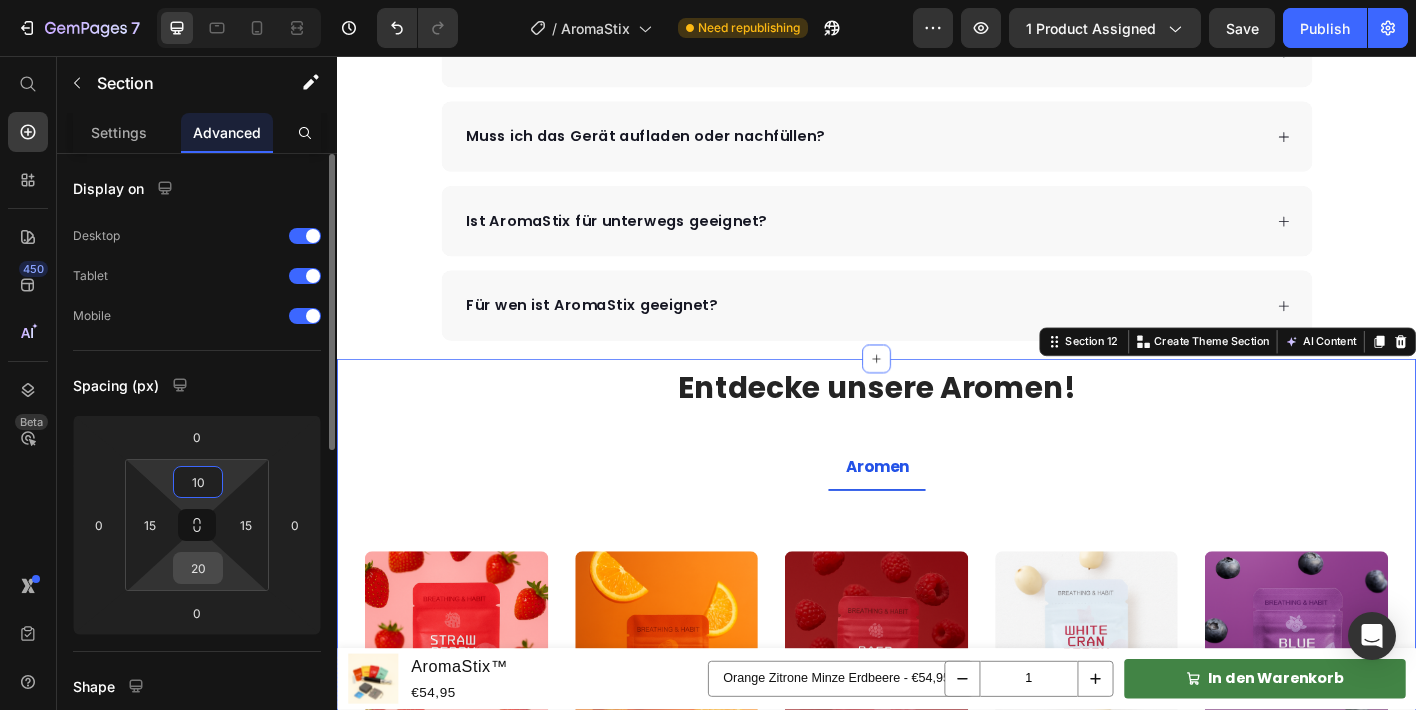 type on "10" 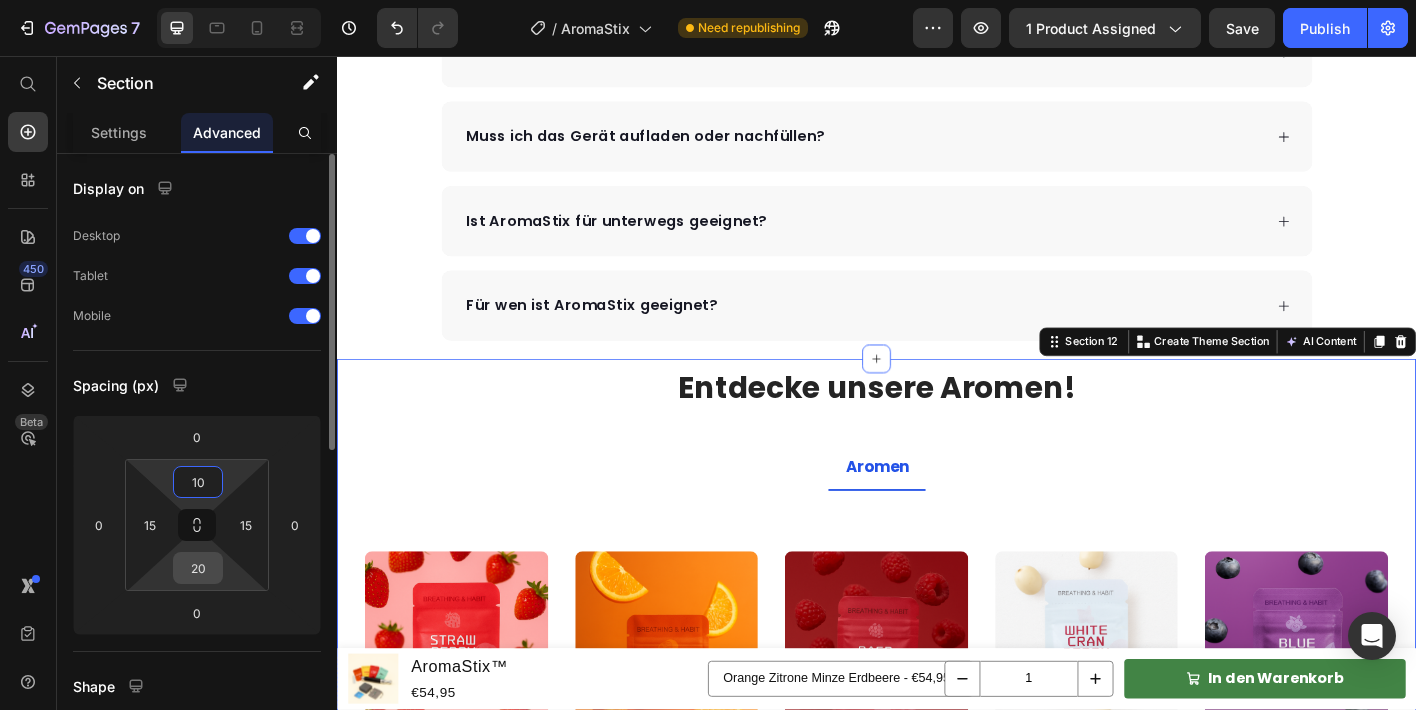 click on "20" at bounding box center (198, 568) 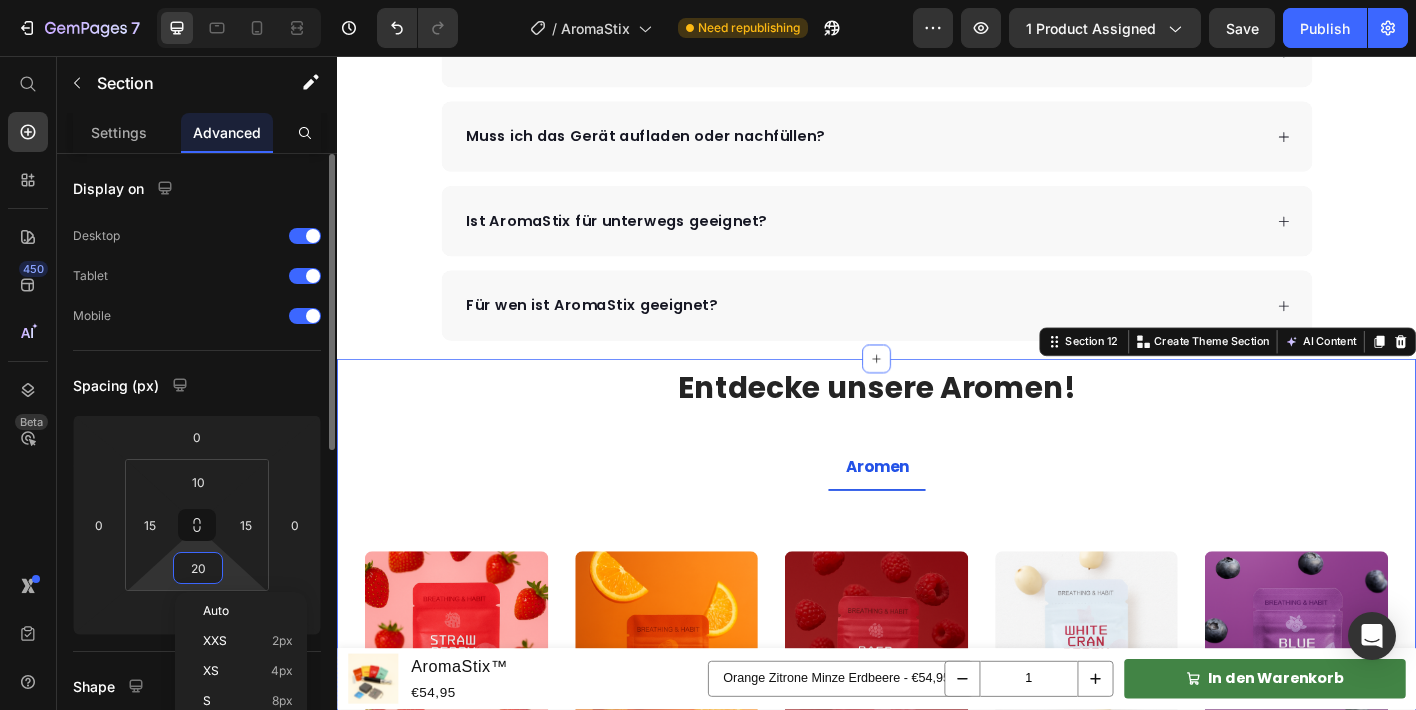 type 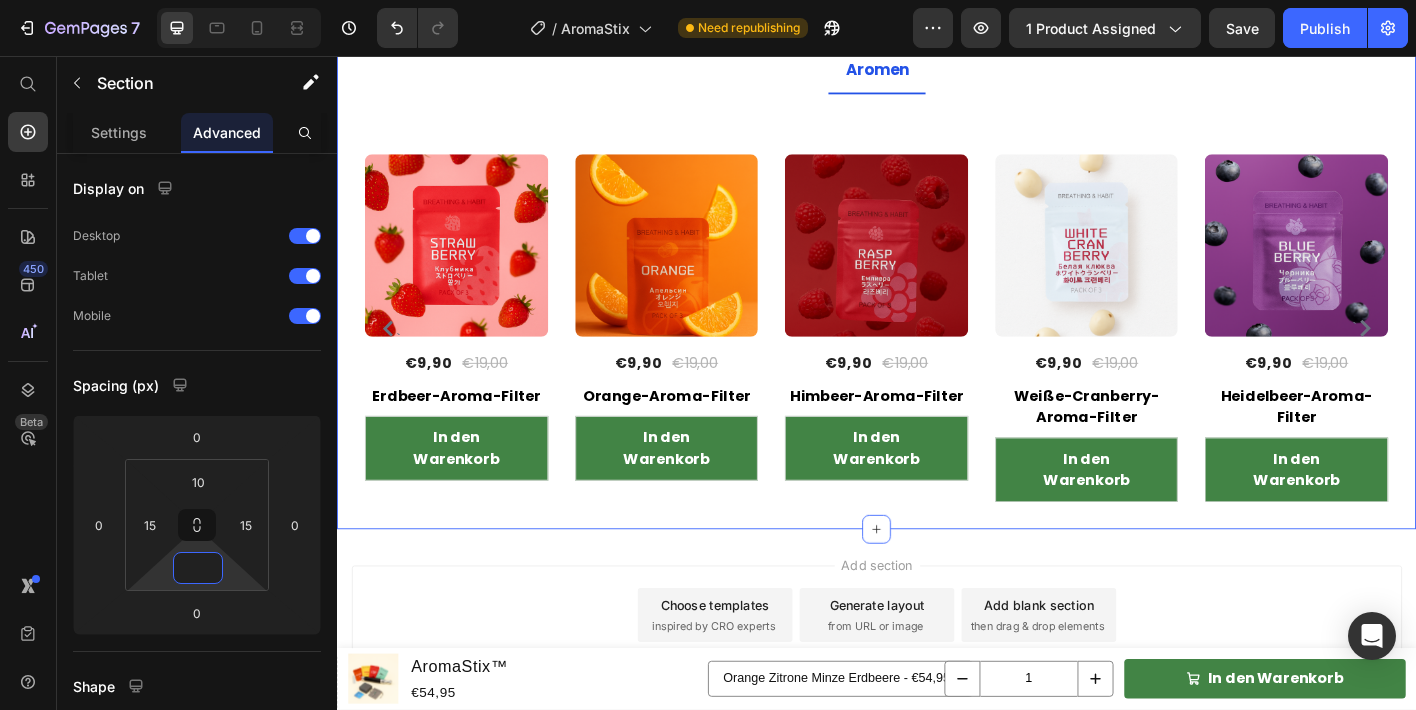 scroll, scrollTop: 6857, scrollLeft: 0, axis: vertical 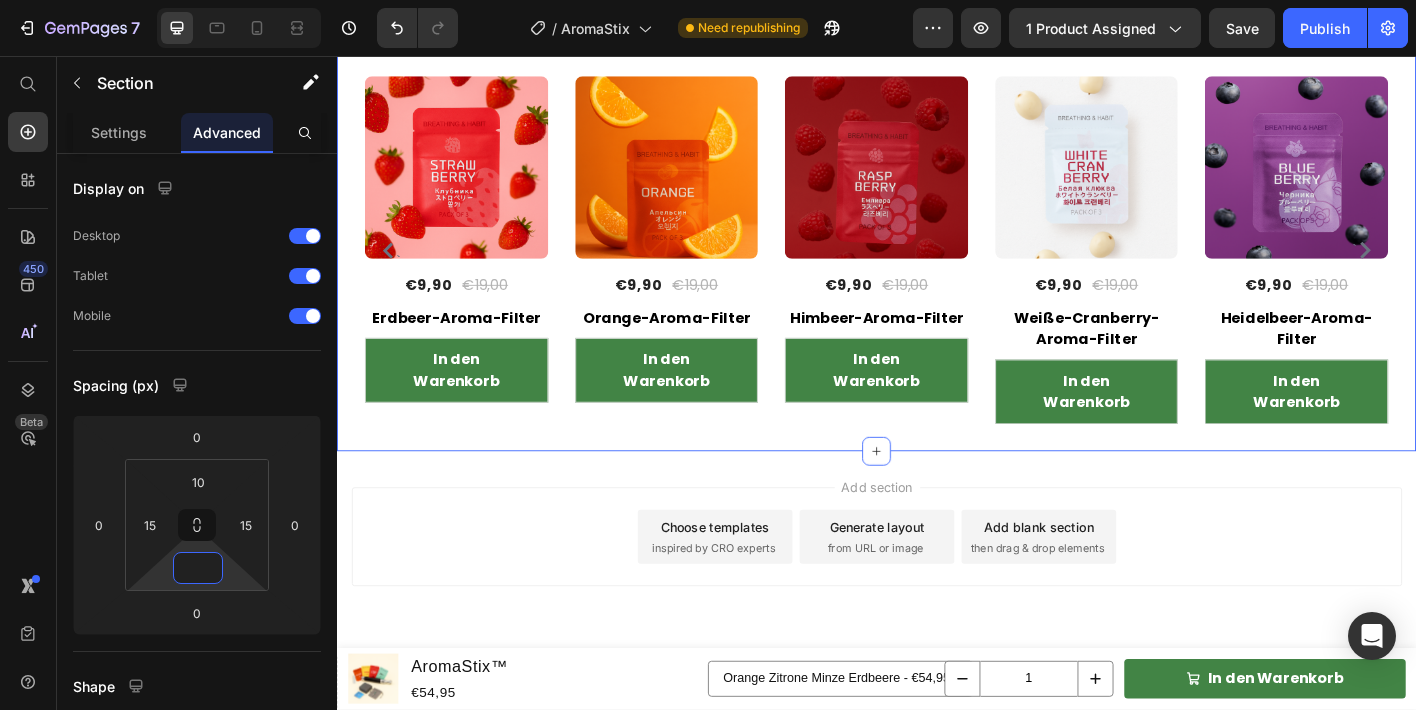 click on "Add section Choose templates inspired by CRO experts Generate layout from URL or image Add blank section then drag & drop elements" at bounding box center (937, 619) 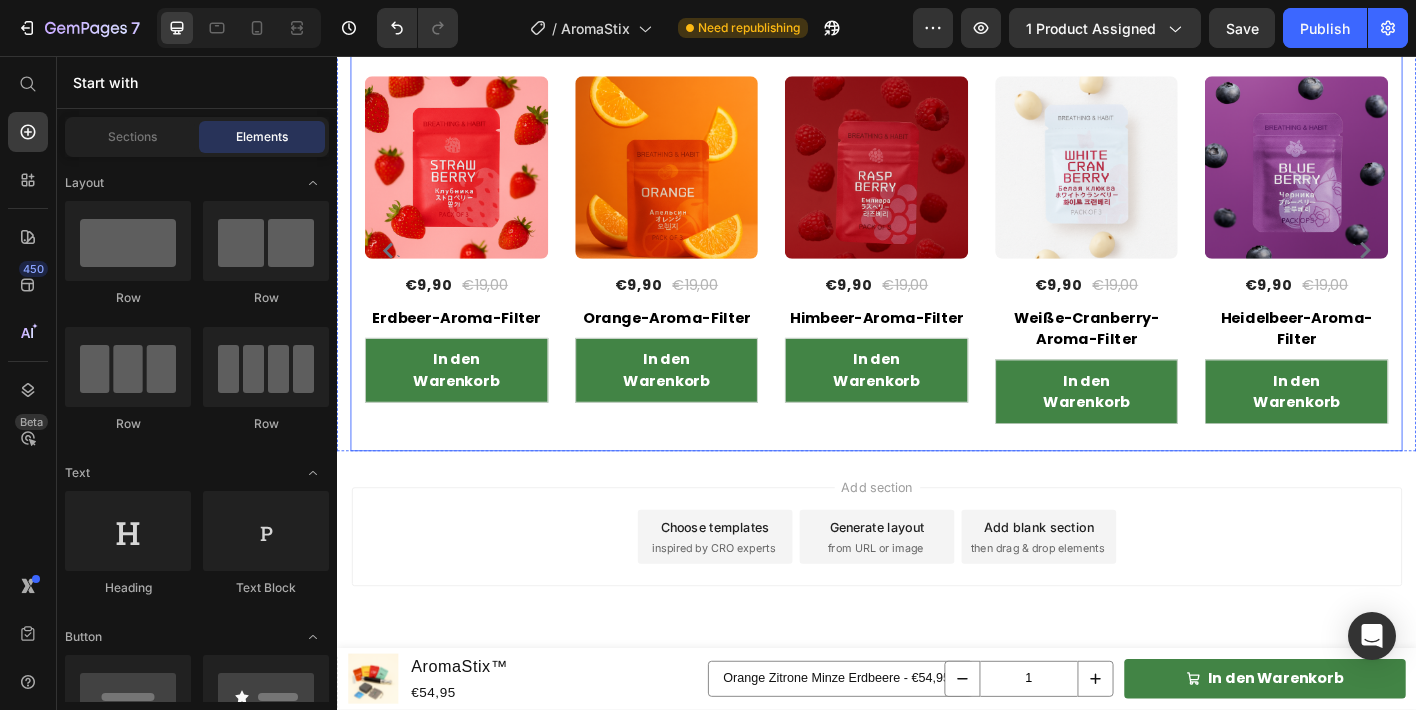 click on "Aromen                Title Line ` (P) Images €9,90 (P) Price €19,00 (P) Price Row Erdbeer-Aroma-Filter (P) Title In den Warenkorb (P) Cart Button Row (P) Images €9,90 (P) Price €19,00 (P) Price Row Orange-Aroma-Filter (P) Title In den Warenkorb (P) Cart Button Row (P) Images €9,90 (P) Price €19,00 (P) Price Row Himbeer-Aroma-Filter (P) Title In den Warenkorb (P) Cart Button Row (P) Images €9,90 (P) Price €19,00 (P) Price Row Weiße-Cranberry-Aroma-Filter (P) Title In den Warenkorb (P) Cart Button Row (P) Images €9,90 (P) Price €19,00 (P) Price Row Heidelbeer-Aroma-Filter (P) Title In den Warenkorb (P) Cart Button Row (P) Images €9,90 (P) Price €19,00 (P) Price Row Minz-Aroma-Filter (P) Title In den Warenkorb (P) Cart Button Row (P) Images €9,90 (P) Price €19,00 (P) Price Row Kaffee-Aroma-Filter (P) Title In den Warenkorb (P) Cart Button Row (P) Images €9,90 (P) Price €19,00 (P) Price Row Zitronen-Aroma-Filter (P) Title In den Warenkorb (P) Cart Button Row ` Product List Tab" at bounding box center (937, 229) 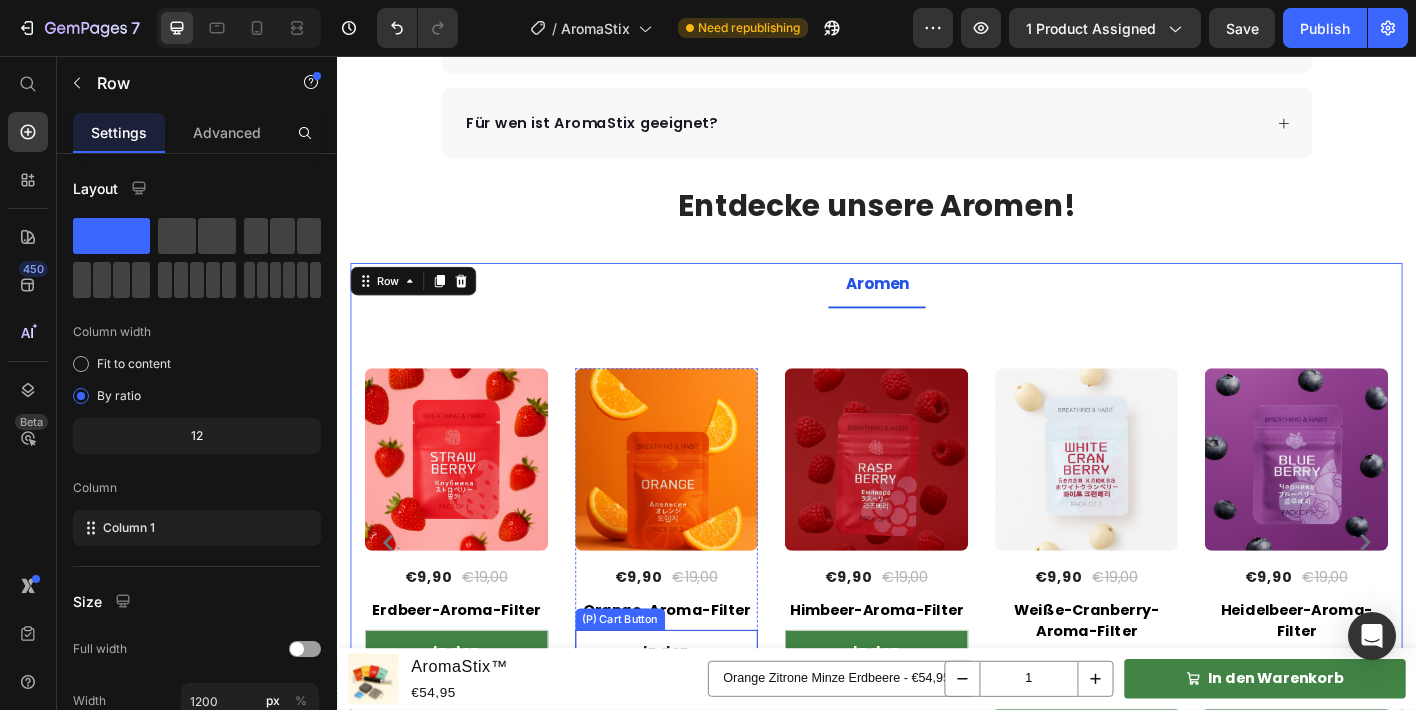 scroll, scrollTop: 6522, scrollLeft: 0, axis: vertical 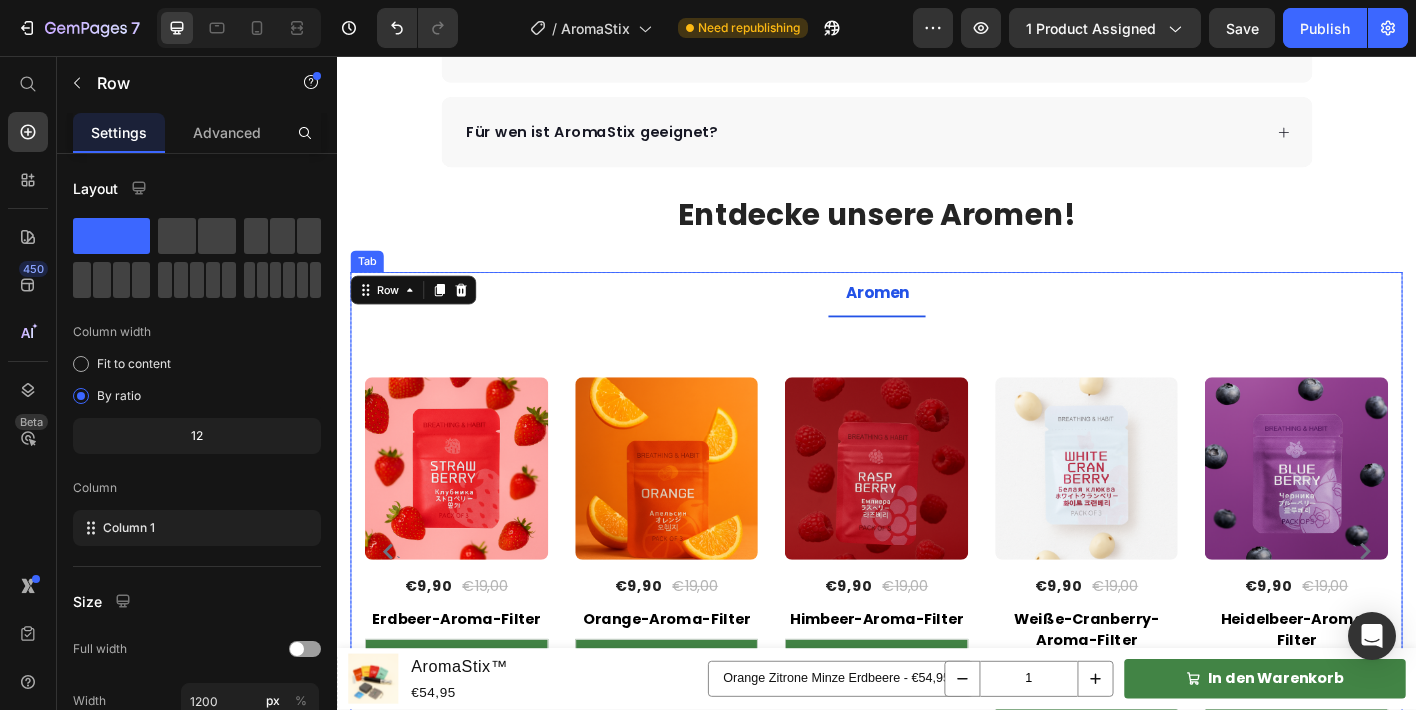 click on "Title Line ` (P) Images €9,90 (P) Price €19,00 (P) Price Row Erdbeer-Aroma-Filter (P) Title In den Warenkorb (P) Cart Button Row (P) Images €9,90 (P) Price €19,00 (P) Price Row Orange-Aroma-Filter (P) Title In den Warenkorb (P) Cart Button Row (P) Images €9,90 (P) Price €19,00 (P) Price Row Himbeer-Aroma-Filter (P) Title In den Warenkorb (P) Cart Button Row (P) Images €9,90 (P) Price €19,00 (P) Price Row Weiße-Cranberry-Aroma-Filter (P) Title In den Warenkorb (P) Cart Button Row (P) Images €9,90 (P) Price €19,00 (P) Price Row Heidelbeer-Aroma-Filter (P) Title In den Warenkorb (P) Cart Button Row (P) Images €9,90 (P) Price €19,00 (P) Price Row Minz-Aroma-Filter (P) Title In den Warenkorb (P) Cart Button Row (P) Images €9,90 (P) Price €19,00 (P) Price Row Kaffee-Aroma-Filter (P) Title In den Warenkorb (P) Cart Button Row (P) Images €9,90 (P) Price €19,00 (P) Price Row Zitronen-Aroma-Filter (P) Title In den Warenkorb (P) Cart Button Row ` Product List" at bounding box center [937, 574] 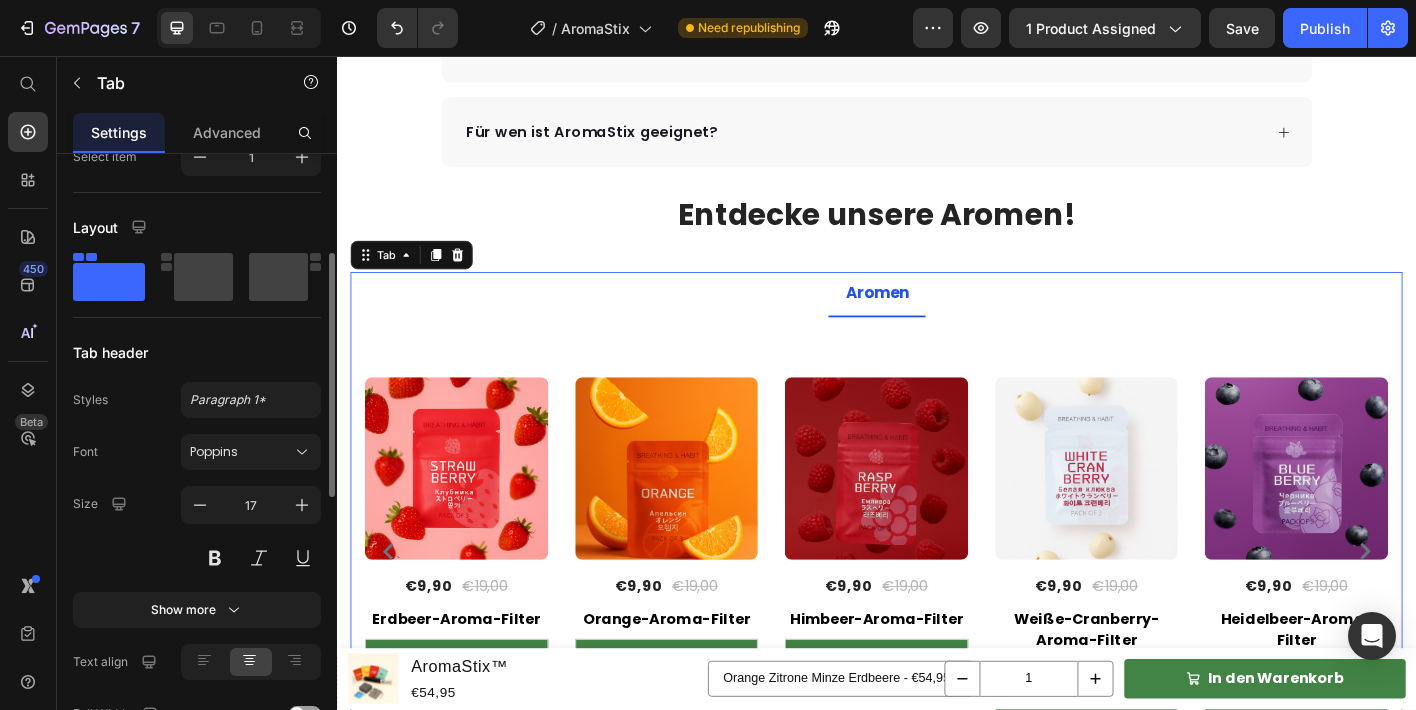 scroll, scrollTop: 254, scrollLeft: 0, axis: vertical 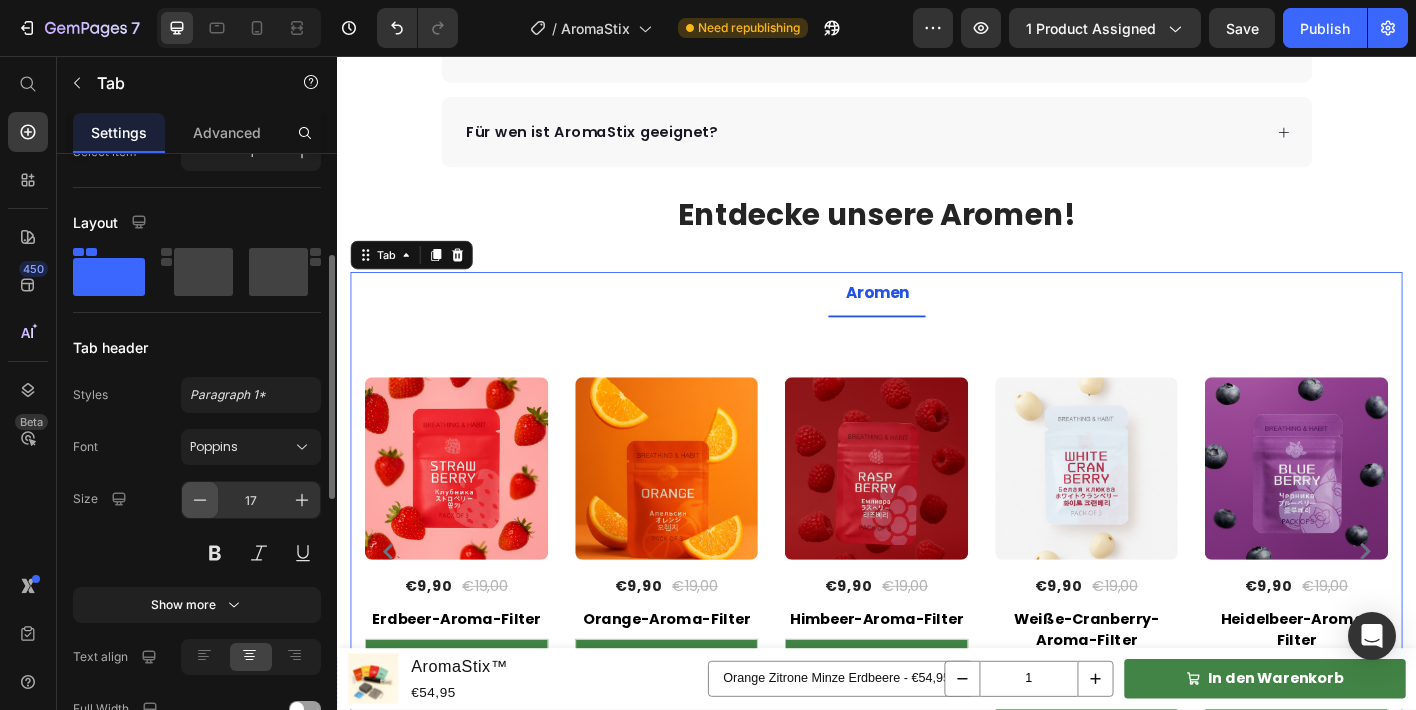 click 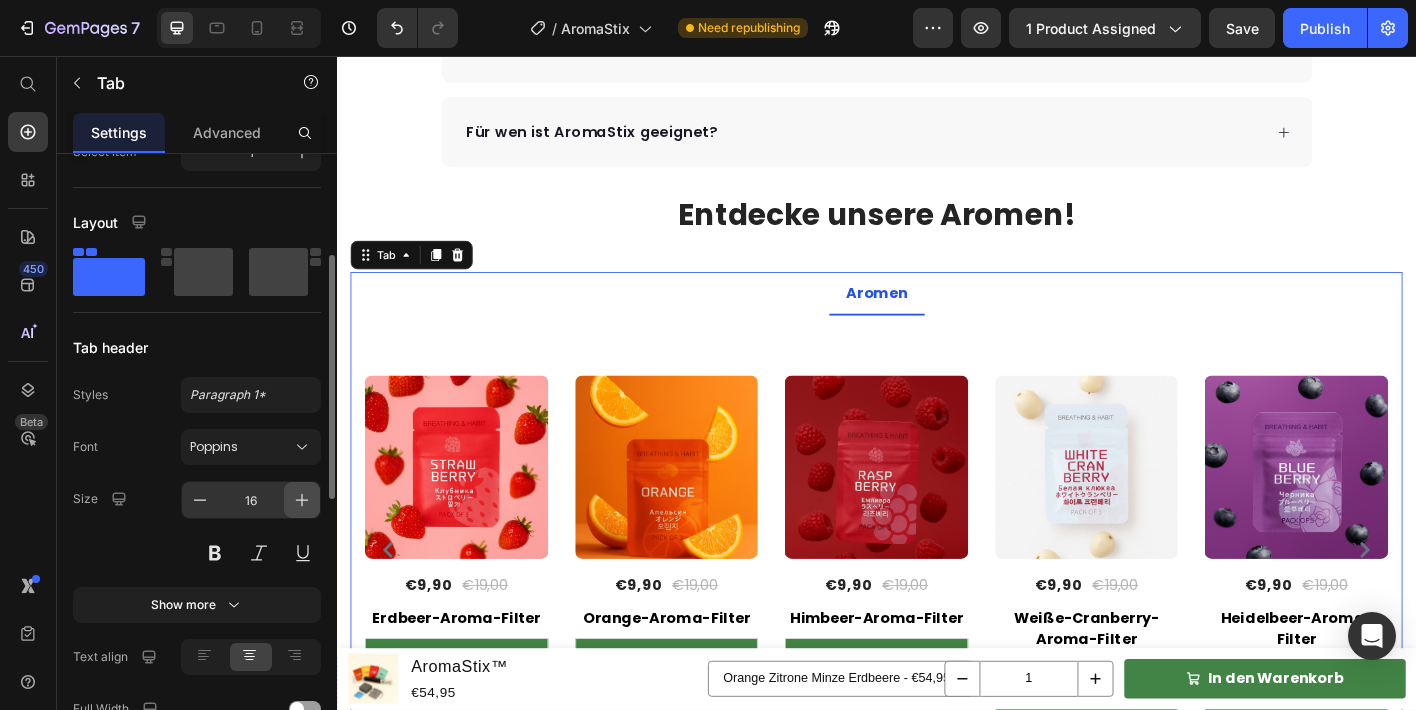 click at bounding box center [302, 500] 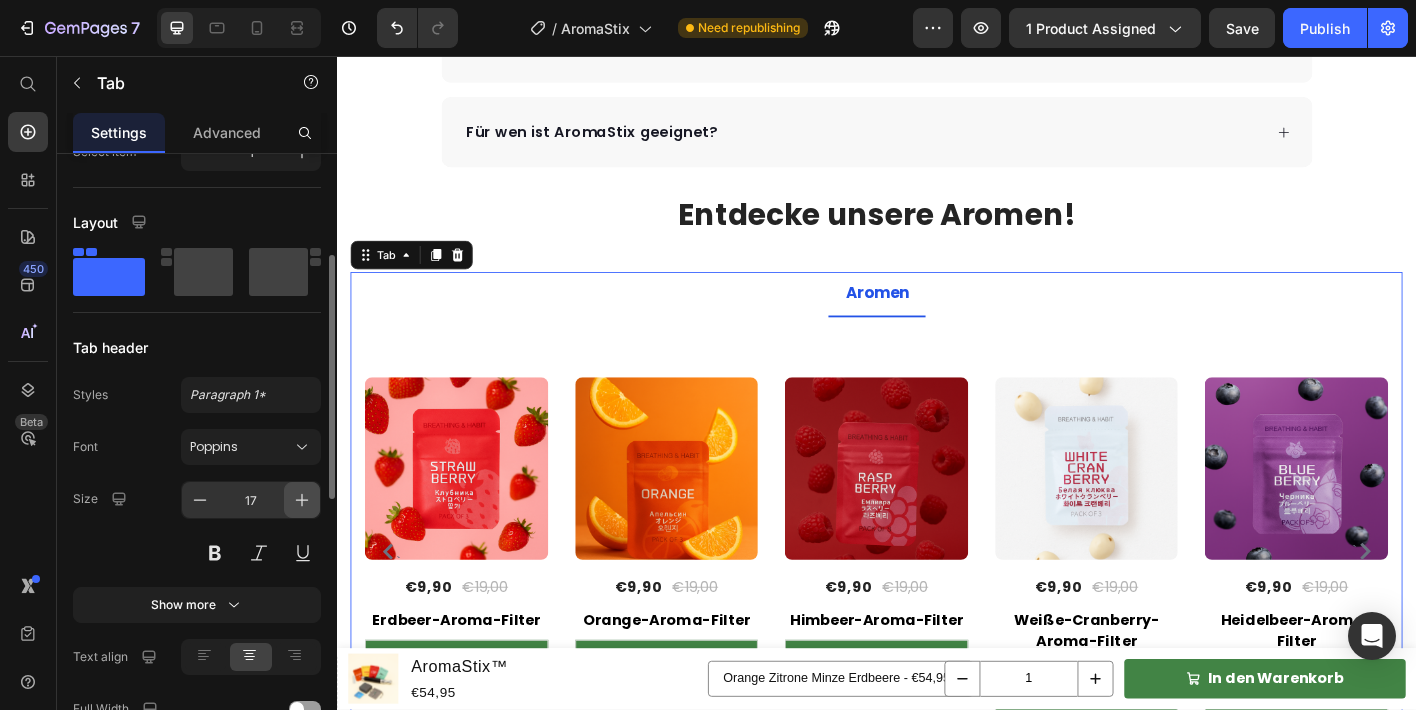 click at bounding box center (302, 500) 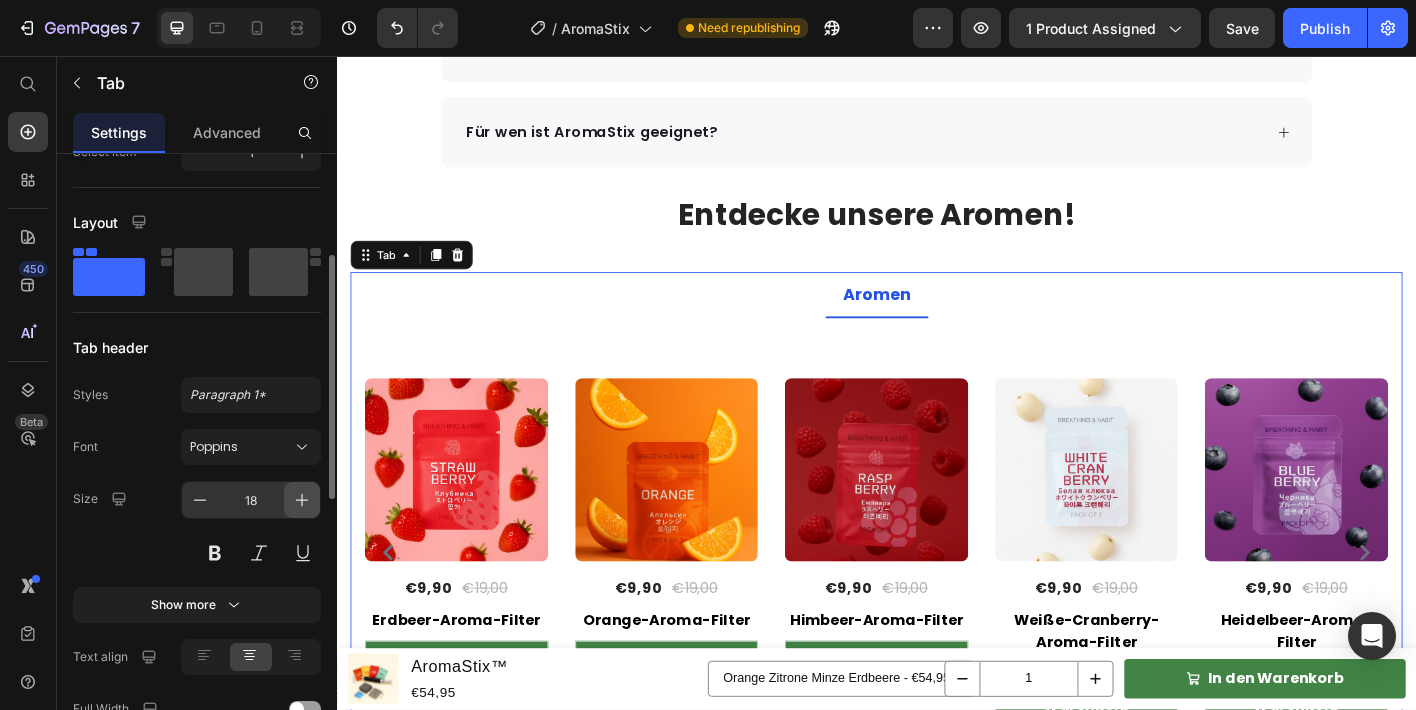 click at bounding box center [302, 500] 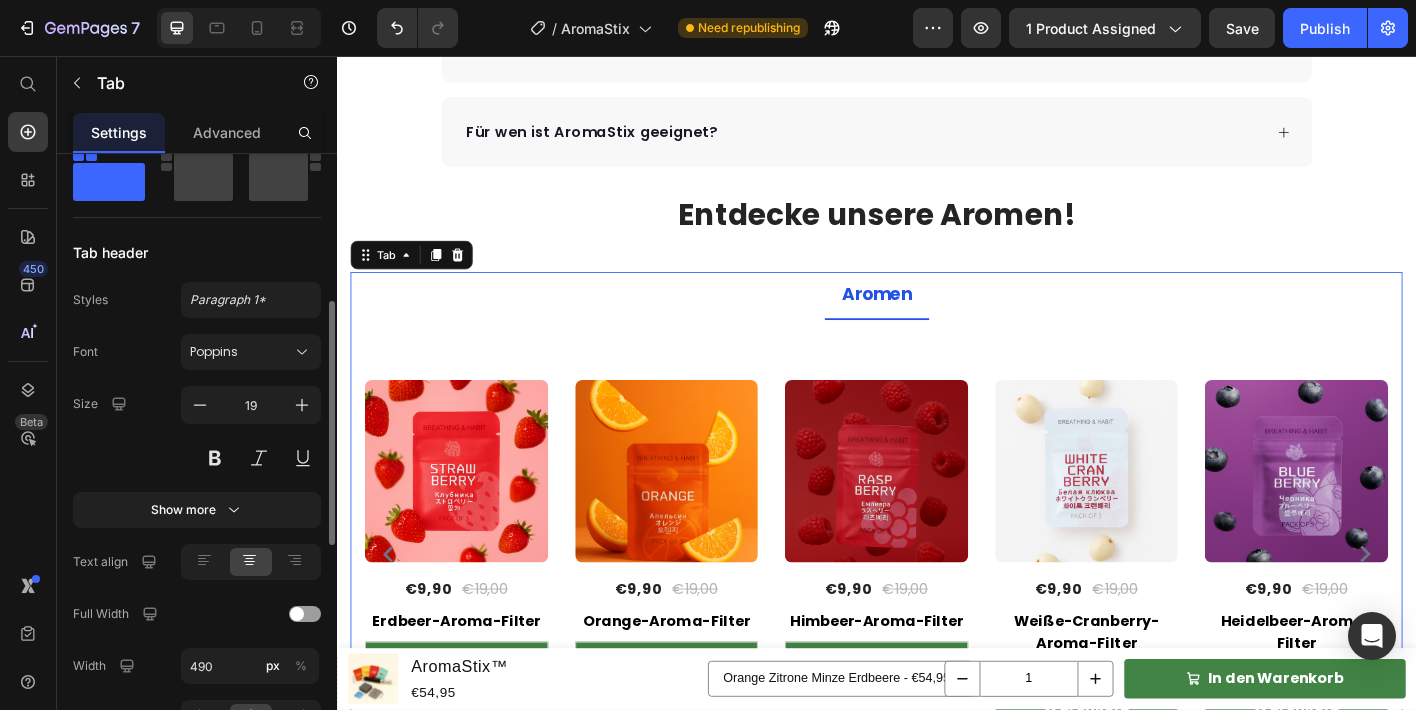 scroll, scrollTop: 355, scrollLeft: 0, axis: vertical 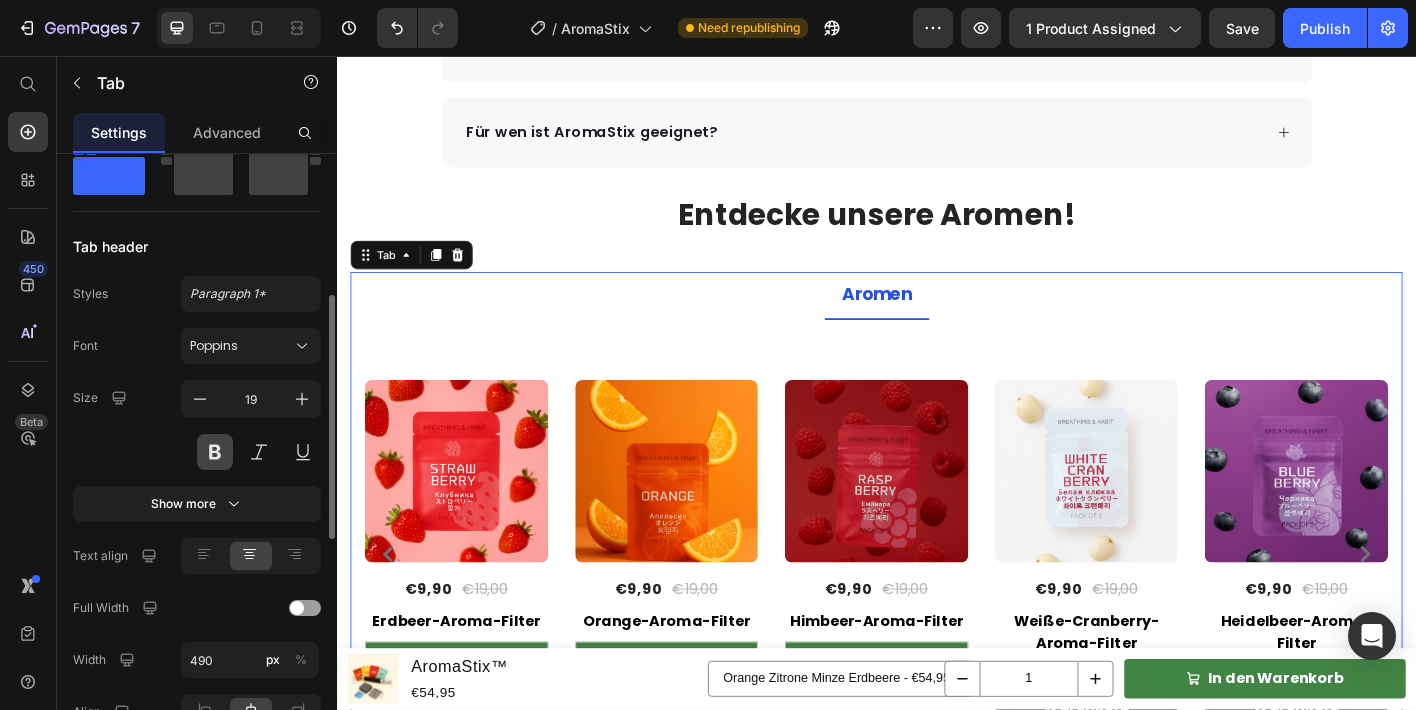 click at bounding box center (215, 452) 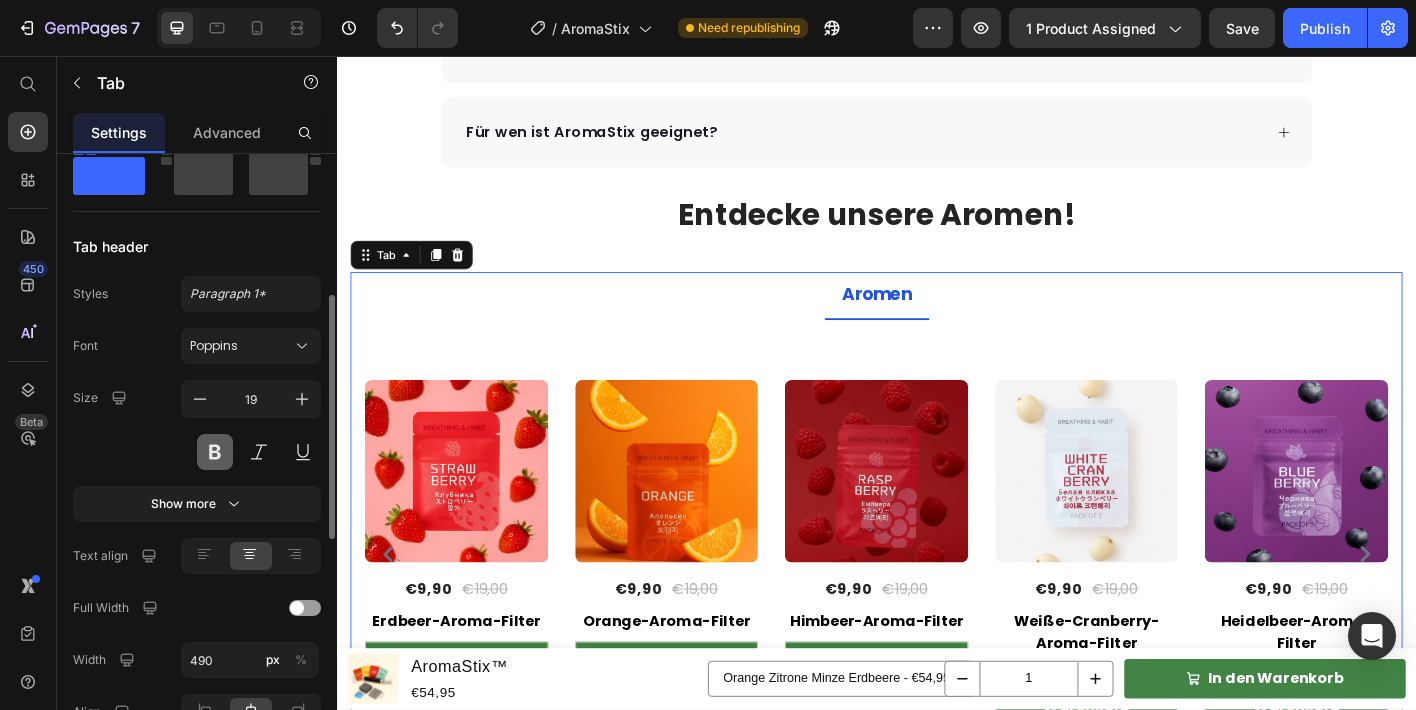 click at bounding box center (215, 452) 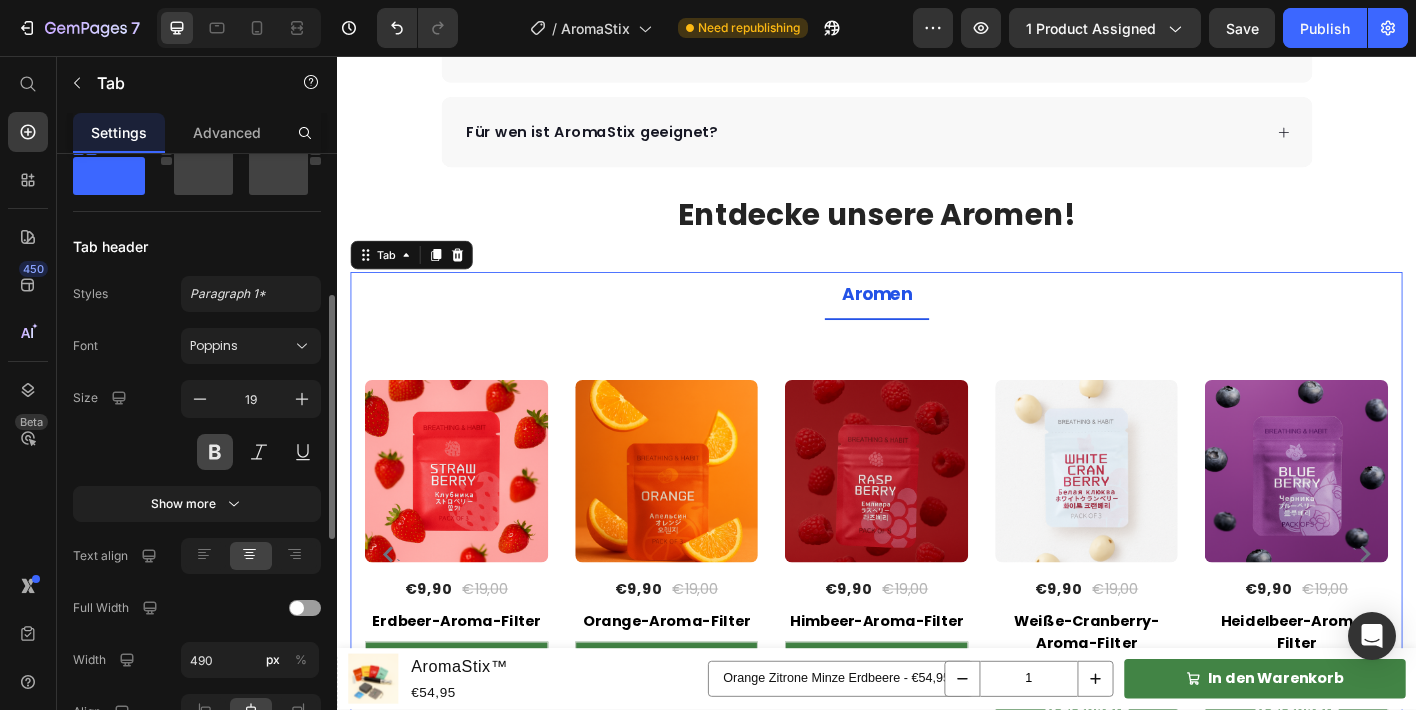 click at bounding box center (215, 452) 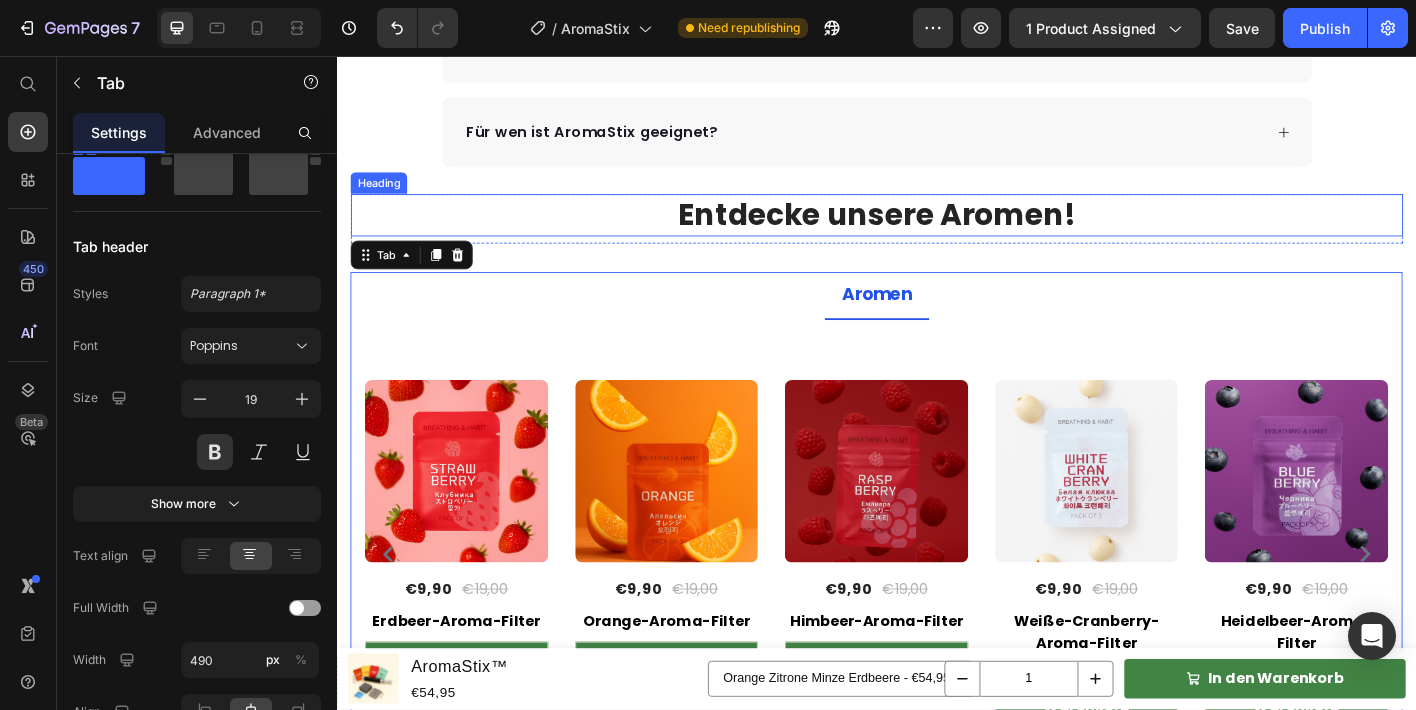 click on "Entdecke unsere Aromen!" at bounding box center (937, 233) 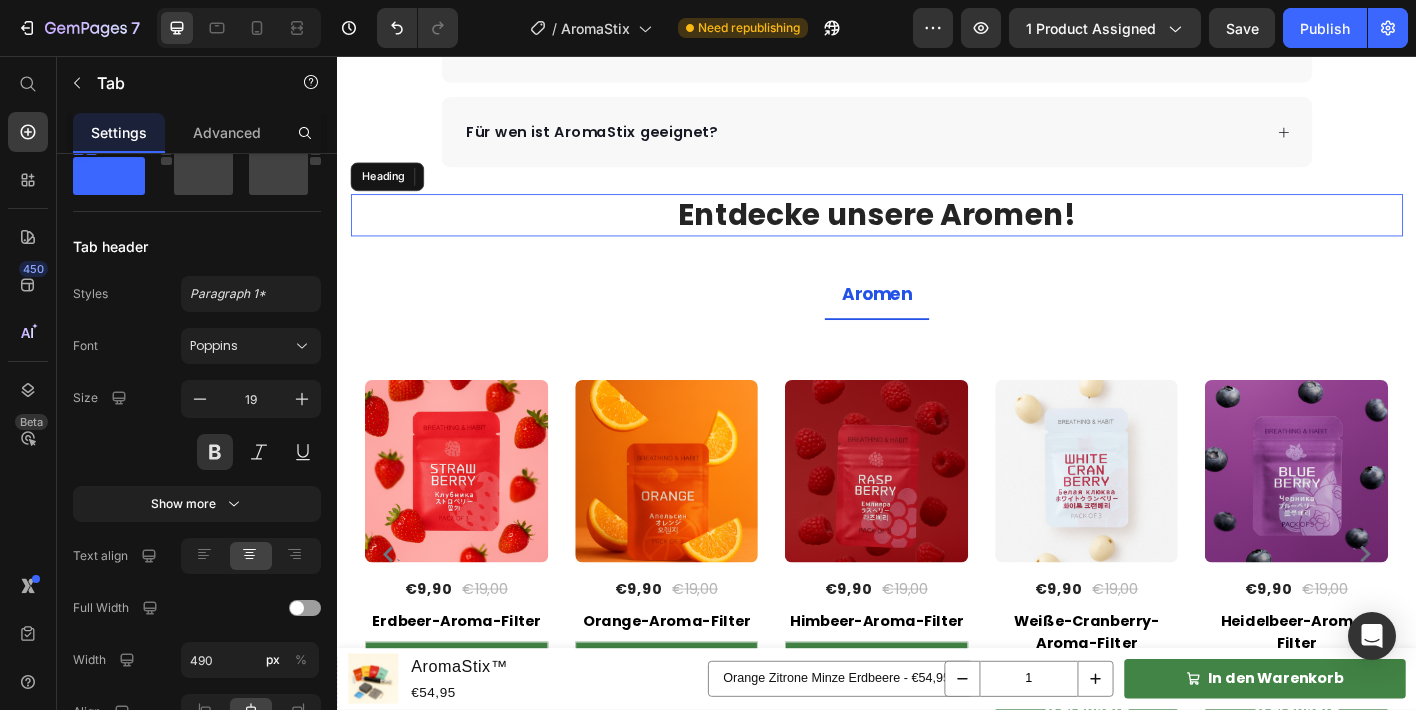 scroll, scrollTop: 0, scrollLeft: 0, axis: both 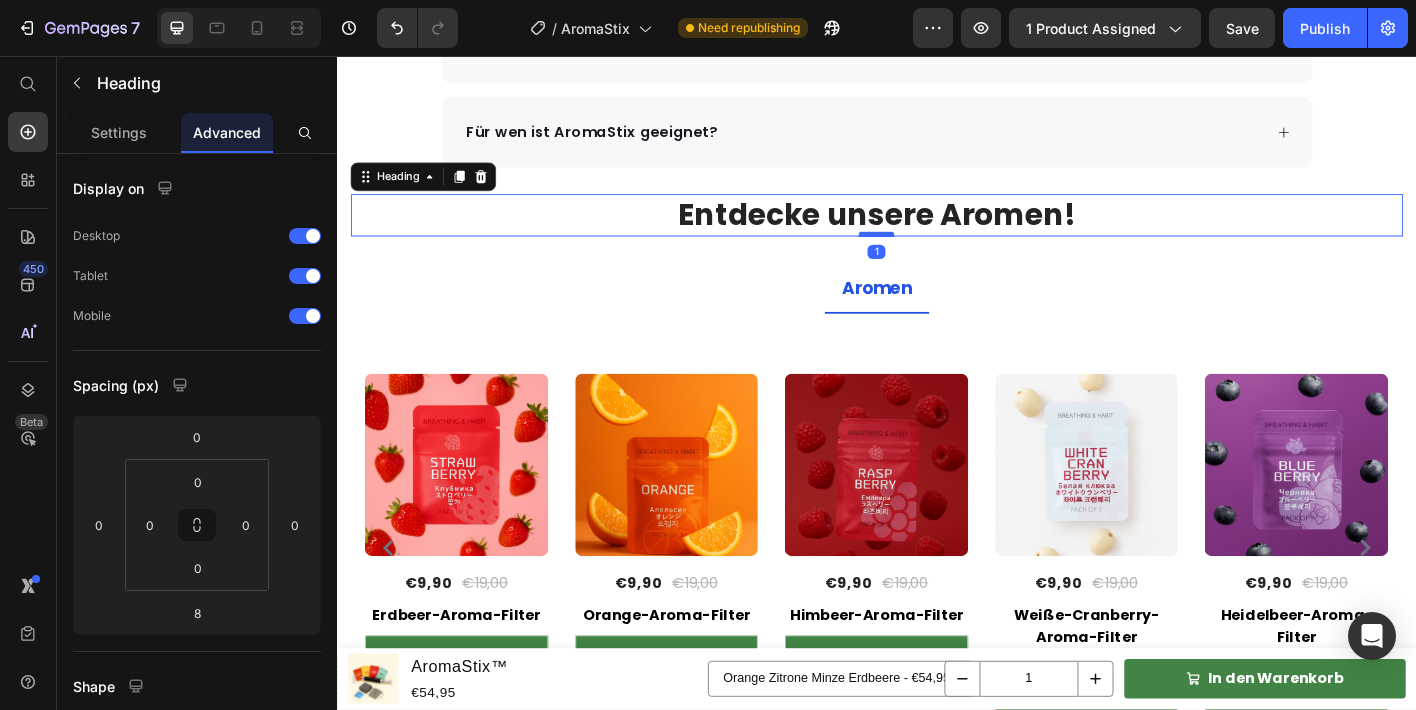 click at bounding box center (937, 255) 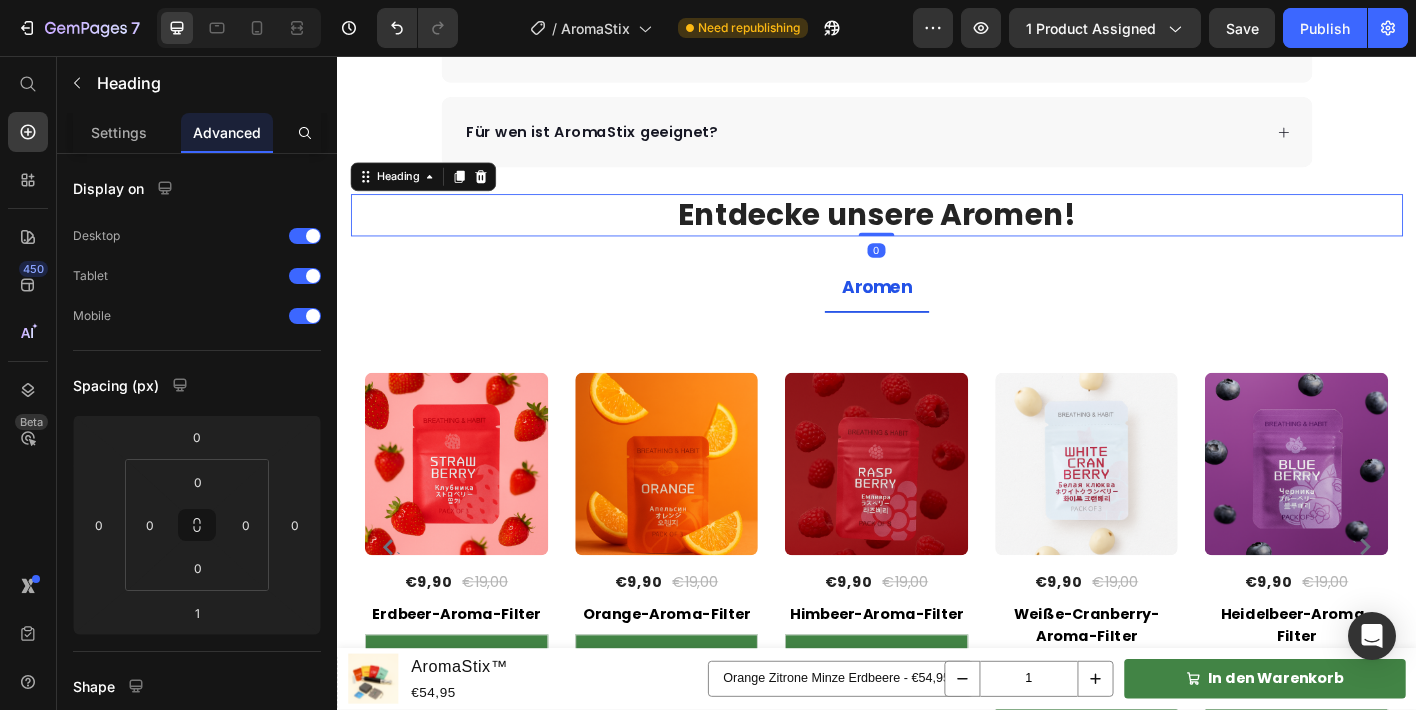 drag, startPoint x: 920, startPoint y: 255, endPoint x: 921, endPoint y: 243, distance: 12.0415945 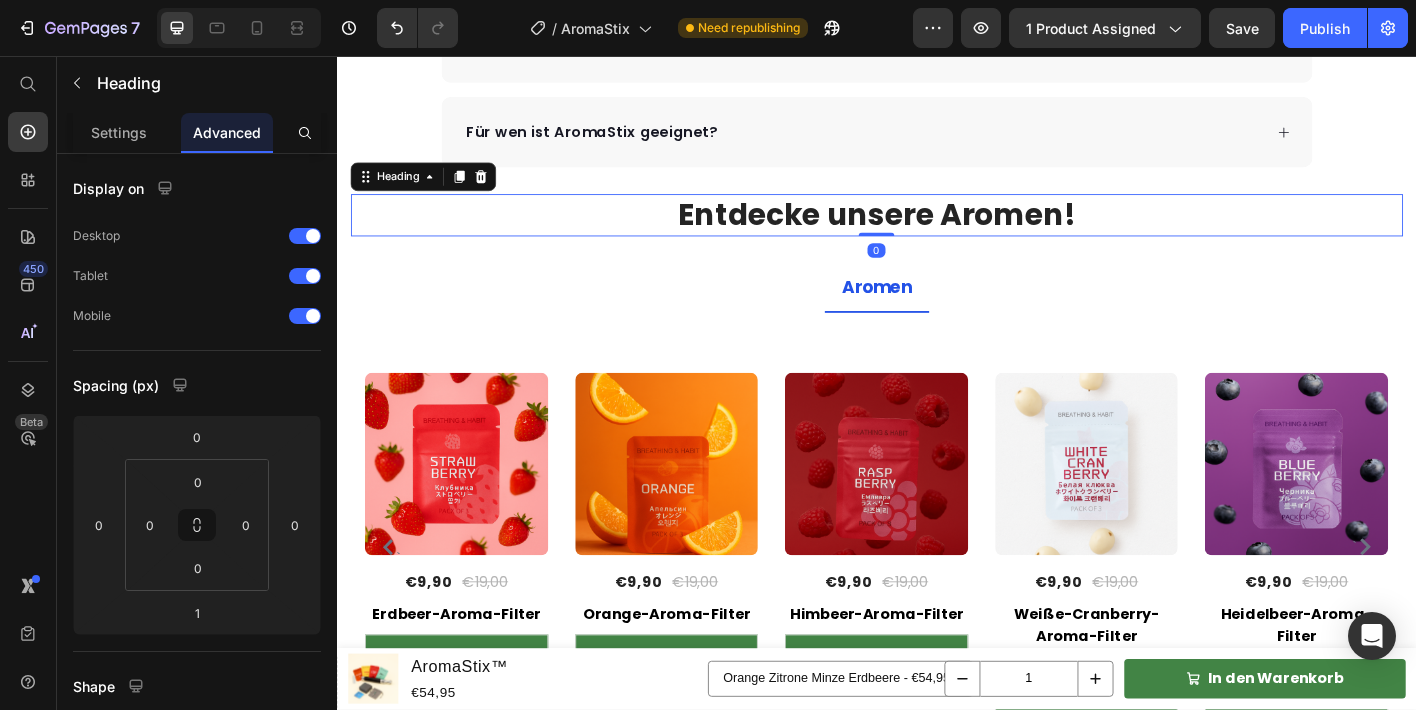 click on "Entdecke unsere Aromen! Heading   0" at bounding box center (937, 233) 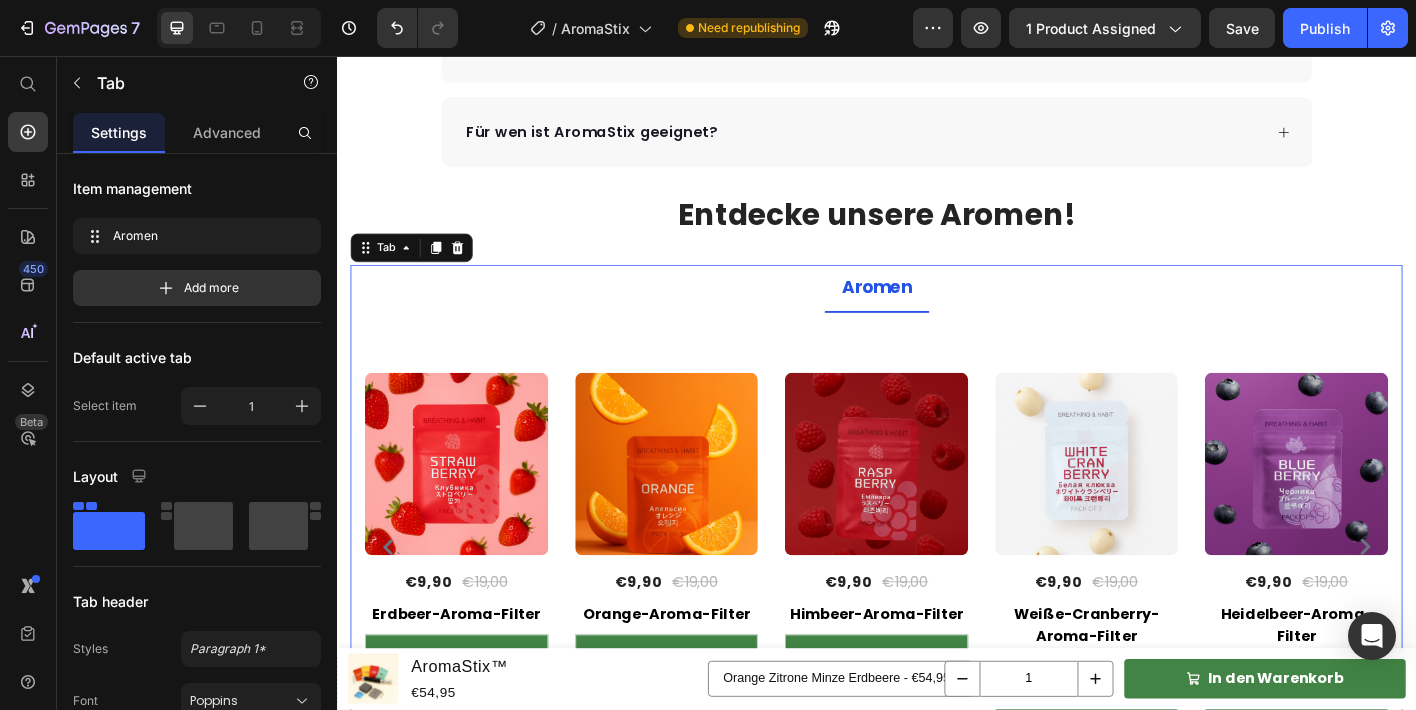 click on "Aromen" at bounding box center [937, 315] 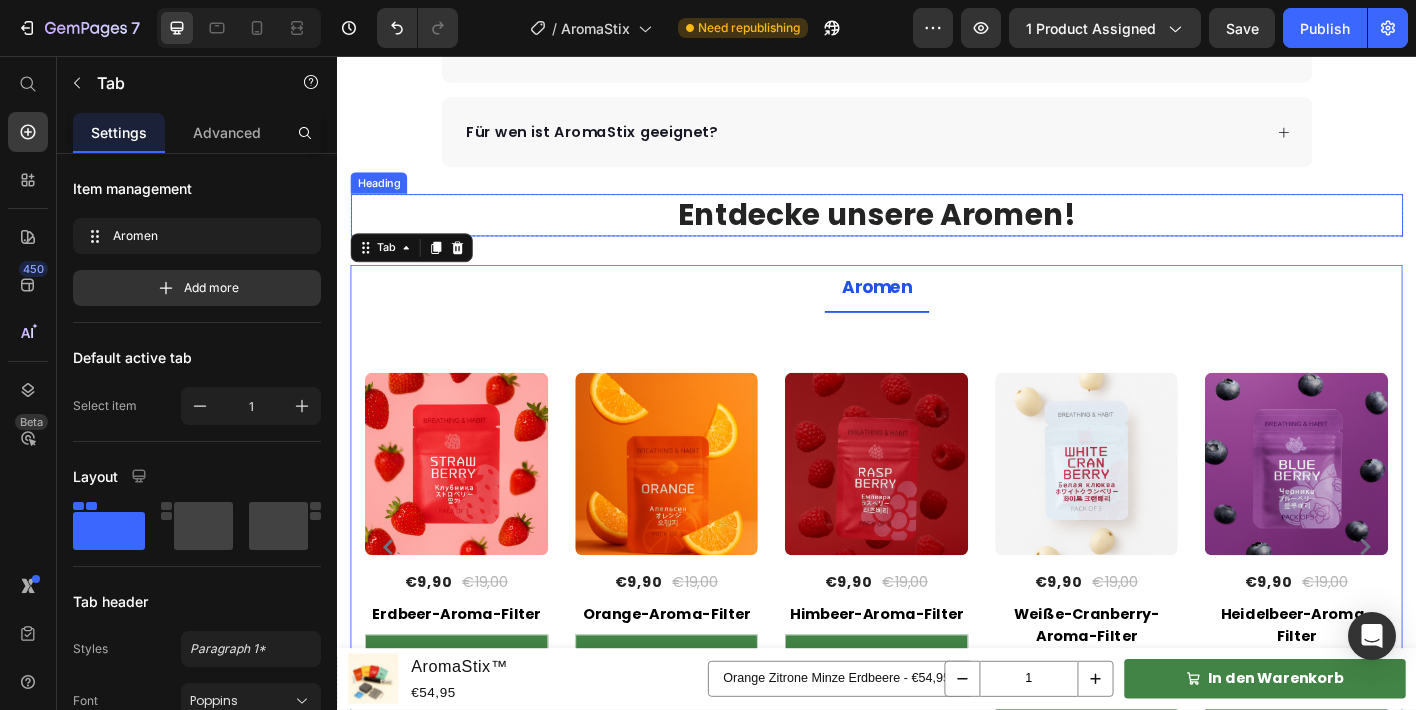 click on "Entdecke unsere Aromen!" at bounding box center [937, 233] 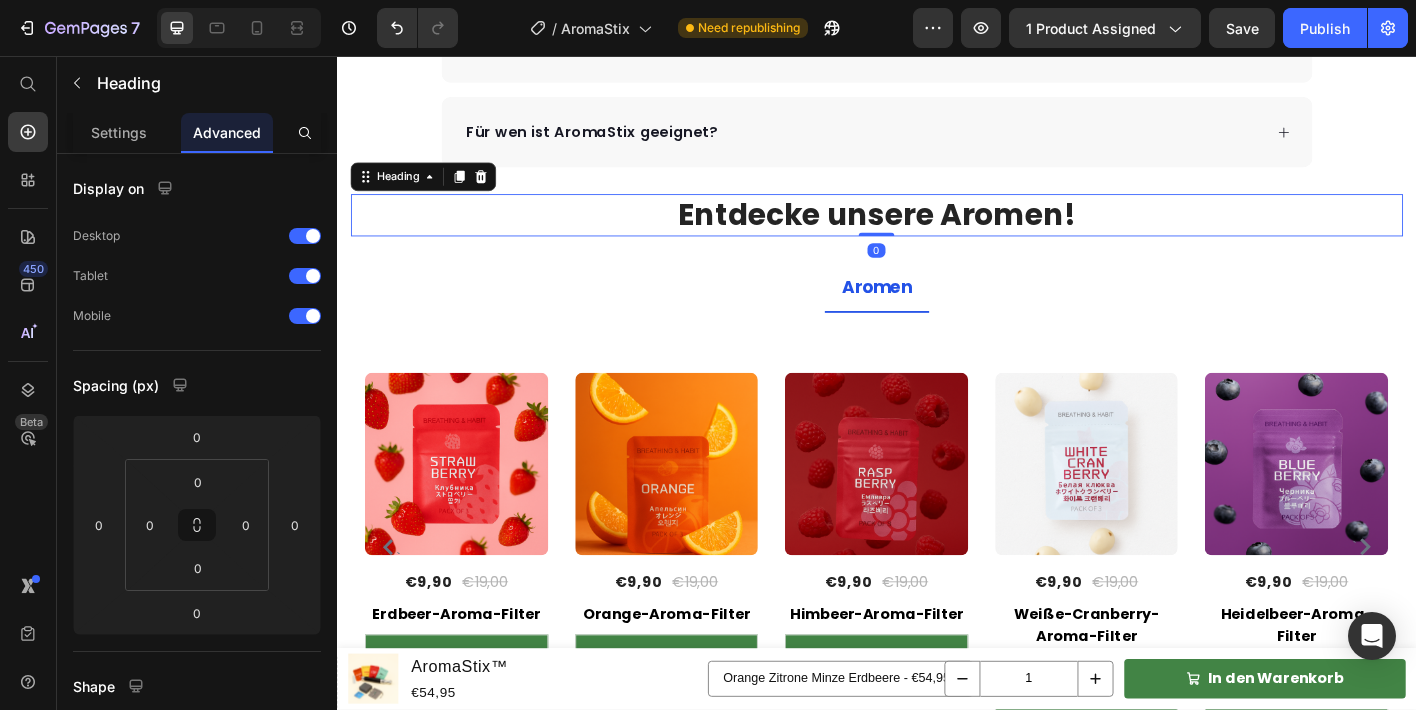 click on "Entdecke unsere Aromen!" at bounding box center [937, 233] 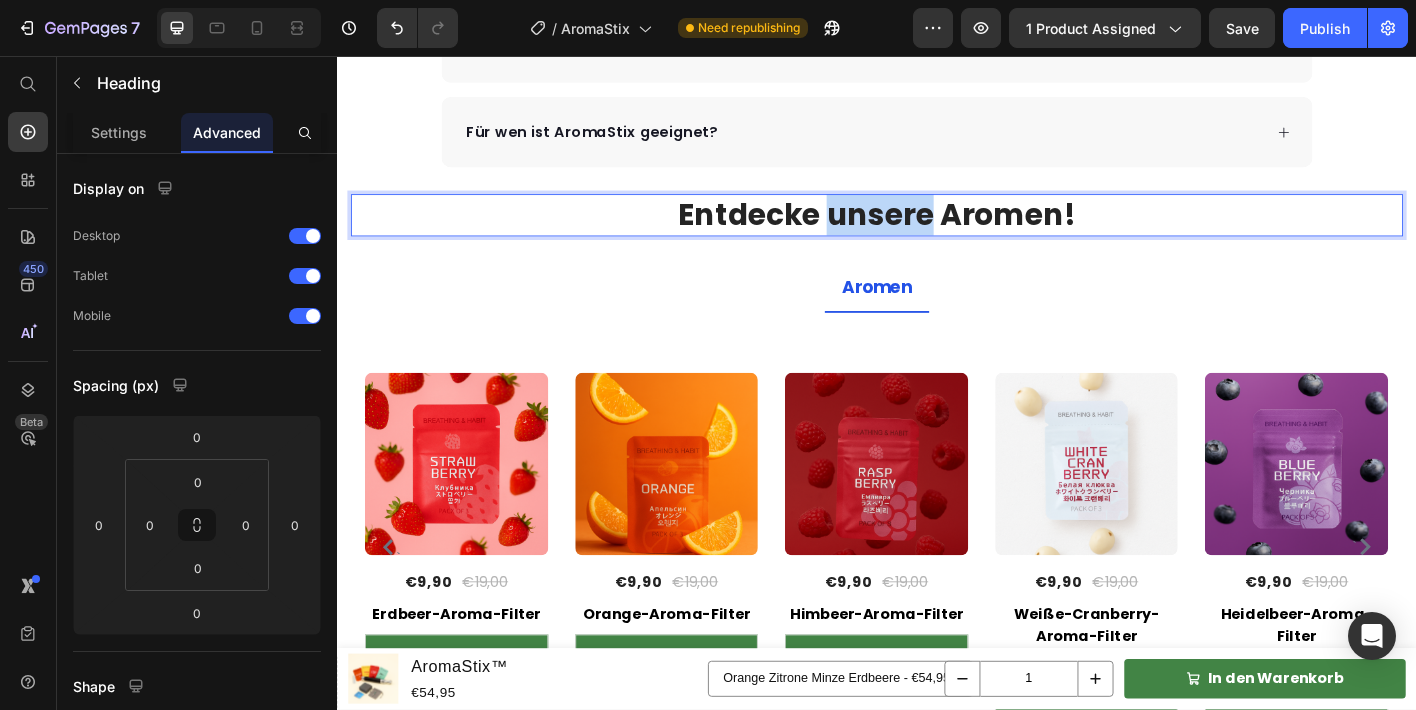 click on "Entdecke unsere Aromen!" at bounding box center (937, 233) 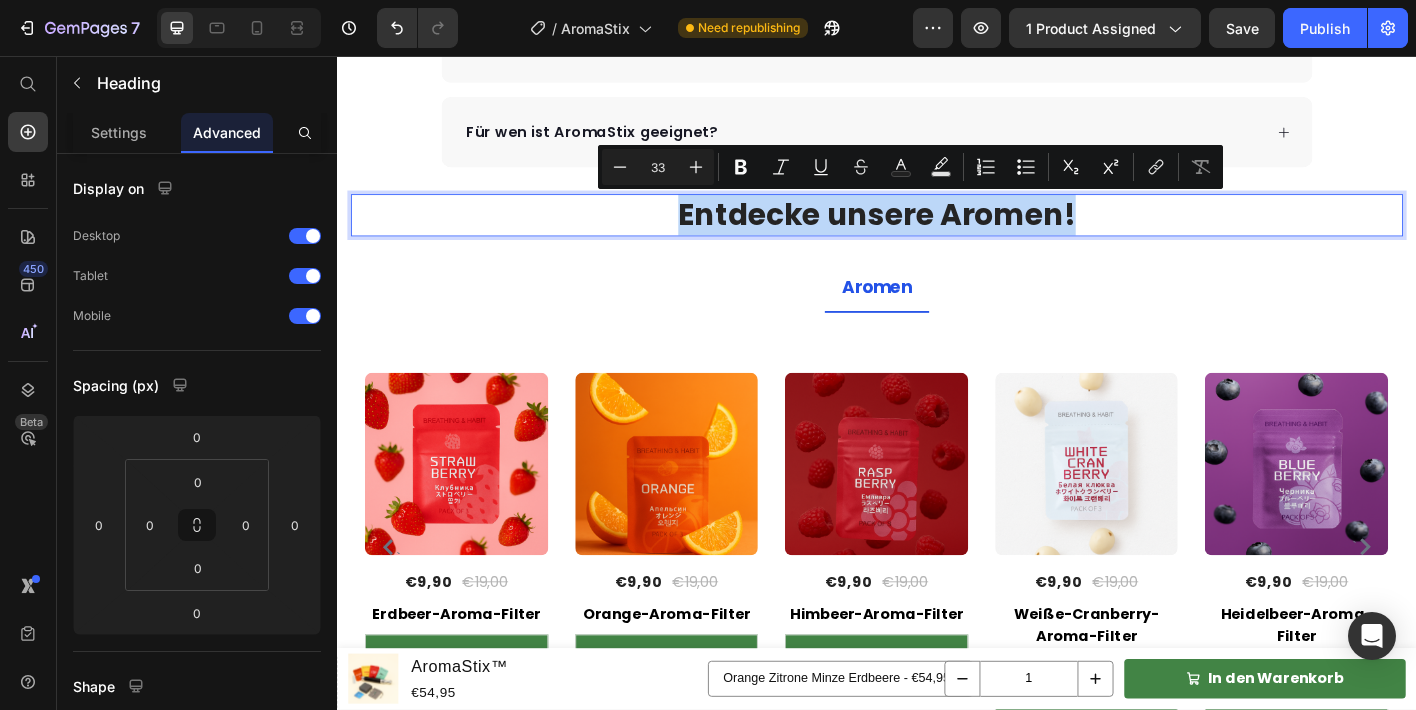 click on "Entdecke unsere Aromen!" at bounding box center (937, 233) 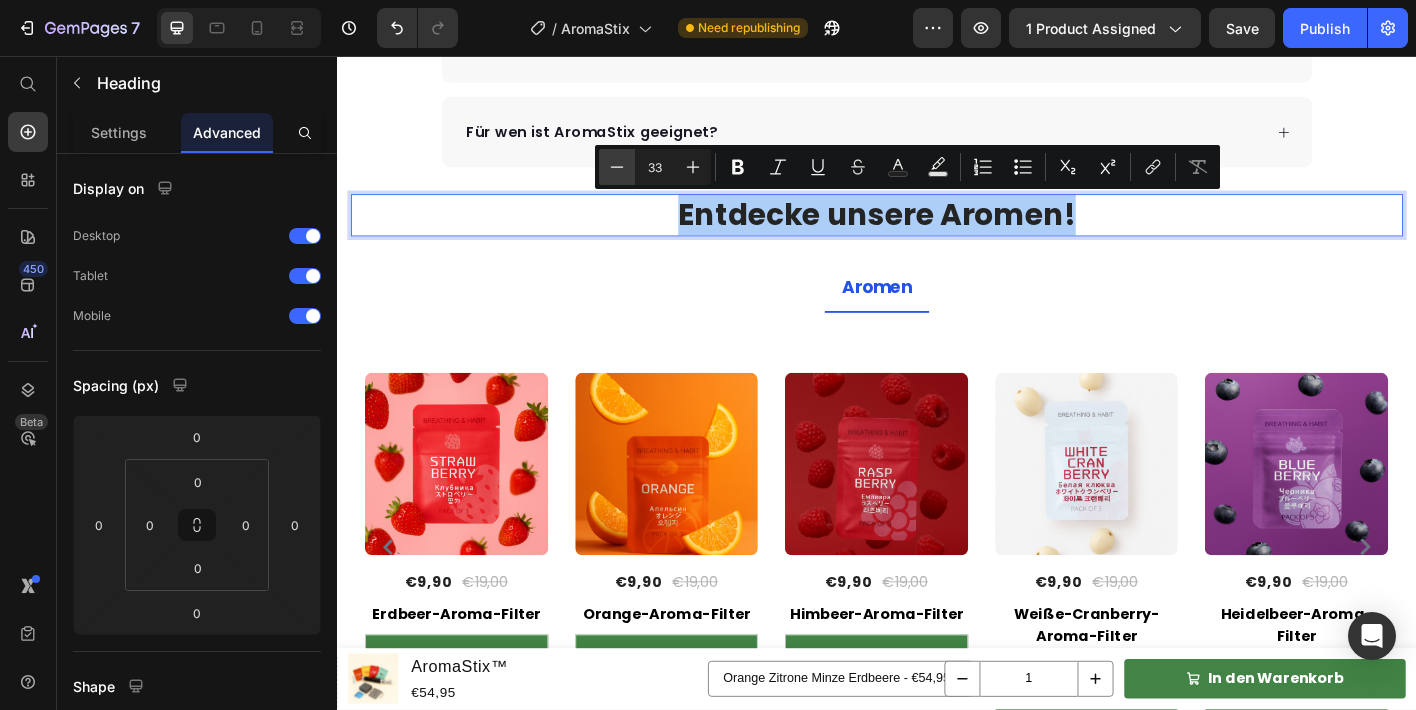 click 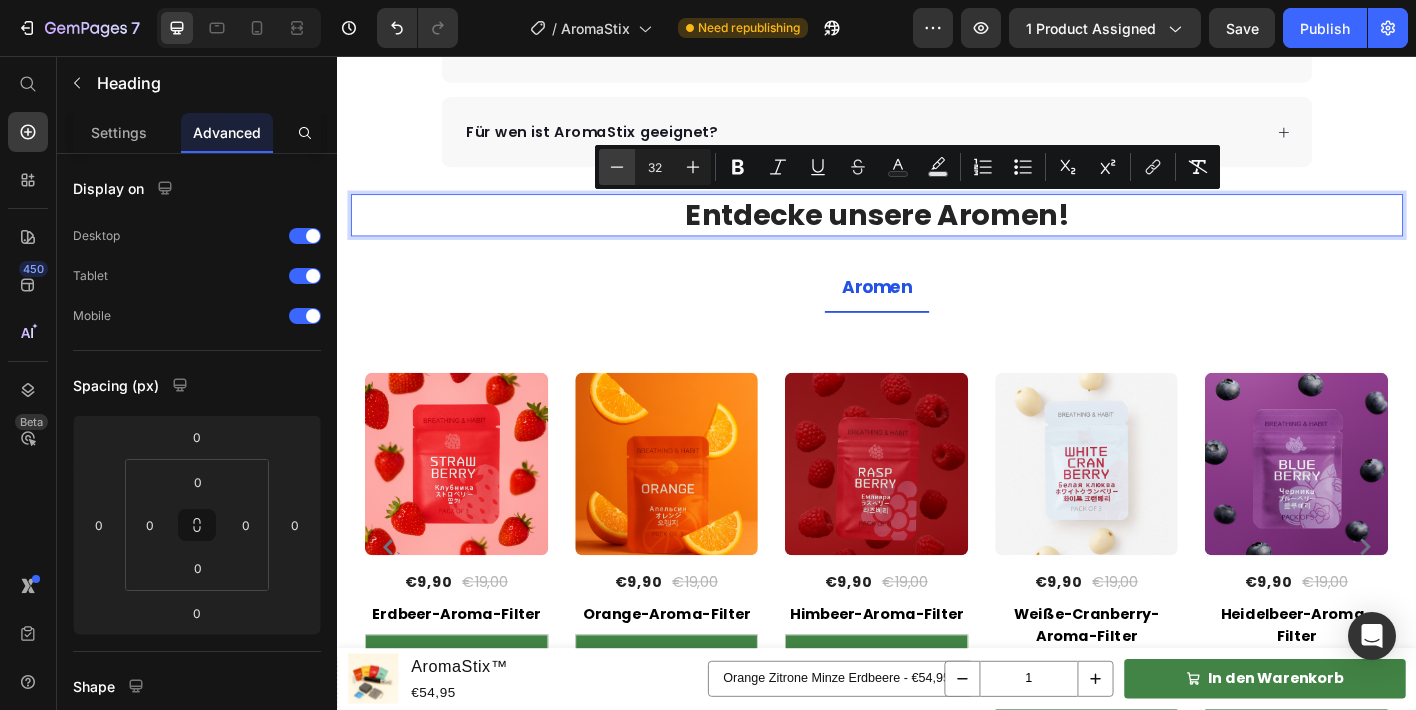 click 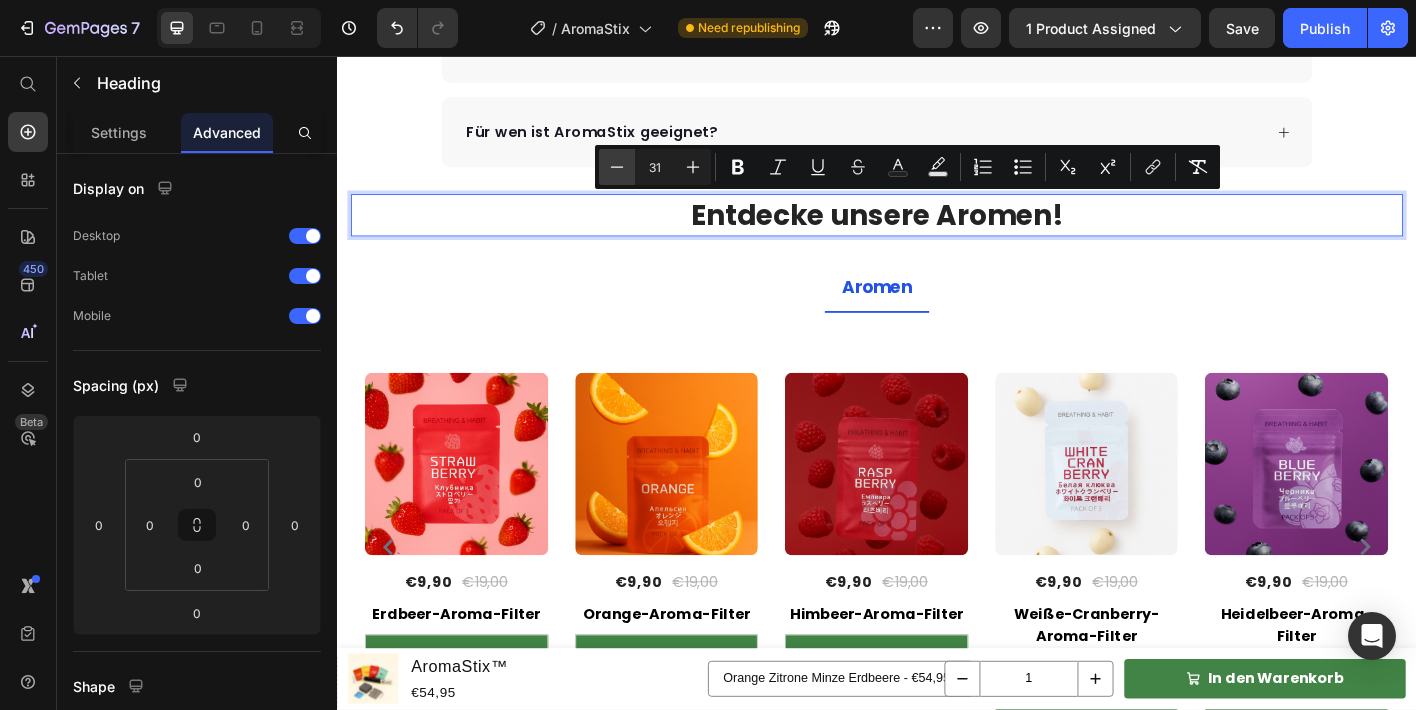click 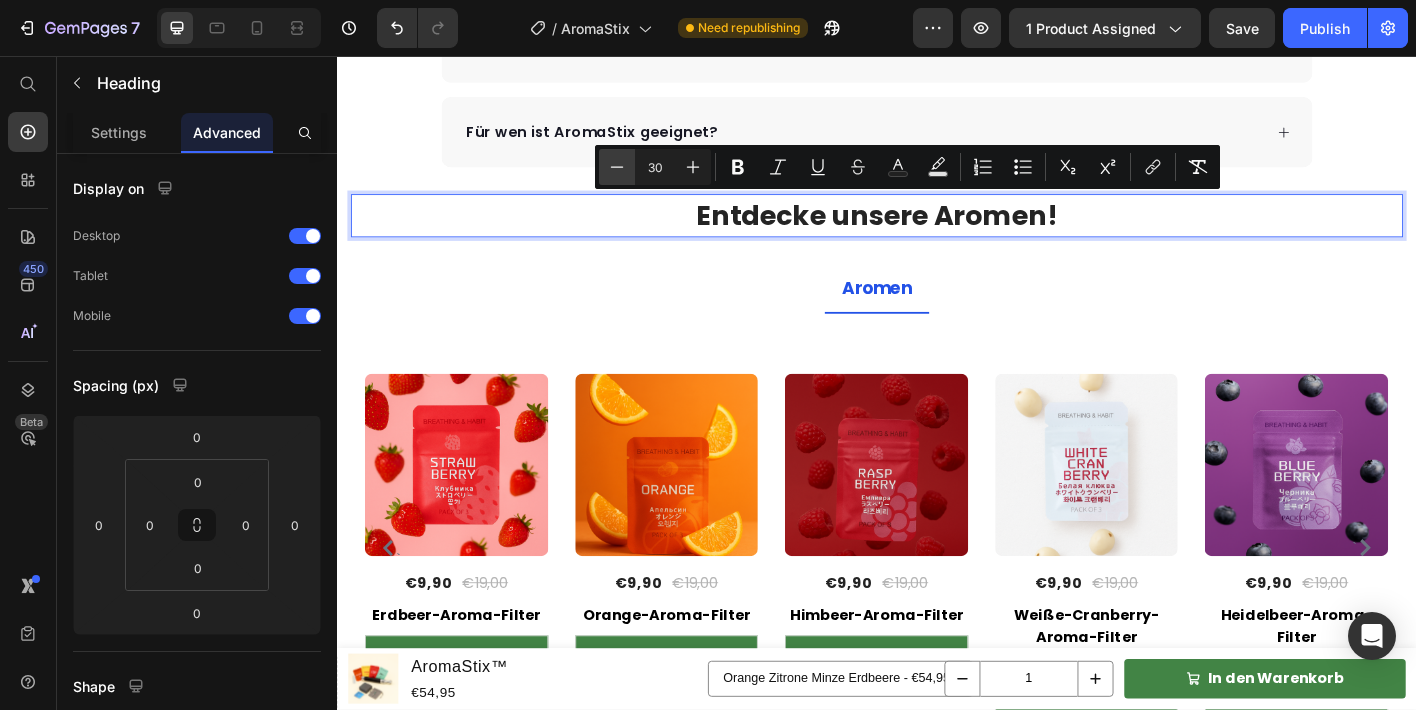 click 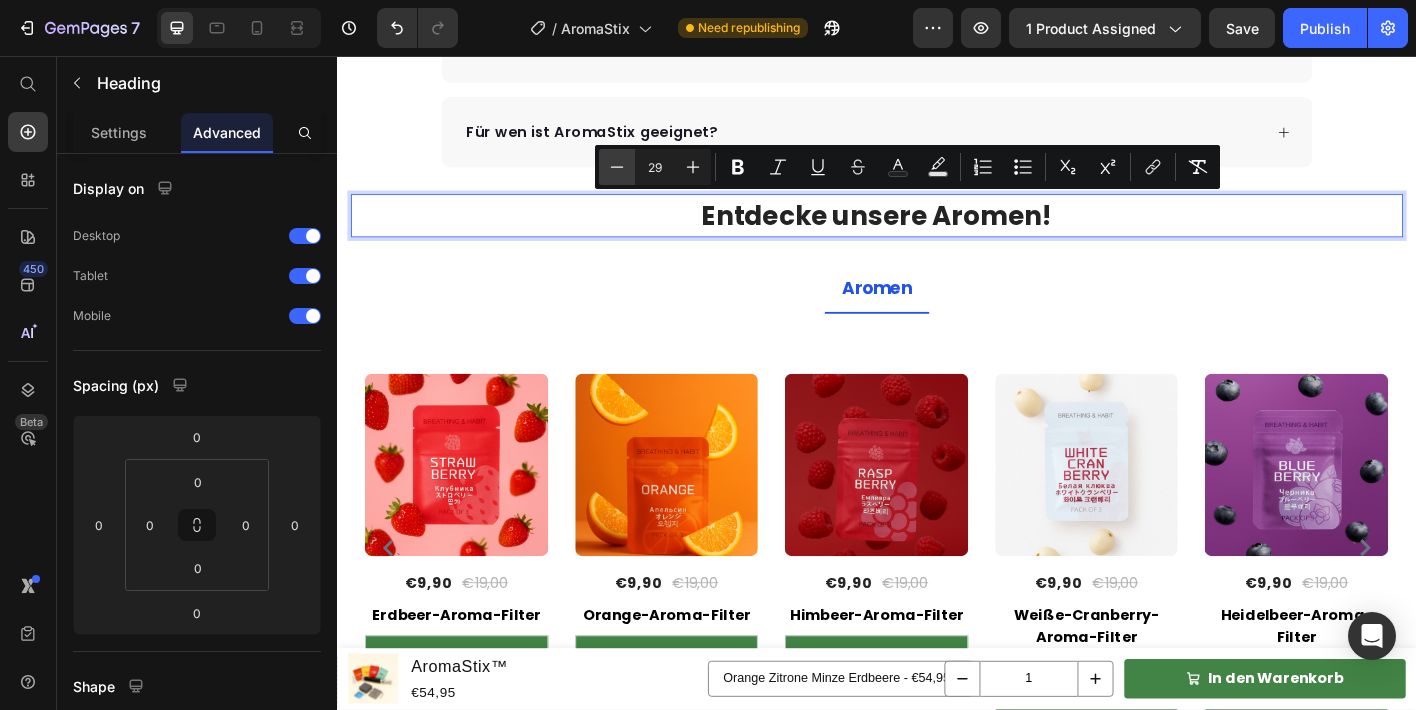 click 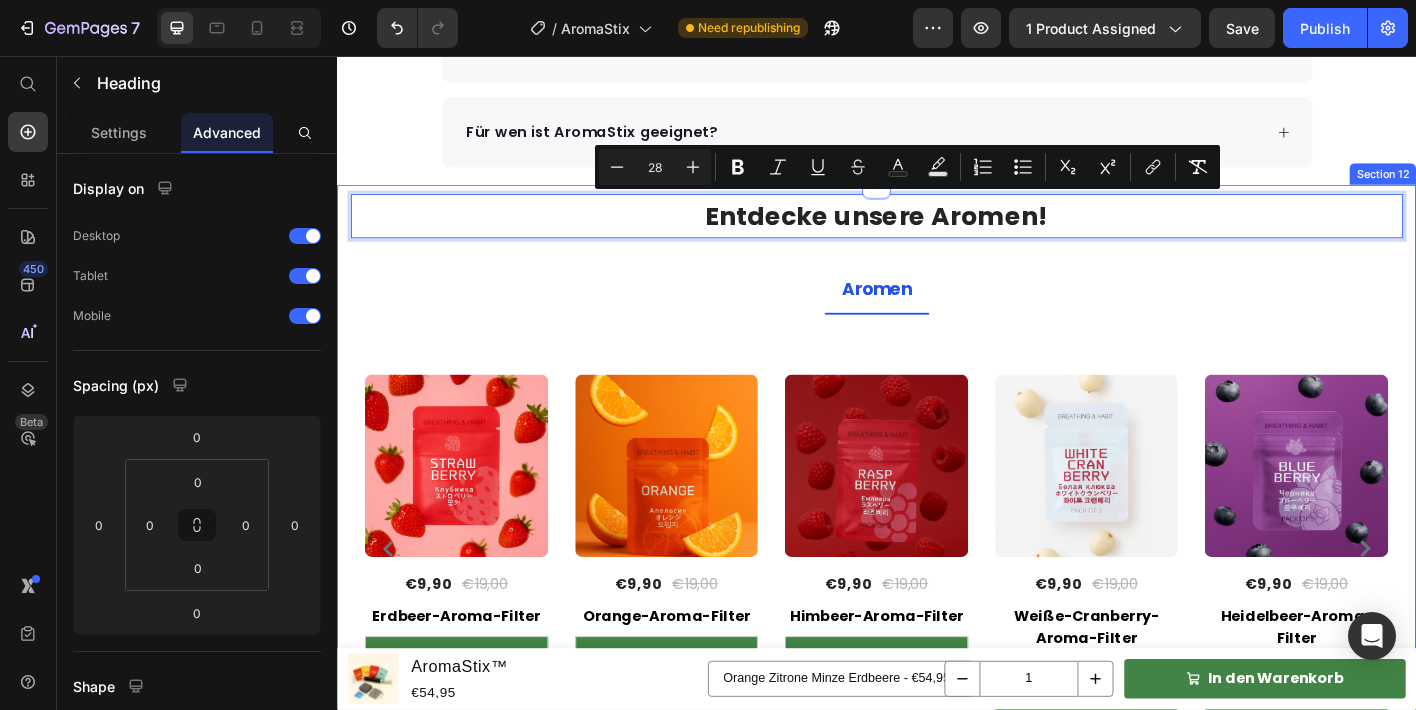 click on "Entdecke unsere Aromen! Heading   0 Row Aromen                Title Line ` (P) Images €9,90 (P) Price €19,00 (P) Price Row Erdbeer-Aroma-Filter (P) Title In den Warenkorb (P) Cart Button Row (P) Images €9,90 (P) Price €19,00 (P) Price Row Orange-Aroma-Filter (P) Title In den Warenkorb (P) Cart Button Row (P) Images €9,90 (P) Price €19,00 (P) Price Row Himbeer-Aroma-Filter (P) Title In den Warenkorb (P) Cart Button Row (P) Images €9,90 (P) Price €19,00 (P) Price Row Weiße-Cranberry-Aroma-Filter (P) Title In den Warenkorb (P) Cart Button Row (P) Images €9,90 (P) Price €19,00 (P) Price Row Heidelbeer-Aroma-Filter (P) Title In den Warenkorb (P) Cart Button Row (P) Images €9,90 (P) Price €19,00 (P) Price Row Minz-Aroma-Filter (P) Title In den Warenkorb (P) Cart Button Row (P) Images €9,90 (P) Price €19,00 (P) Price Row Kaffee-Aroma-Filter (P) Title In den Warenkorb (P) Cart Button Row (P) Images €9,90 (P) Price €19,00 (P) Price Row Zitronen-Aroma-Filter (P) Title In den Warenkorb `" at bounding box center [937, 519] 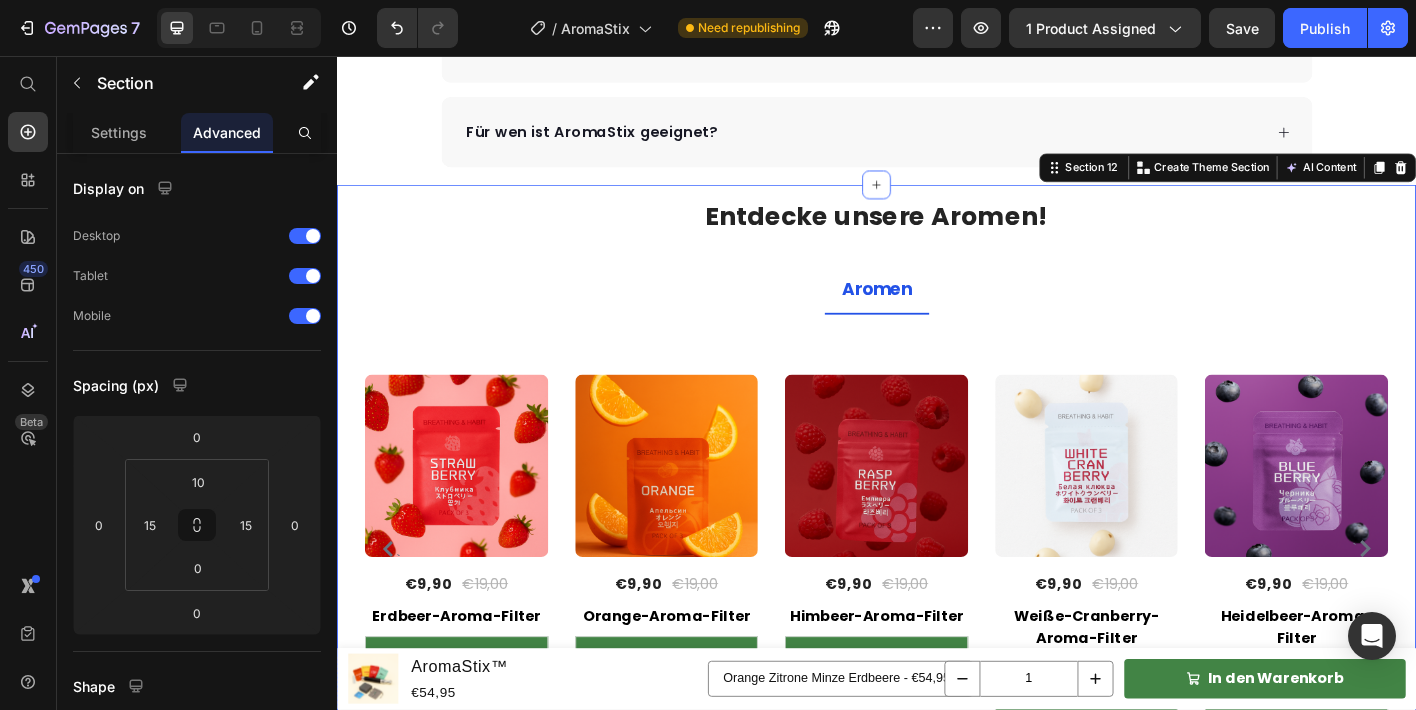 click on "⁠⁠⁠⁠⁠⁠⁠ Entdecke unsere Aromen! Heading Row Aromen                Title Line ` (P) Images €9,90 (P) Price €19,00 (P) Price Row Erdbeer-Aroma-Filter (P) Title In den Warenkorb (P) Cart Button Row (P) Images €9,90 (P) Price €19,00 (P) Price Row Orange-Aroma-Filter (P) Title In den Warenkorb (P) Cart Button Row (P) Images €9,90 (P) Price €19,00 (P) Price Row Himbeer-Aroma-Filter (P) Title In den Warenkorb (P) Cart Button Row (P) Images €9,90 (P) Price €19,00 (P) Price Row Weiße-Cranberry-Aroma-Filter (P) Title In den Warenkorb (P) Cart Button Row (P) Images €9,90 (P) Price €19,00 (P) Price Row Heidelbeer-Aroma-Filter (P) Title In den Warenkorb (P) Cart Button Row (P) Images €9,90 (P) Price €19,00 (P) Price Row Minz-Aroma-Filter (P) Title In den Warenkorb (P) Cart Button Row (P) Images €9,90 (P) Price €19,00 (P) Price Row Kaffee-Aroma-Filter (P) Title In den Warenkorb (P) Cart Button Row (P) Images €9,90 (P) Price €19,00 (P) Price Row Zitronen-Aroma-Filter (P) Title" at bounding box center (937, 519) 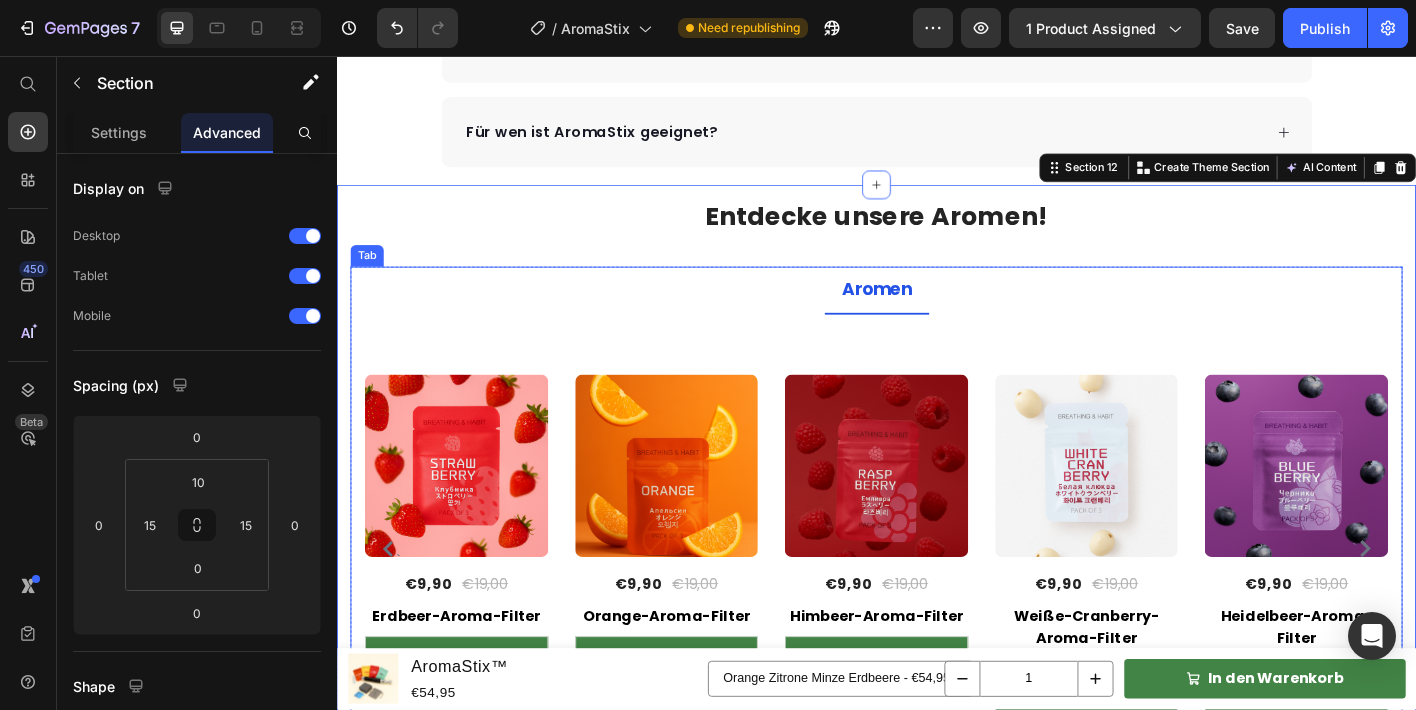 click on "Aromen" at bounding box center (937, 317) 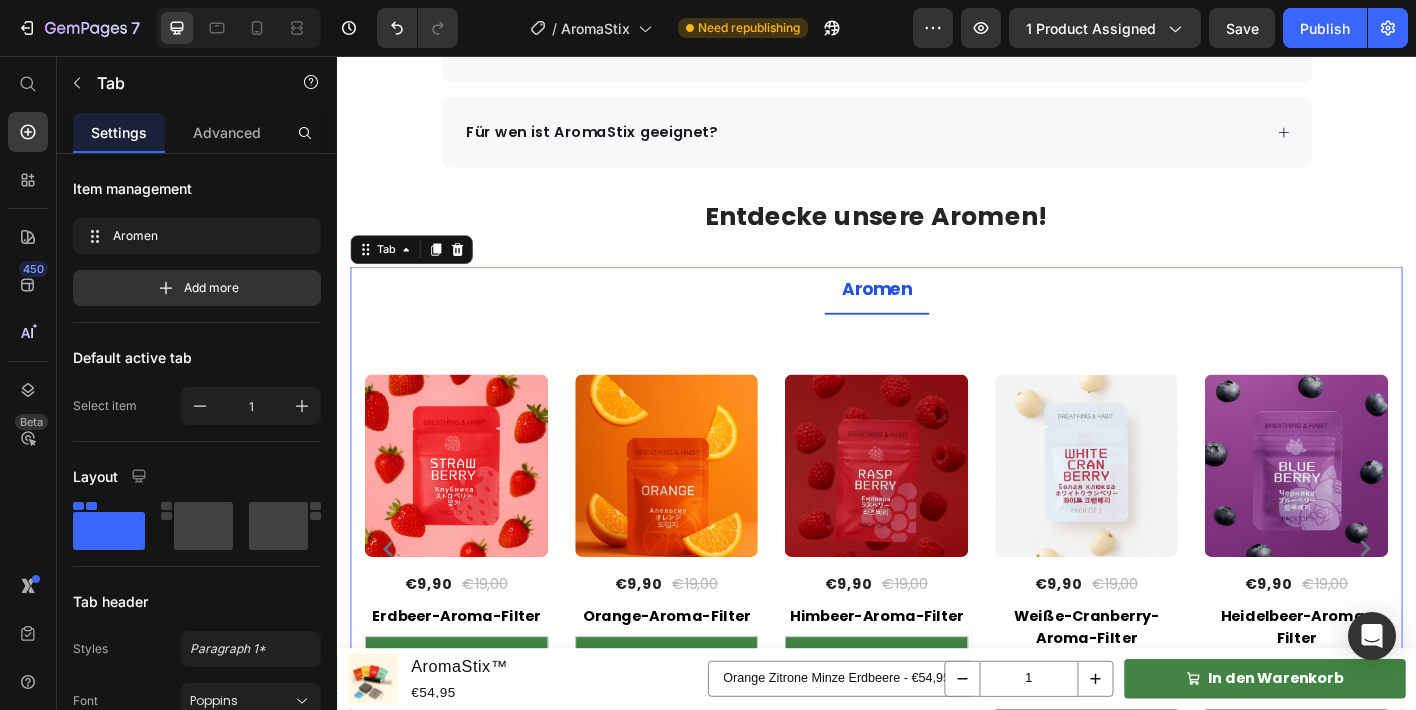 click on "⁠⁠⁠⁠⁠⁠⁠ Entdecke unsere Aromen!" at bounding box center [937, 234] 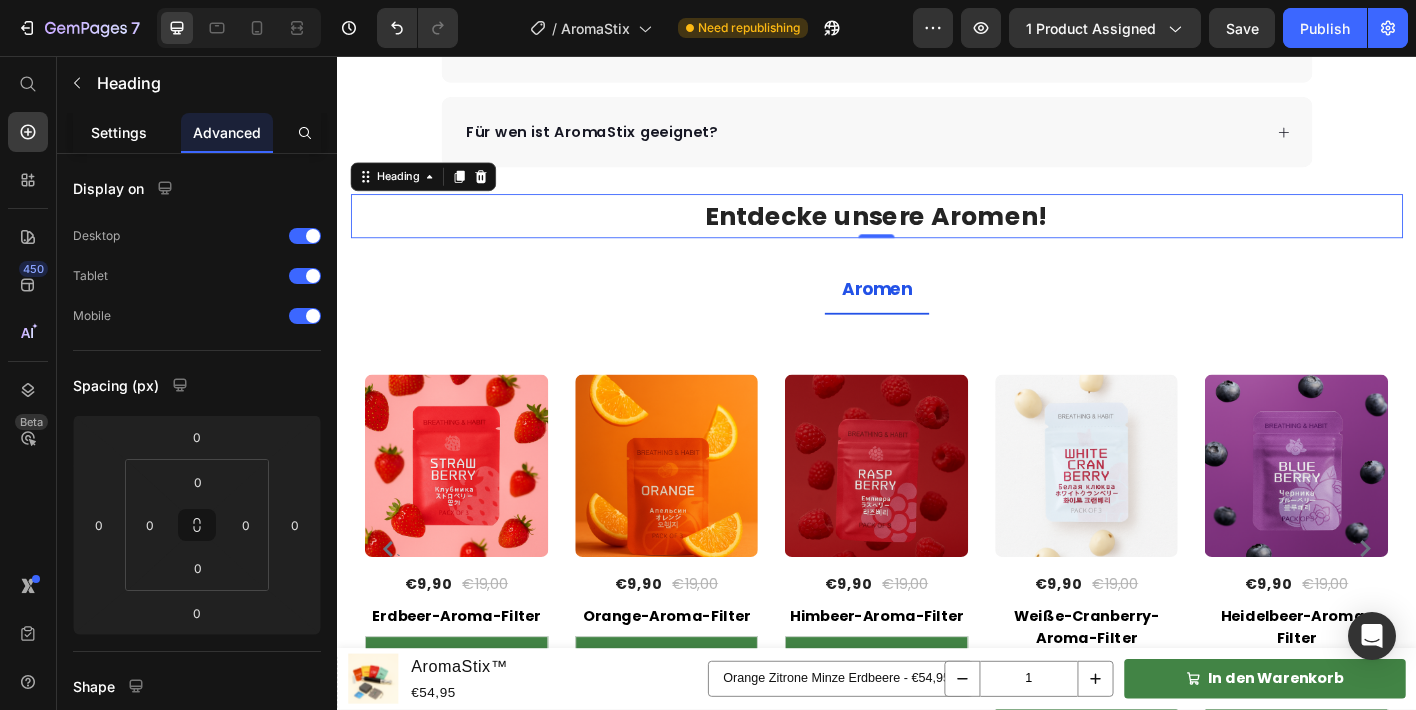 click on "Settings" at bounding box center [119, 132] 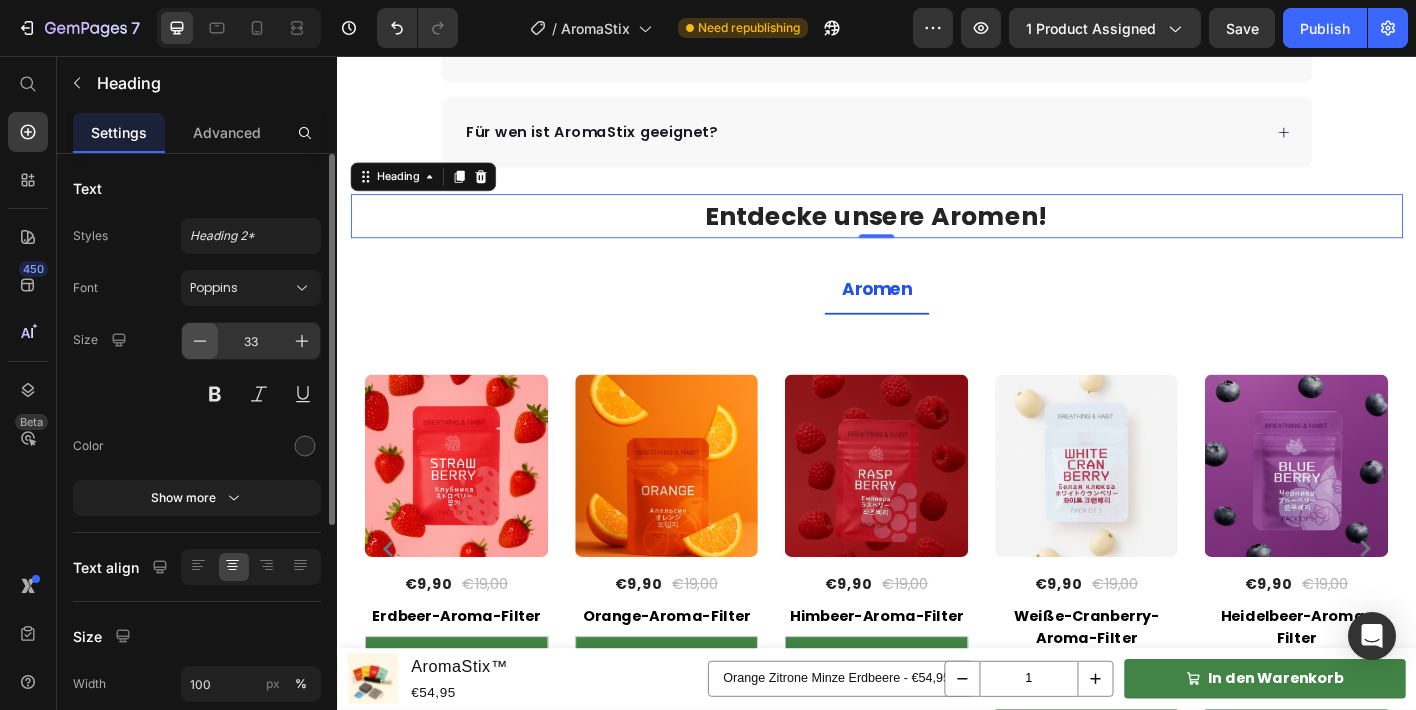 click 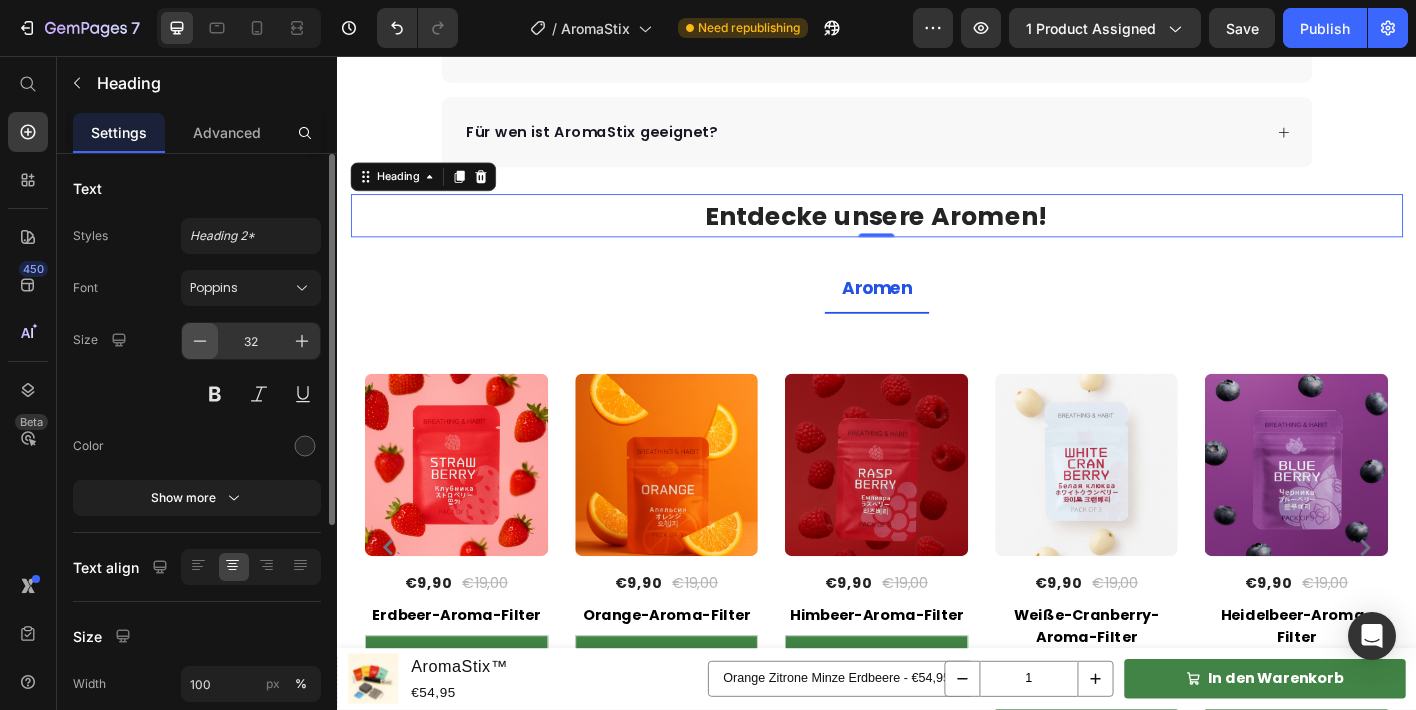 click 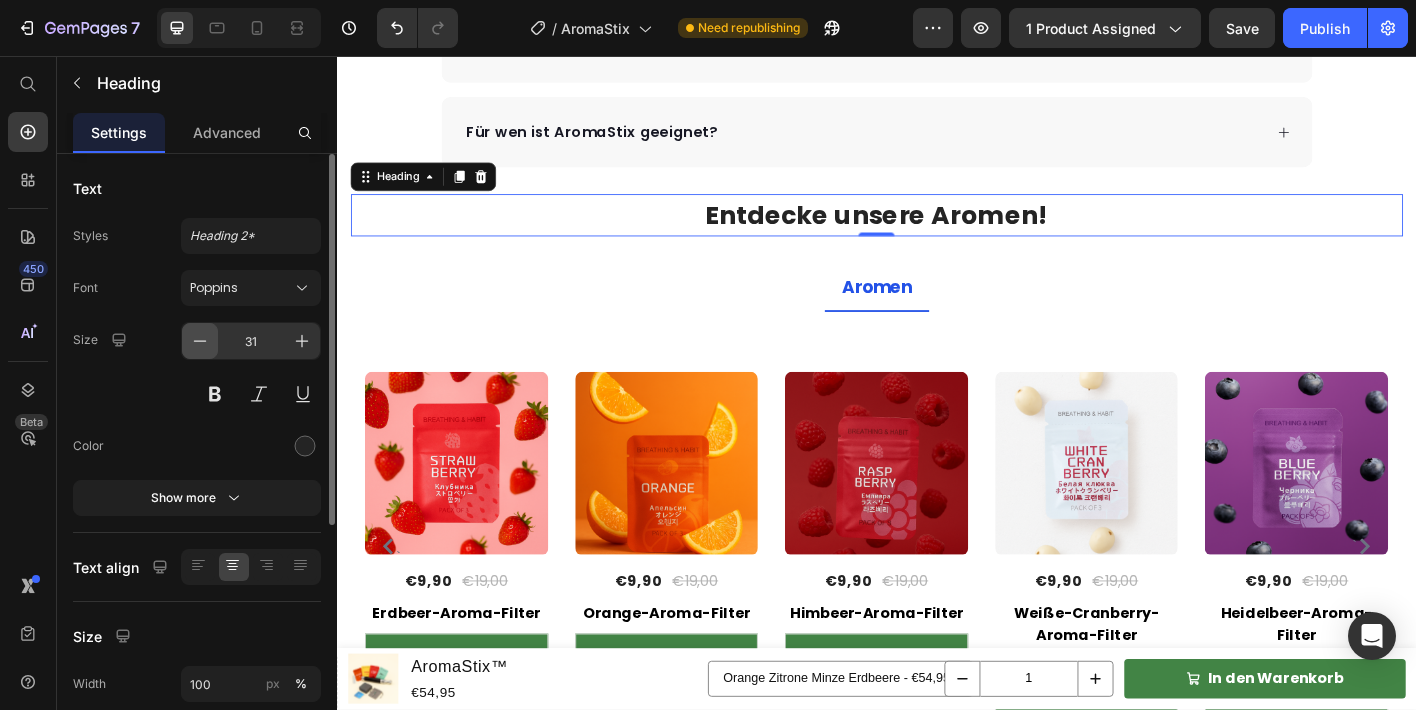 click 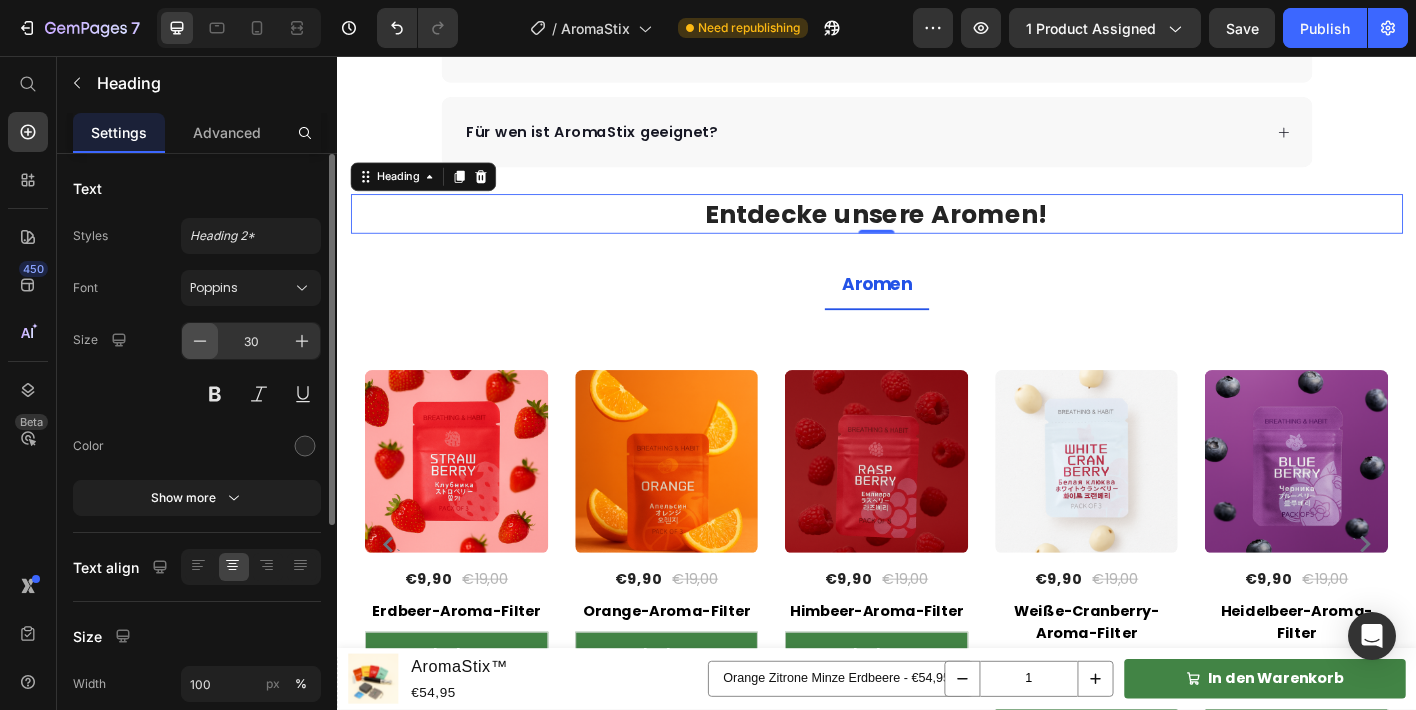 click 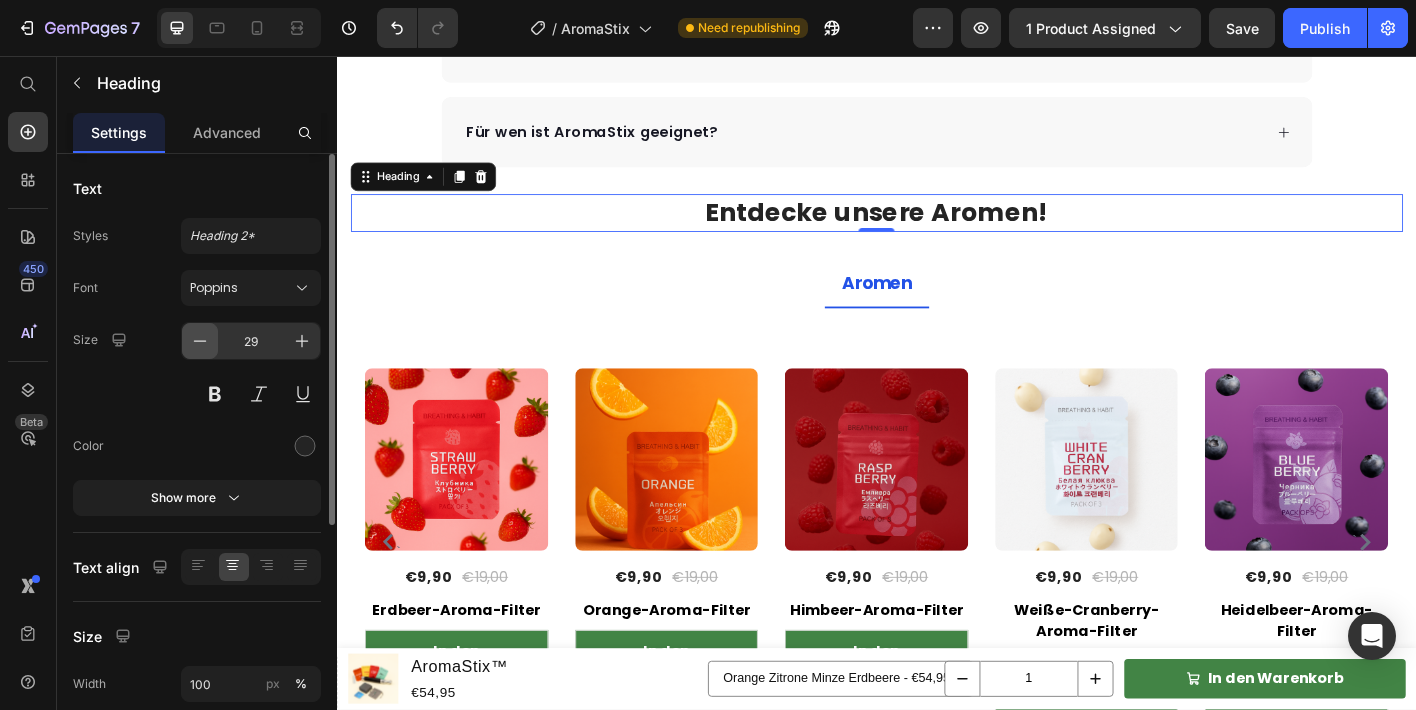 click 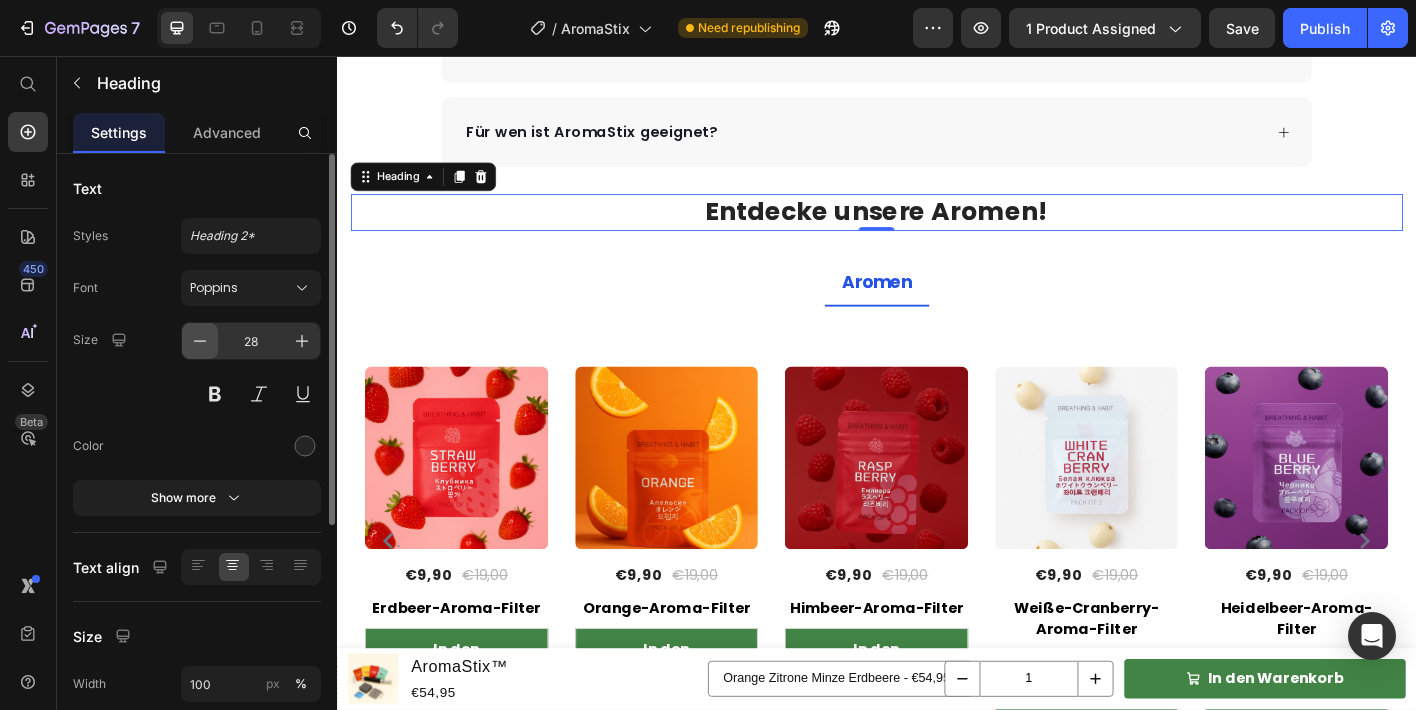 click 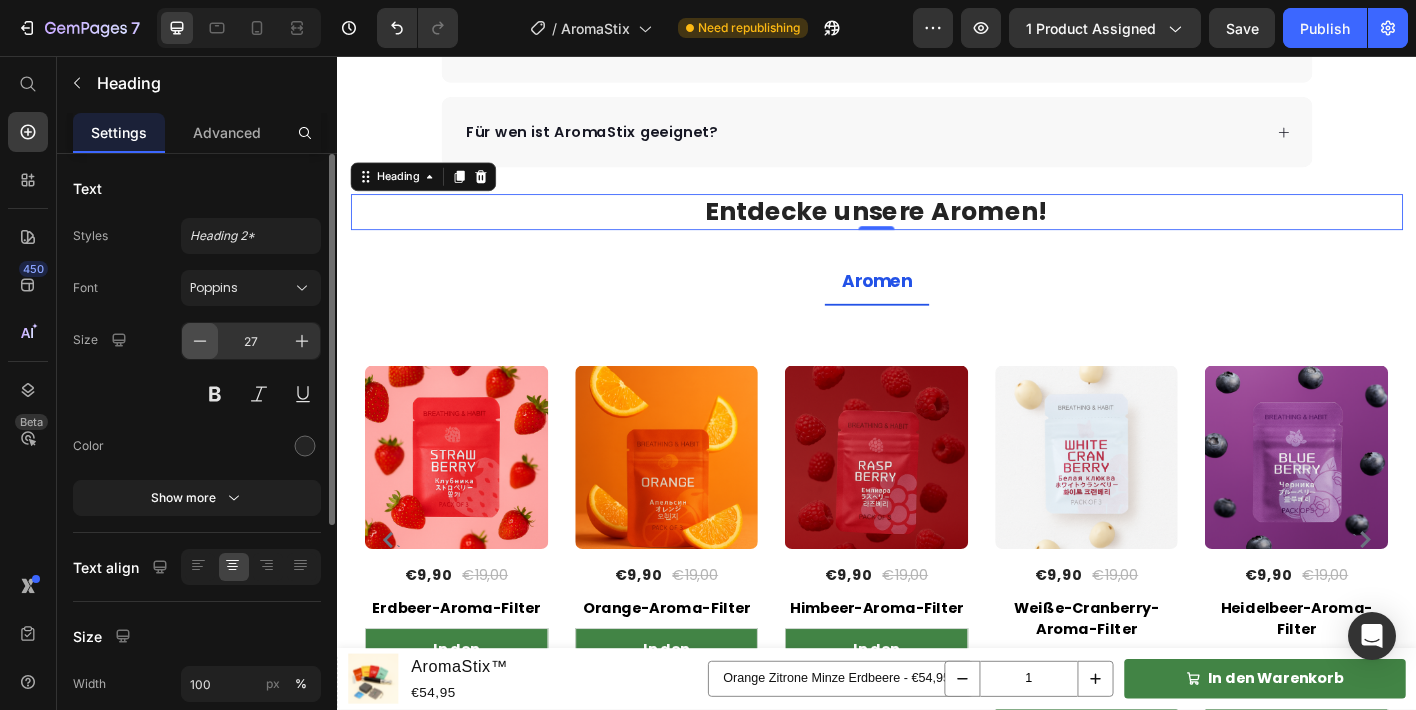 click 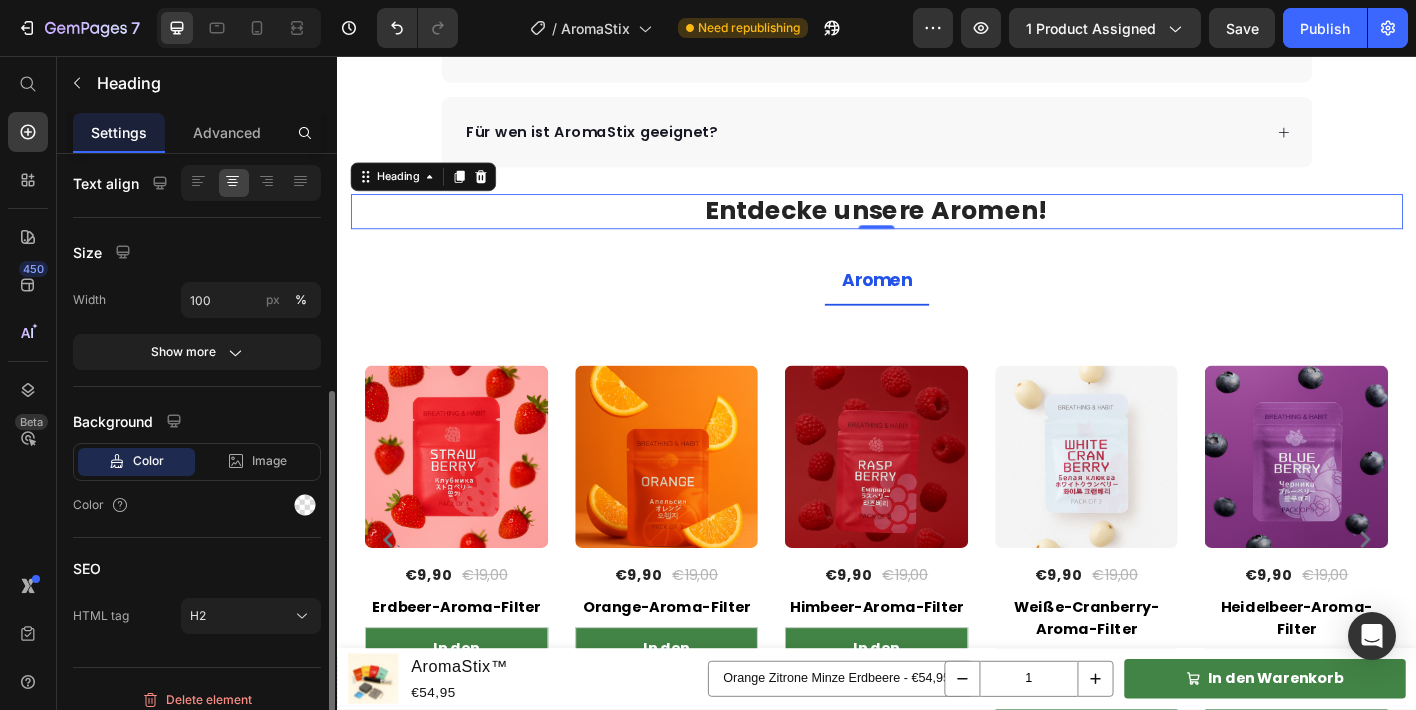 scroll, scrollTop: 387, scrollLeft: 0, axis: vertical 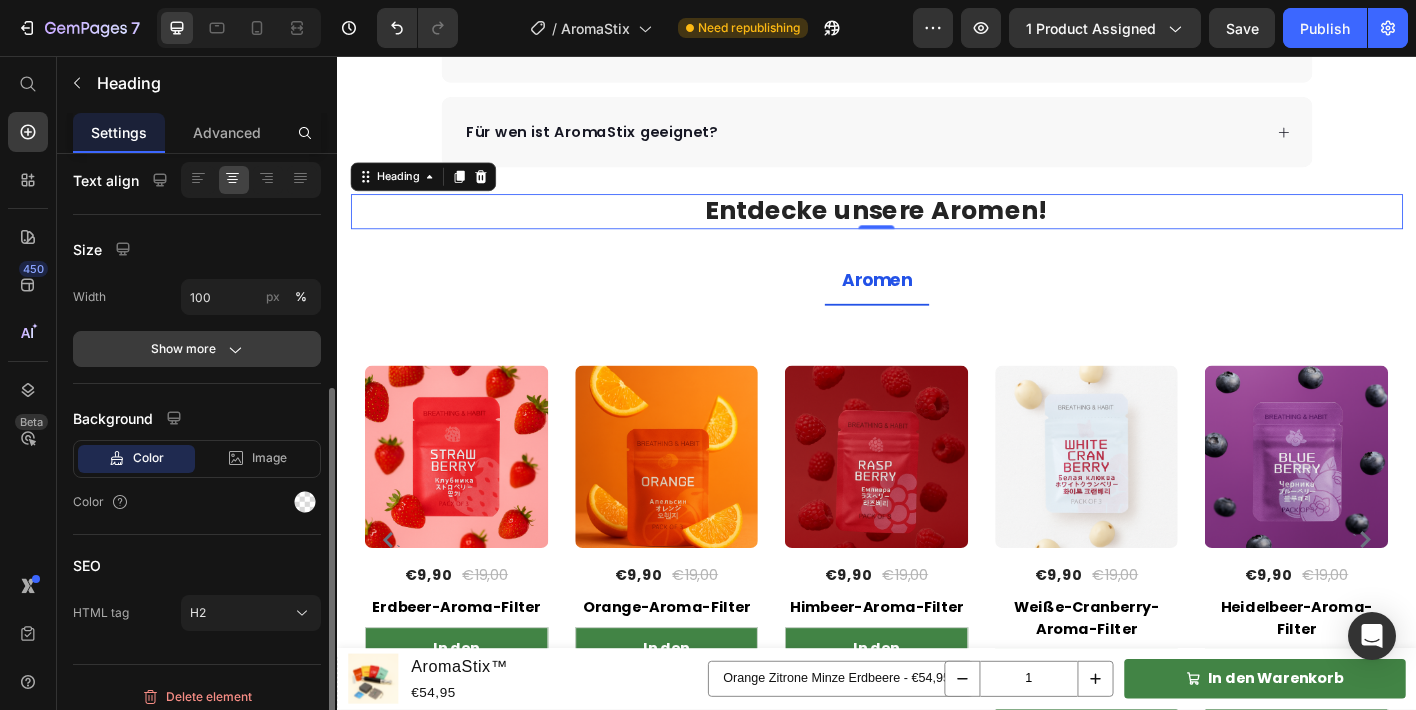 click on "Show more" 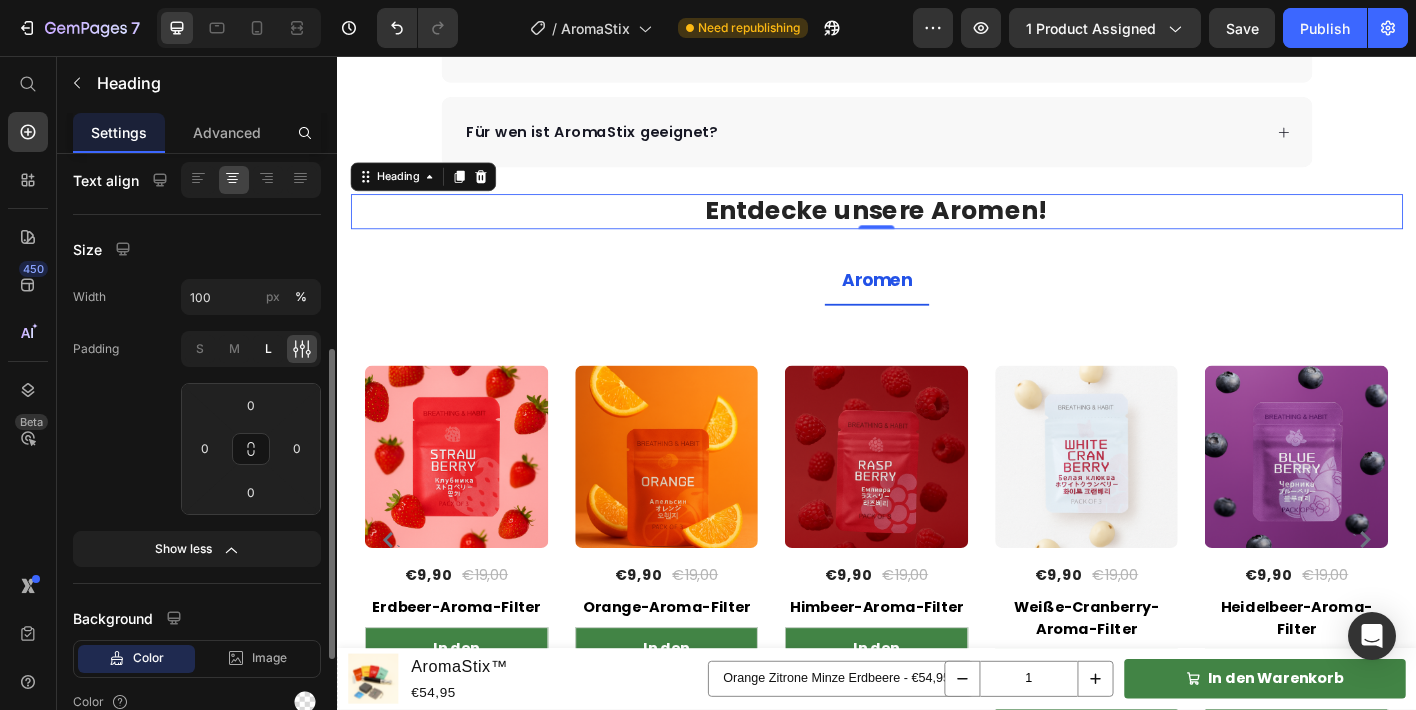 click on "L" 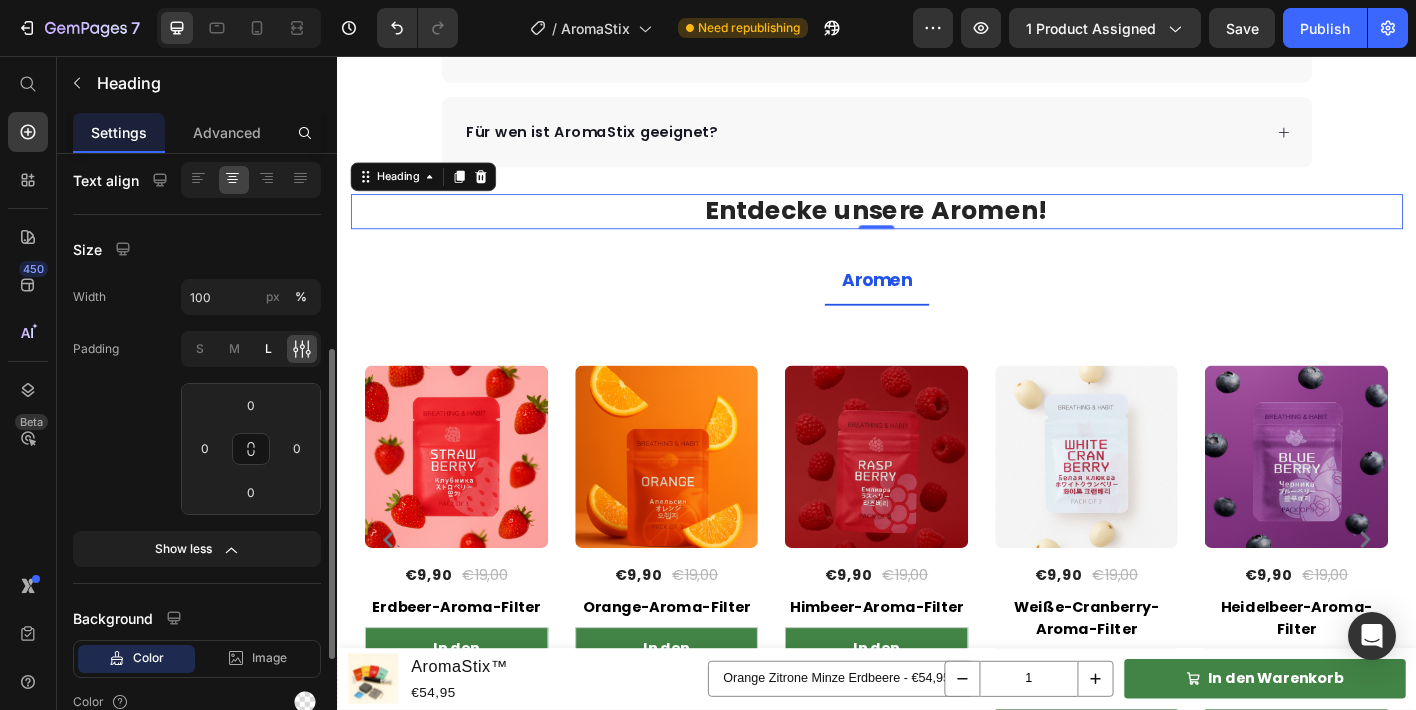 type on "16" 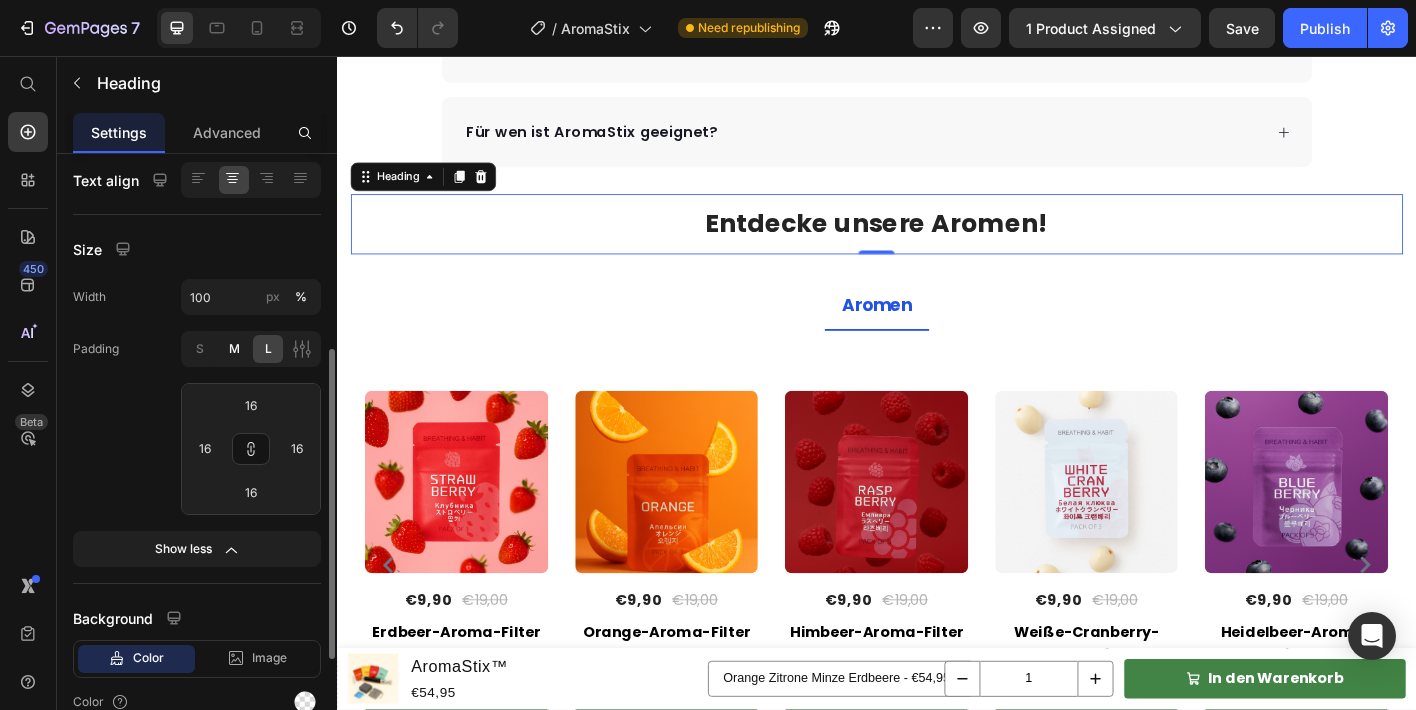 click on "M" 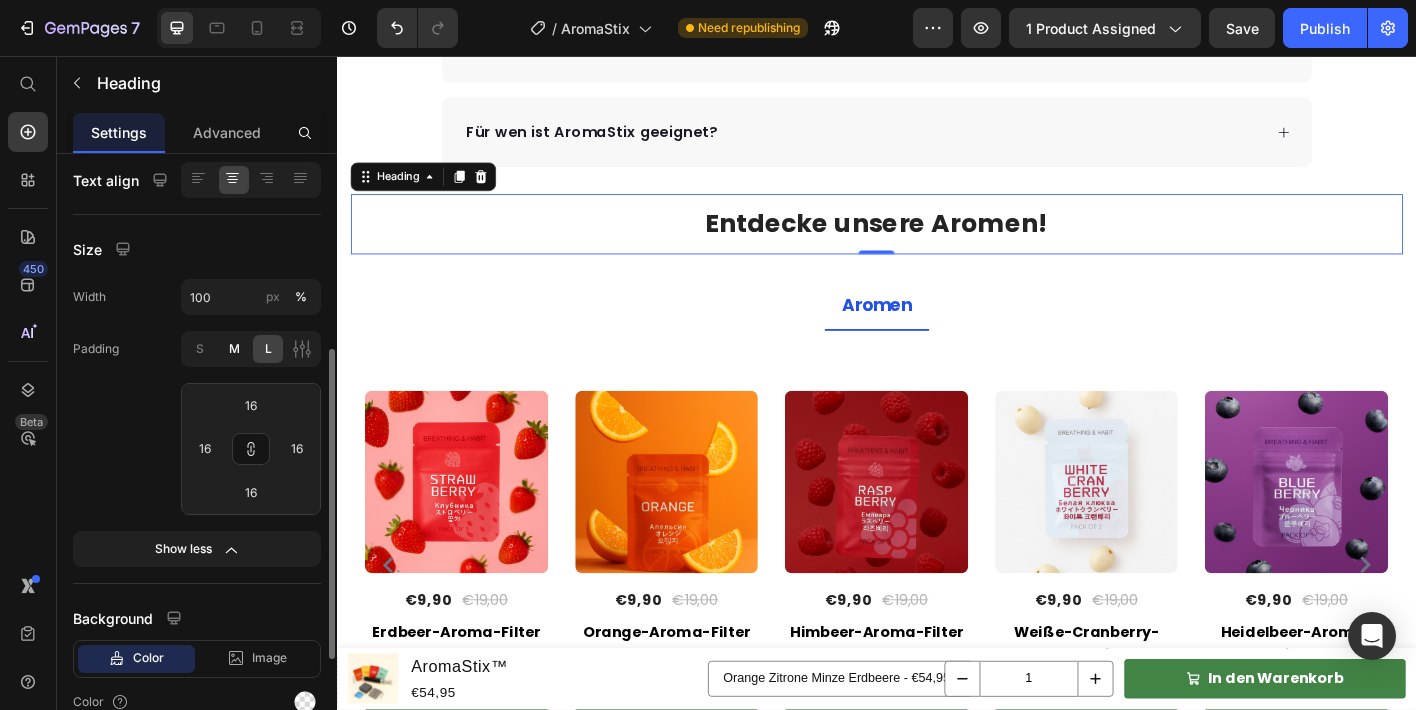 type on "8" 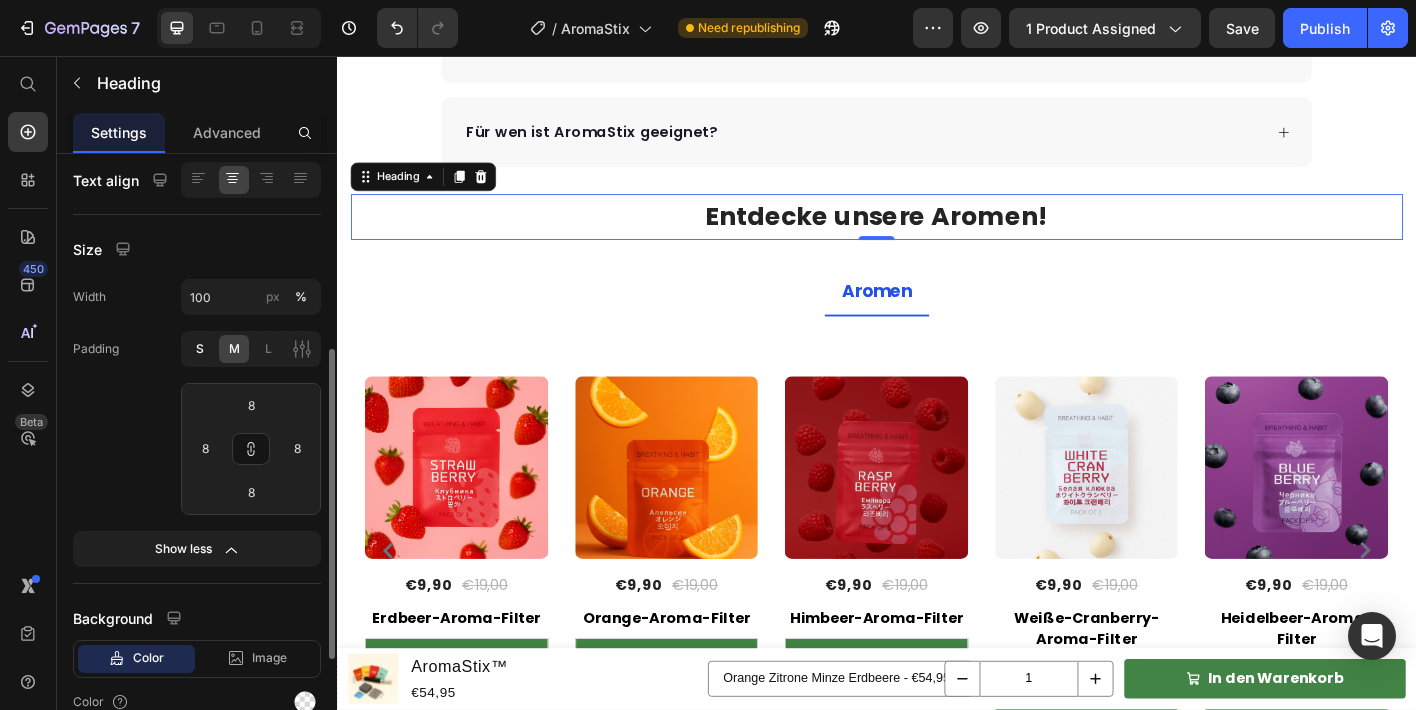 click on "S" 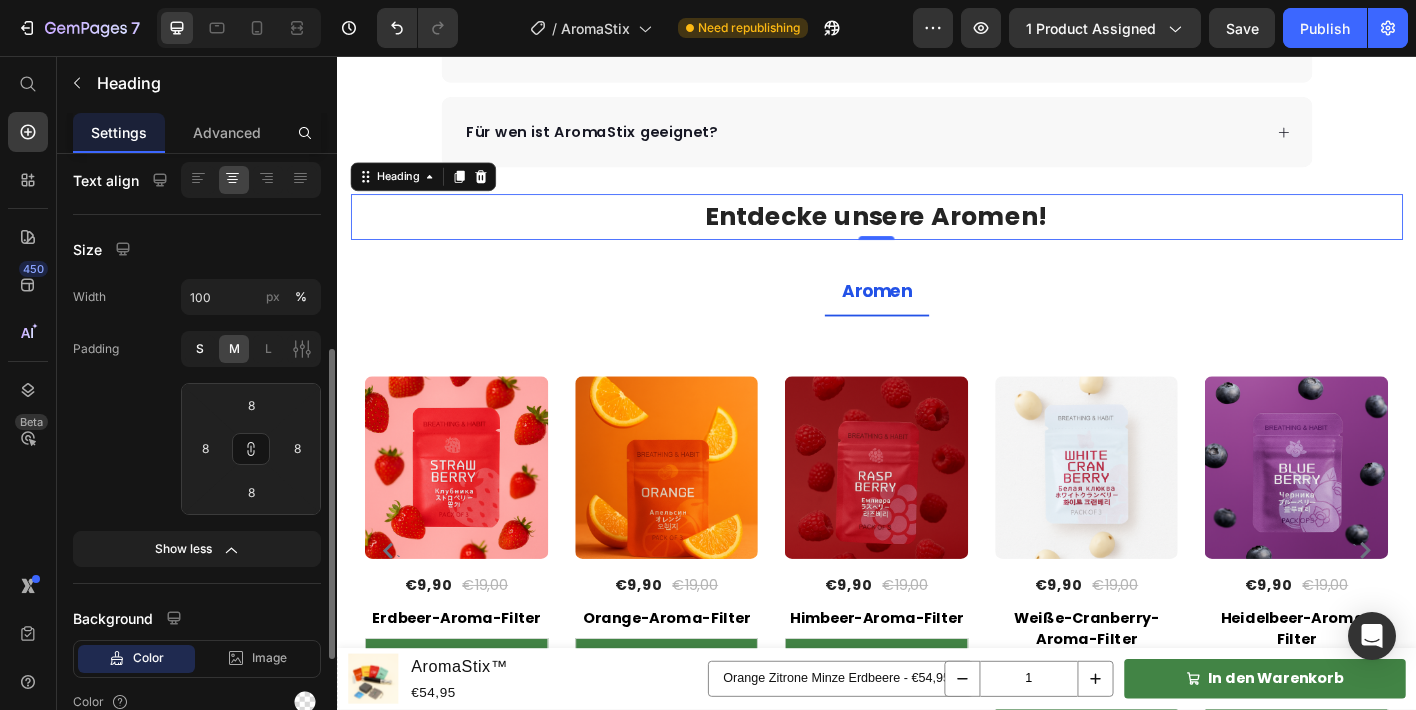 type on "4" 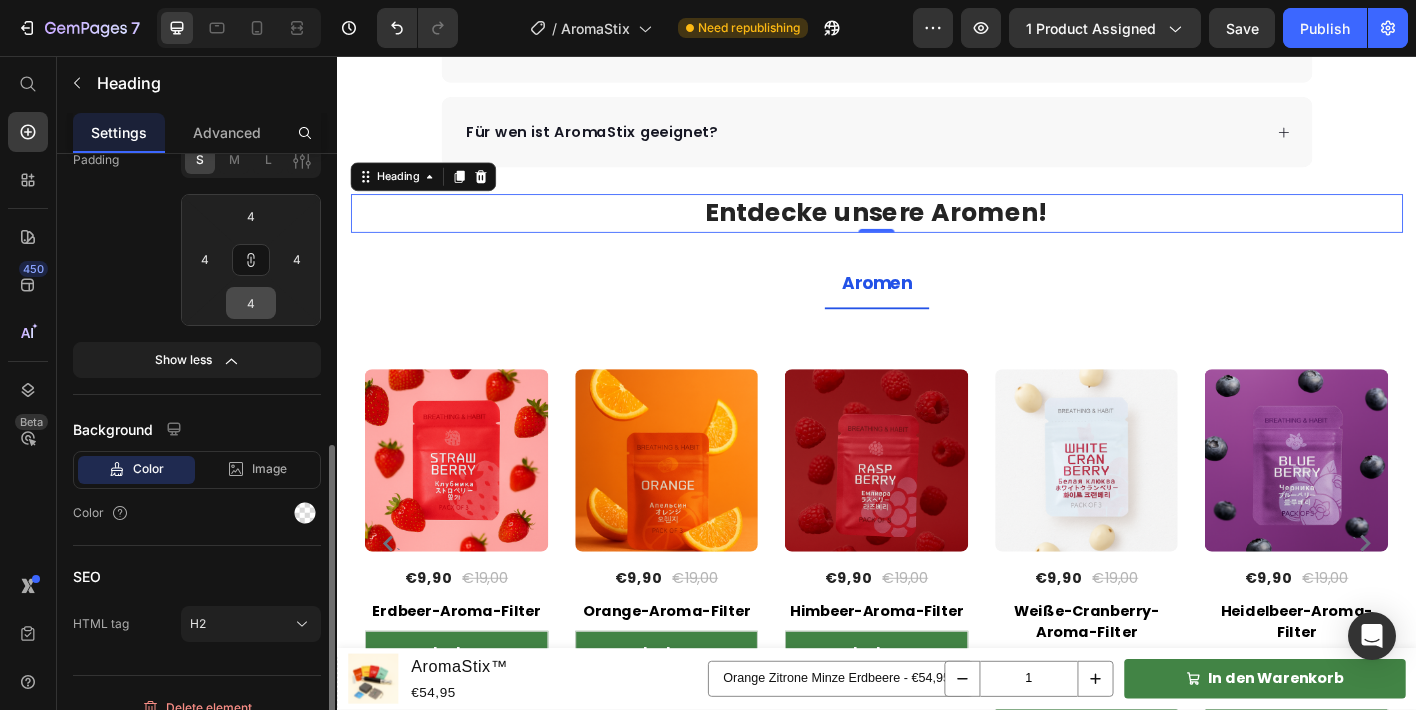 scroll, scrollTop: 599, scrollLeft: 0, axis: vertical 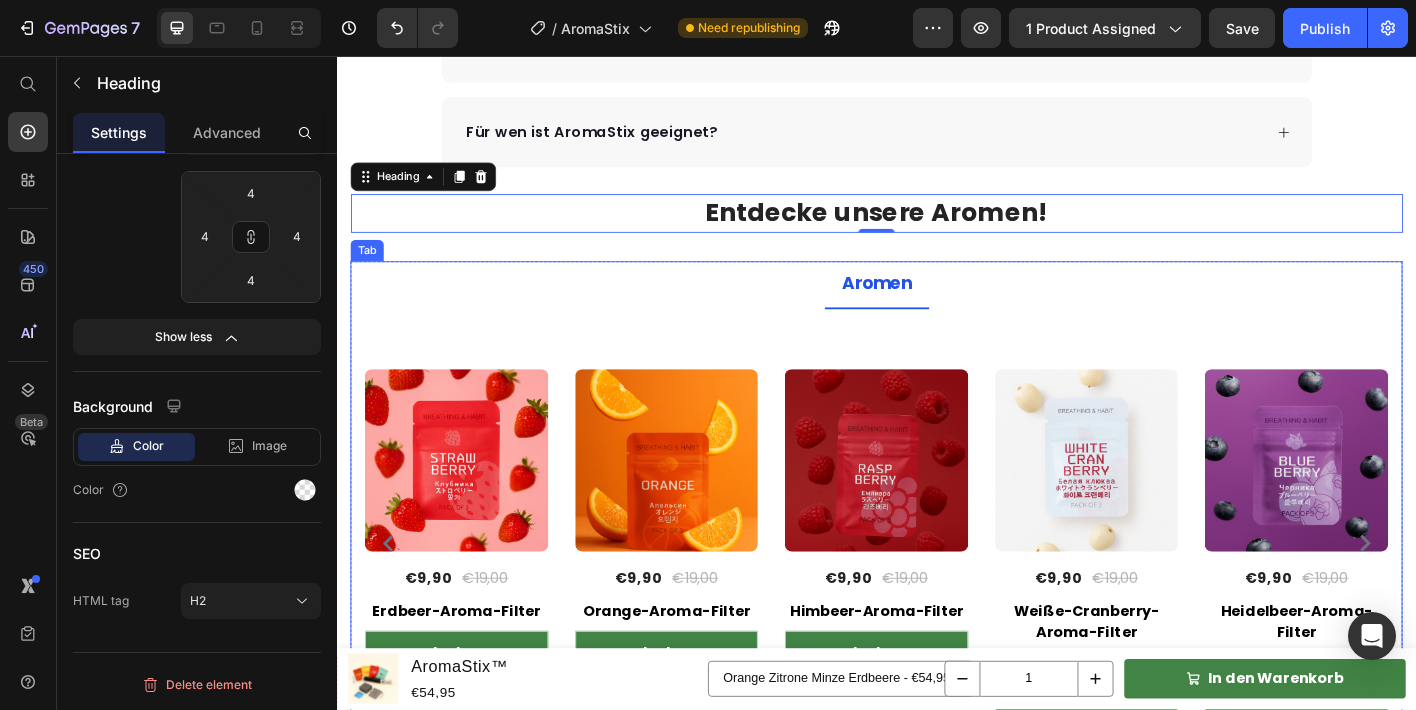 click on "Aromen" at bounding box center (937, 311) 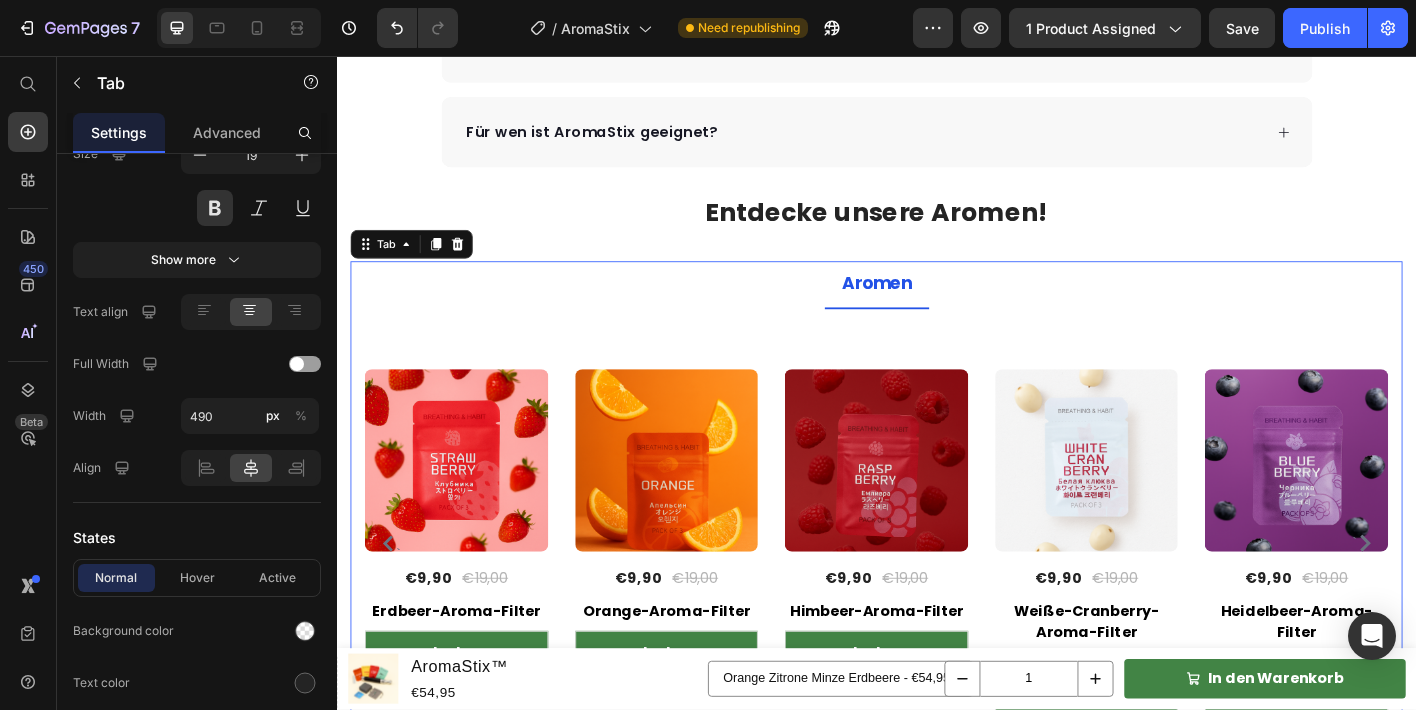 scroll, scrollTop: 0, scrollLeft: 0, axis: both 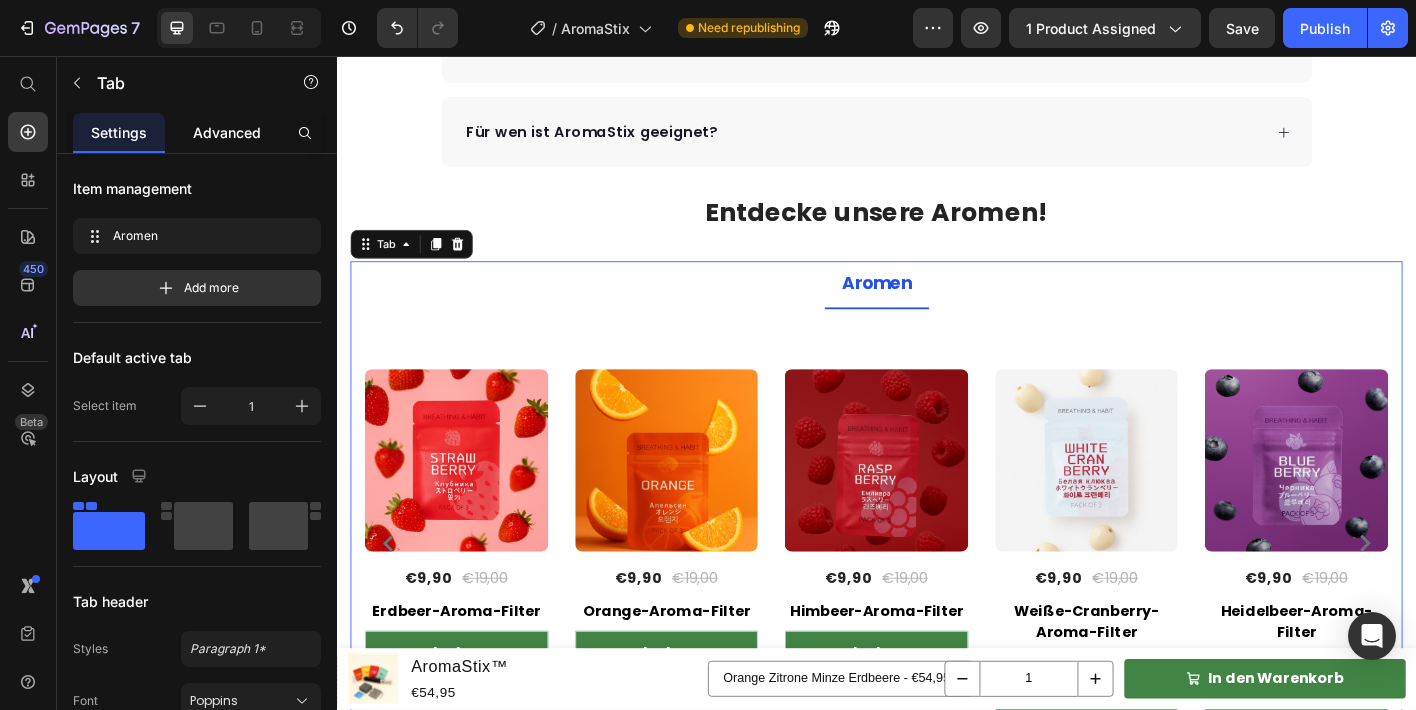 click on "Advanced" 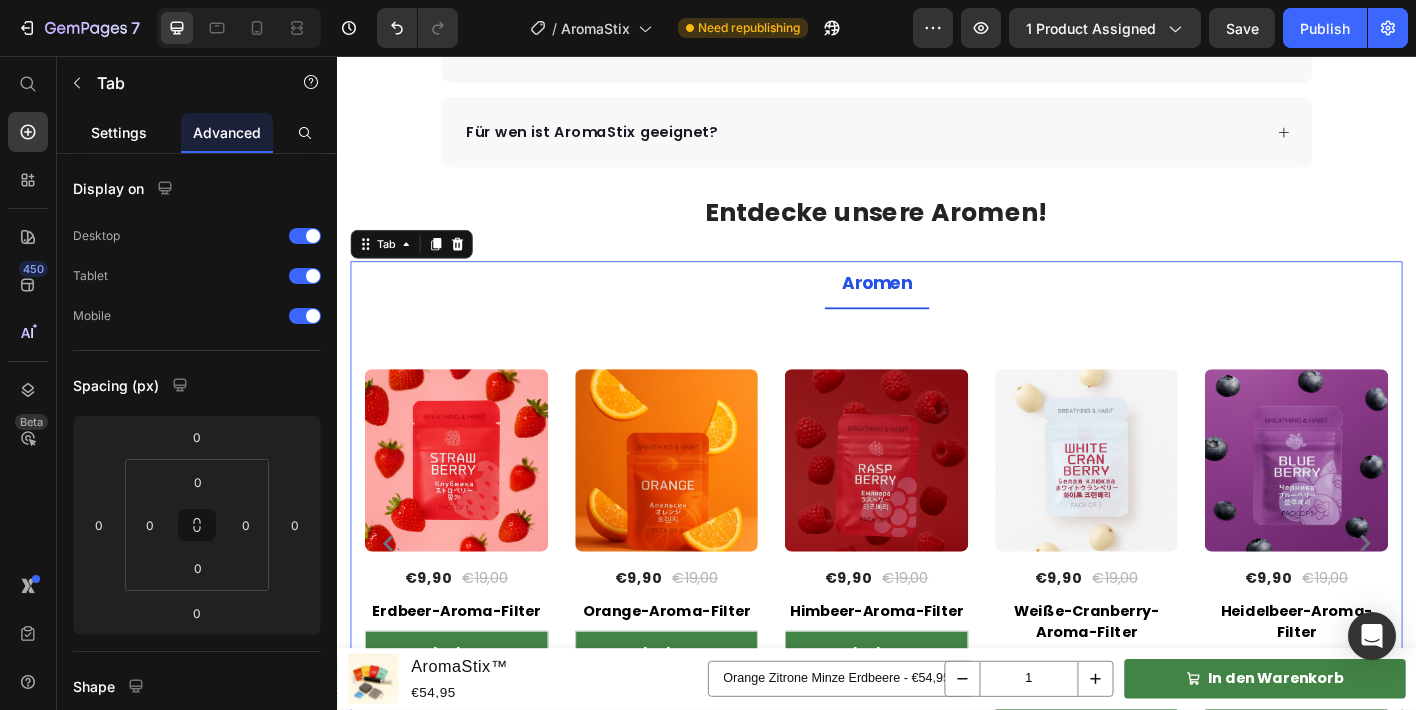 click on "Settings" 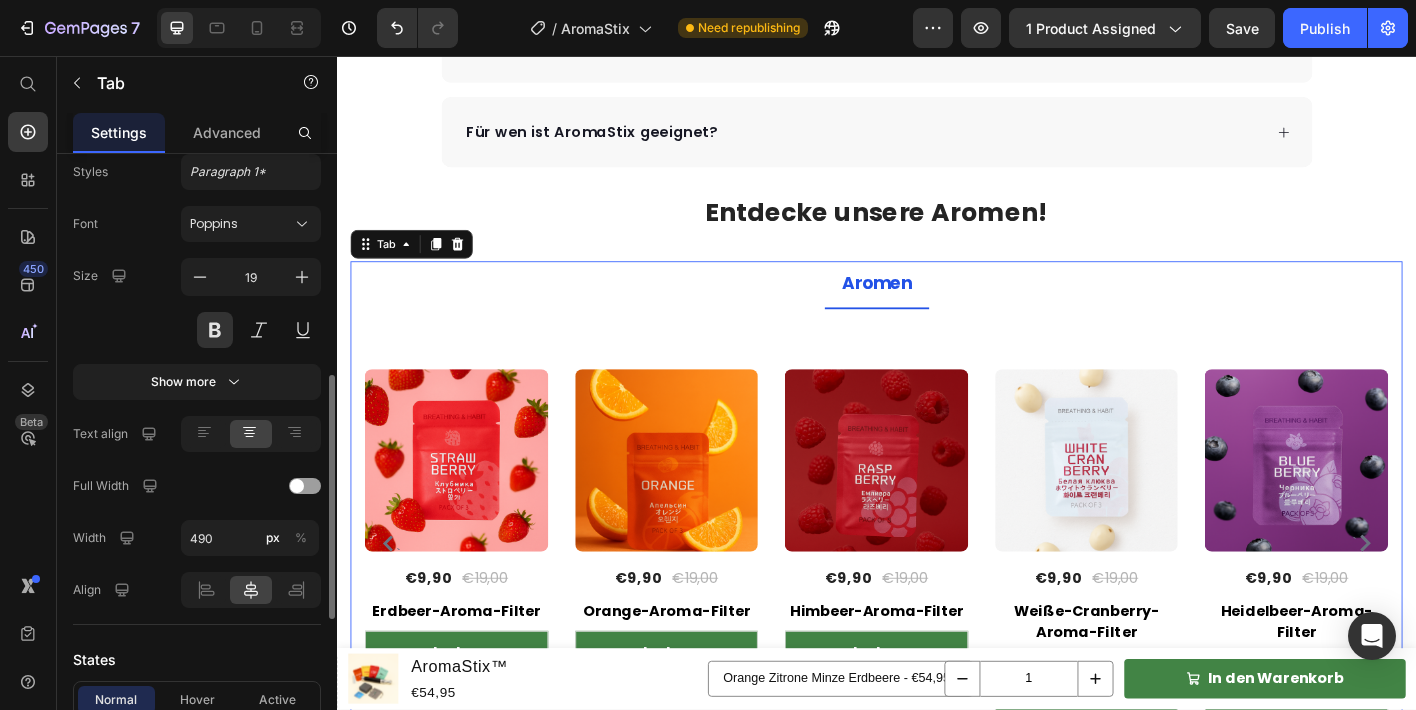 scroll, scrollTop: 499, scrollLeft: 0, axis: vertical 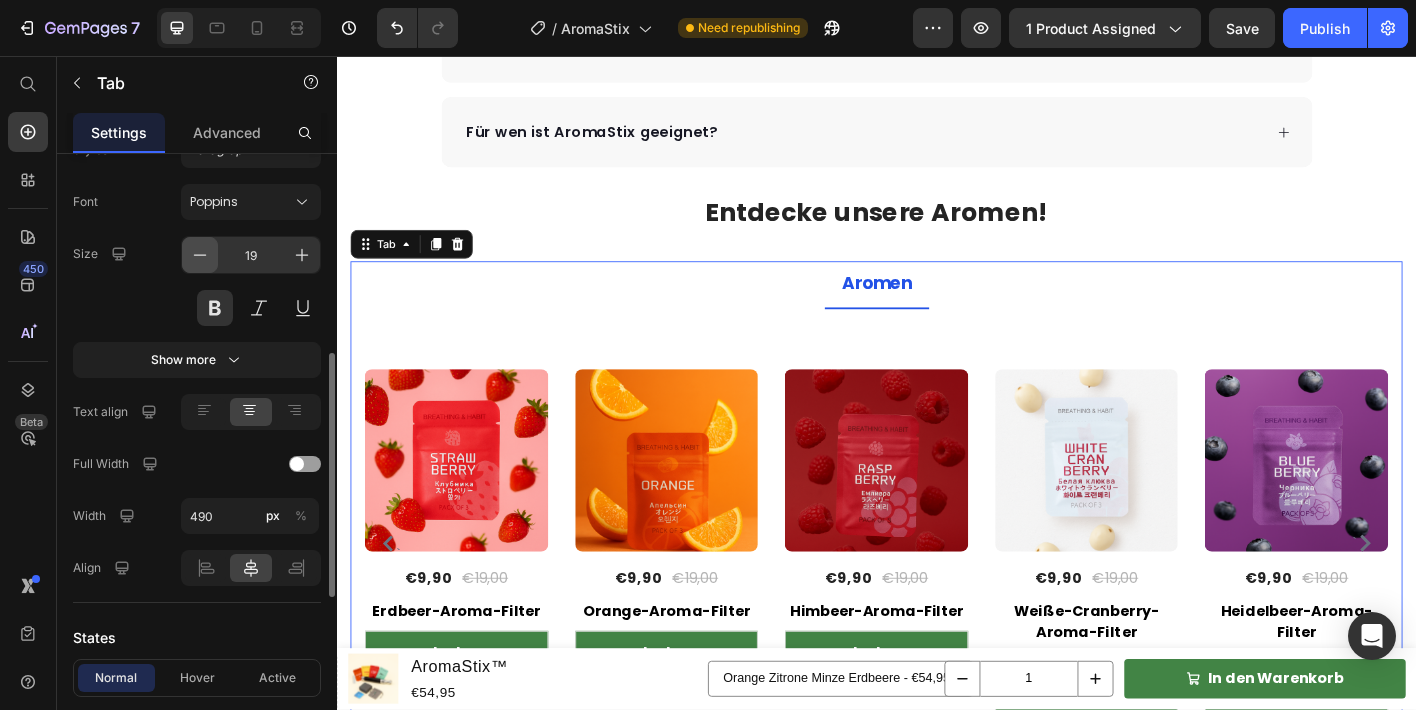 click 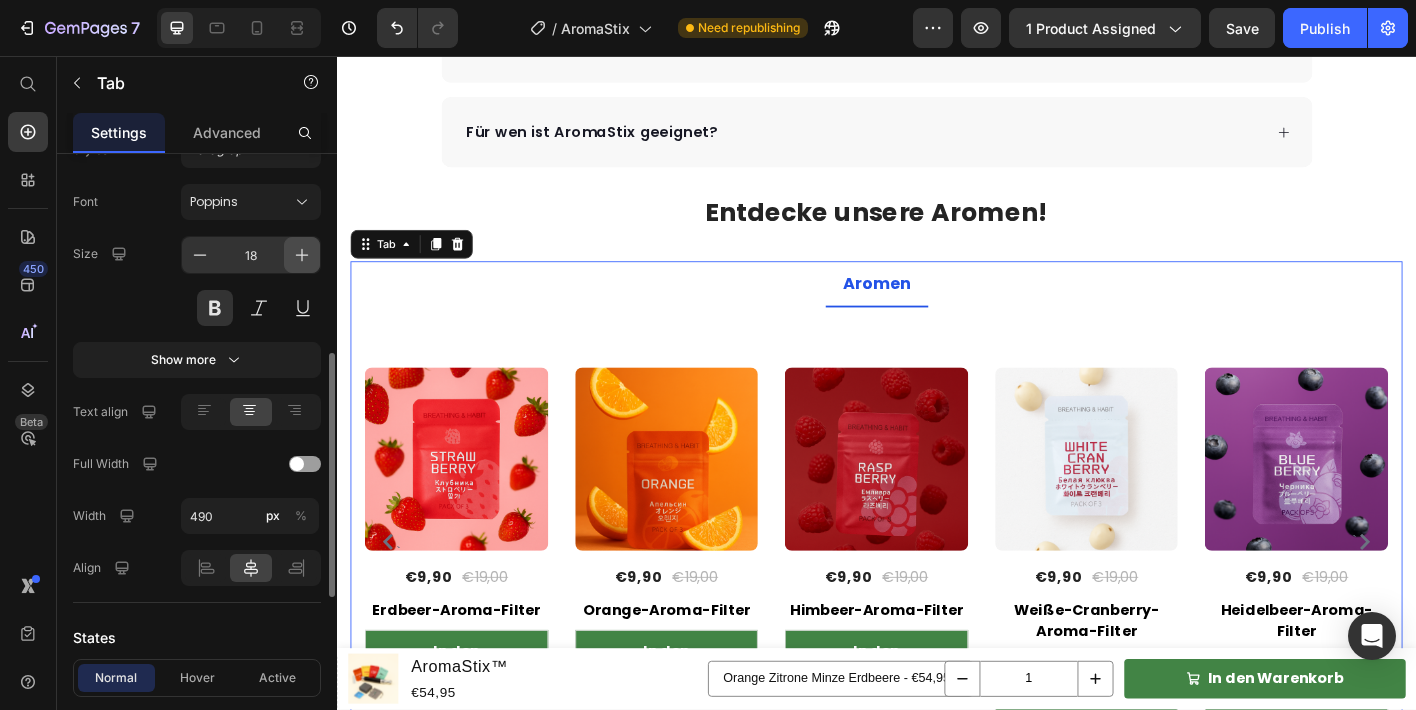 click 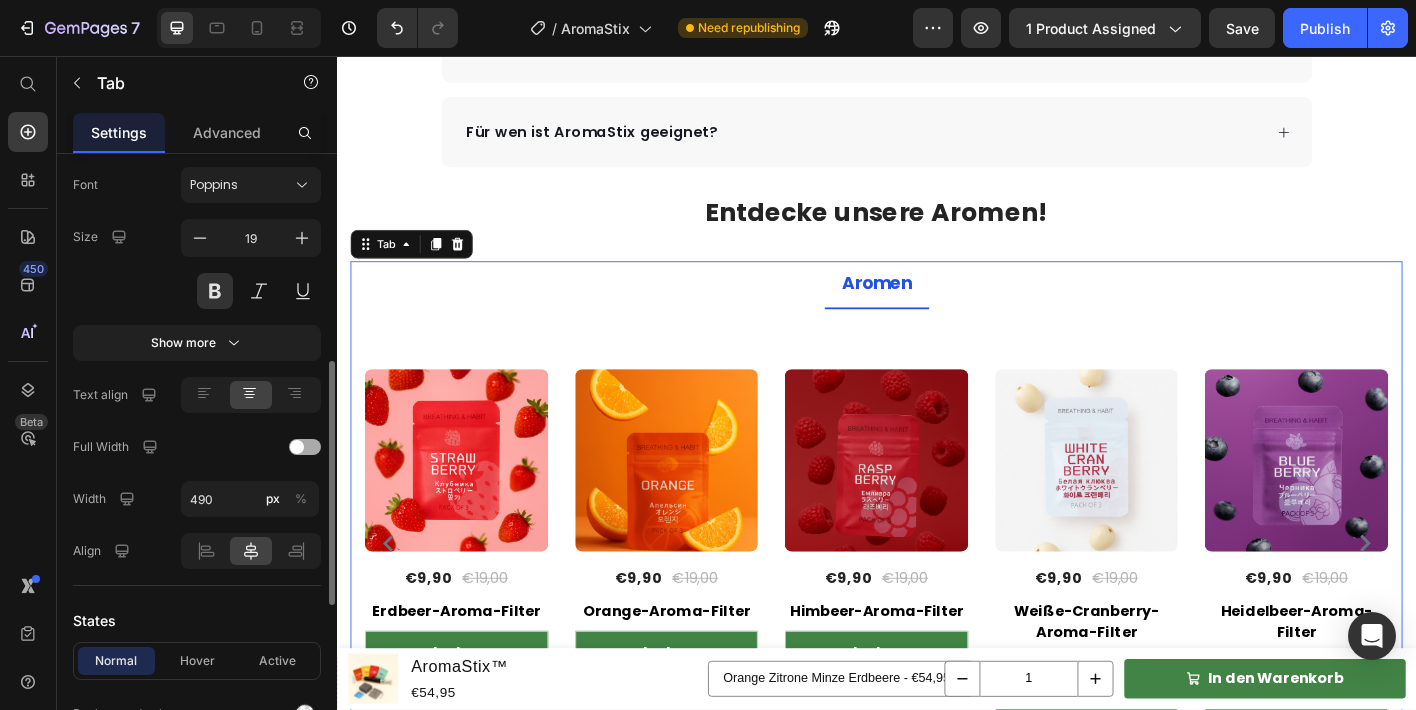 scroll, scrollTop: 517, scrollLeft: 0, axis: vertical 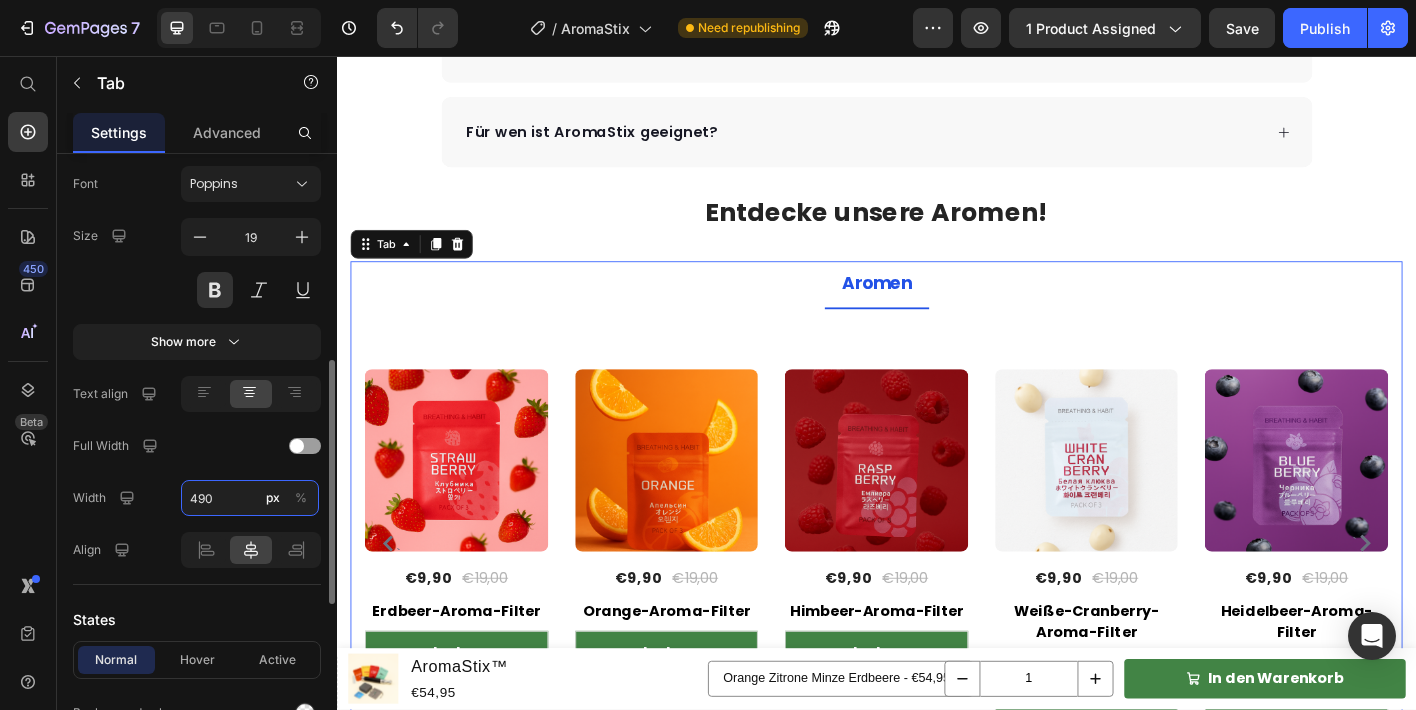 click on "490" at bounding box center [250, 498] 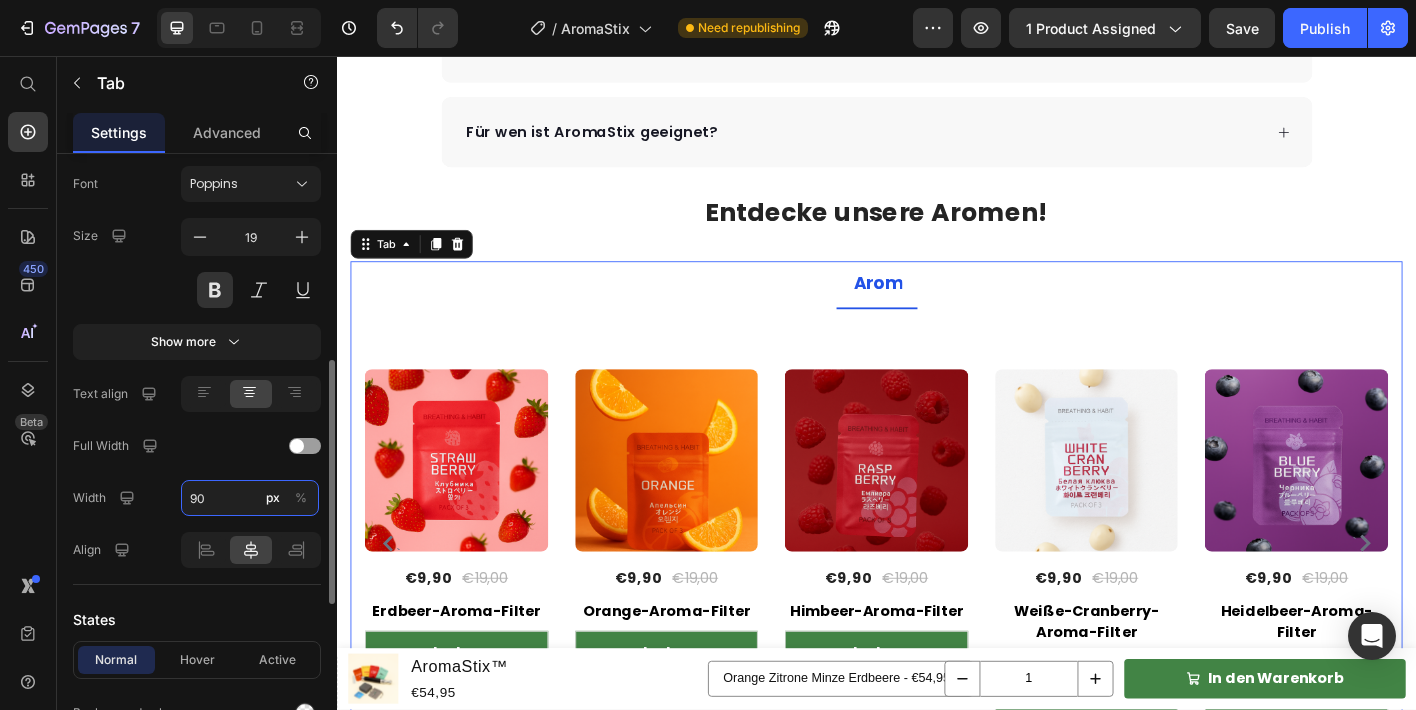 type on "0" 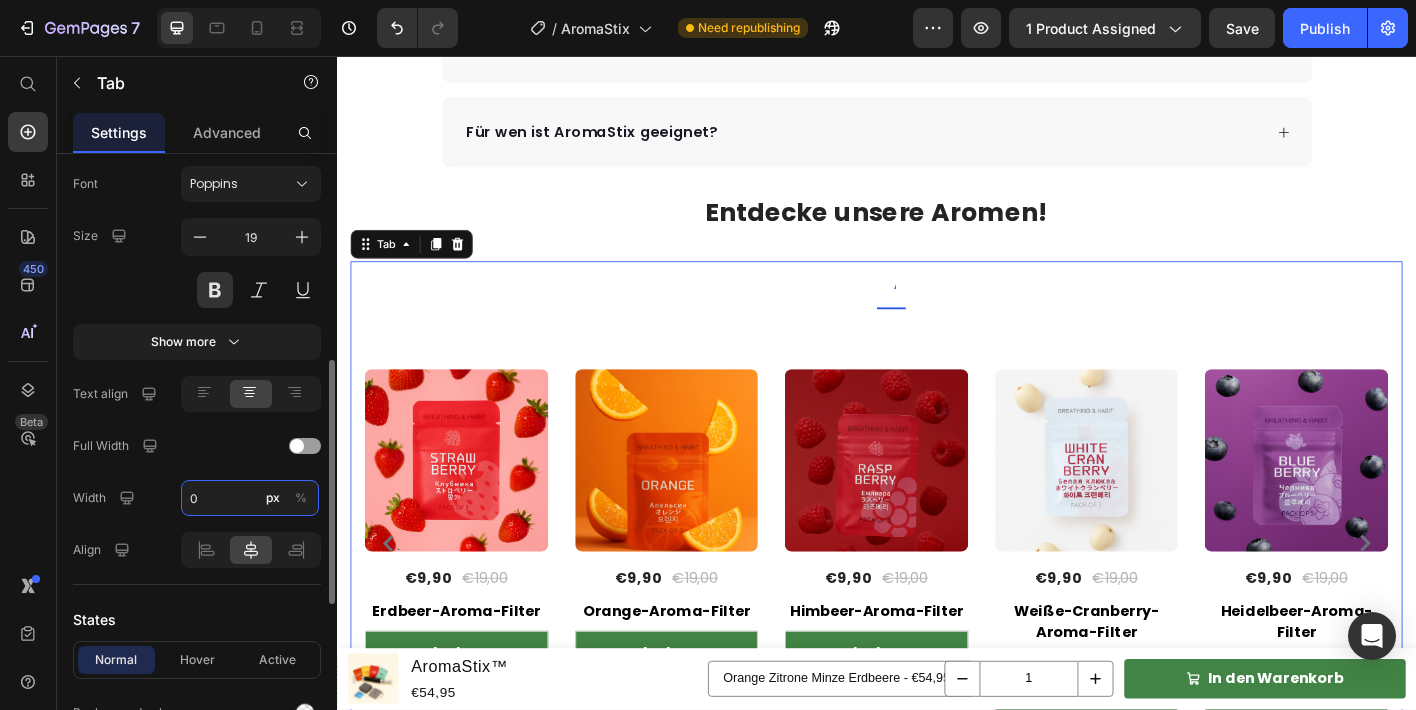 type 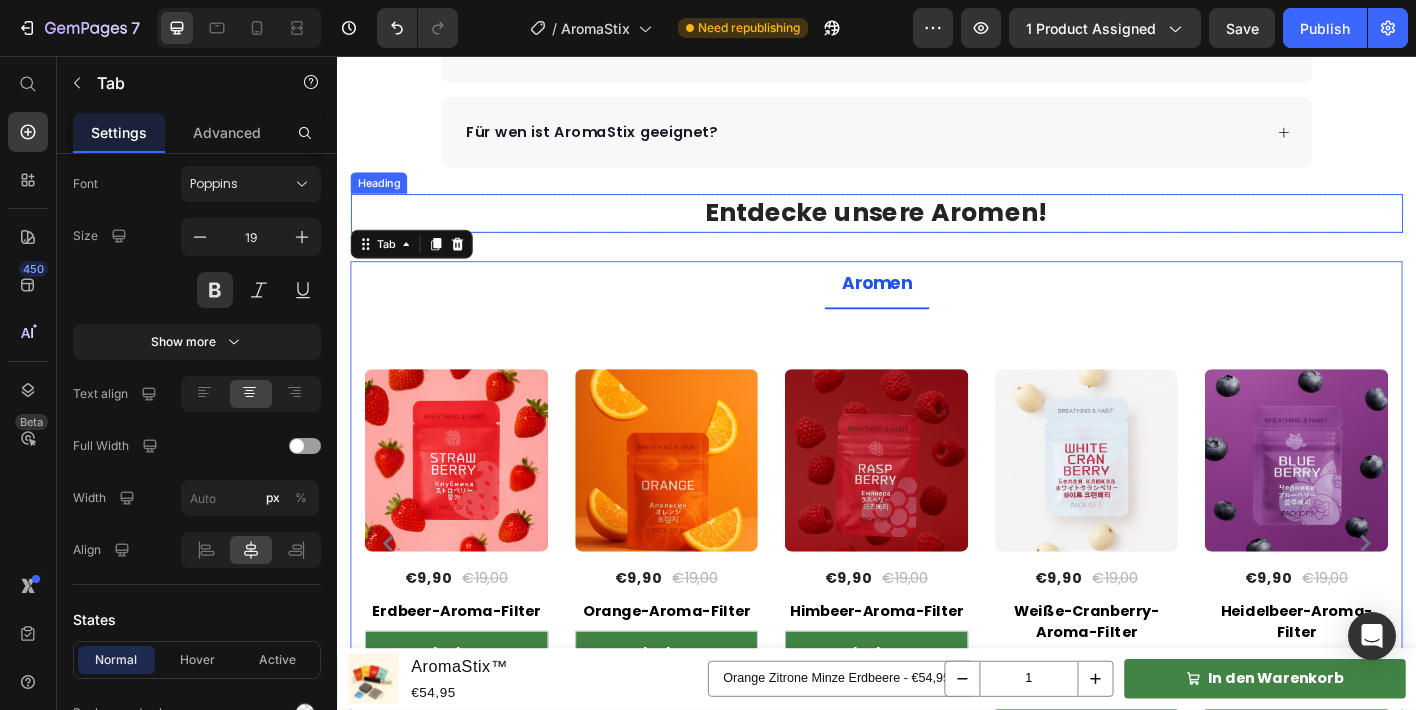 click on "⁠⁠⁠⁠⁠⁠⁠ Entdecke unsere Aromen!" at bounding box center (937, 231) 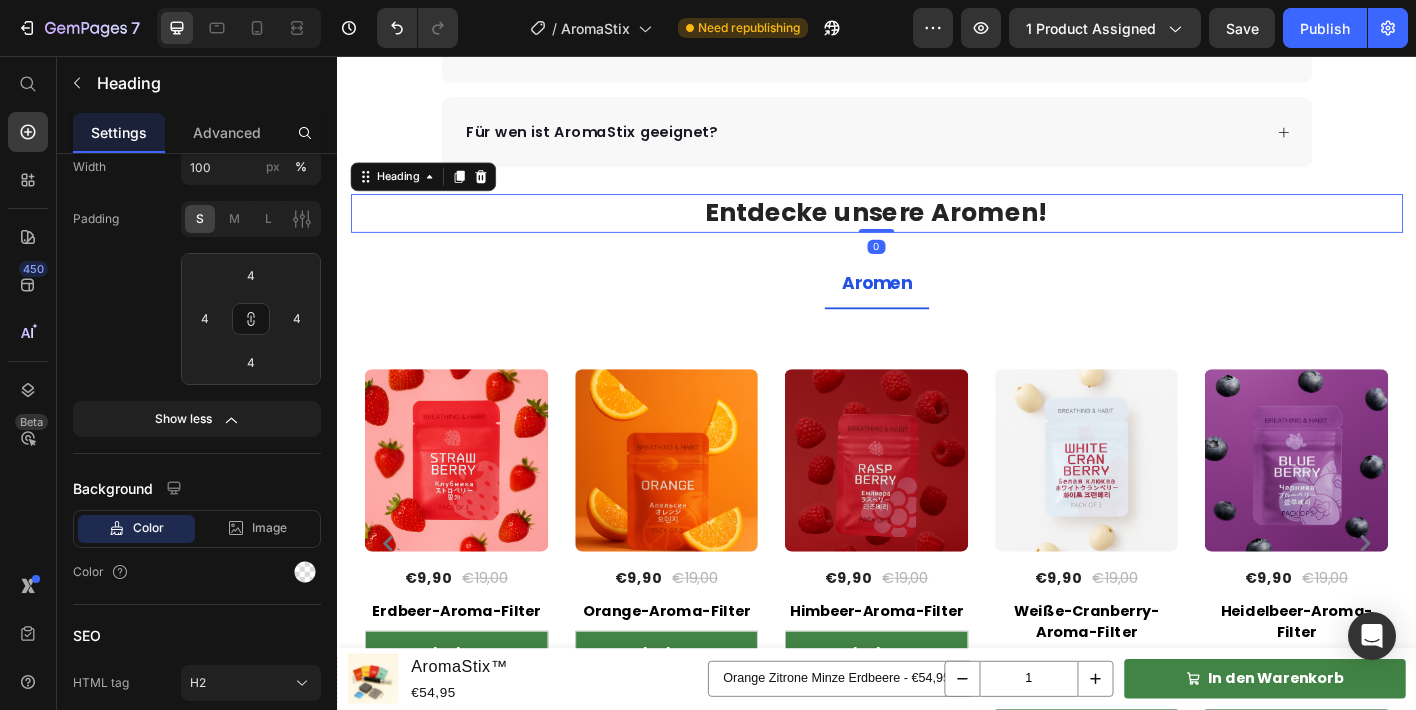scroll, scrollTop: 0, scrollLeft: 0, axis: both 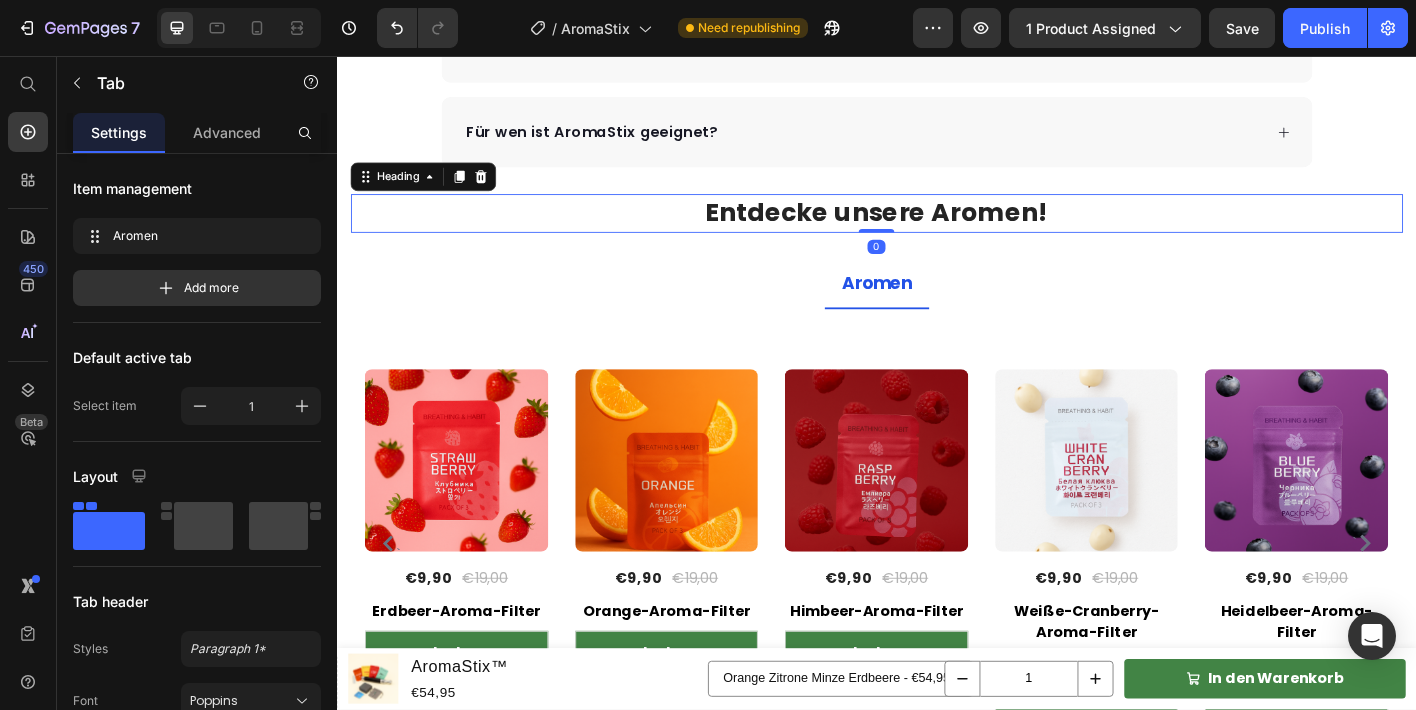 click on "Aromen" at bounding box center (937, 311) 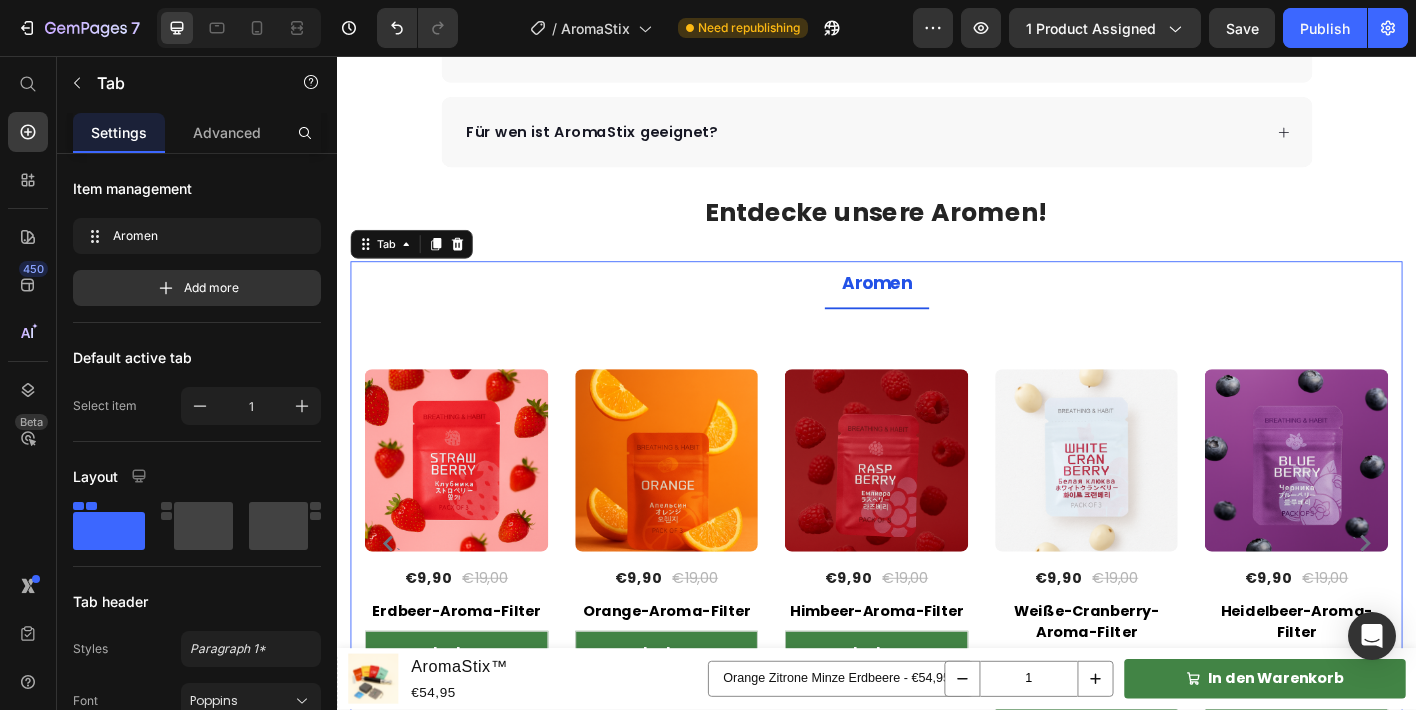 click on "Aromen" at bounding box center (937, 311) 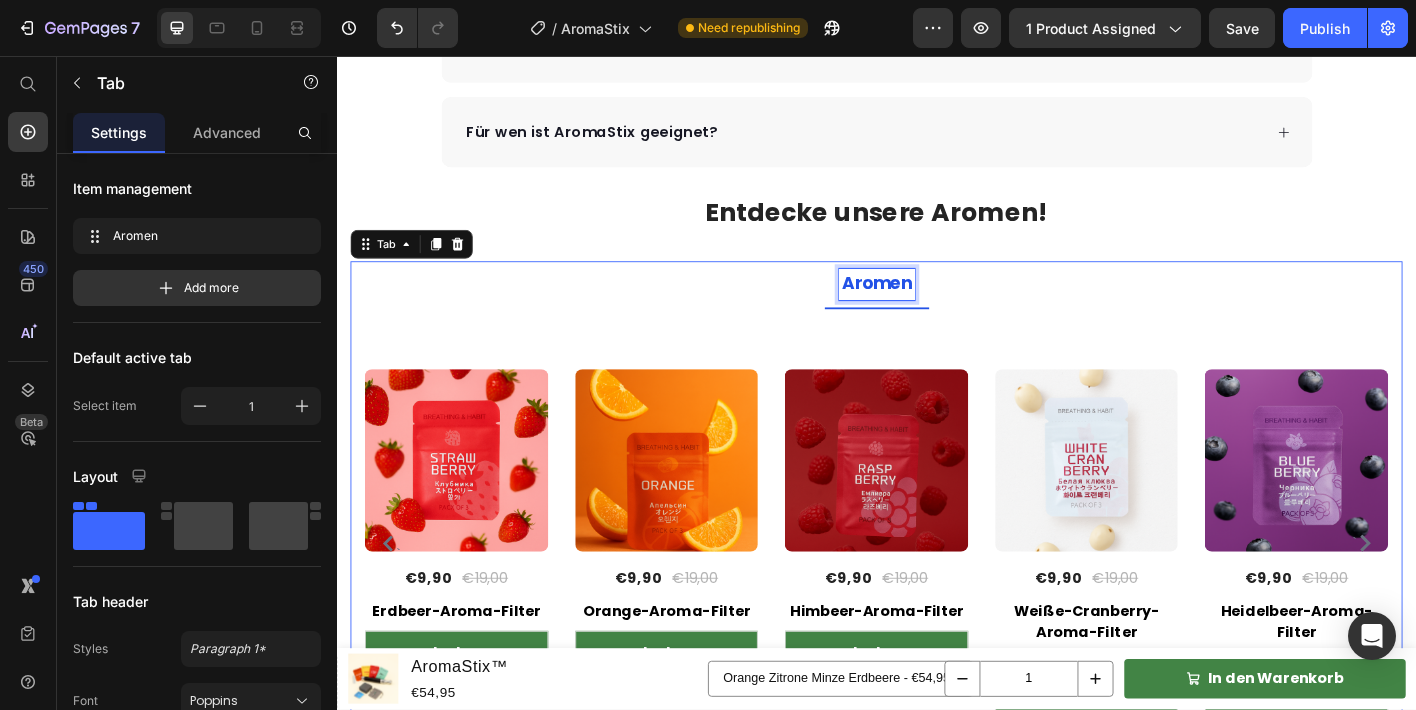 click on "Aromen" at bounding box center (937, 310) 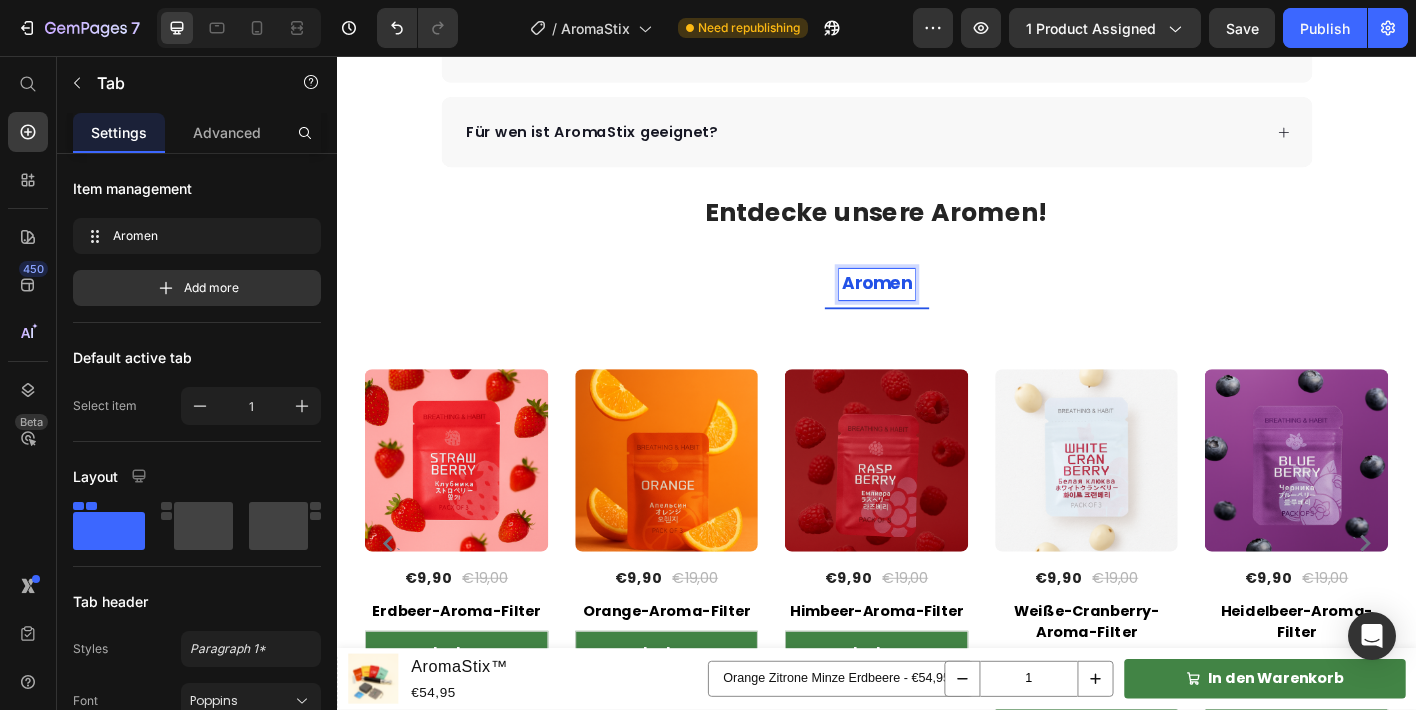 click on "Aromen" at bounding box center [937, 310] 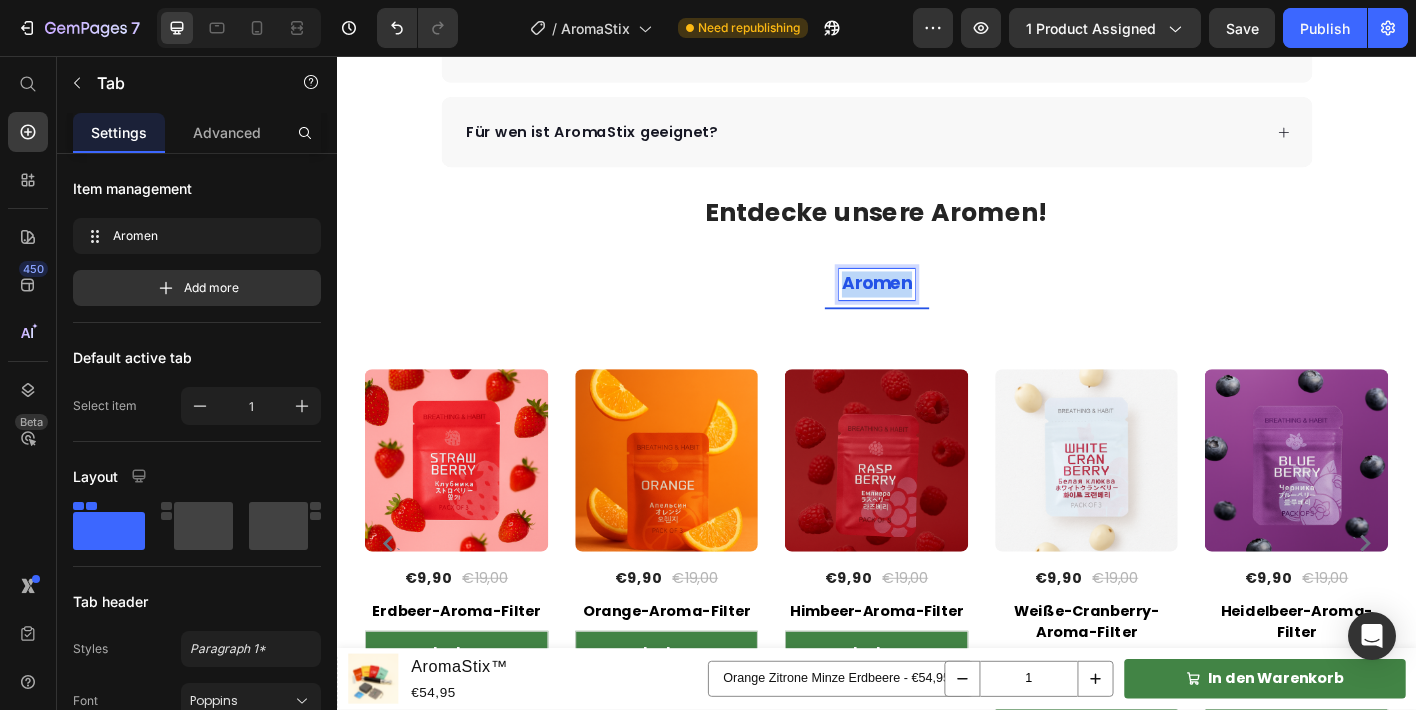 click on "Aromen" at bounding box center [937, 310] 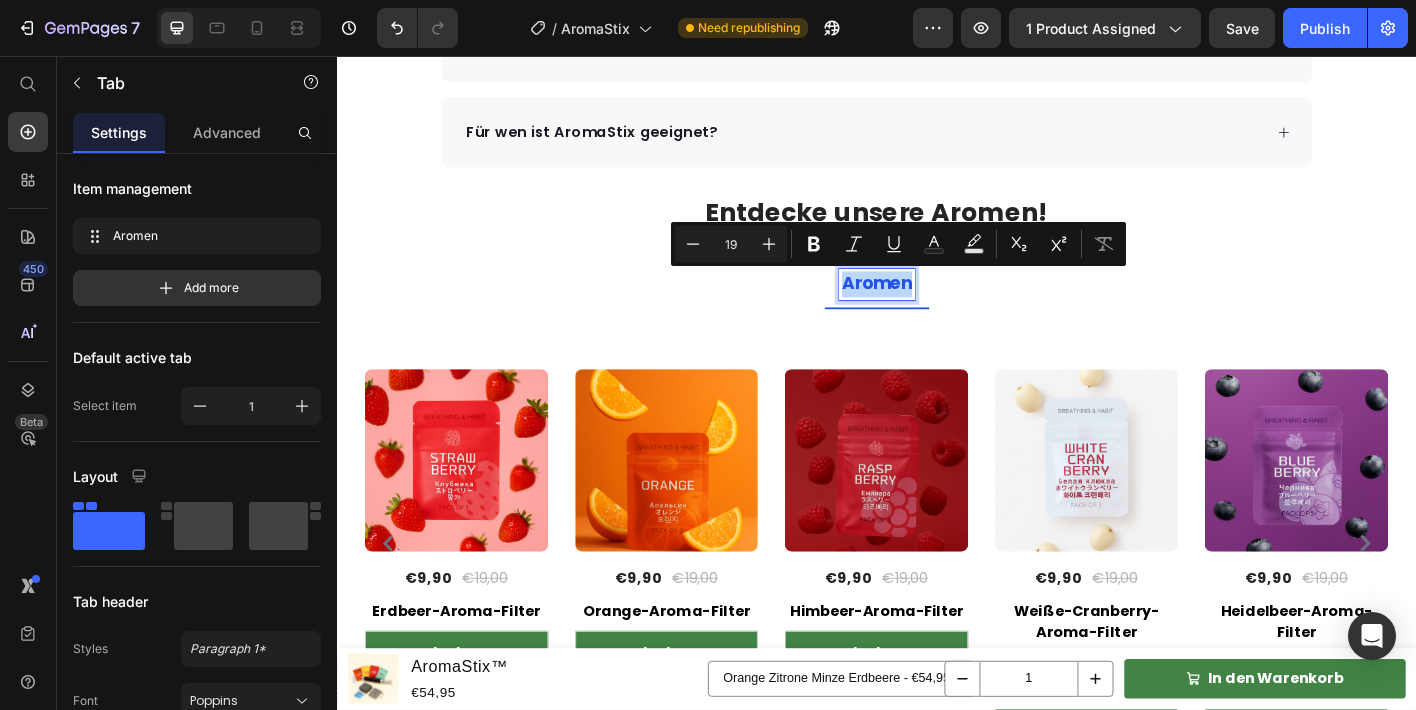 click on "Aromen" at bounding box center [937, 311] 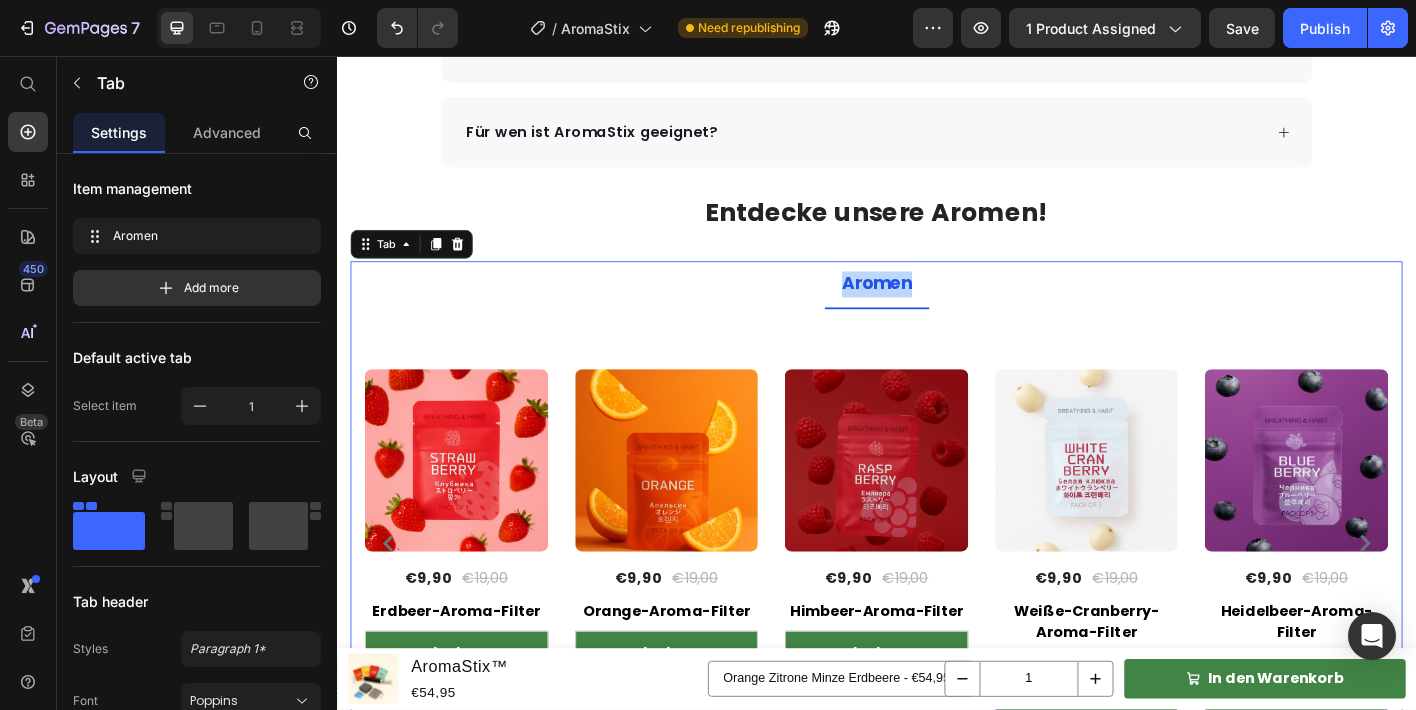 click on "Aromen" at bounding box center [937, 310] 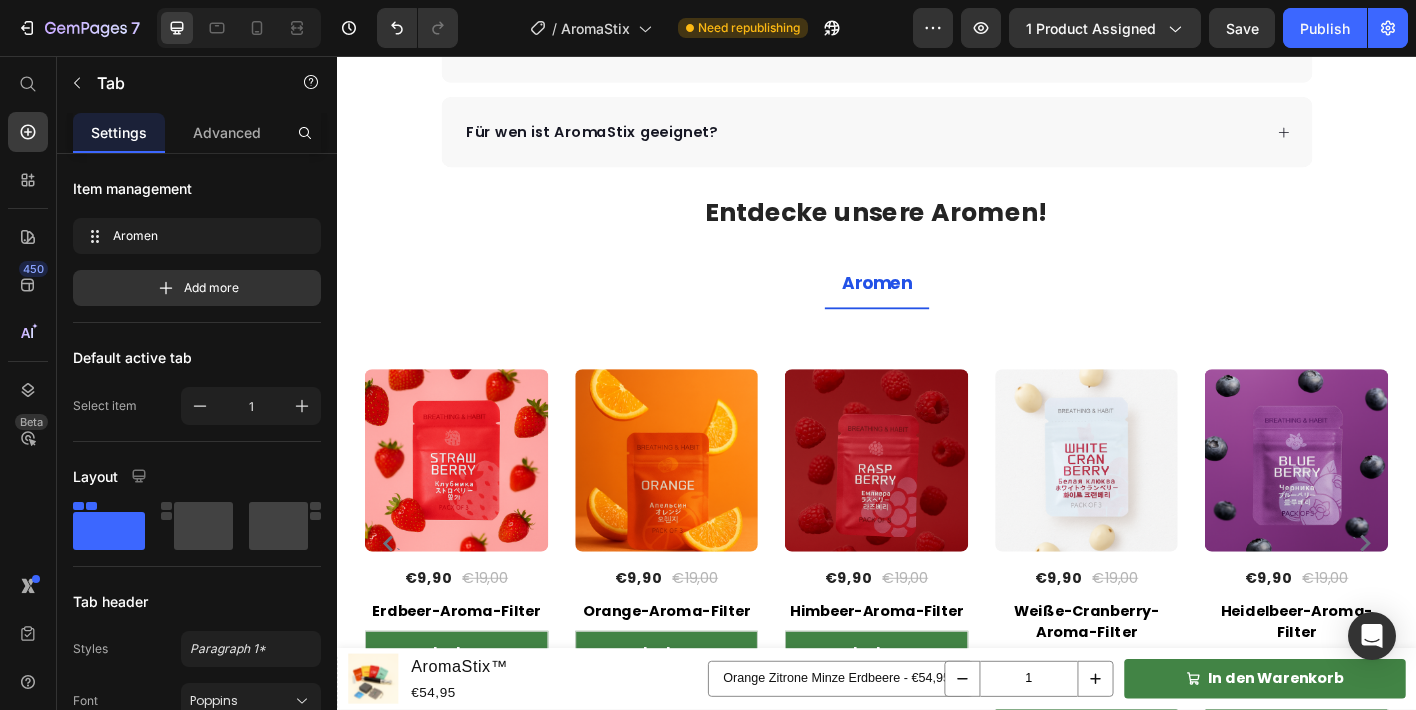 click on "Aromen" at bounding box center [937, 311] 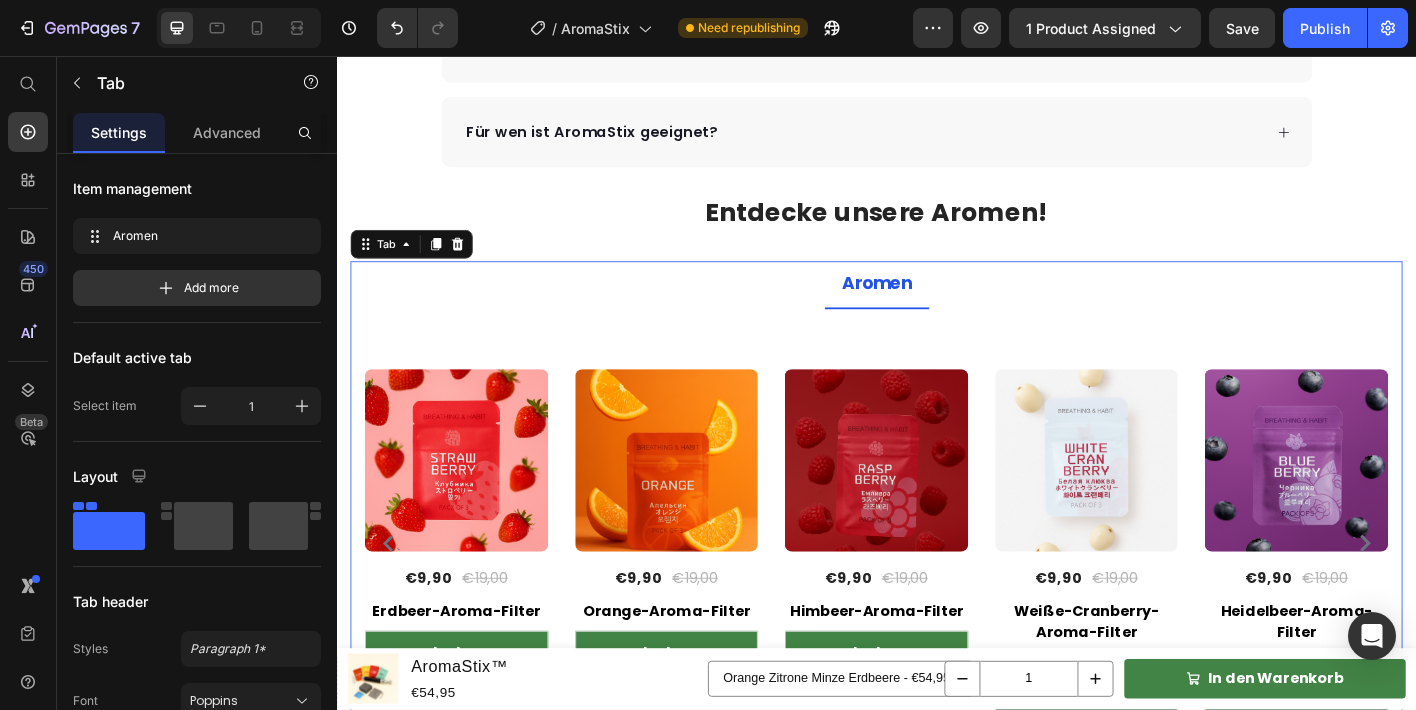 click on "Aromen" at bounding box center [937, 311] 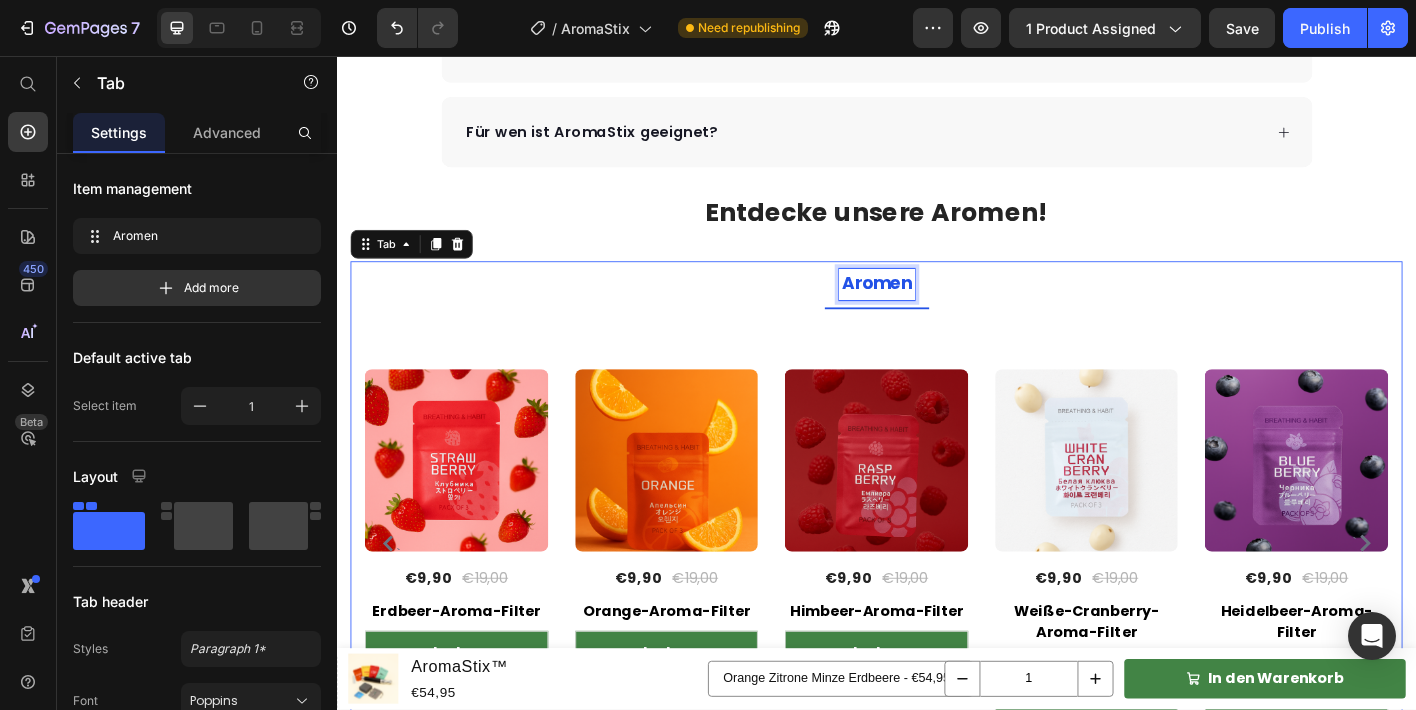 click on "Aromen" at bounding box center (937, 310) 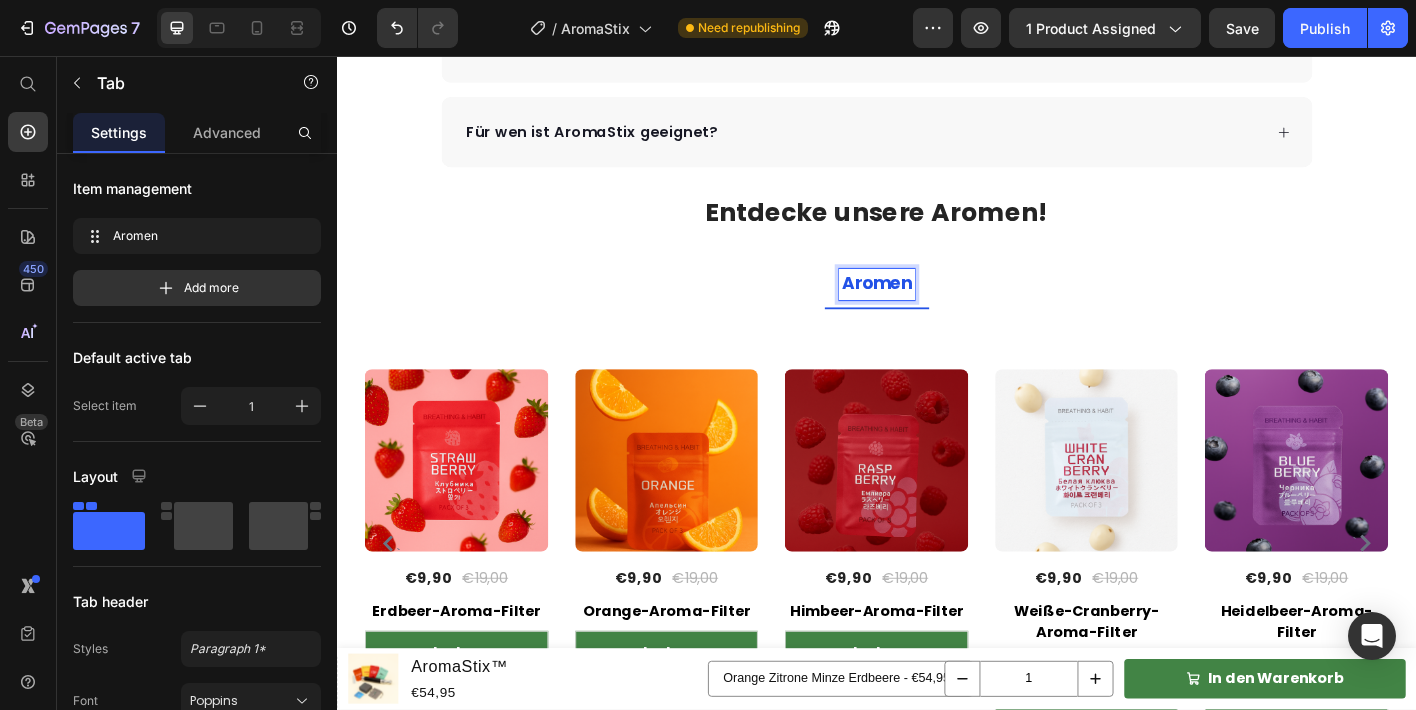click on "Aromen" at bounding box center (937, 310) 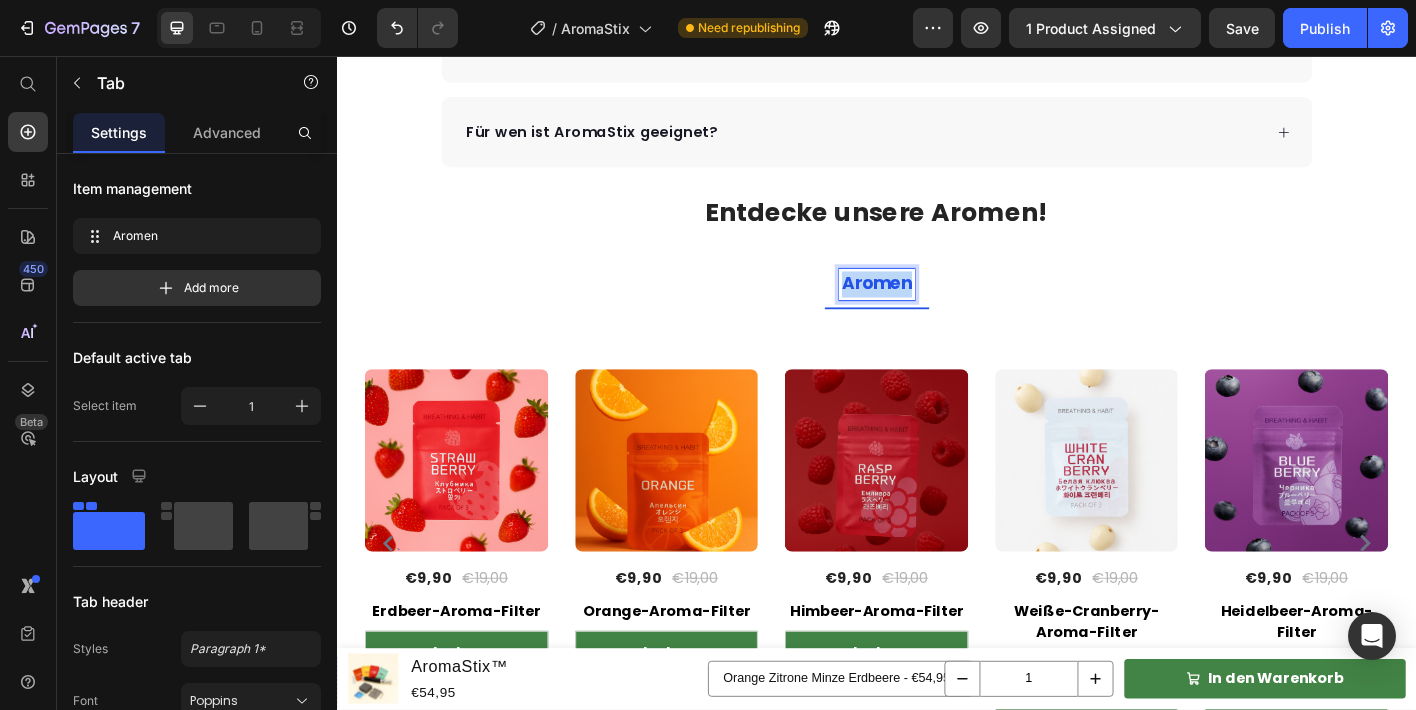 click on "Aromen" at bounding box center [937, 310] 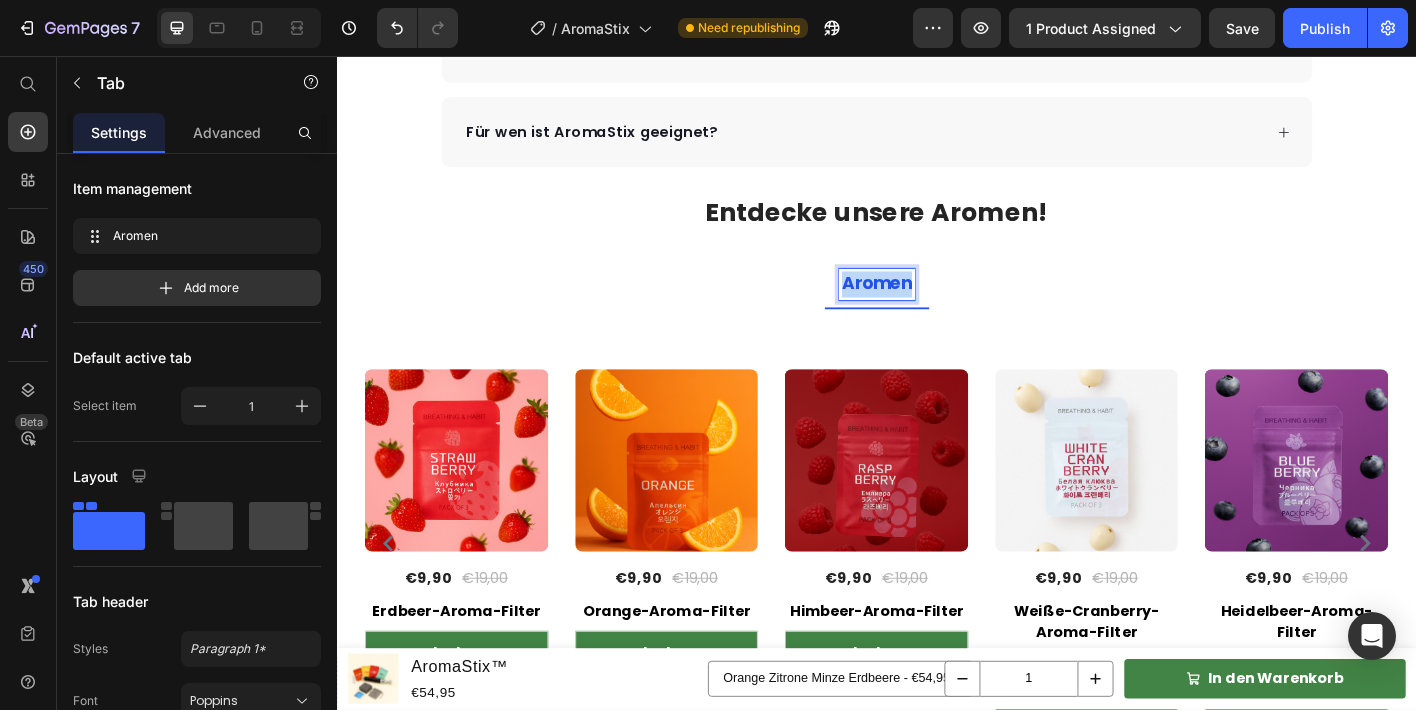 click on "Aromen" at bounding box center [937, 310] 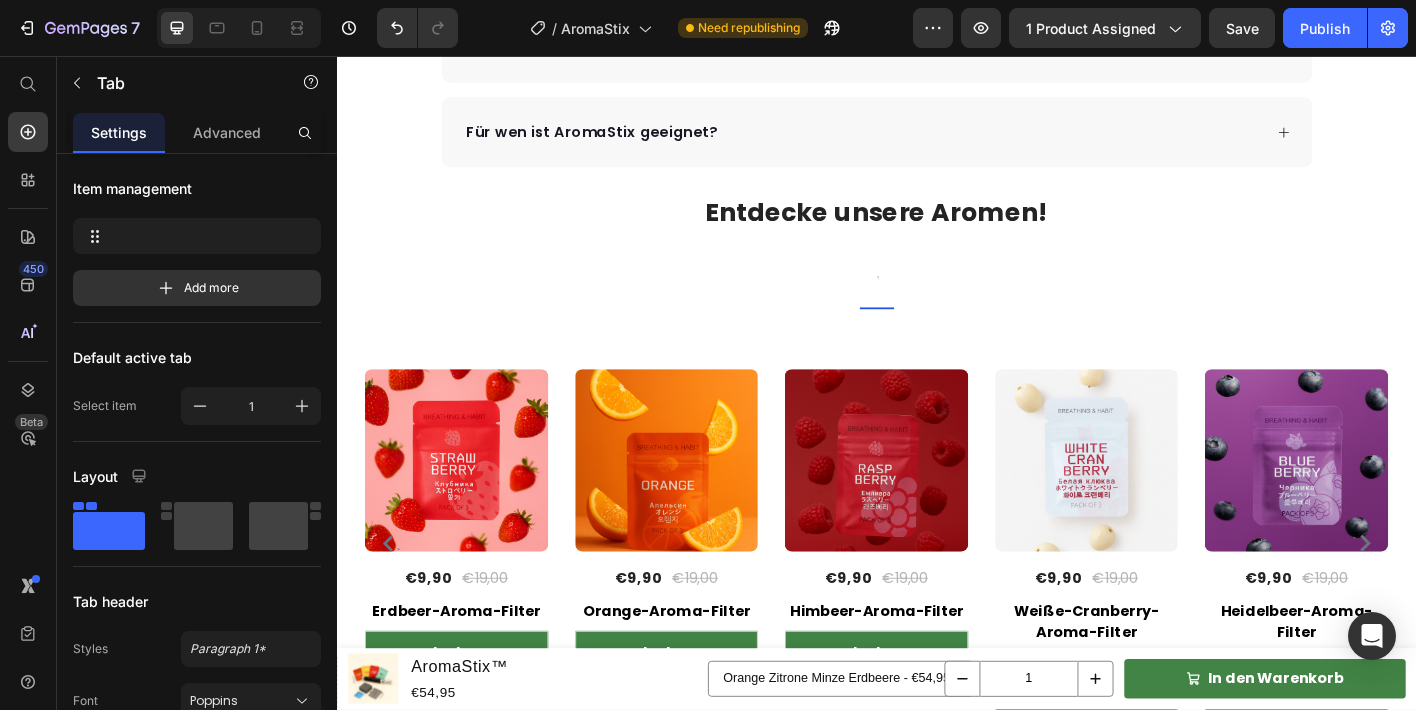 click at bounding box center (937, 311) 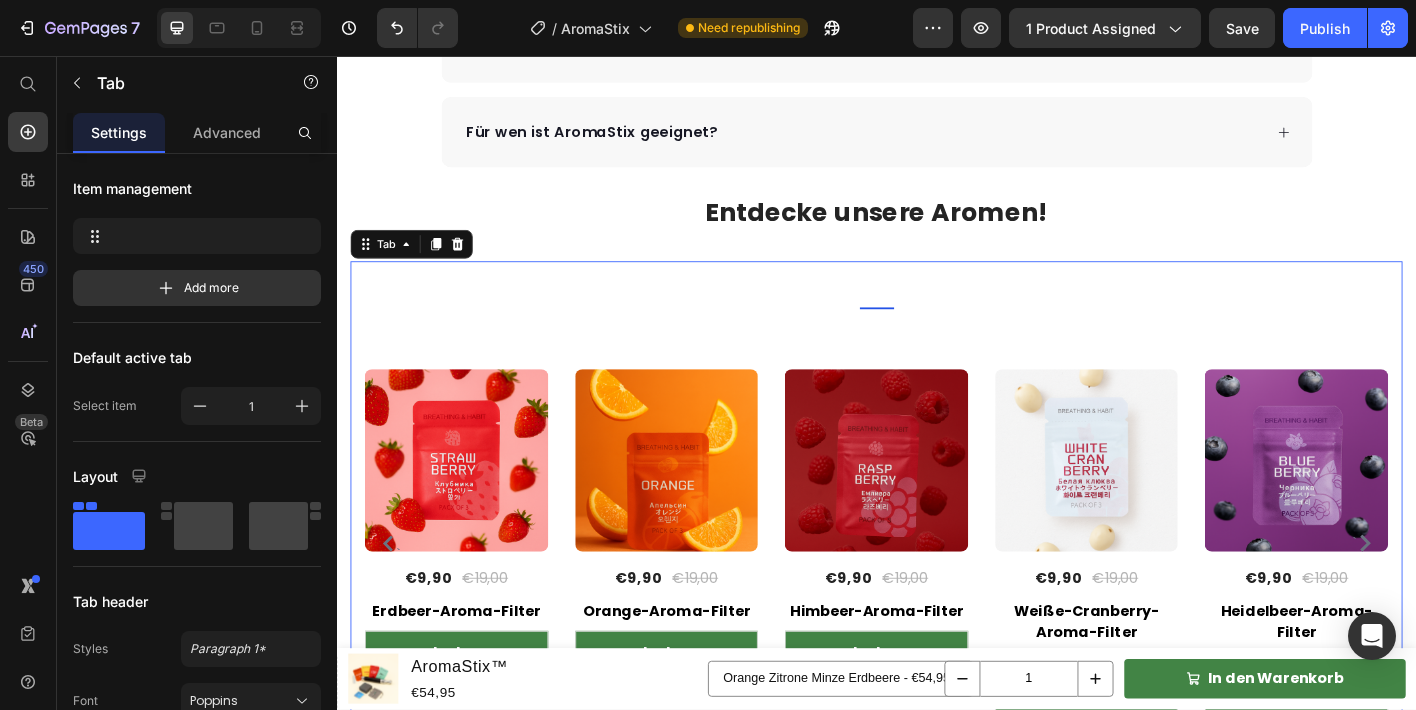 click at bounding box center (937, 311) 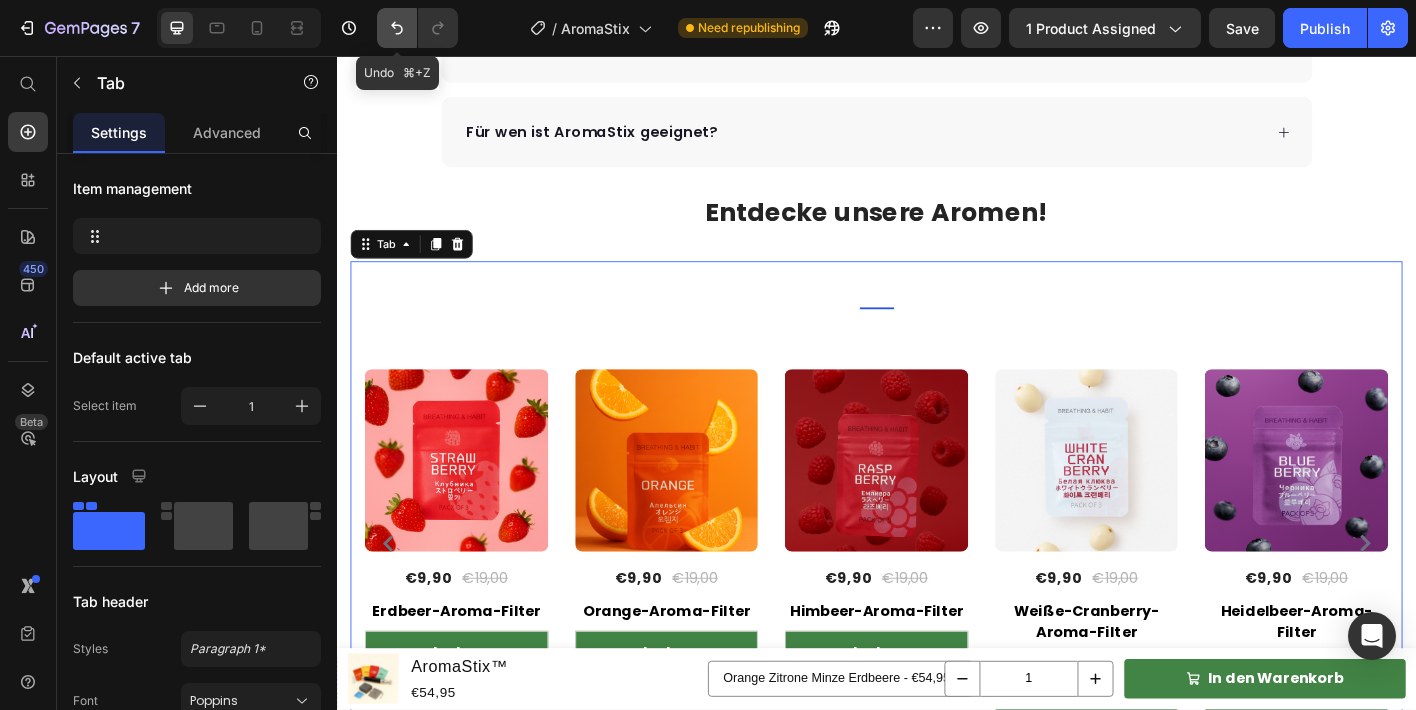 click 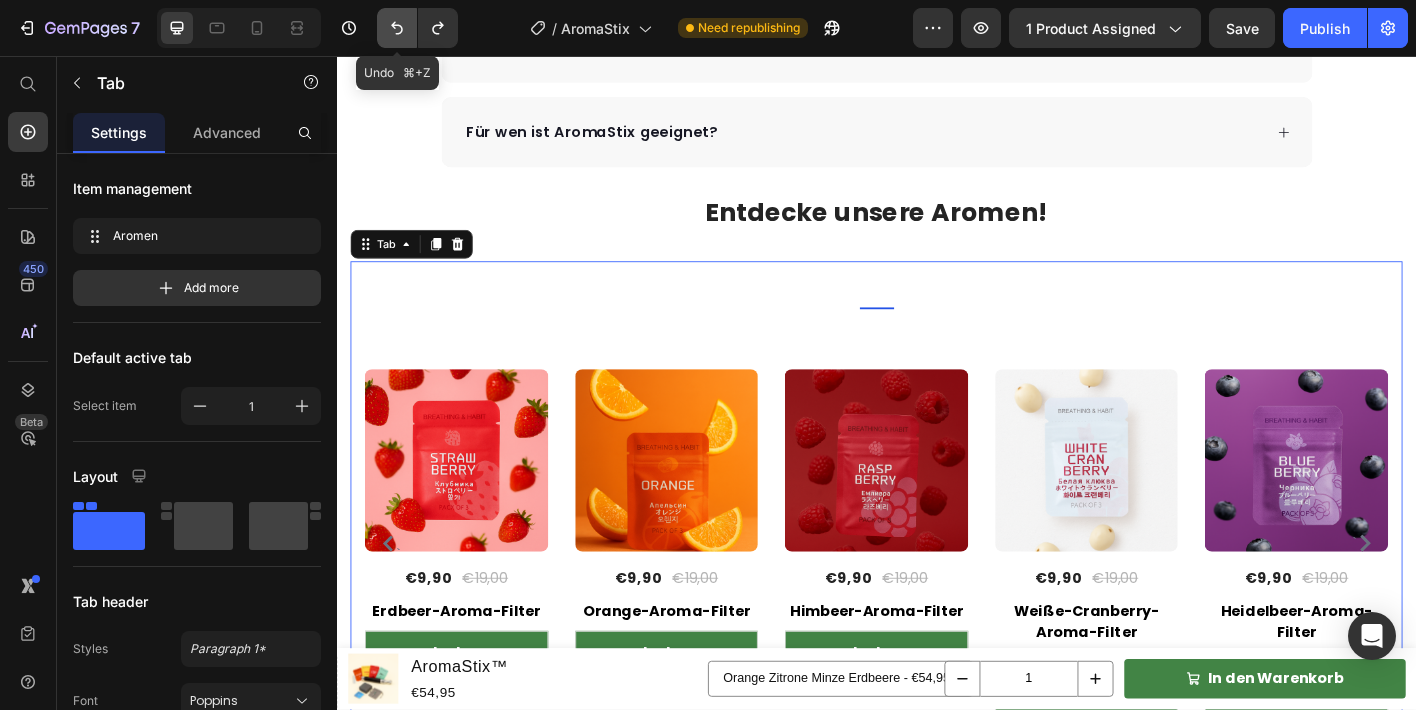 click 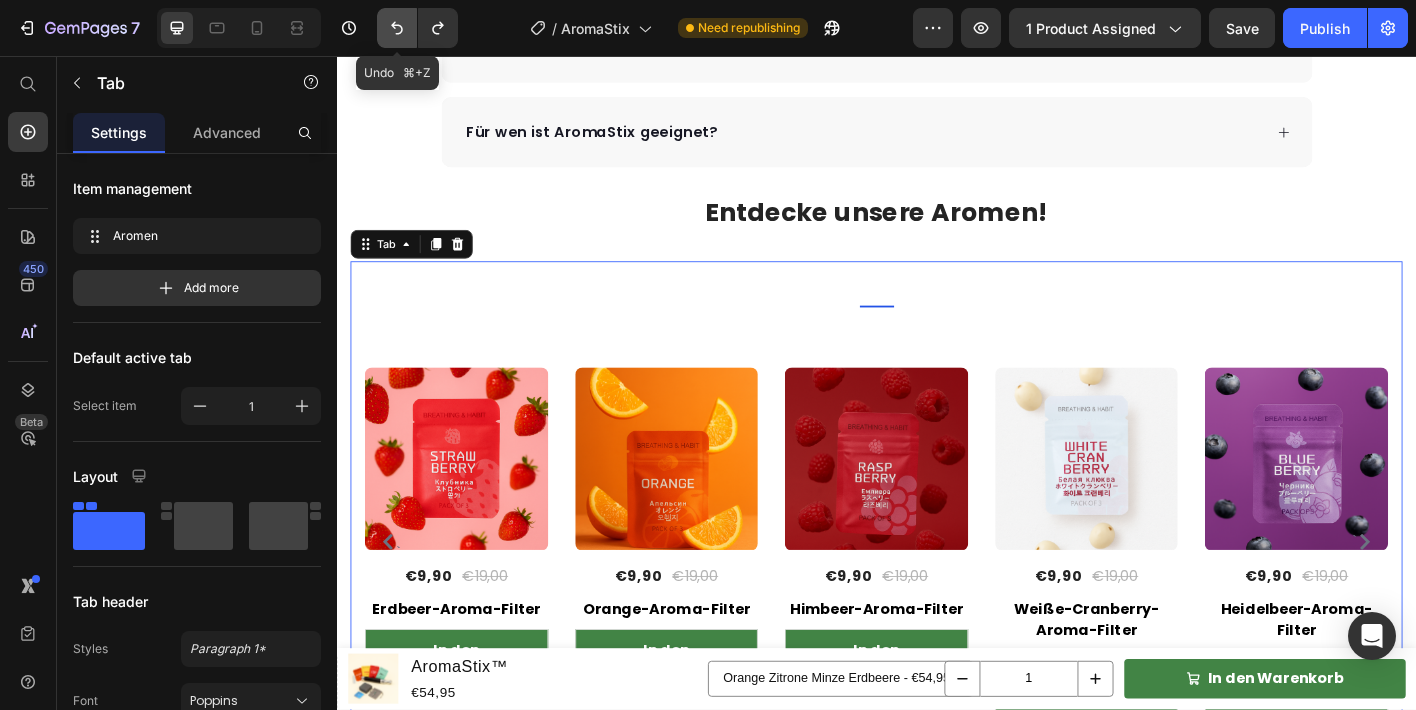 click 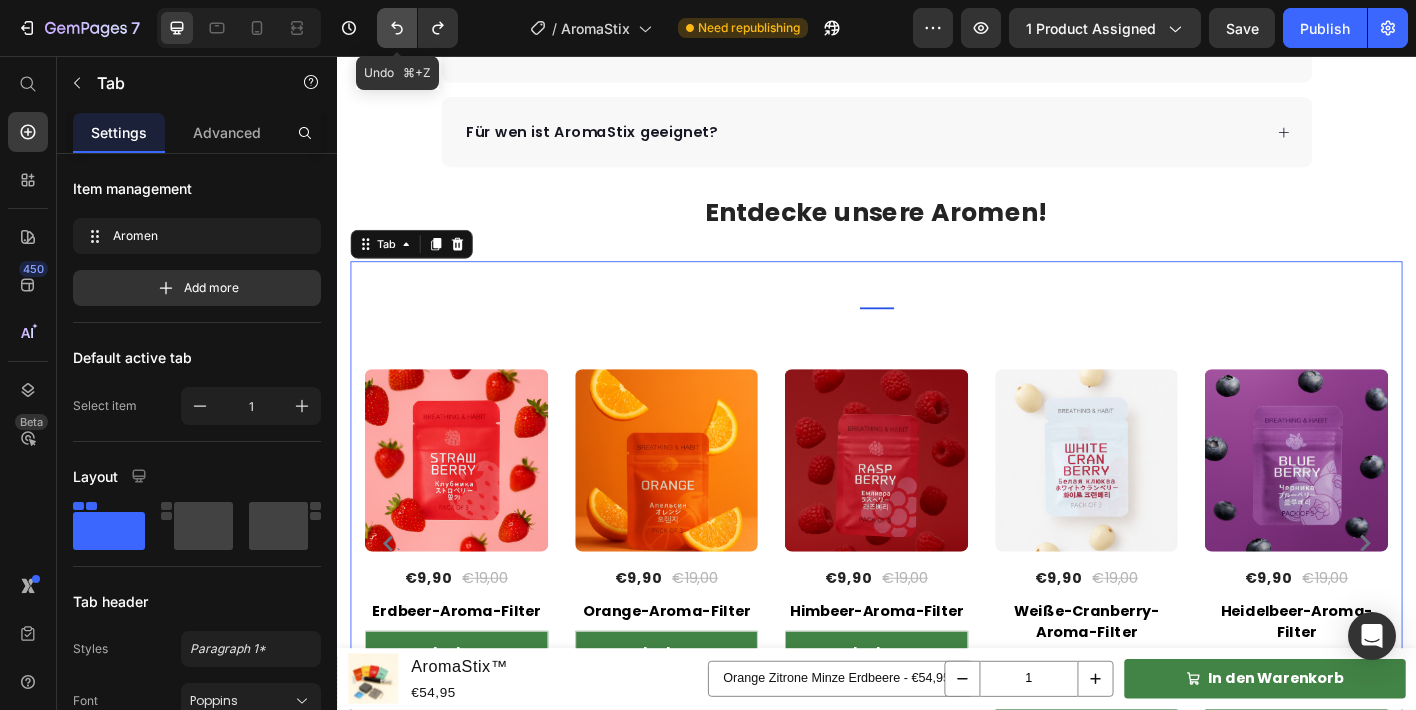 click 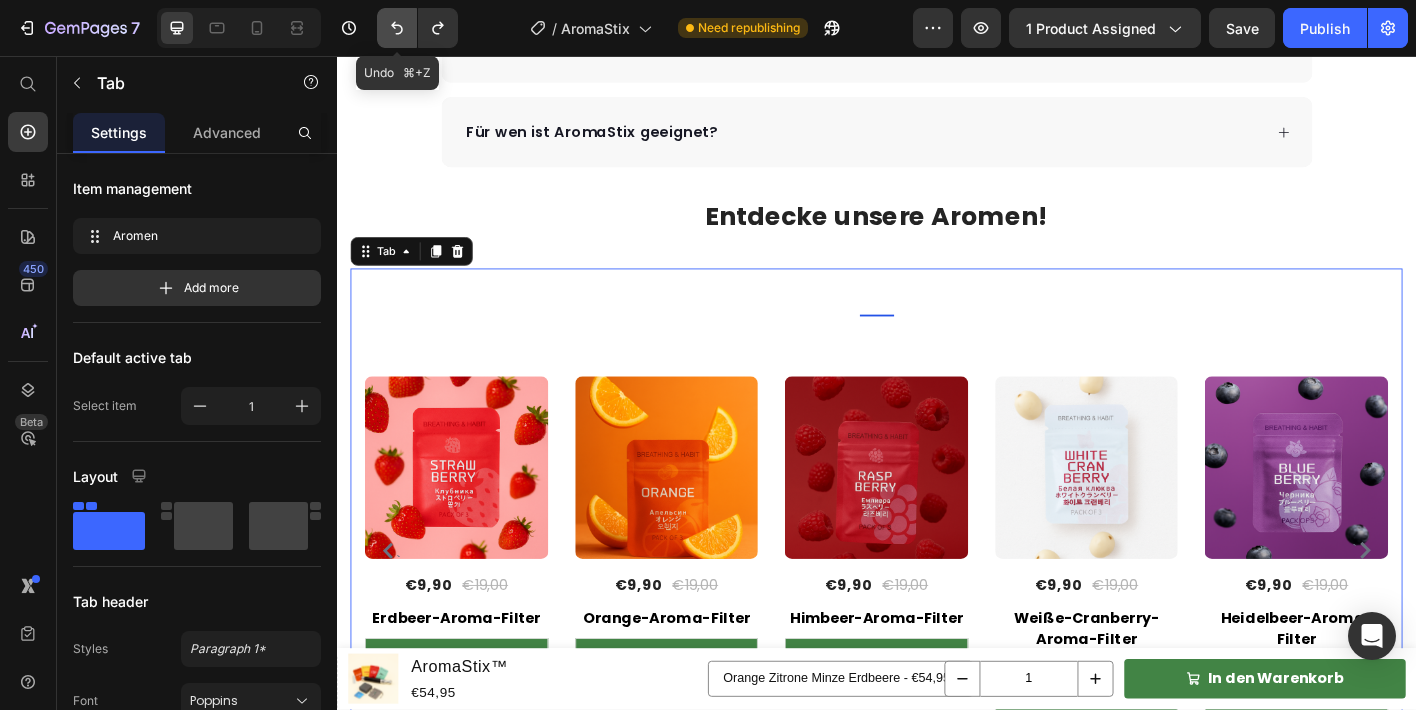 click 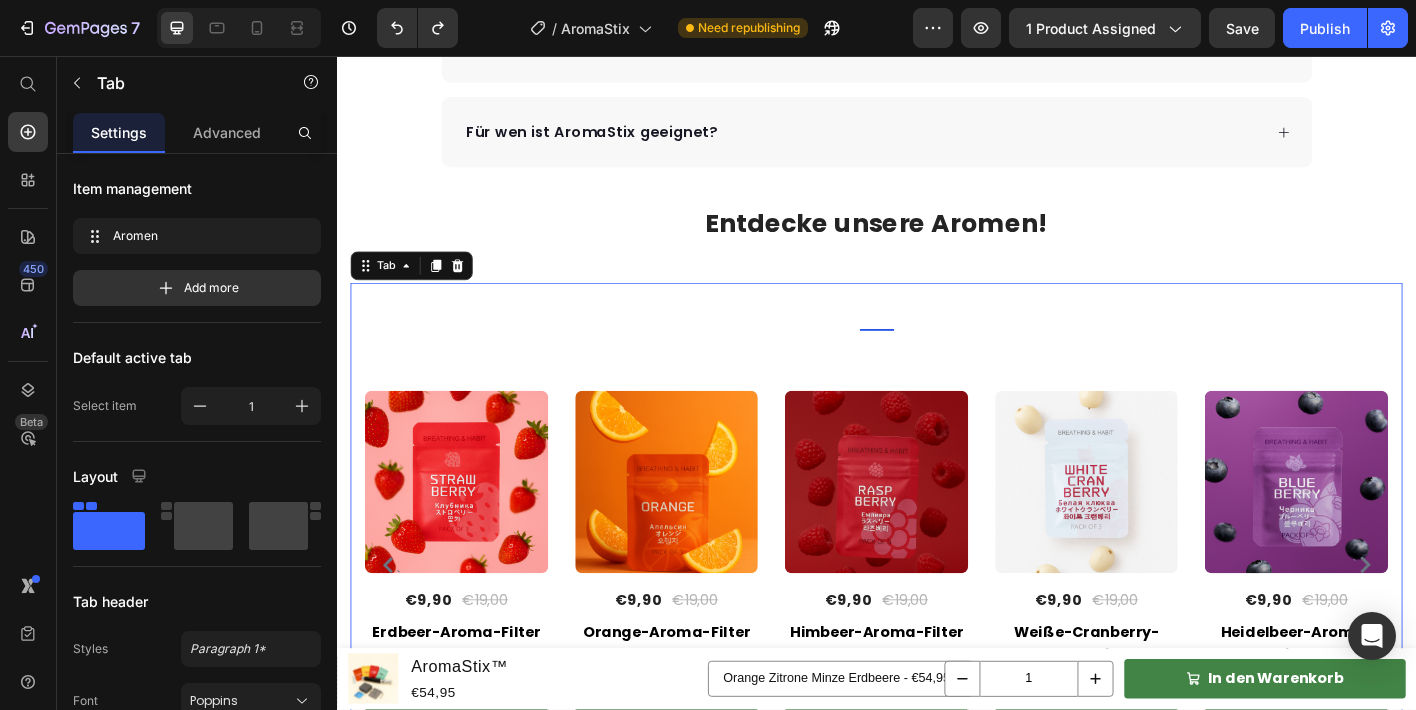 click at bounding box center (937, 334) 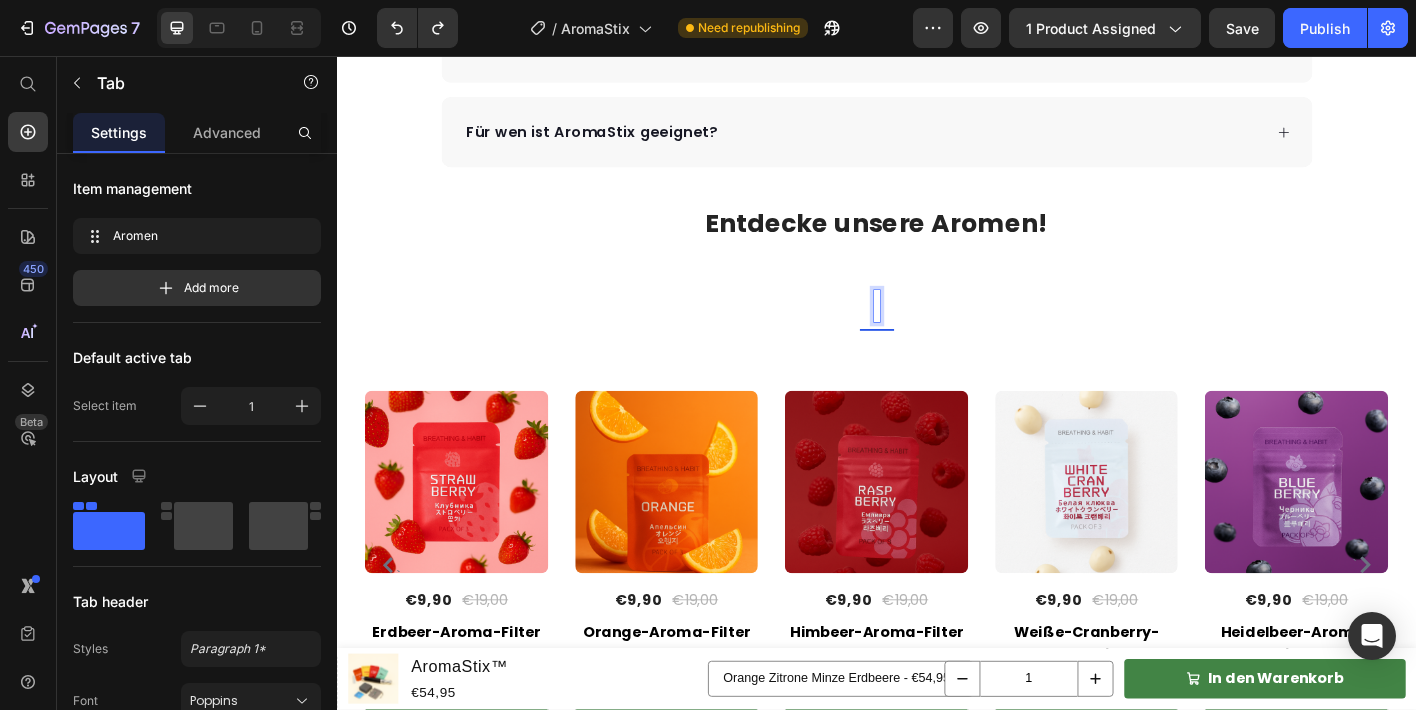 click at bounding box center [937, 334] 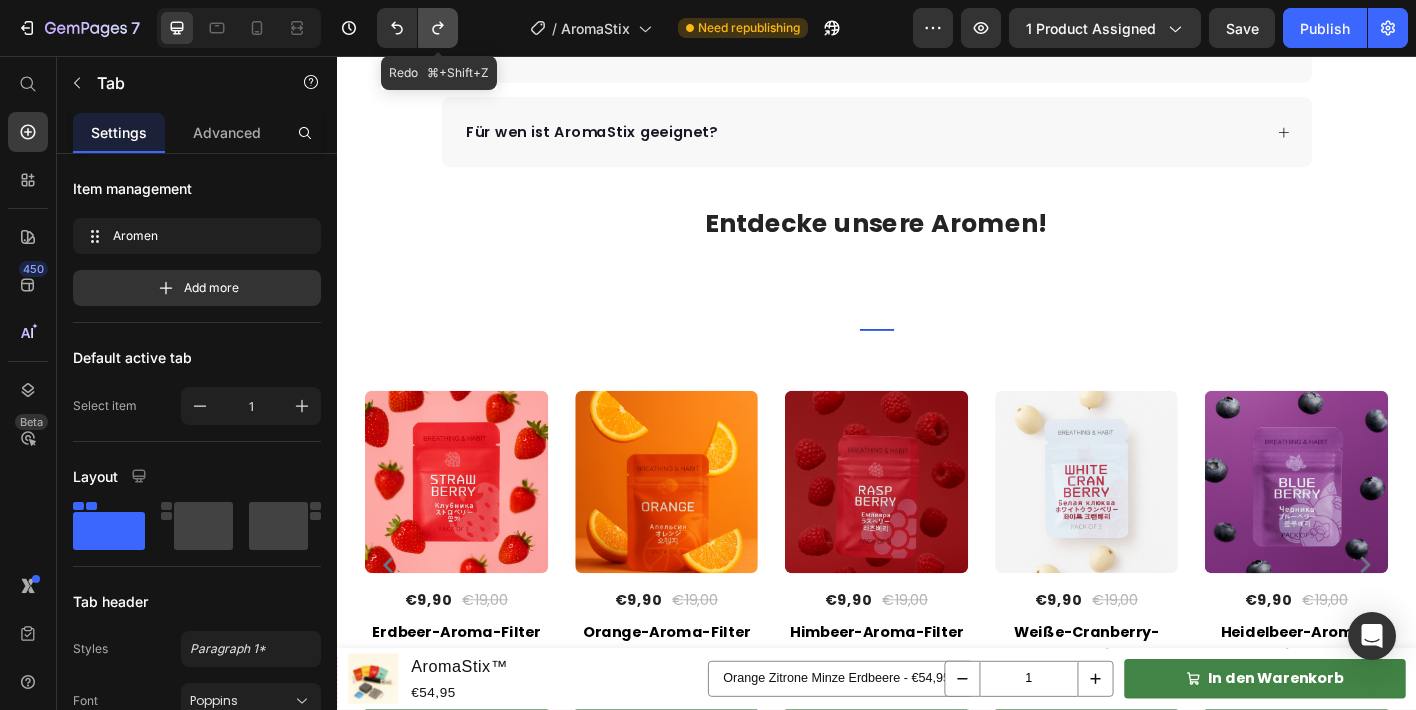 click 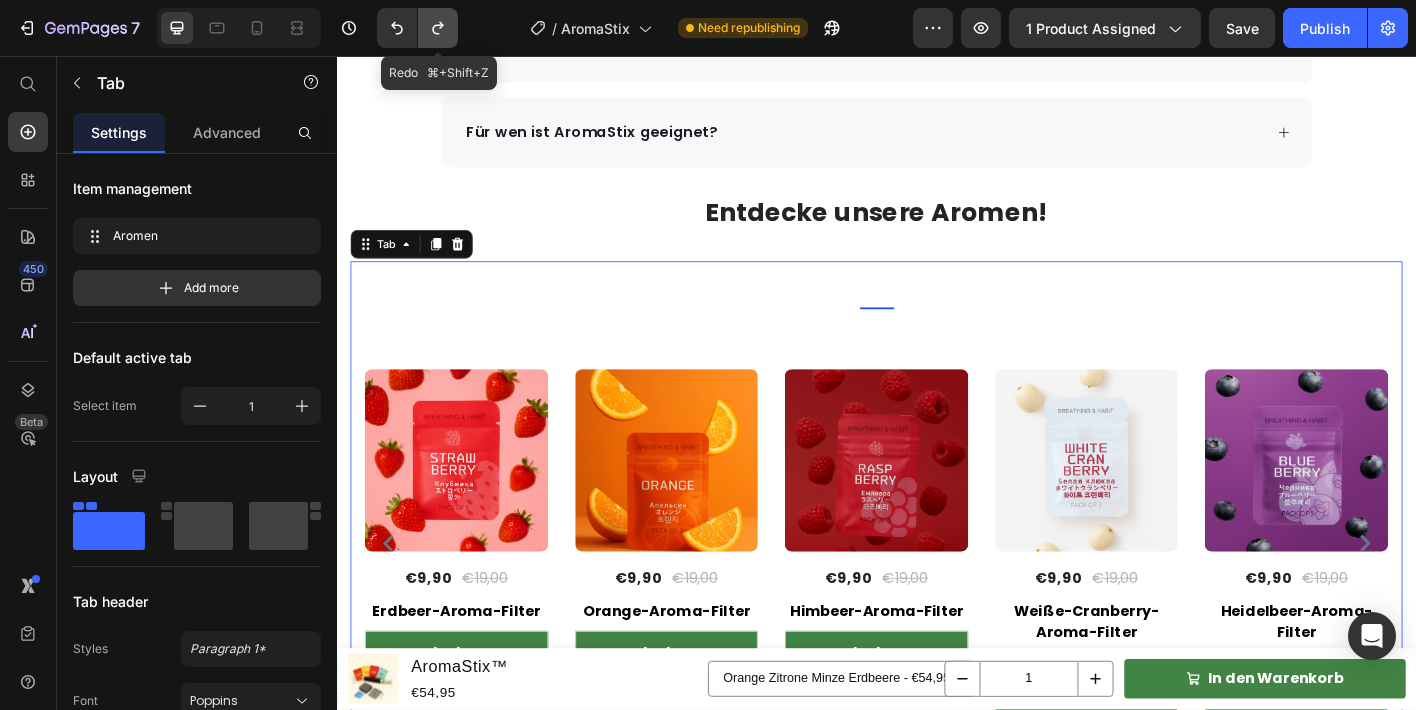click 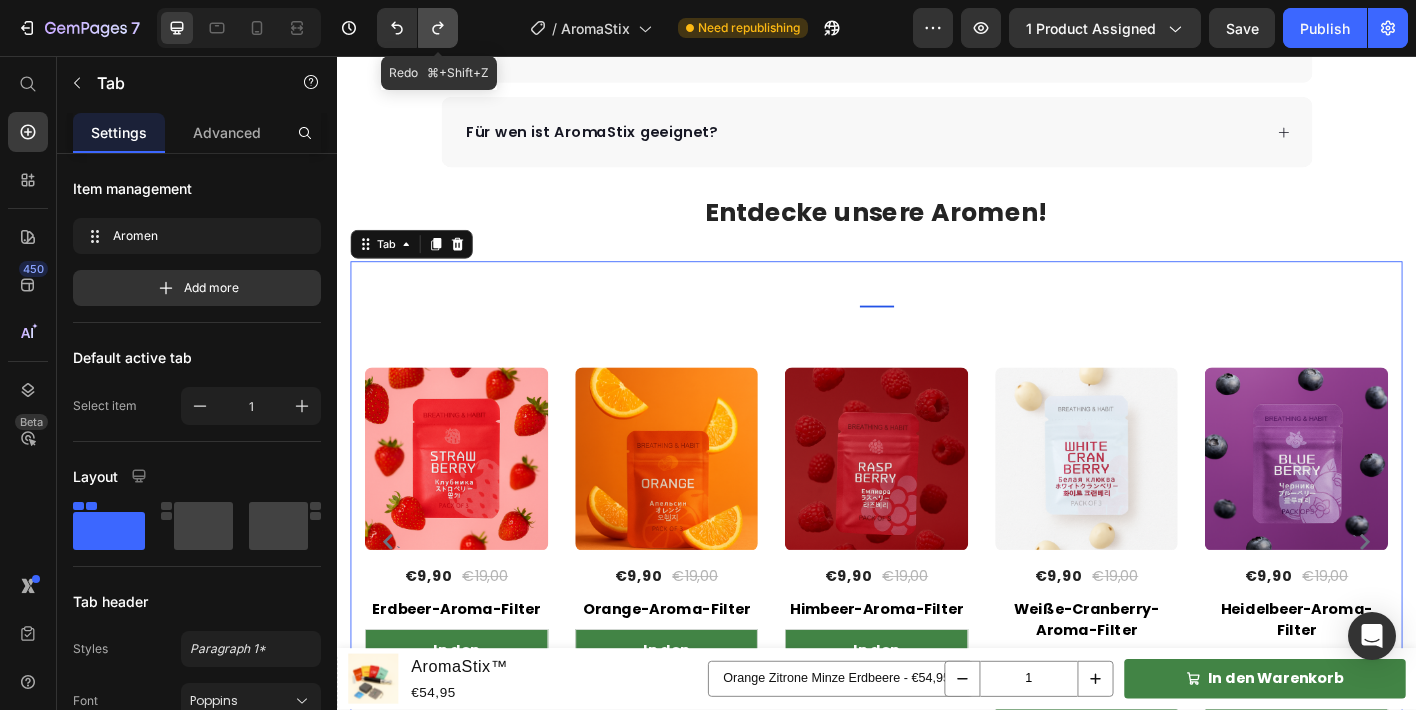 click 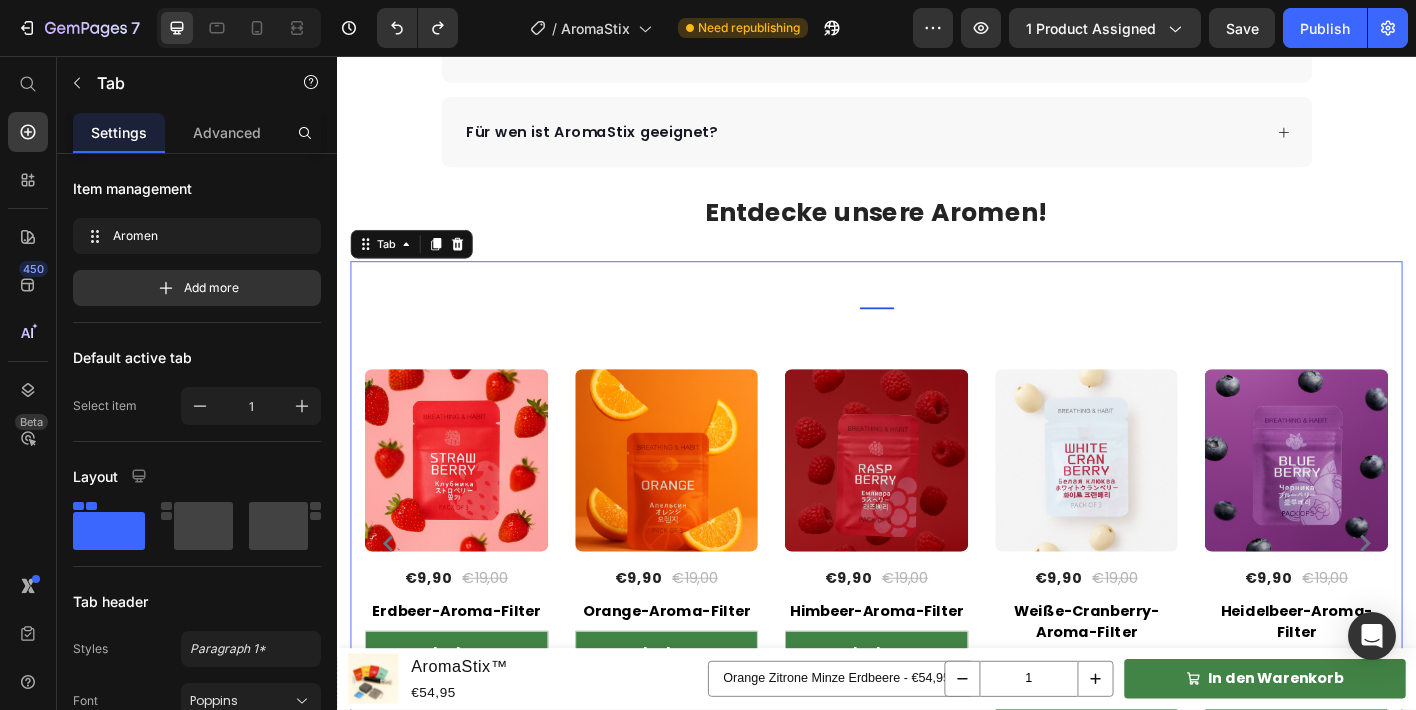 click at bounding box center [937, 310] 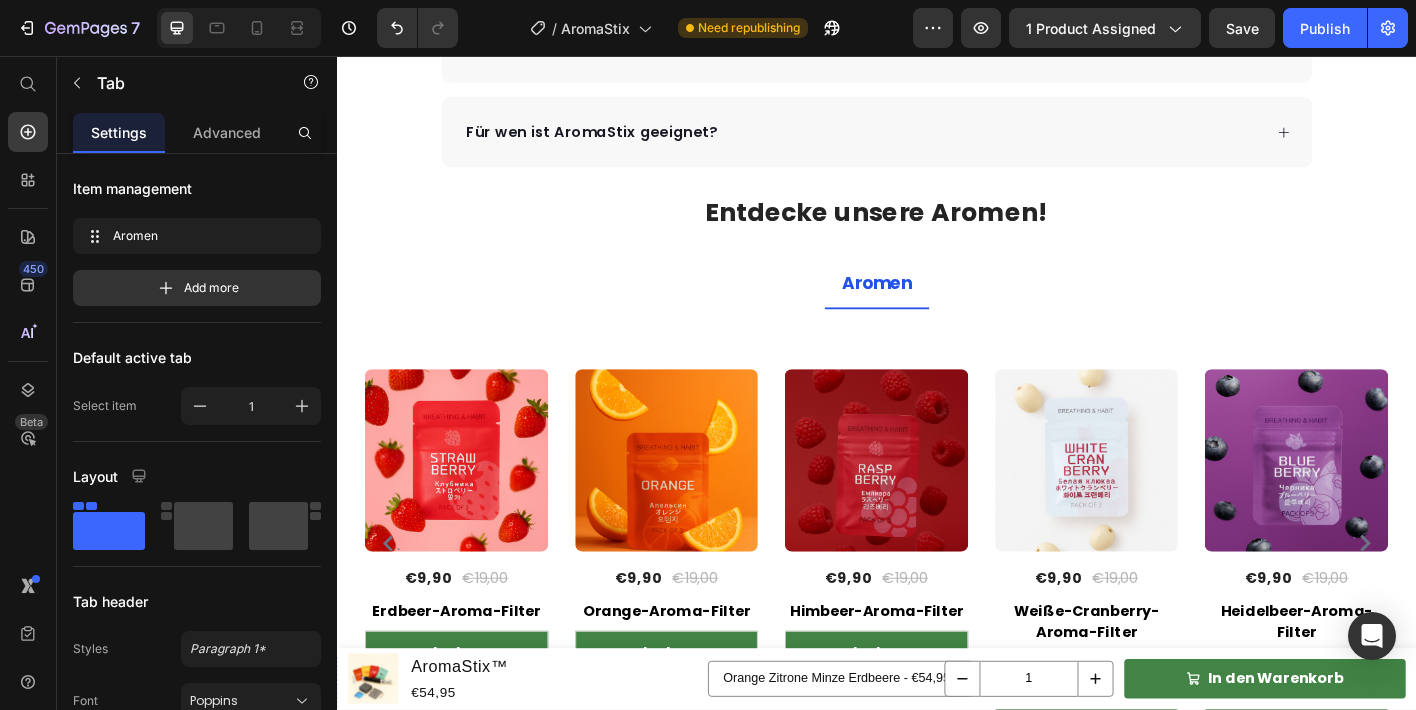 click on "Aromen" at bounding box center [937, 311] 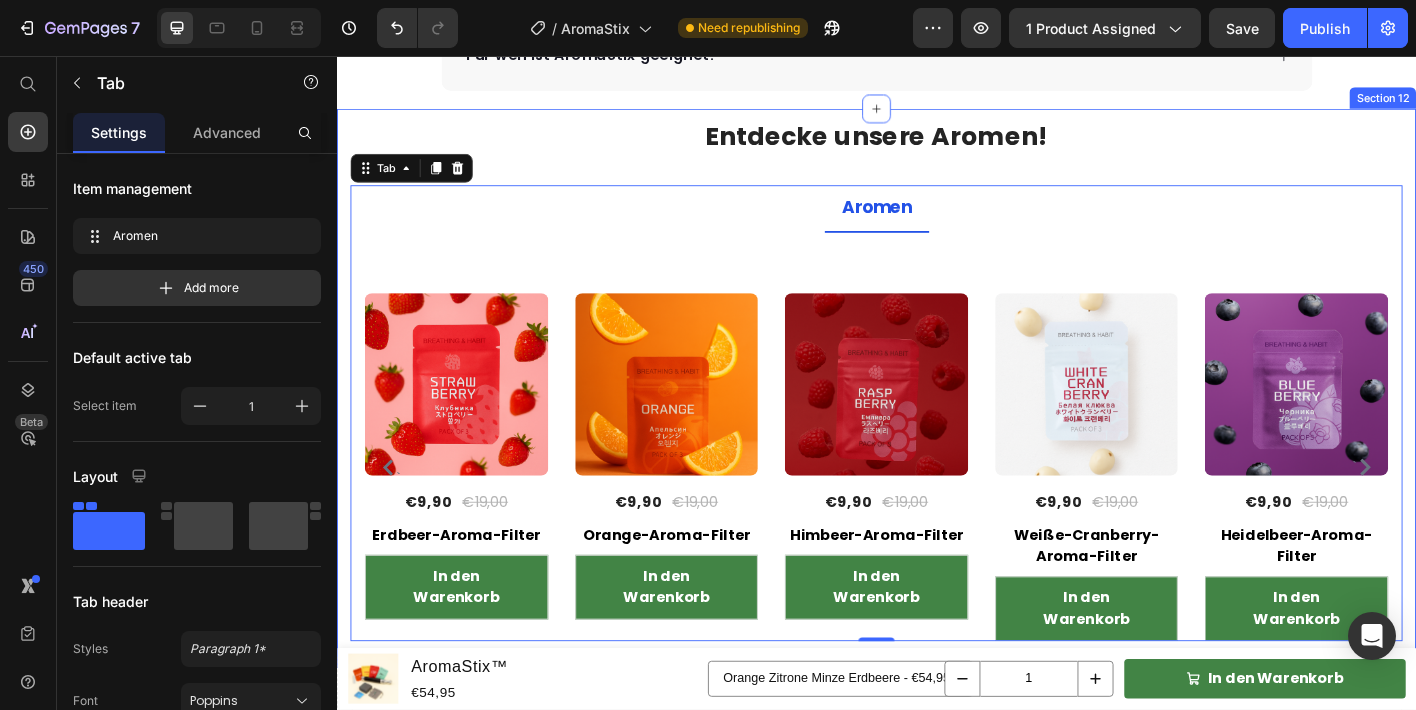 scroll, scrollTop: 6583, scrollLeft: 0, axis: vertical 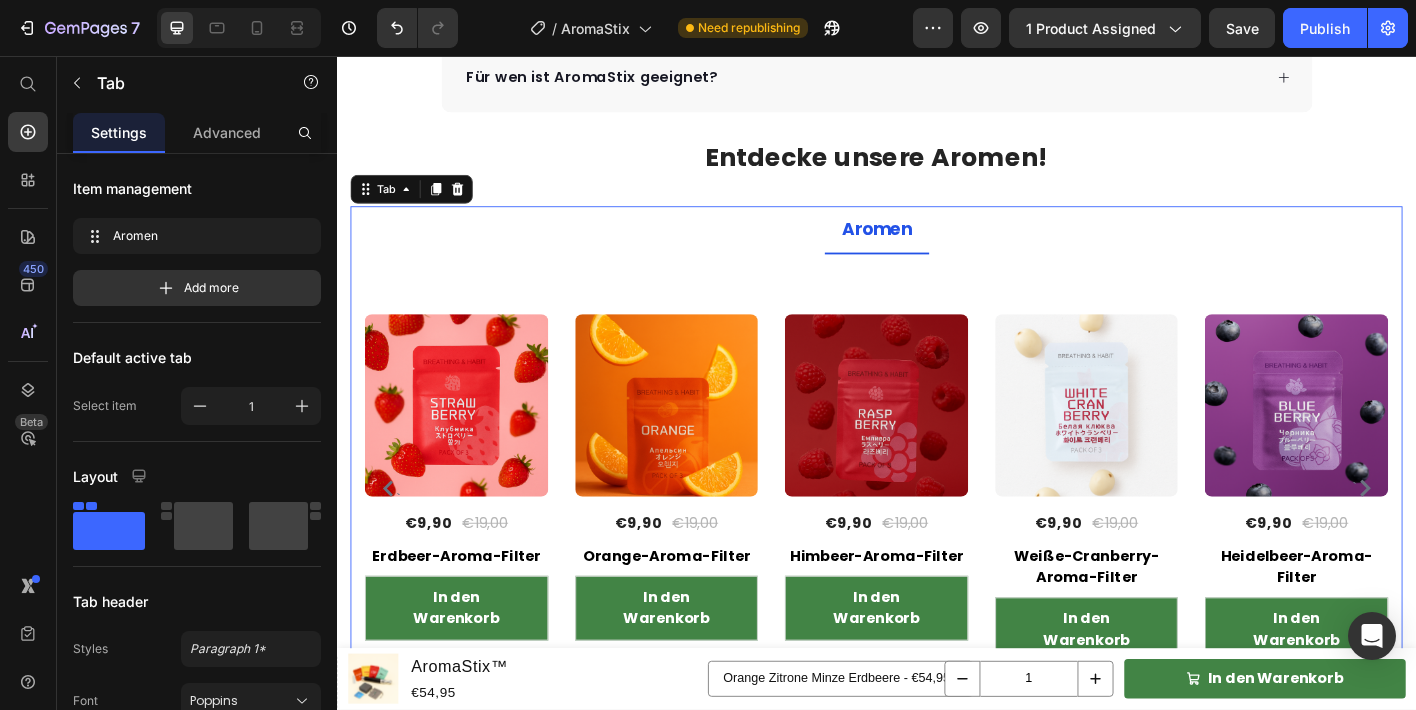 click on "Title Line ` (P) Images €9,90 (P) Price €19,00 (P) Price Row Erdbeer-Aroma-Filter (P) Title In den Warenkorb (P) Cart Button Row (P) Images €9,90 (P) Price €19,00 (P) Price Row Orange-Aroma-Filter (P) Title In den Warenkorb (P) Cart Button Row (P) Images €9,90 (P) Price €19,00 (P) Price Row Himbeer-Aroma-Filter (P) Title In den Warenkorb (P) Cart Button Row (P) Images €9,90 (P) Price €19,00 (P) Price Row Weiße-Cranberry-Aroma-Filter (P) Title In den Warenkorb (P) Cart Button Row (P) Images €9,90 (P) Price €19,00 (P) Price Row Heidelbeer-Aroma-Filter (P) Title In den Warenkorb (P) Cart Button Row (P) Images €9,90 (P) Price €19,00 (P) Price Row Minz-Aroma-Filter (P) Title In den Warenkorb (P) Cart Button Row (P) Images €9,90 (P) Price €19,00 (P) Price Row Kaffee-Aroma-Filter (P) Title In den Warenkorb (P) Cart Button Row (P) Images €9,90 (P) Price €19,00 (P) Price Row Zitronen-Aroma-Filter (P) Title In den Warenkorb (P) Cart Button Row ` Product List" at bounding box center (937, 504) 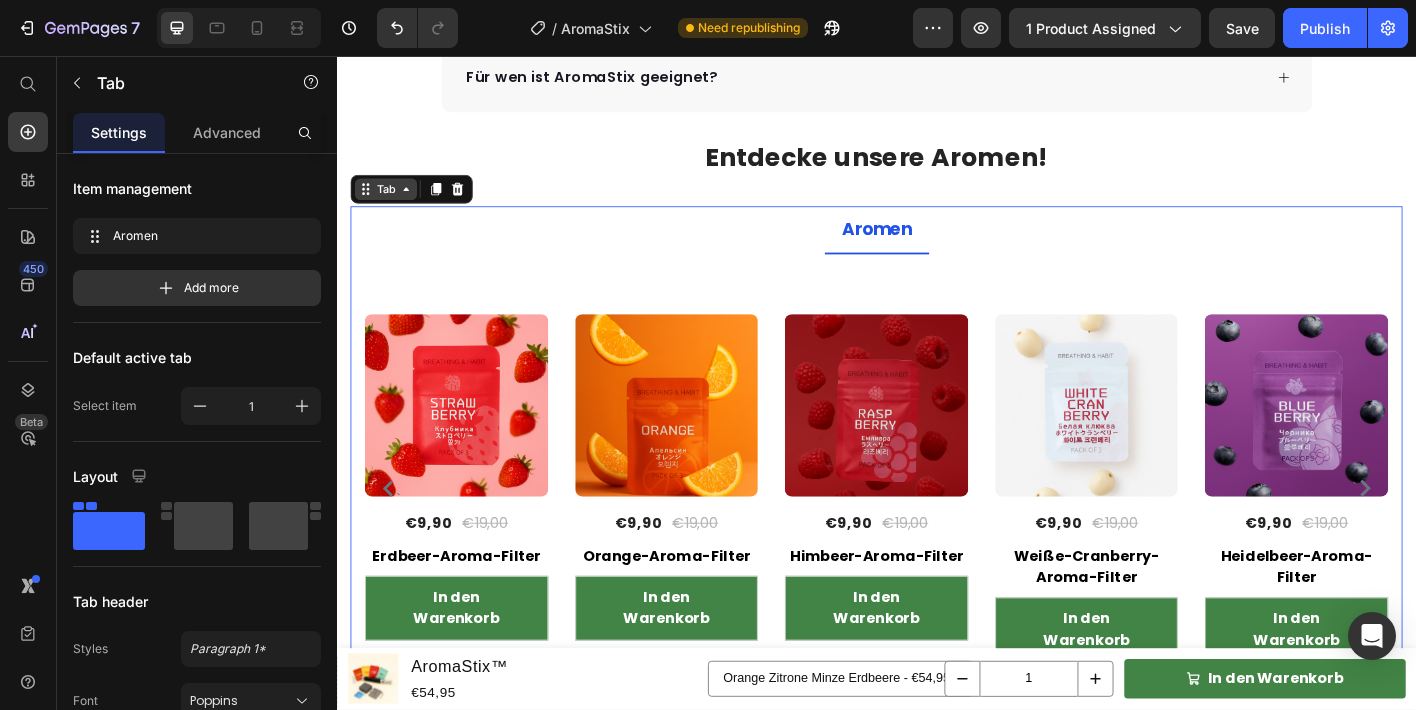 click on "Tab" at bounding box center [391, 205] 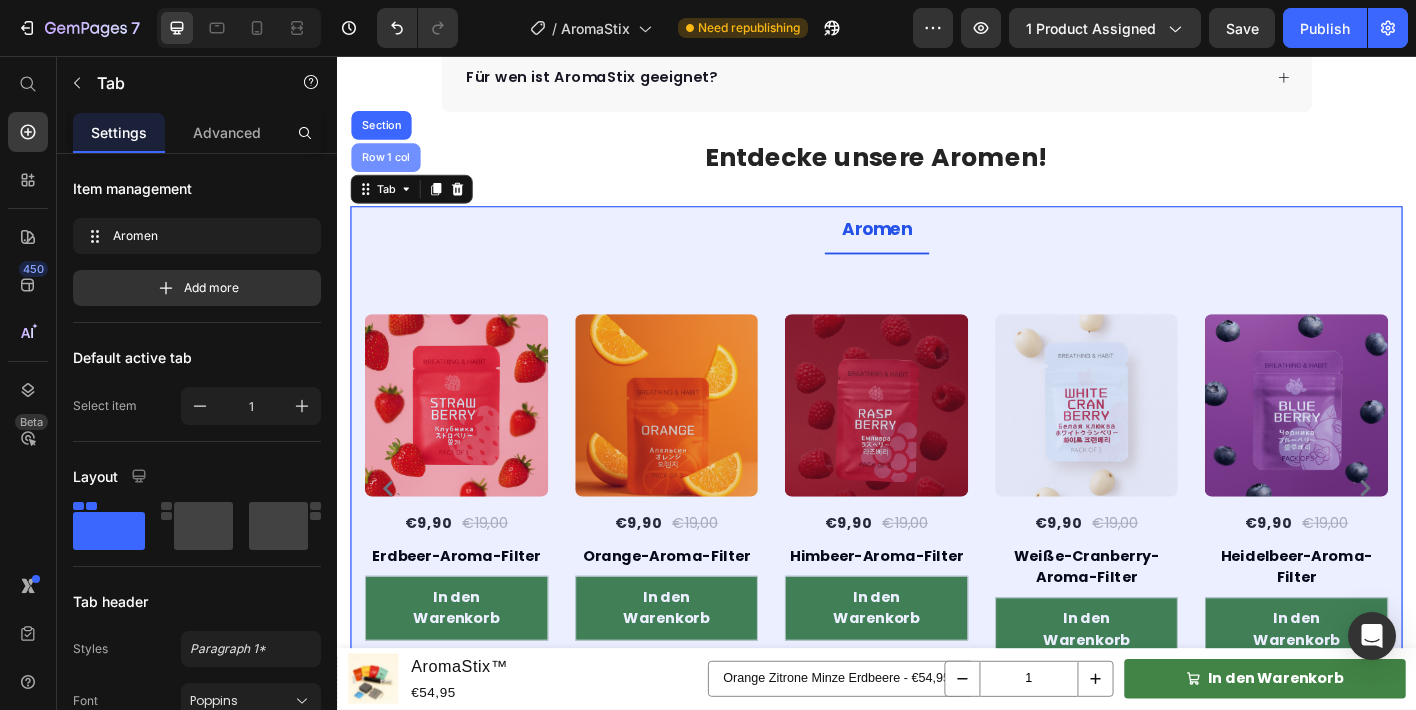 click on "Row 1 col" at bounding box center [391, 170] 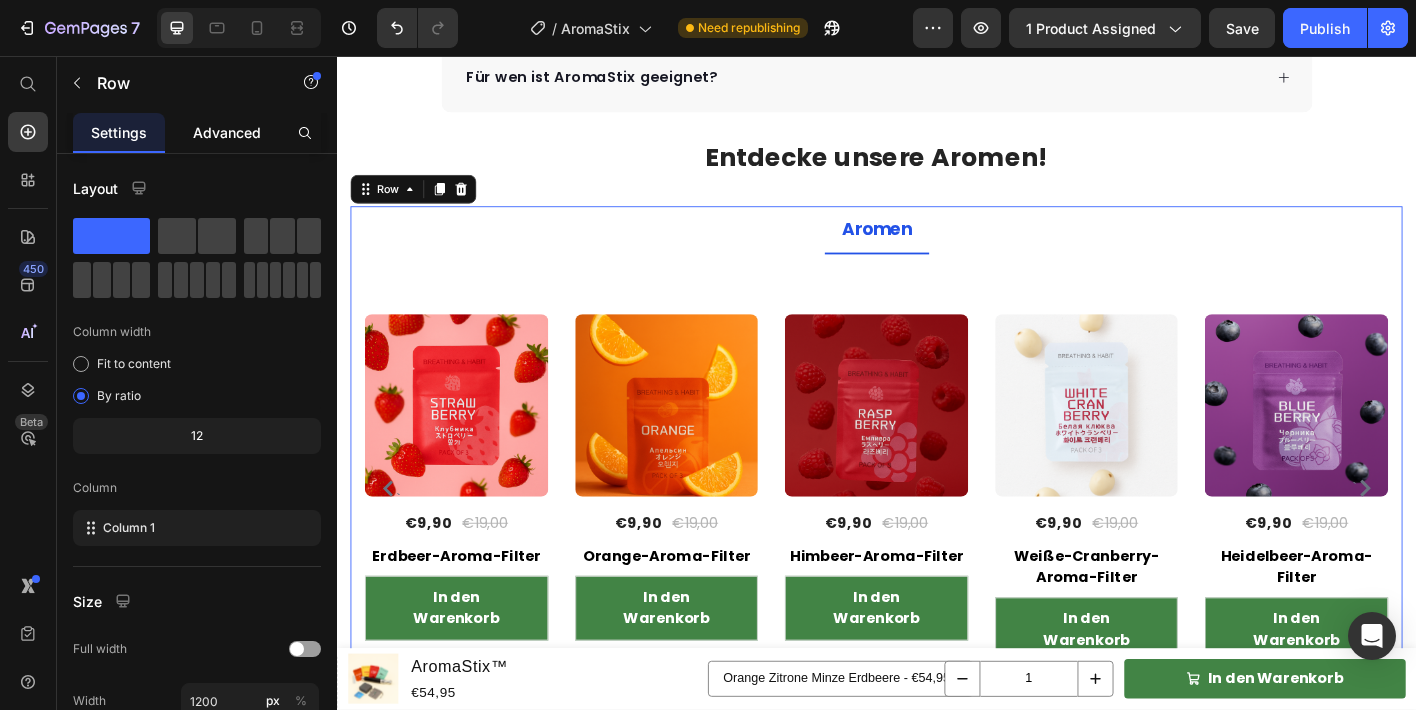 click on "Advanced" 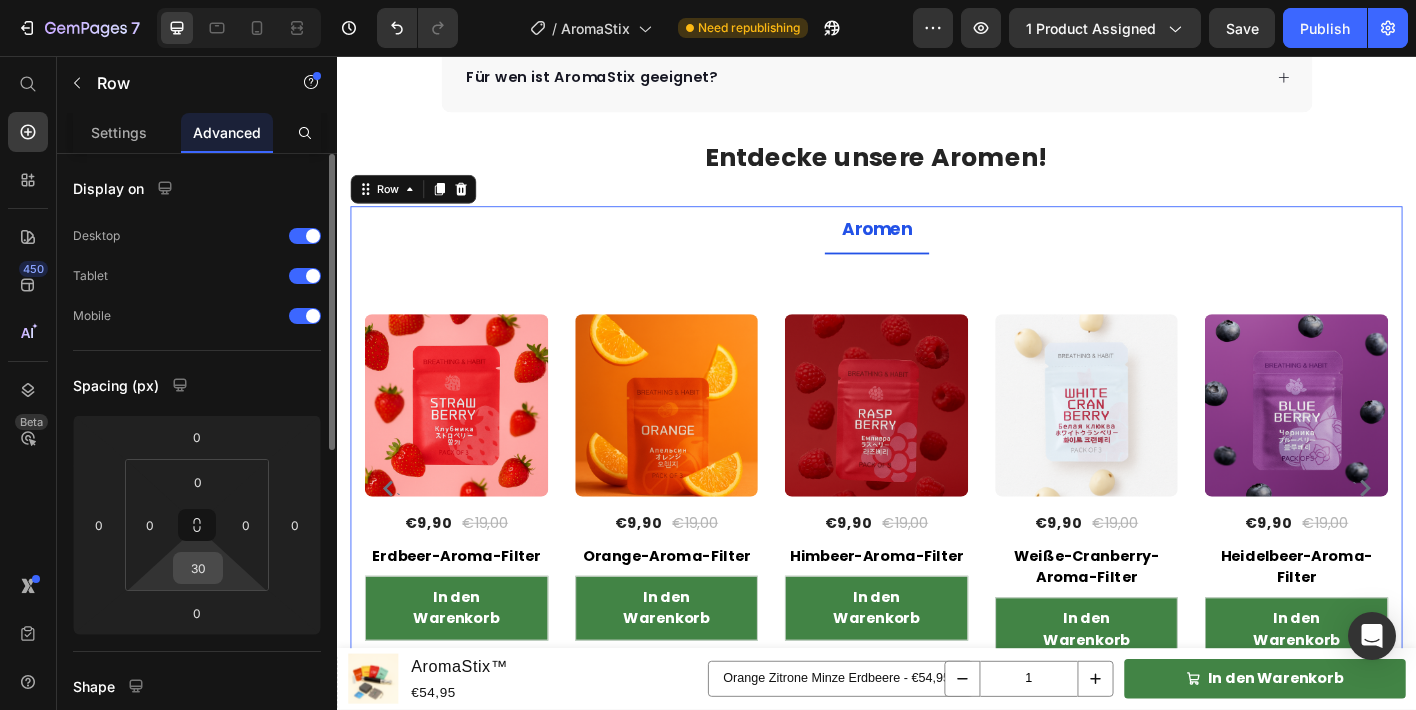 click on "30" at bounding box center [198, 568] 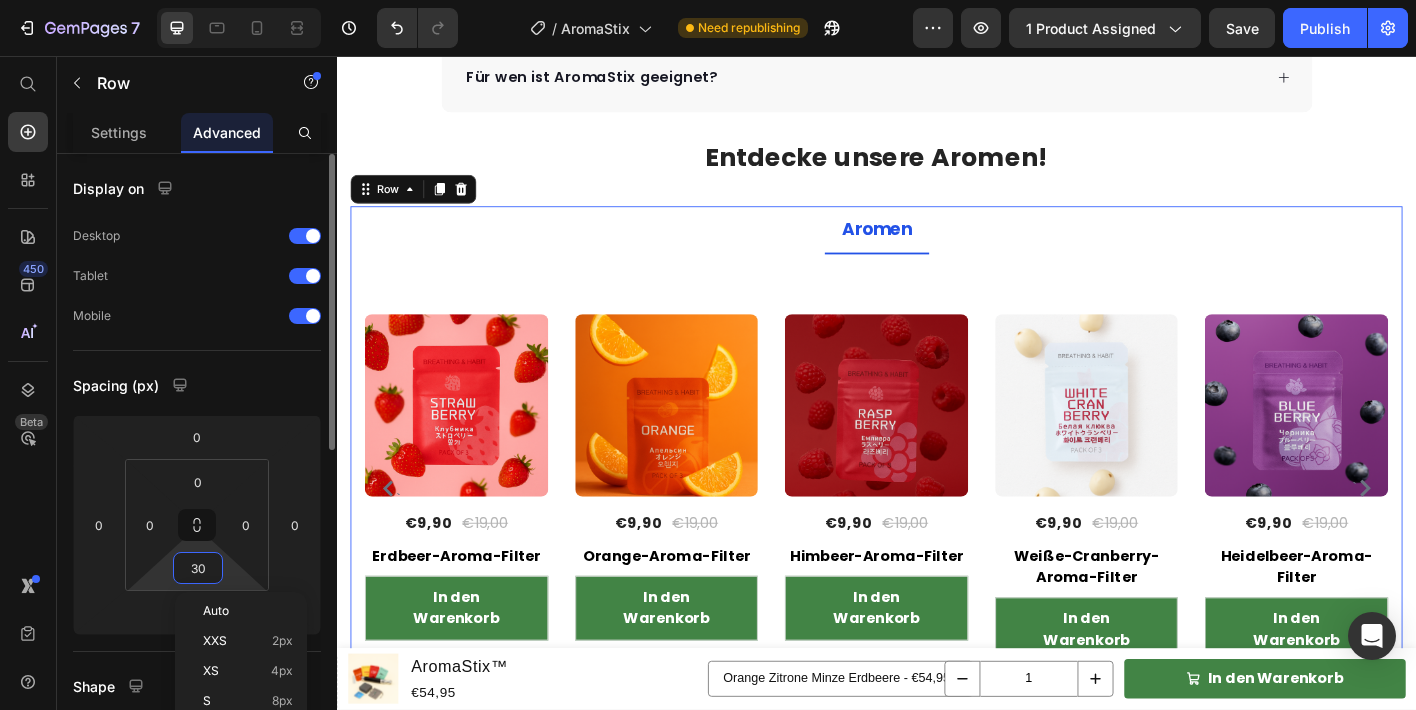 type 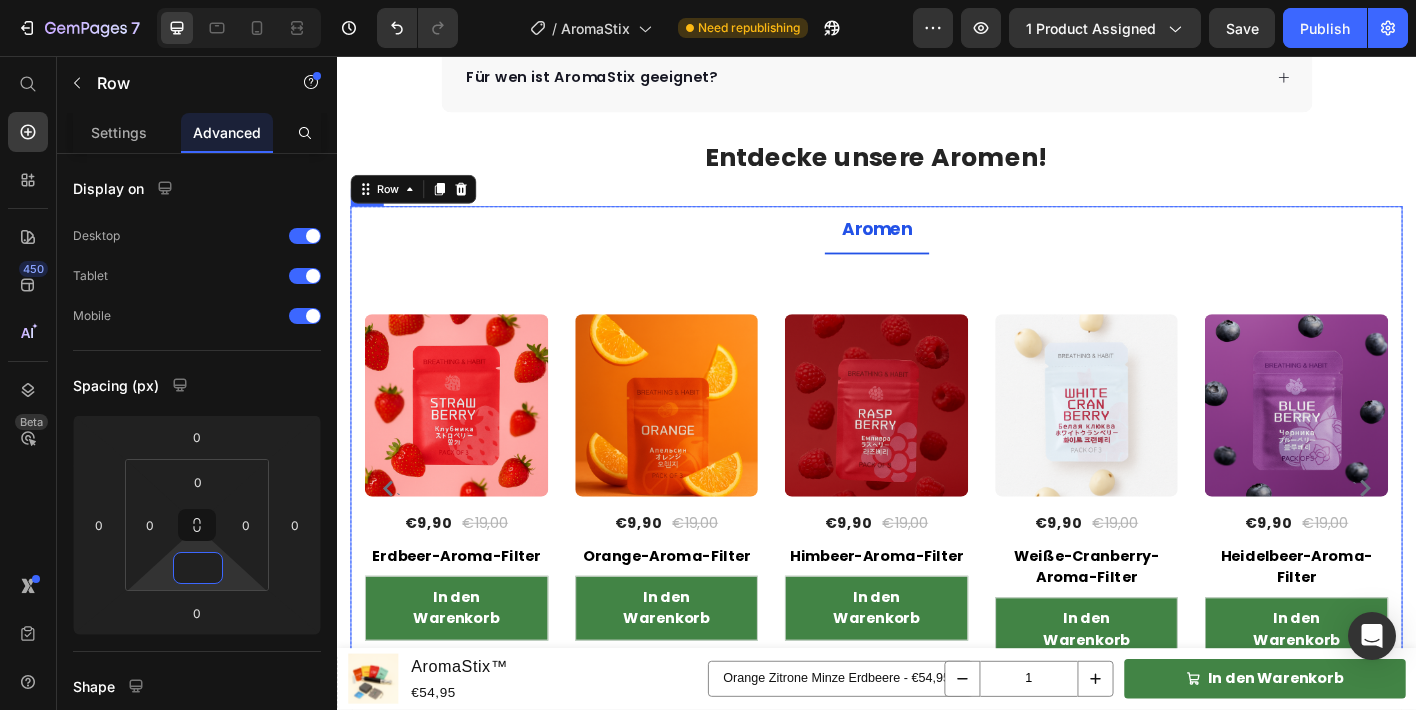 scroll, scrollTop: 6817, scrollLeft: 0, axis: vertical 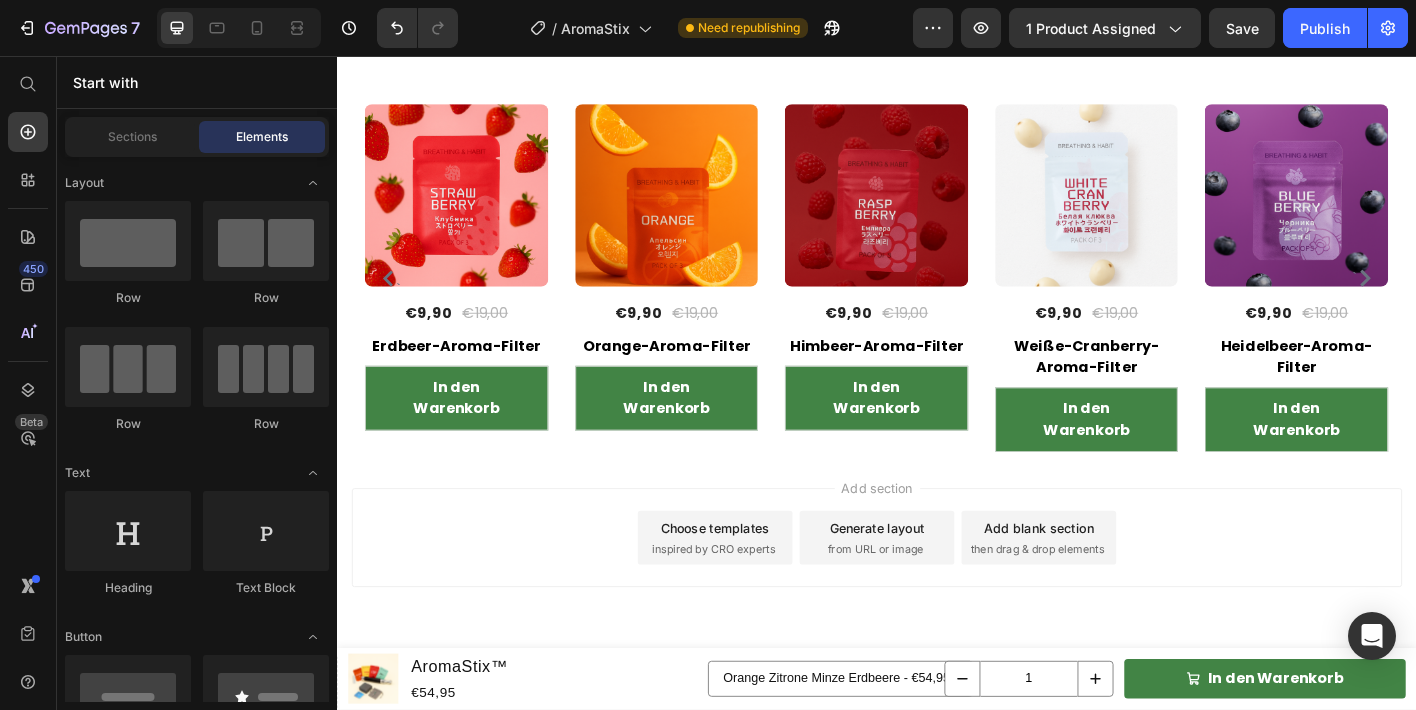 click on "Add section Choose templates inspired by CRO experts Generate layout from URL or image Add blank section then drag & drop elements" at bounding box center [937, 620] 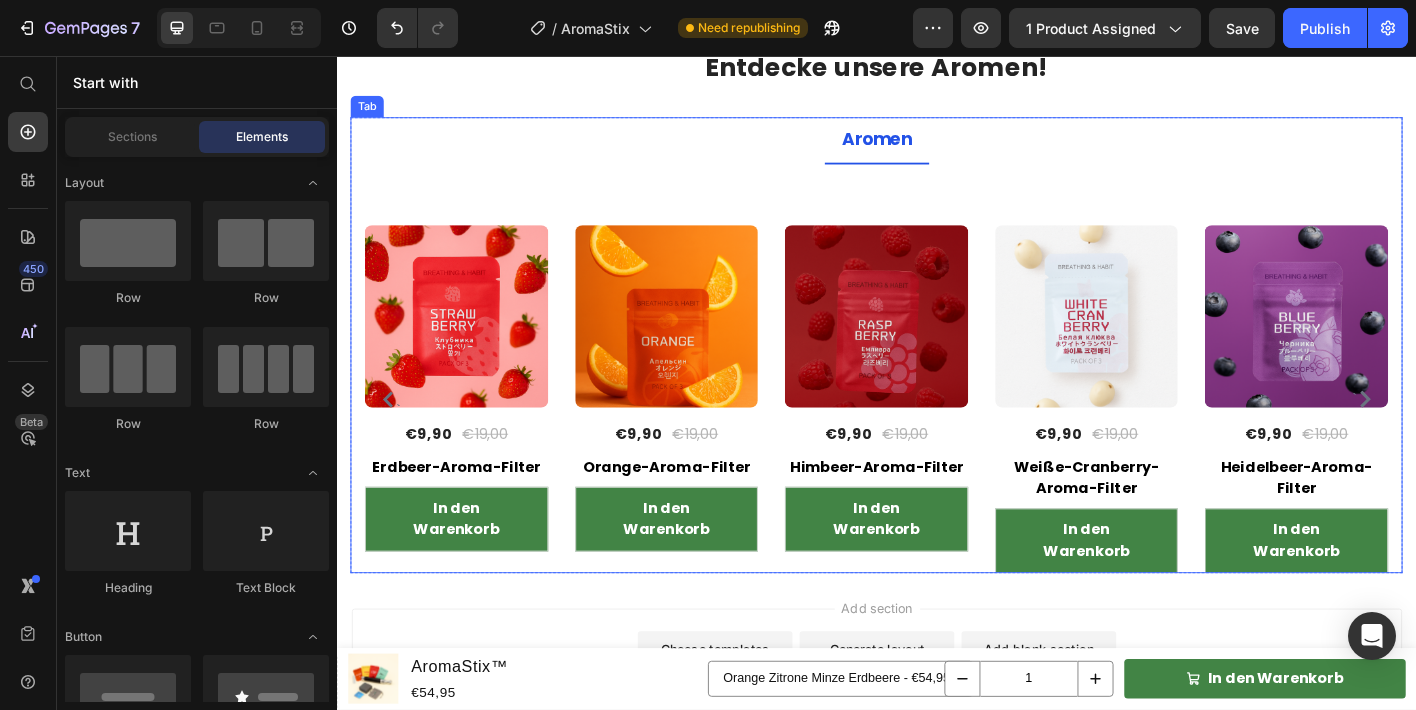 scroll, scrollTop: 6517, scrollLeft: 0, axis: vertical 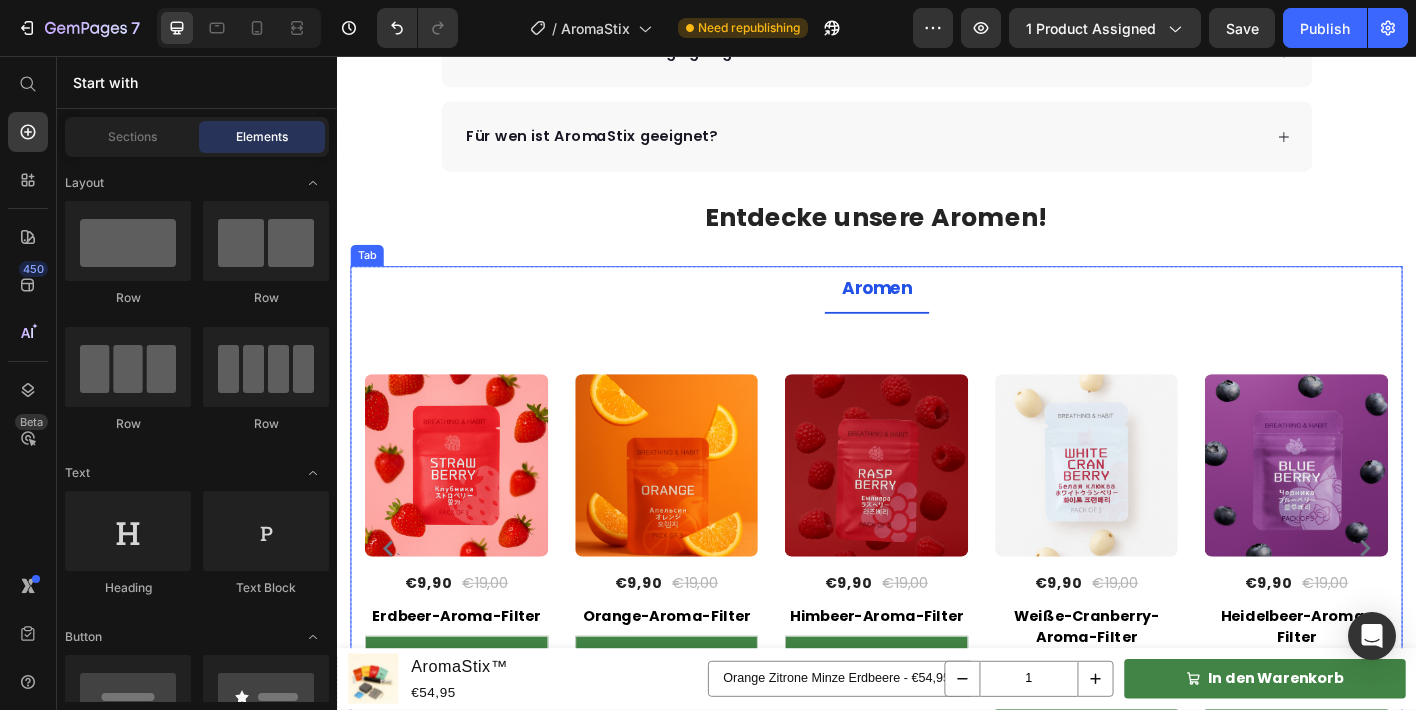 click on "Title Line ` (P) Images €9,90 (P) Price €19,00 (P) Price Row Erdbeer-Aroma-Filter (P) Title In den Warenkorb (P) Cart Button Row (P) Images €9,90 (P) Price €19,00 (P) Price Row Orange-Aroma-Filter (P) Title In den Warenkorb (P) Cart Button Row (P) Images €9,90 (P) Price €19,00 (P) Price Row Himbeer-Aroma-Filter (P) Title In den Warenkorb (P) Cart Button Row (P) Images €9,90 (P) Price €19,00 (P) Price Row Weiße-Cranberry-Aroma-Filter (P) Title In den Warenkorb (P) Cart Button Row (P) Images €9,90 (P) Price €19,00 (P) Price Row Heidelbeer-Aroma-Filter (P) Title In den Warenkorb (P) Cart Button Row (P) Images €9,90 (P) Price €19,00 (P) Price Row Minz-Aroma-Filter (P) Title In den Warenkorb (P) Cart Button Row (P) Images €9,90 (P) Price €19,00 (P) Price Row Kaffee-Aroma-Filter (P) Title In den Warenkorb (P) Cart Button Row (P) Images €9,90 (P) Price €19,00 (P) Price Row Zitronen-Aroma-Filter (P) Title In den Warenkorb (P) Cart Button Row ` Product List" at bounding box center (937, 570) 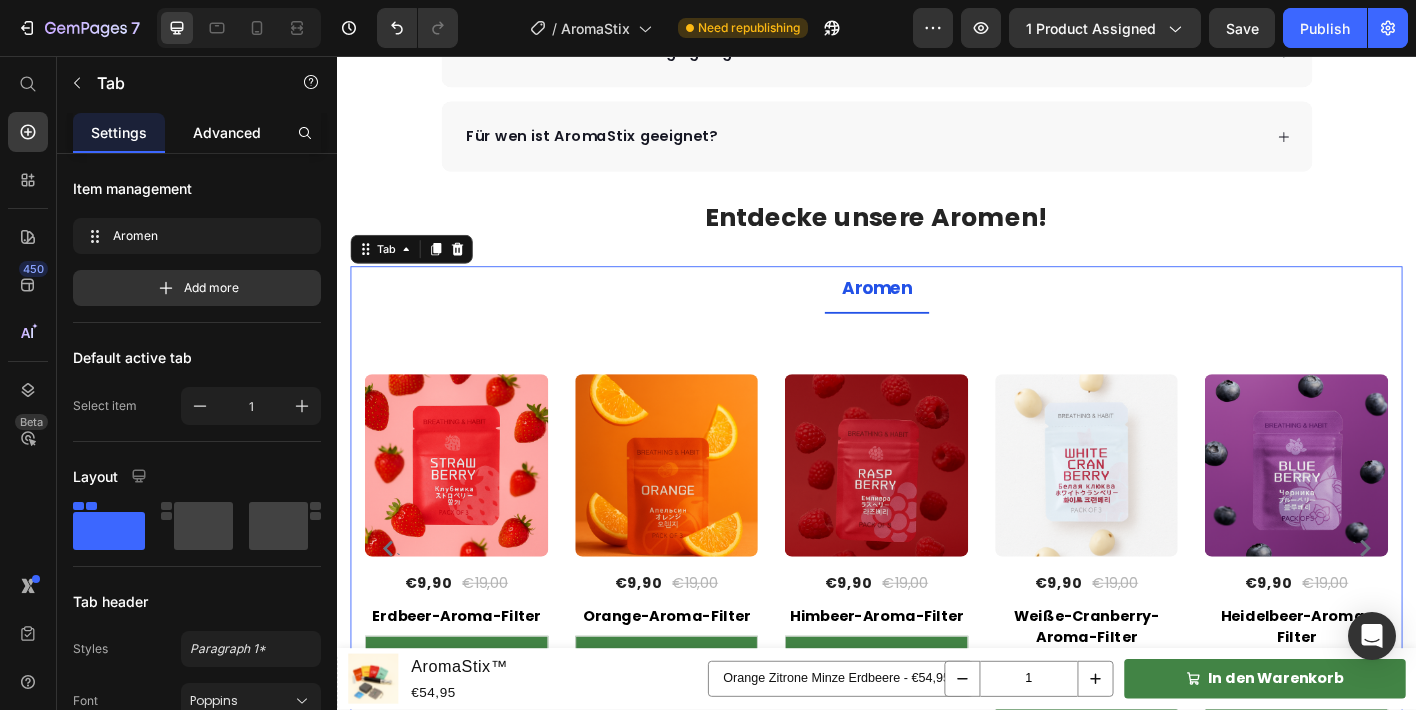 click on "Advanced" at bounding box center [227, 132] 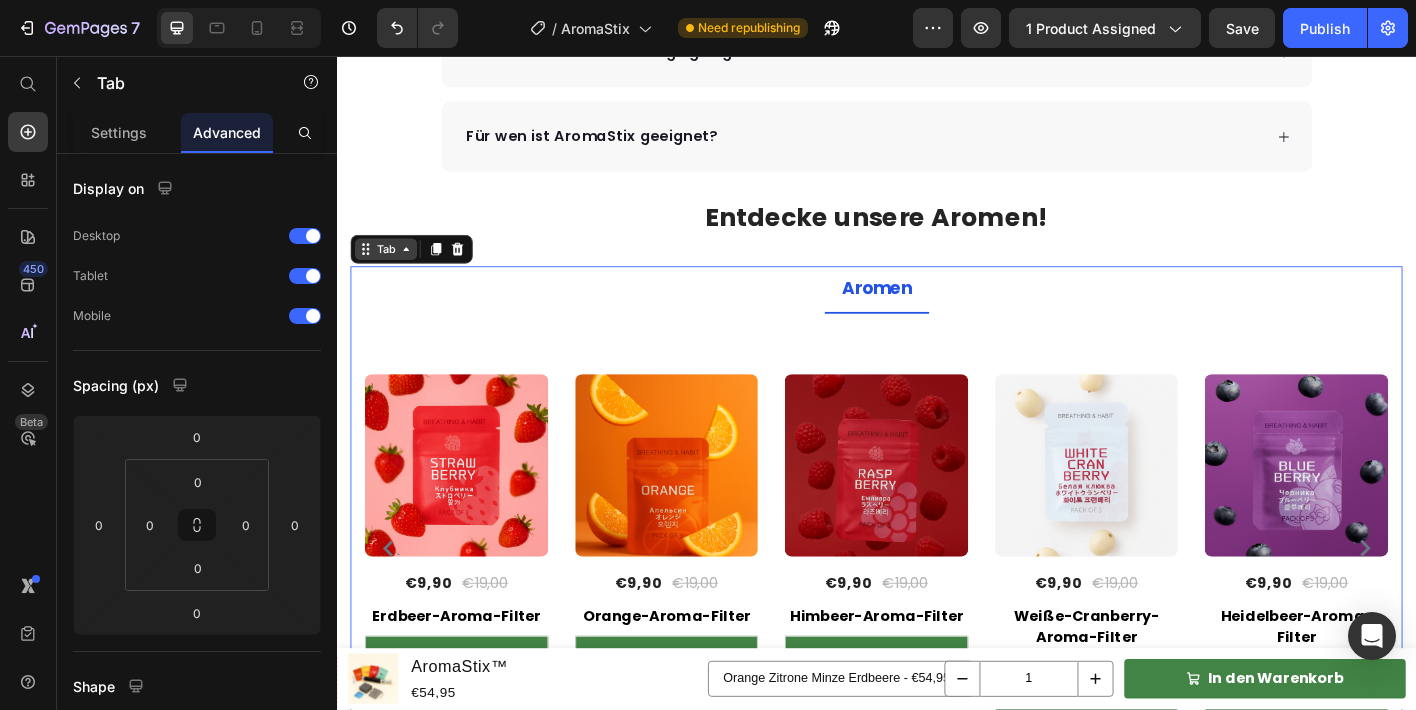 click on "Tab" at bounding box center [391, 271] 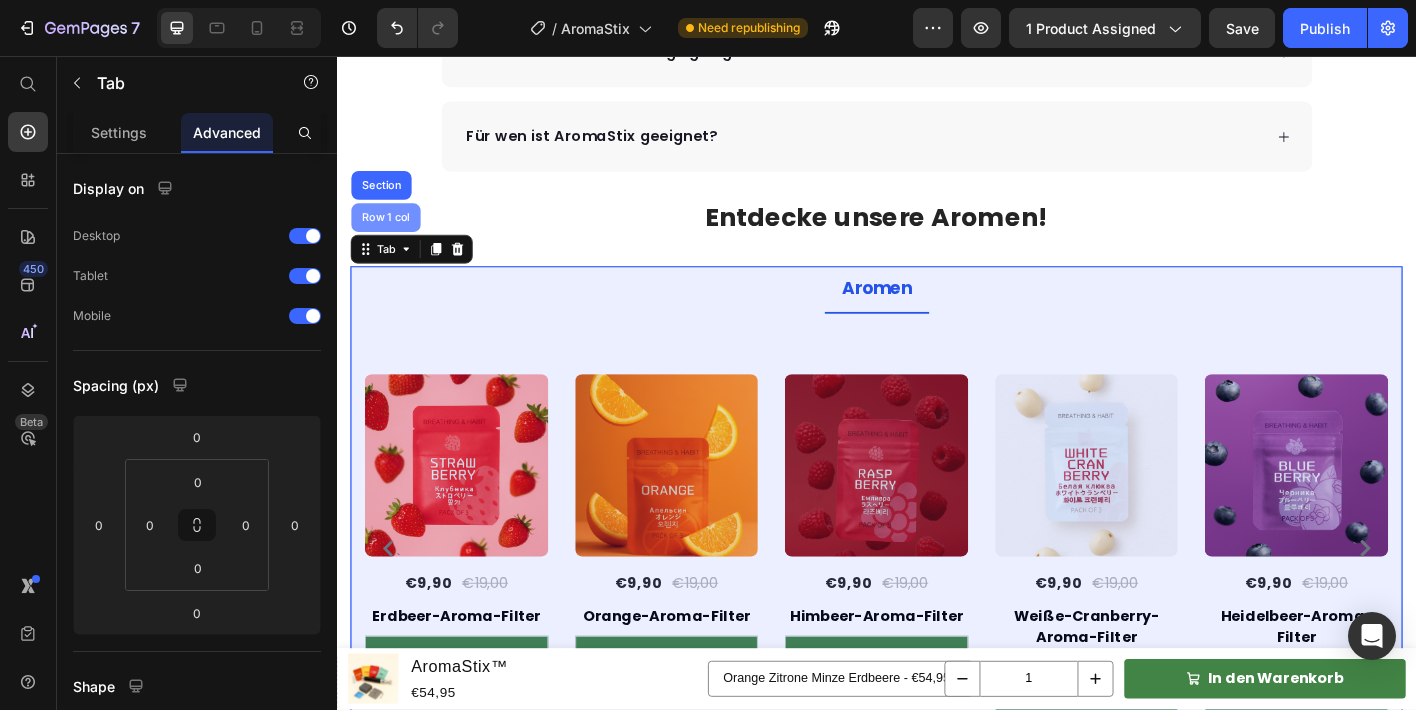 click on "Row 1 col" at bounding box center [391, 236] 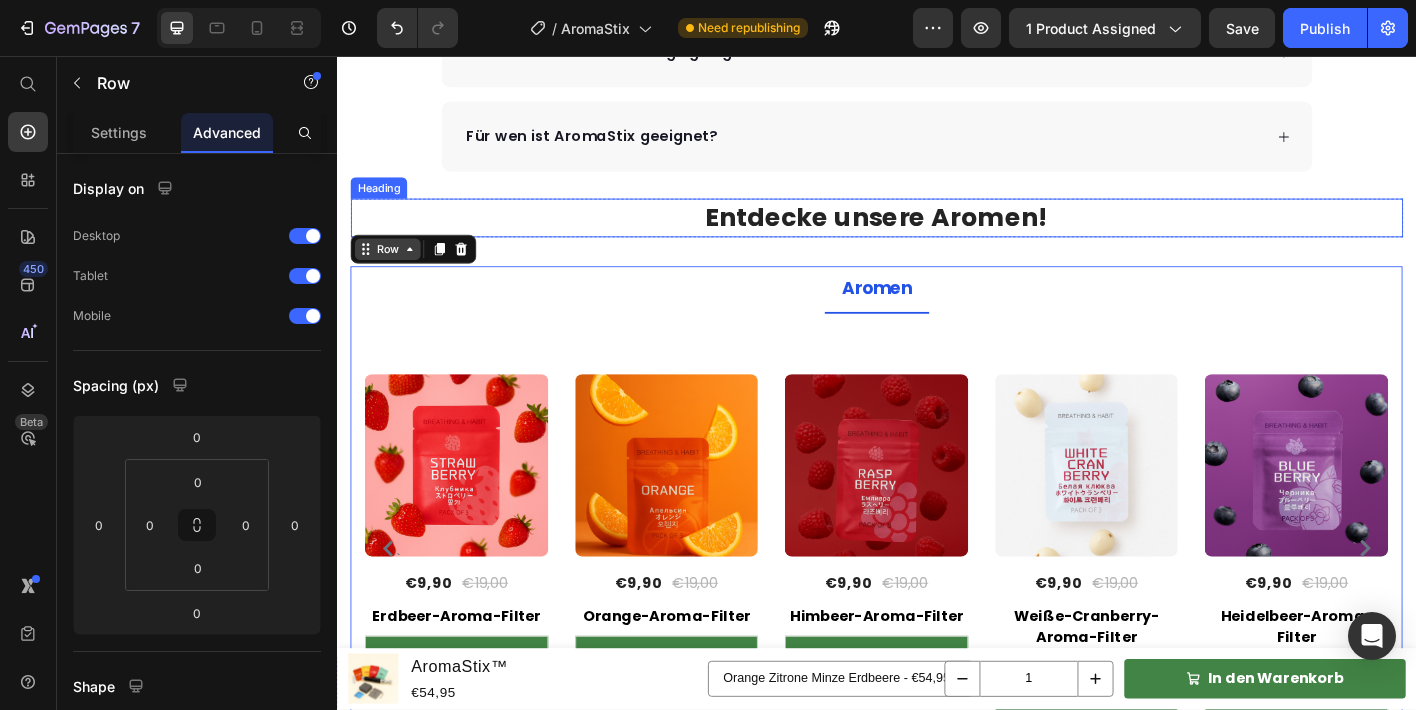 click on "Row" at bounding box center (393, 271) 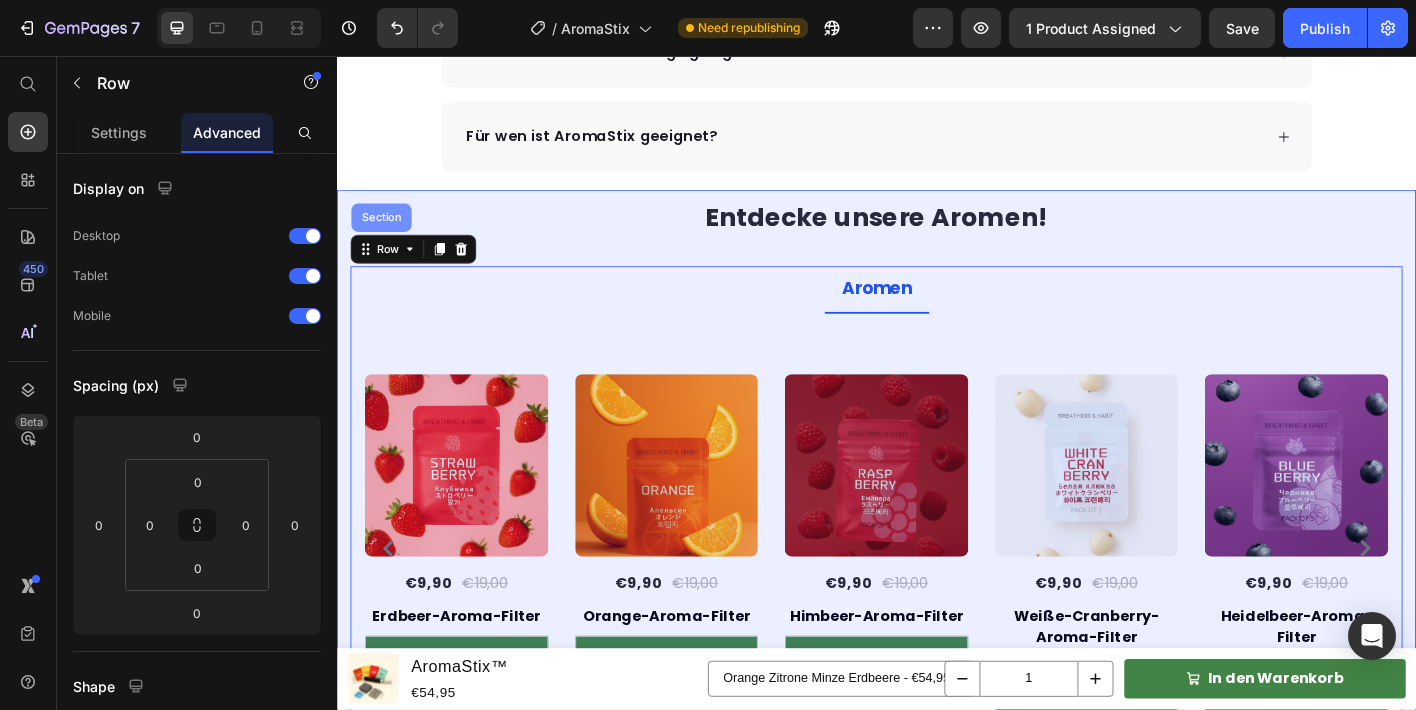 click on "Section" at bounding box center [386, 236] 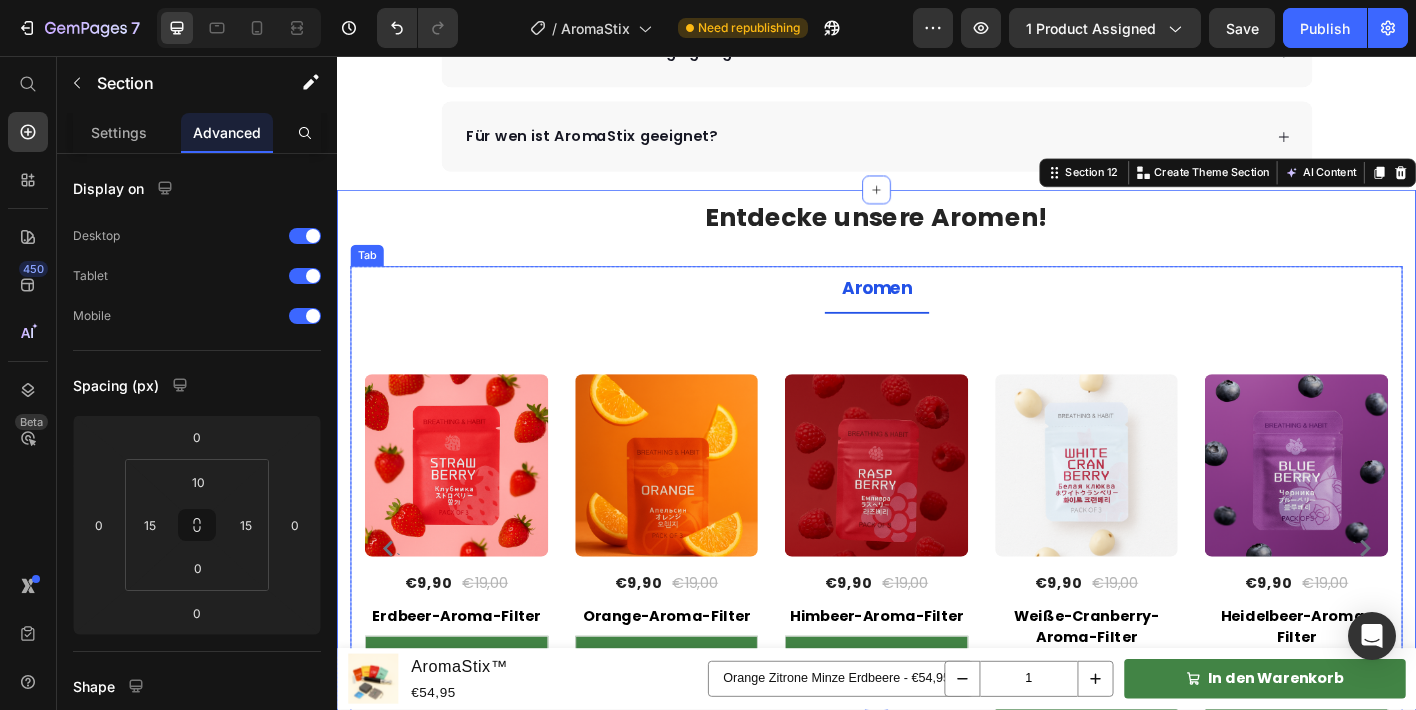 click on "Aromen" at bounding box center [937, 316] 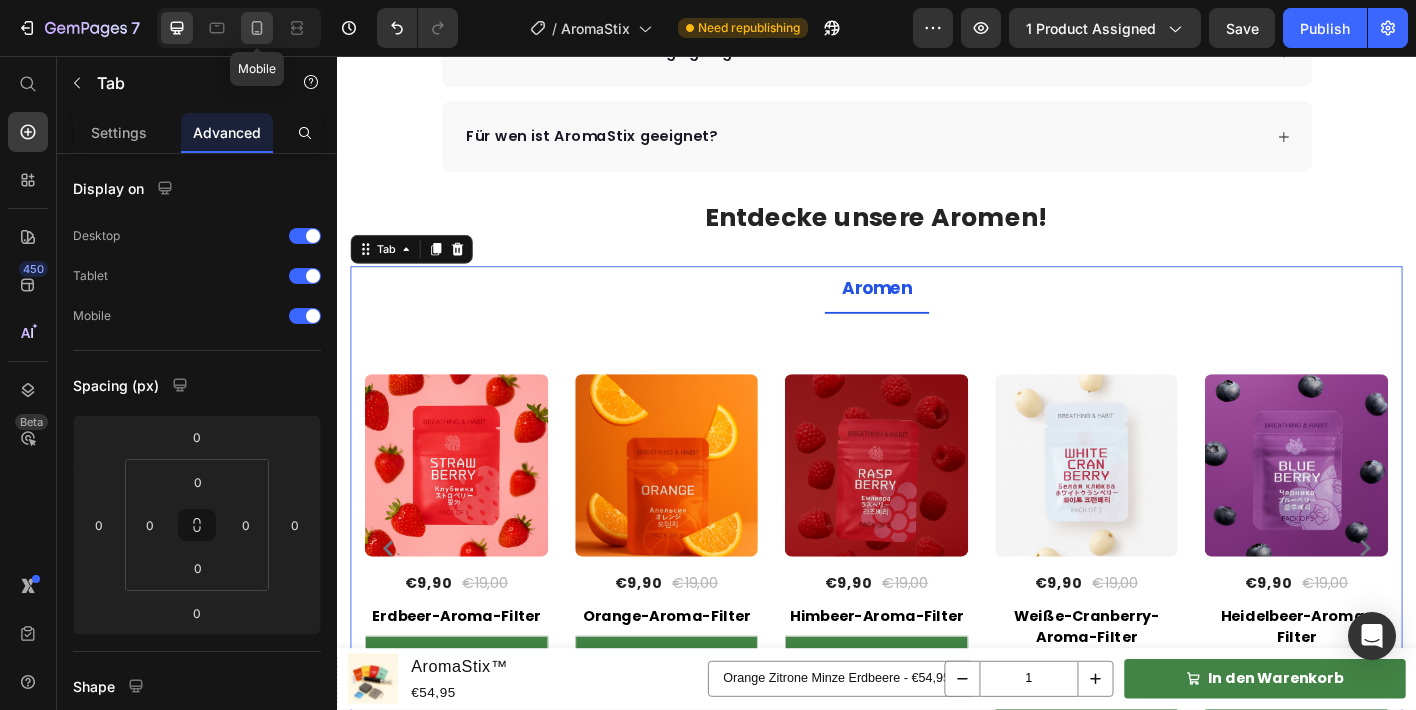 click 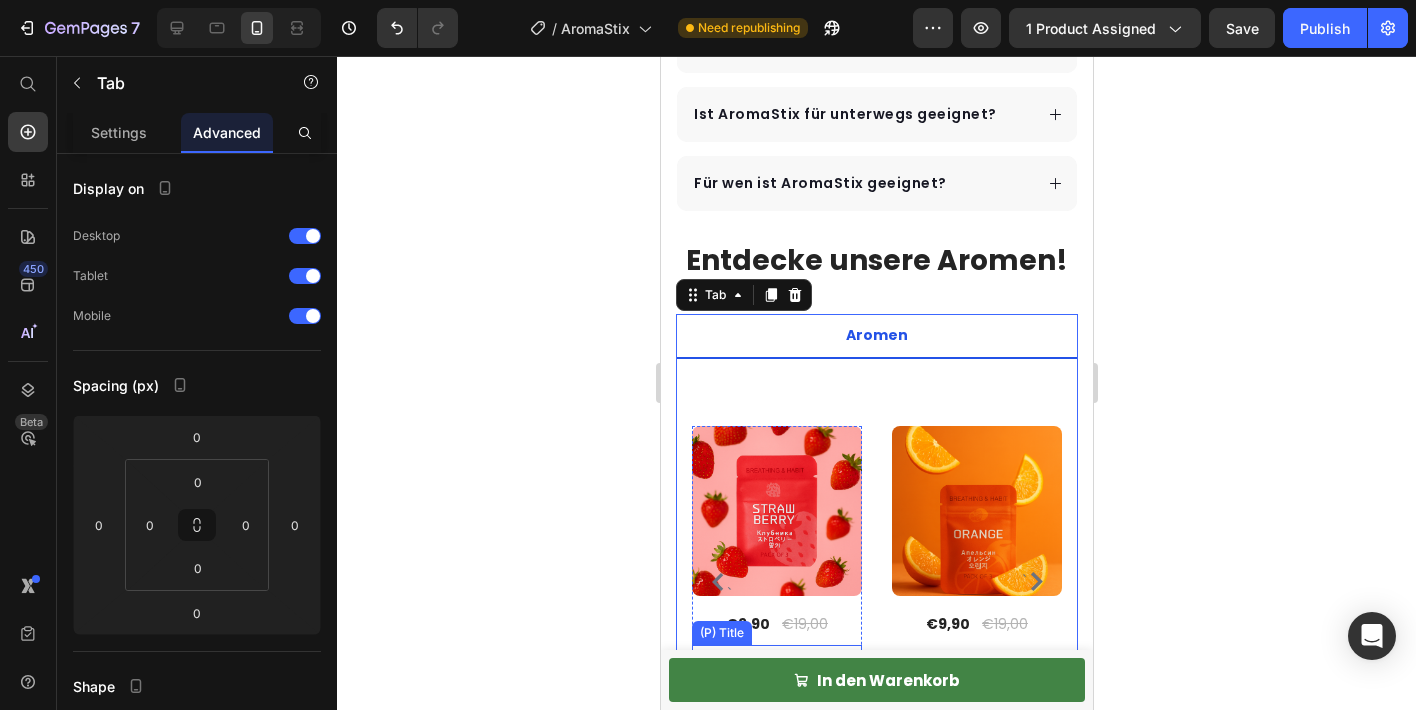 scroll, scrollTop: 6692, scrollLeft: 0, axis: vertical 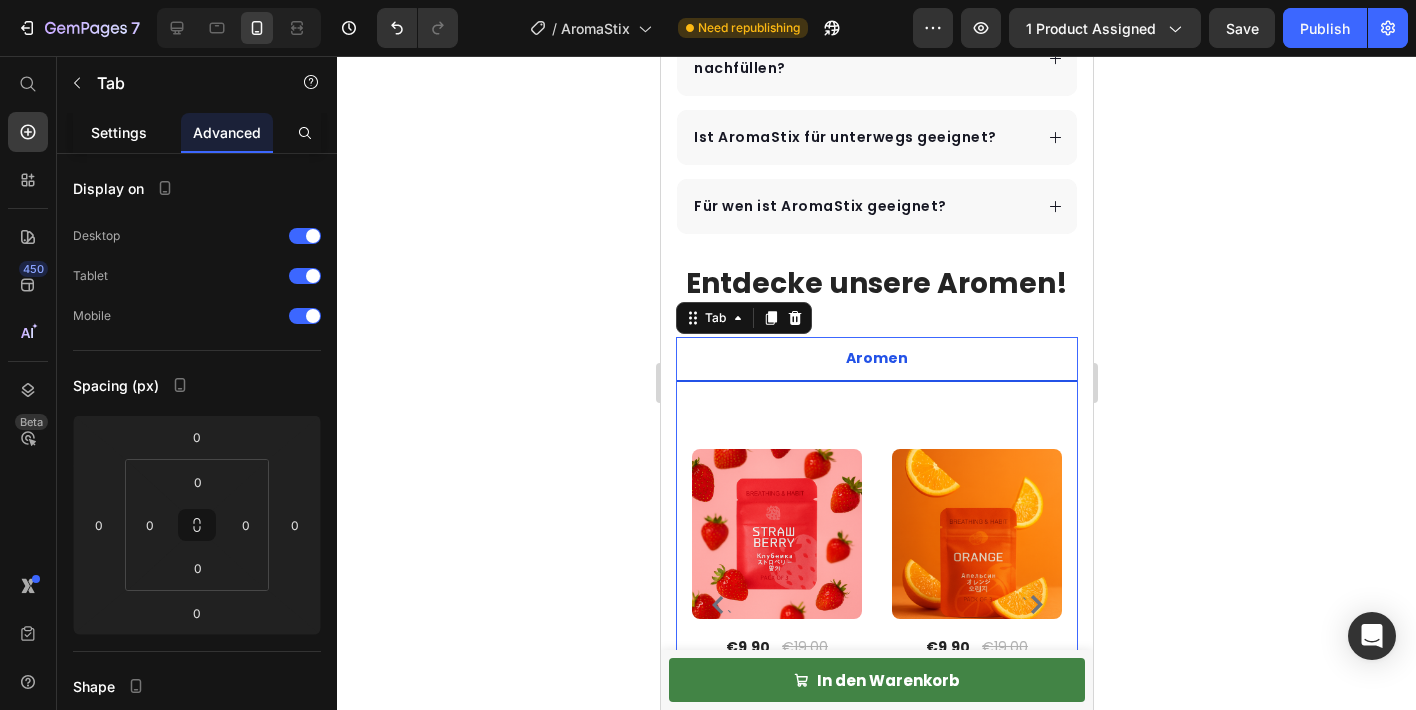 click on "Settings" at bounding box center (119, 132) 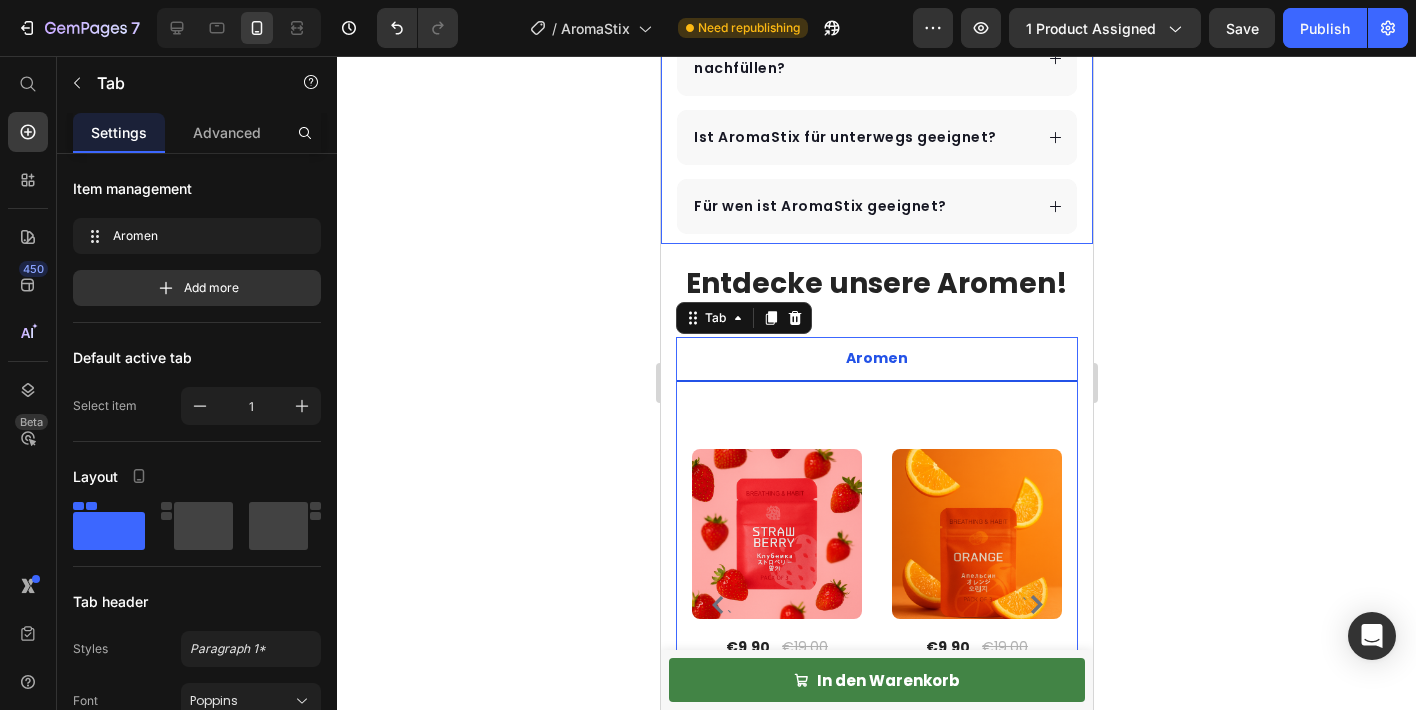 click 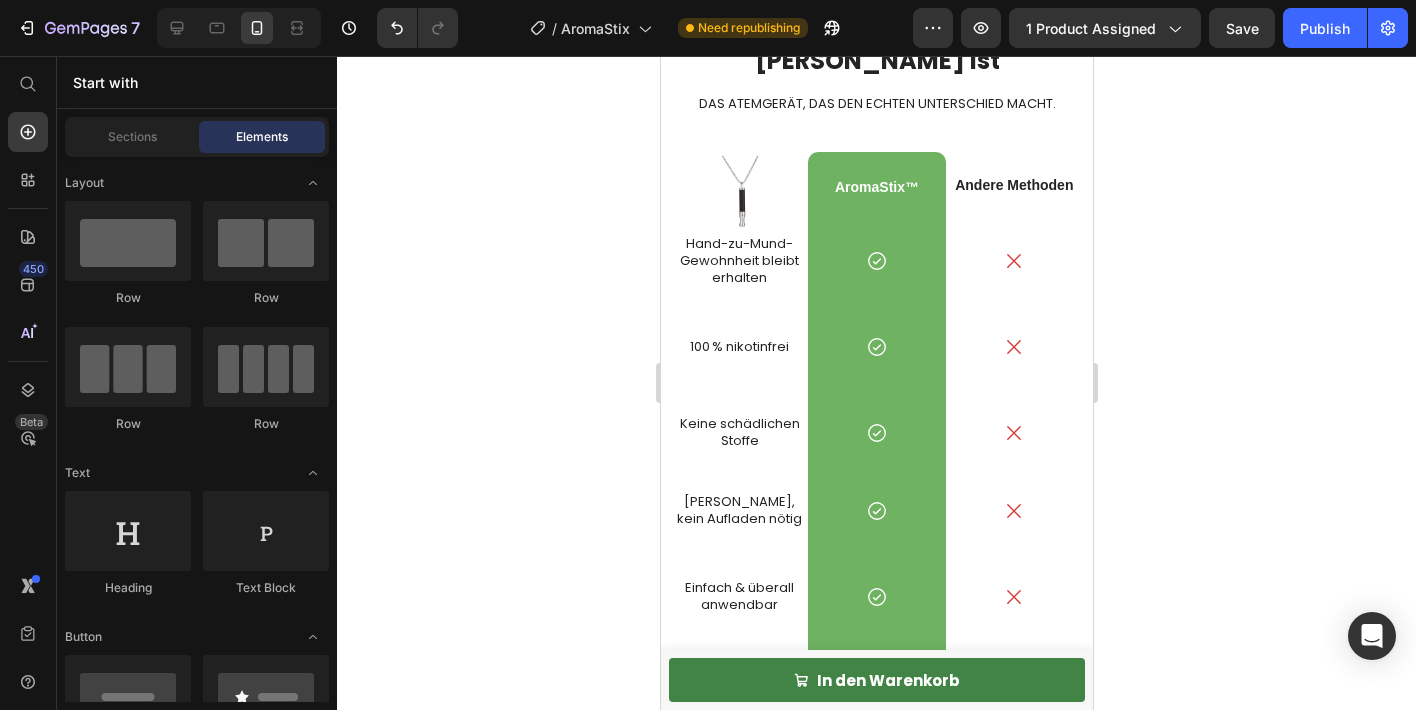 scroll, scrollTop: 3962, scrollLeft: 0, axis: vertical 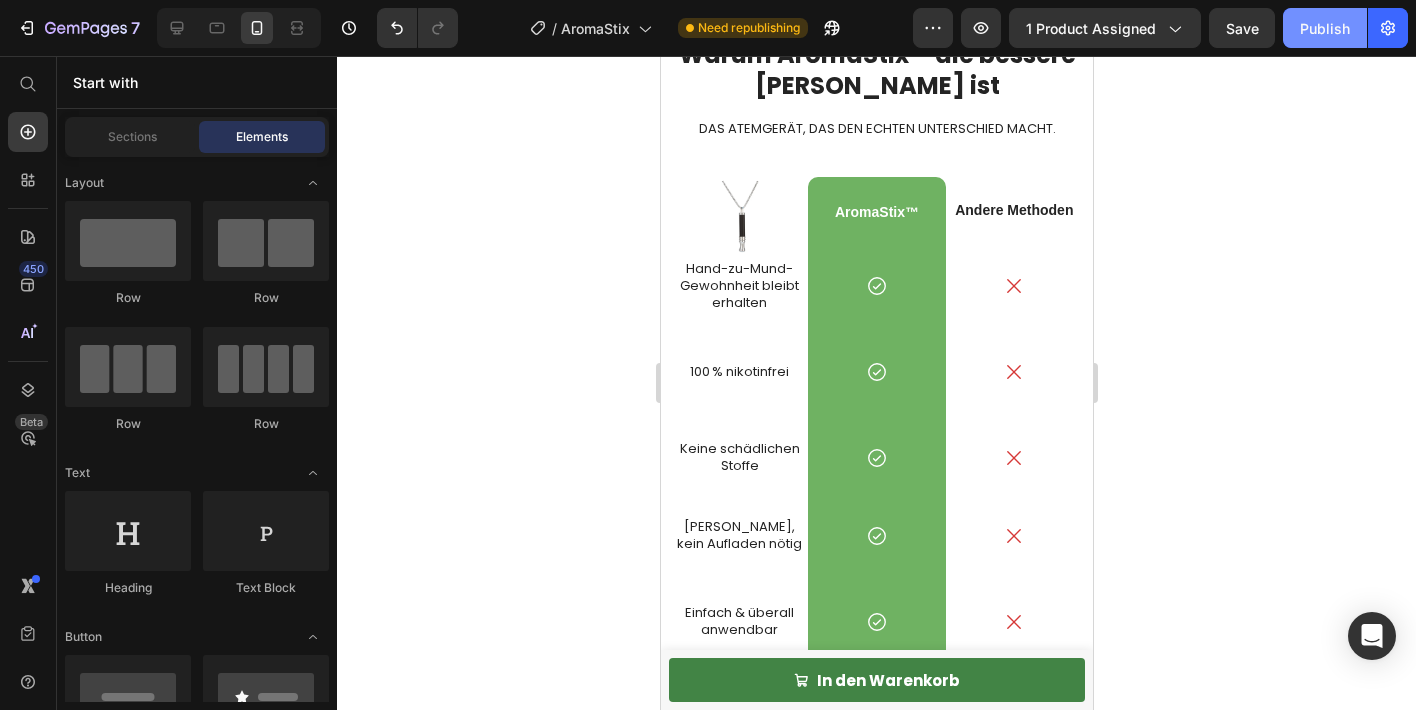 click on "Publish" at bounding box center (1325, 28) 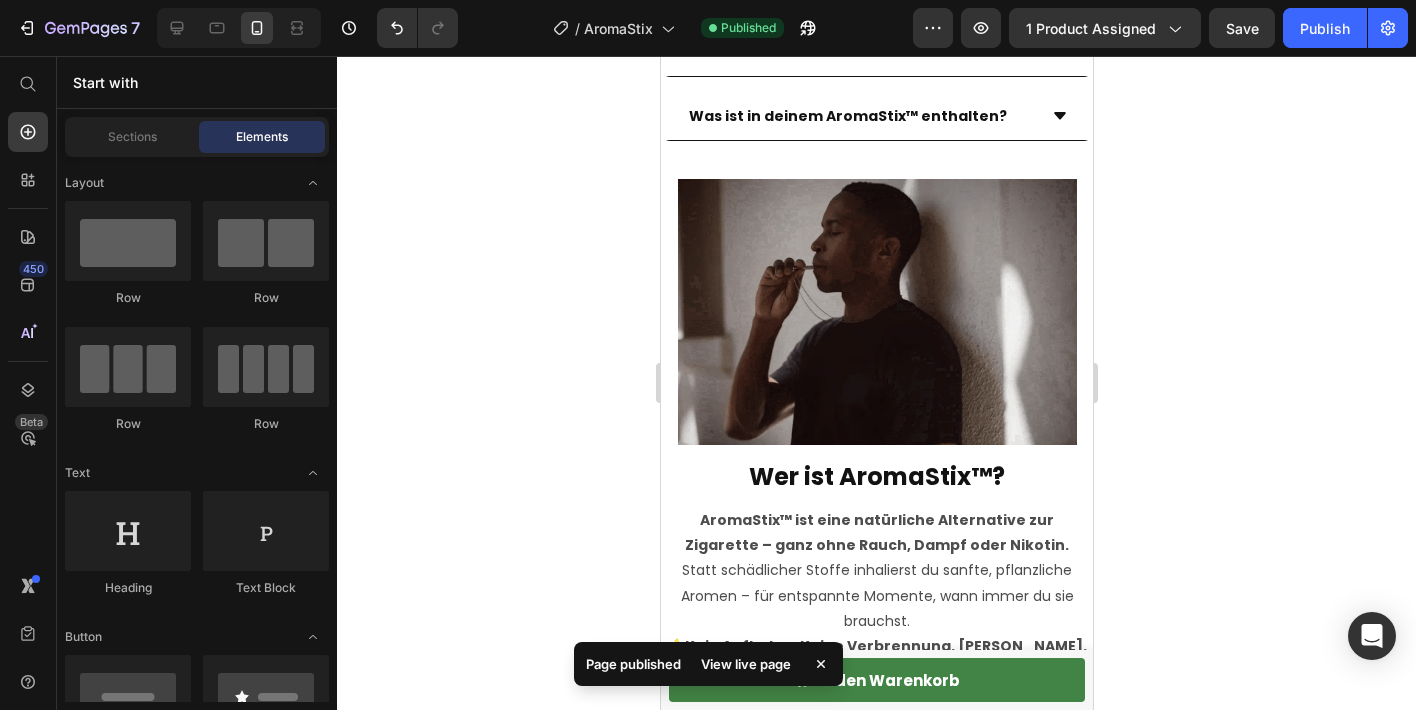 scroll, scrollTop: 1463, scrollLeft: 0, axis: vertical 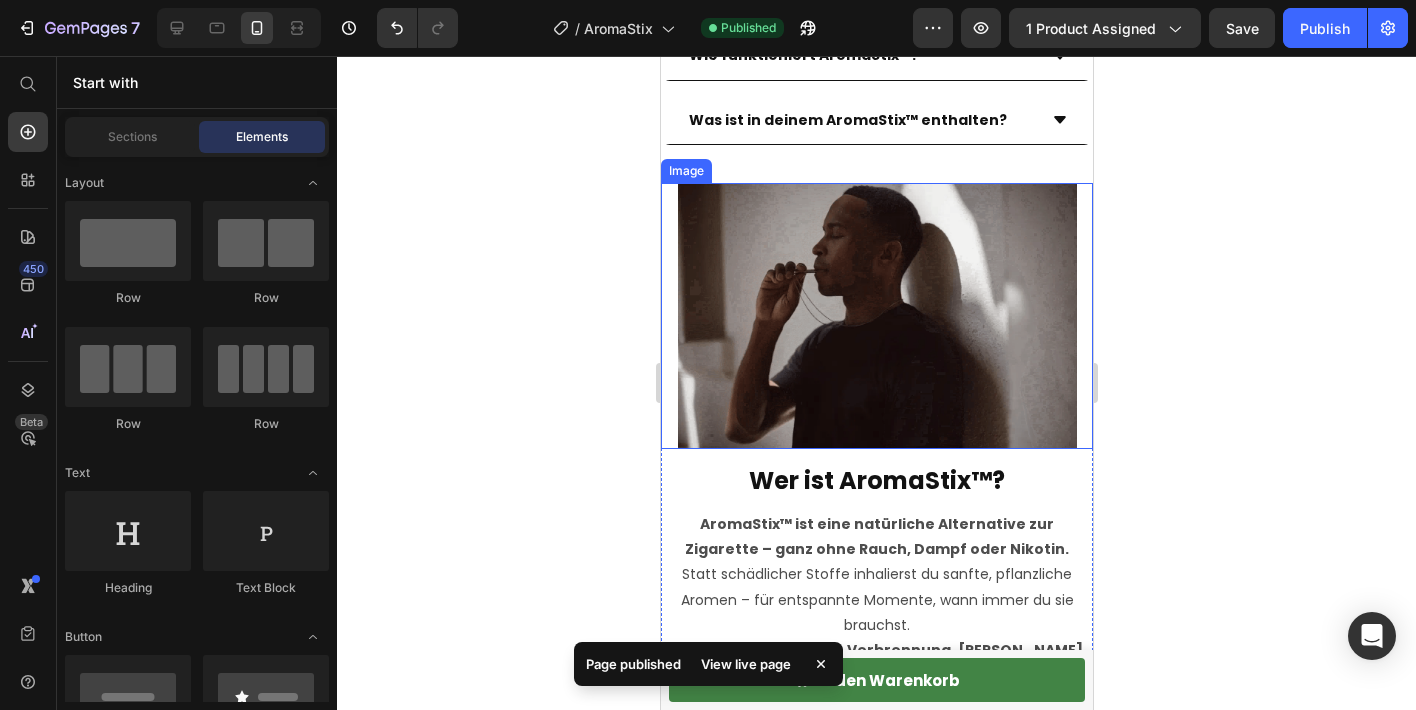 click at bounding box center [876, 316] 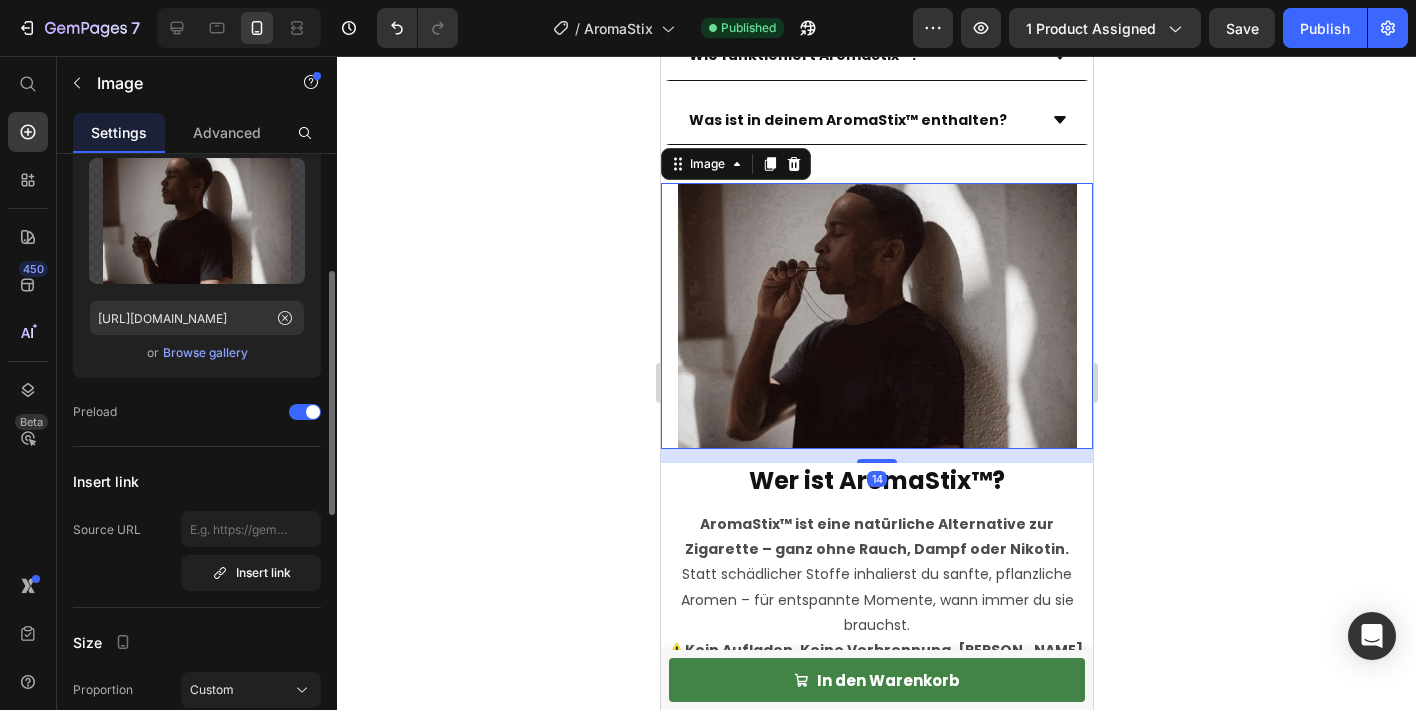 scroll, scrollTop: 187, scrollLeft: 0, axis: vertical 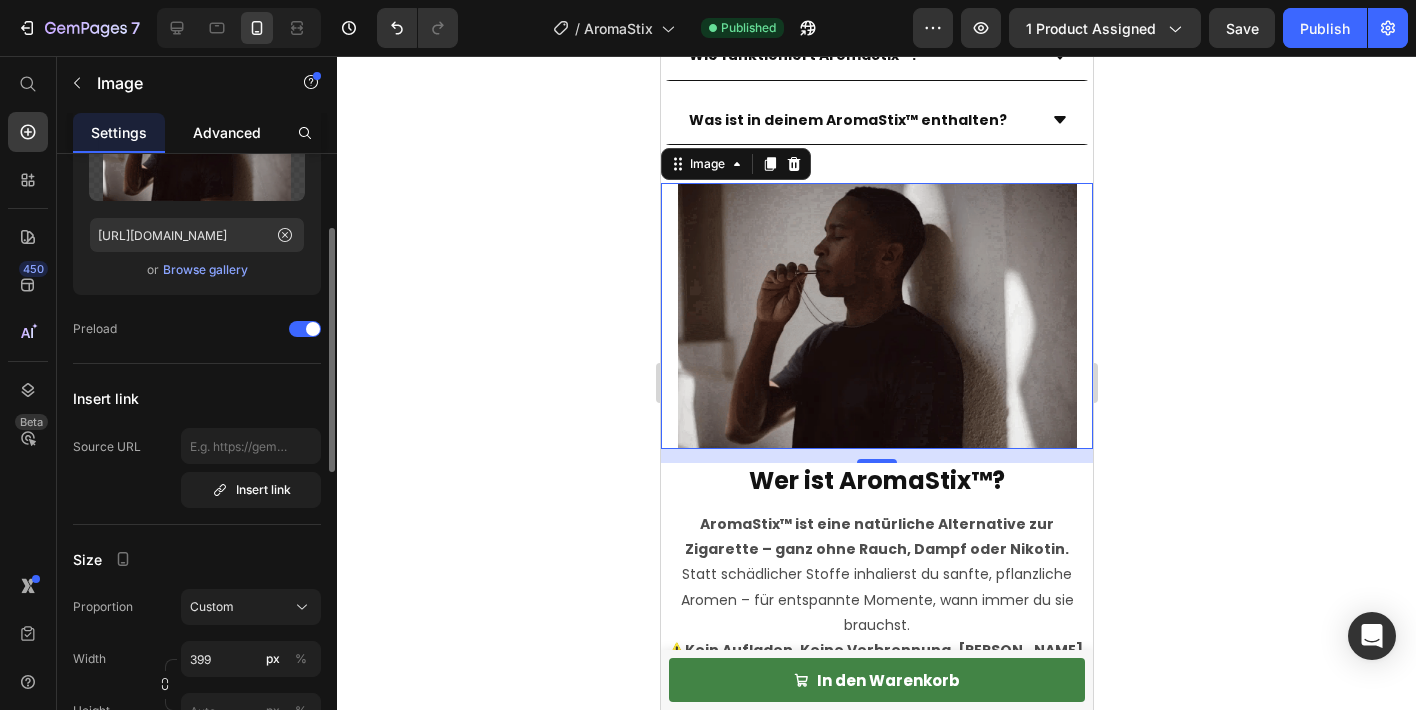 click on "Advanced" at bounding box center [227, 132] 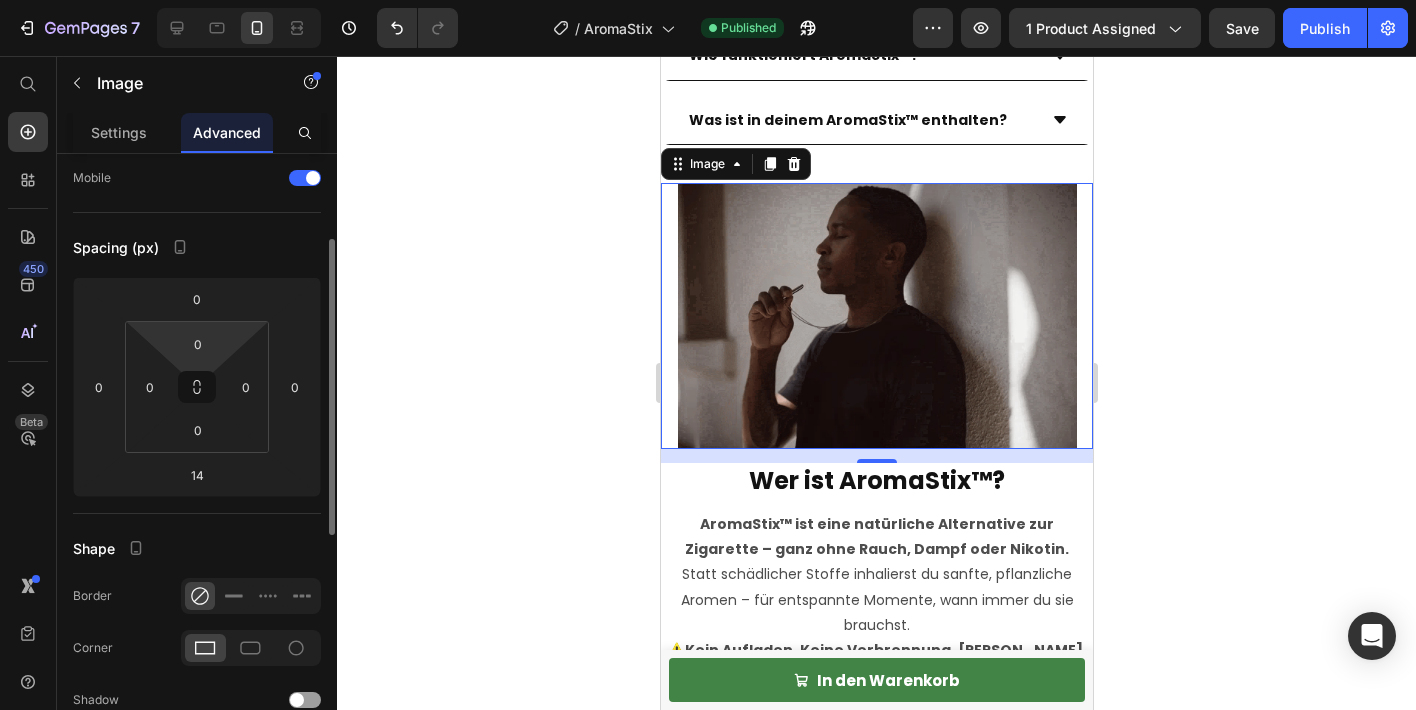 scroll, scrollTop: 198, scrollLeft: 0, axis: vertical 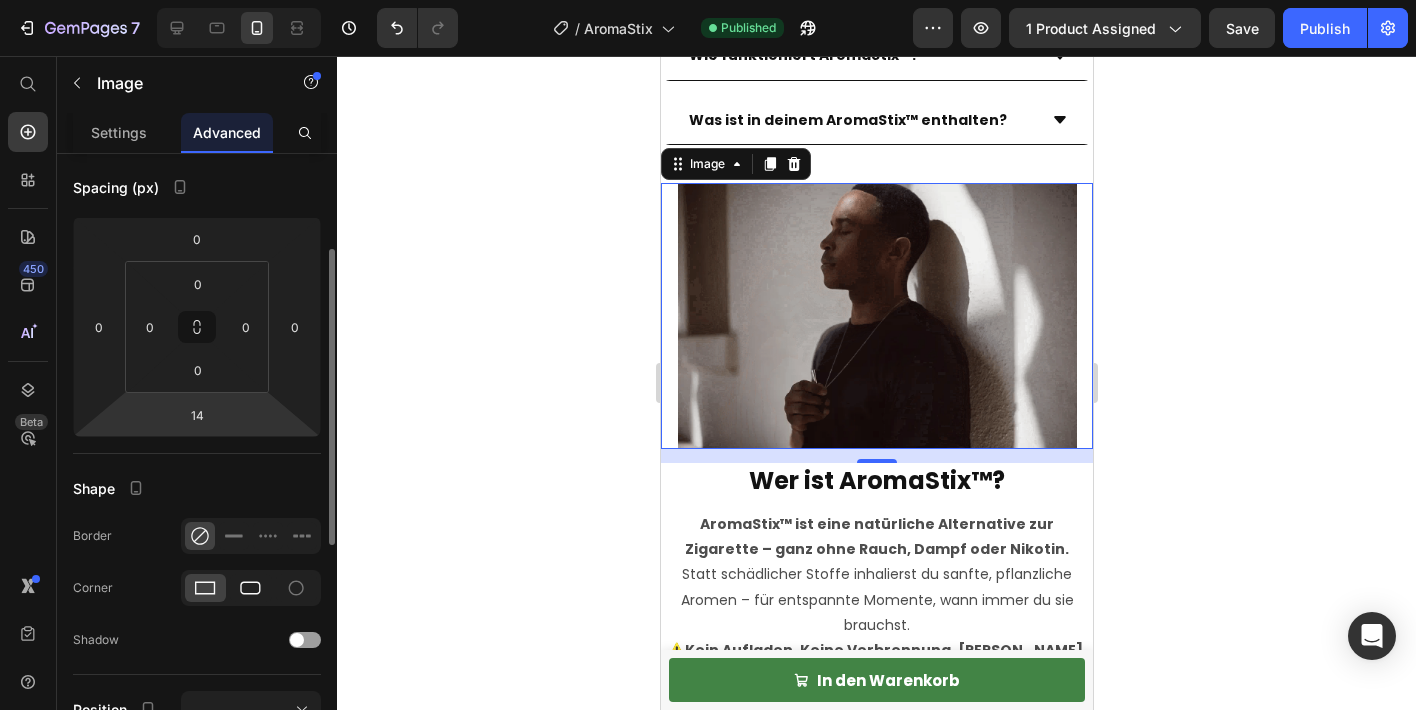 click 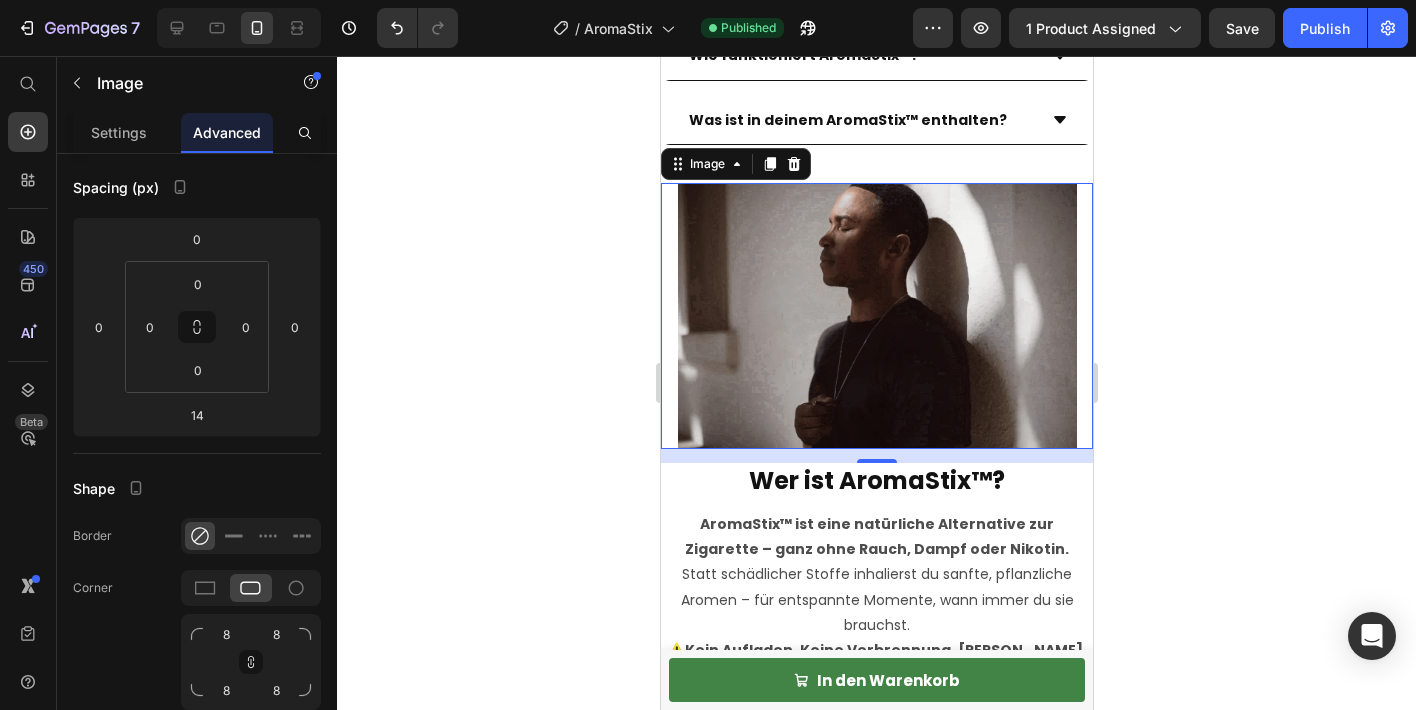 click 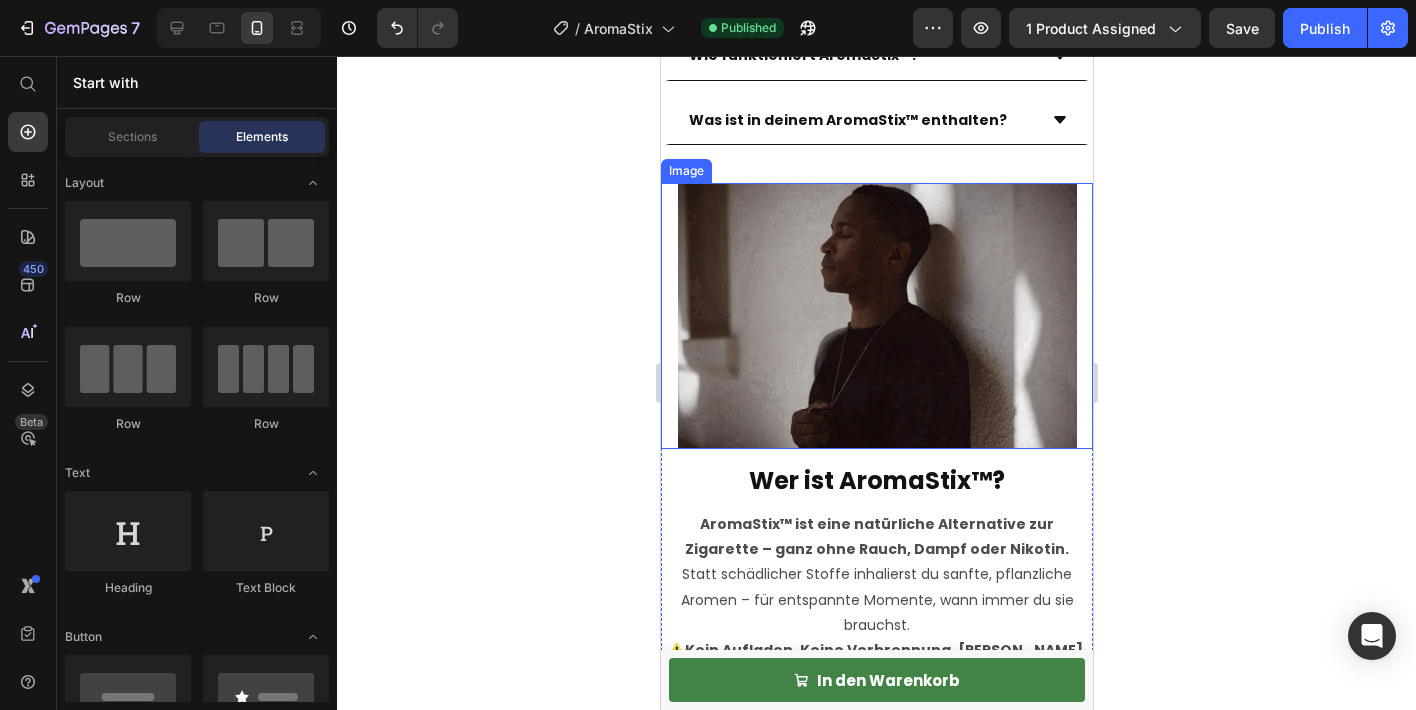 click at bounding box center [876, 316] 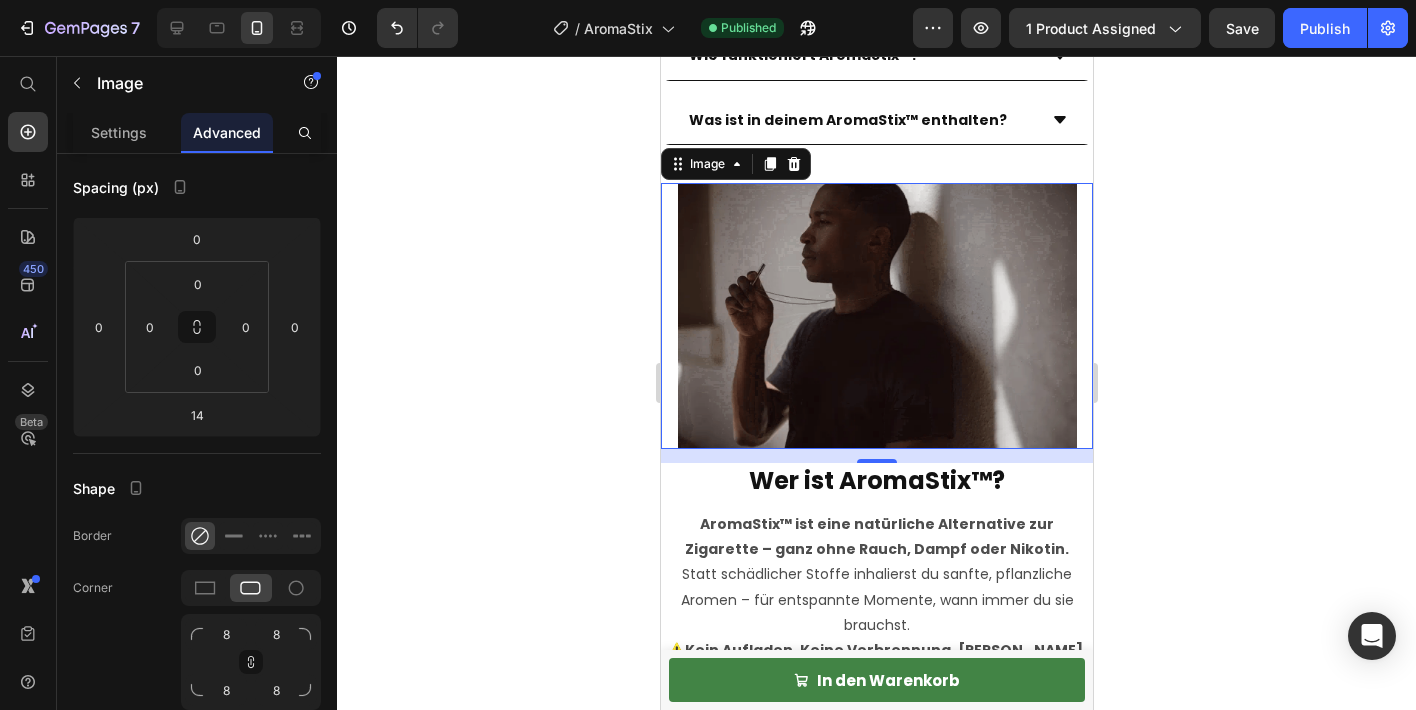 click 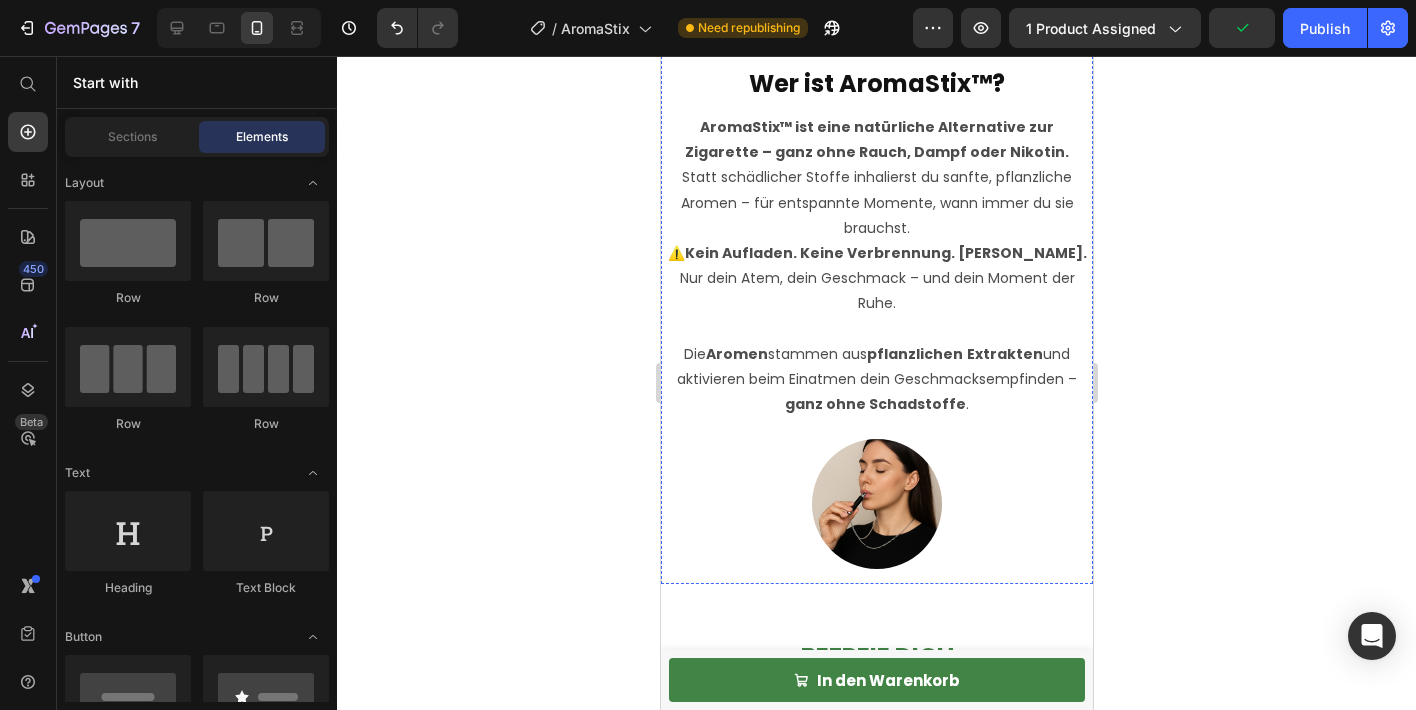 scroll, scrollTop: 1867, scrollLeft: 0, axis: vertical 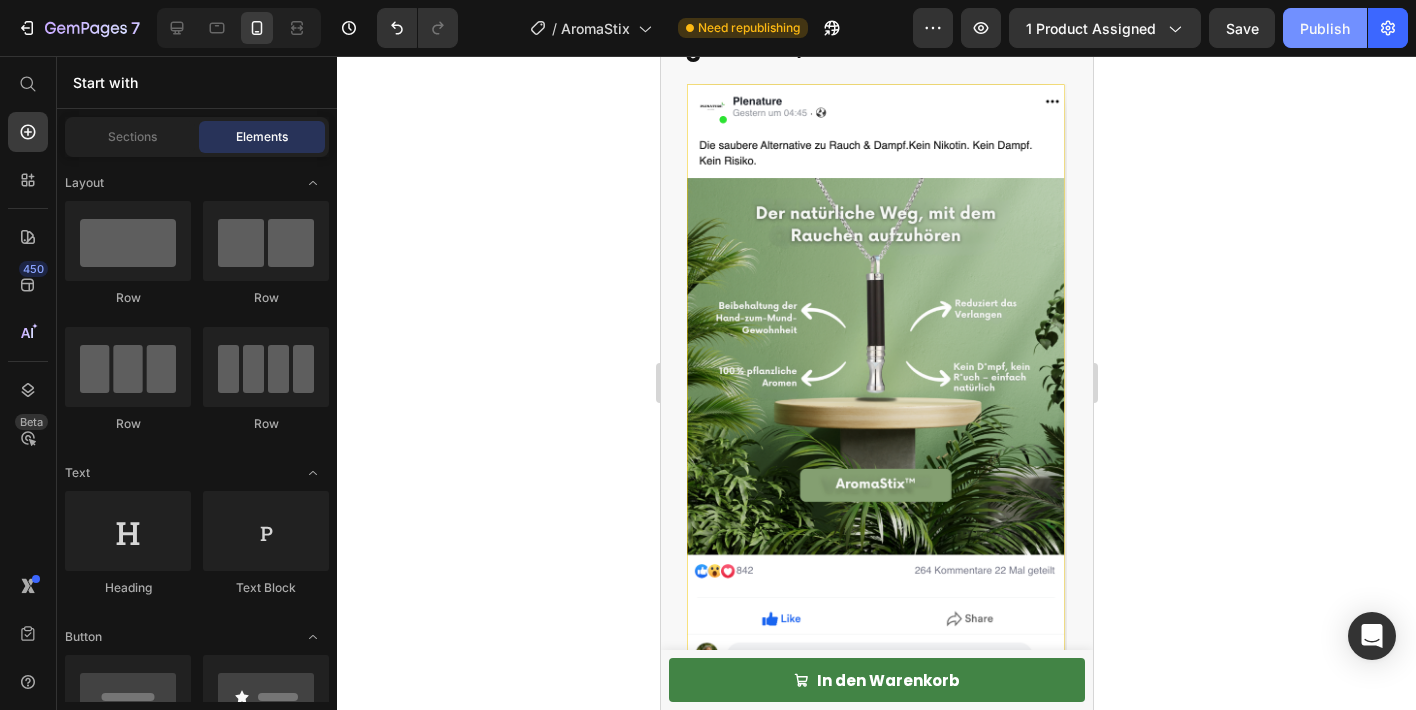 click on "Publish" 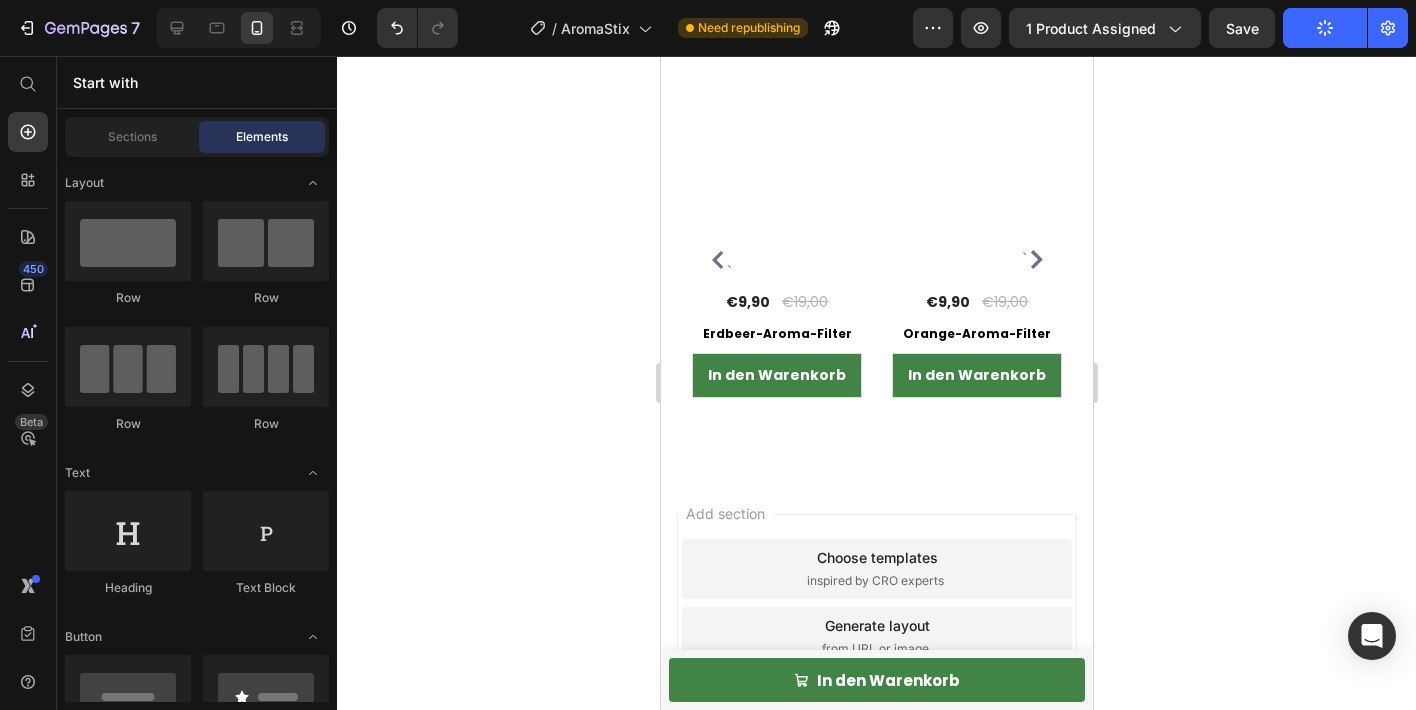 scroll, scrollTop: 7039, scrollLeft: 0, axis: vertical 